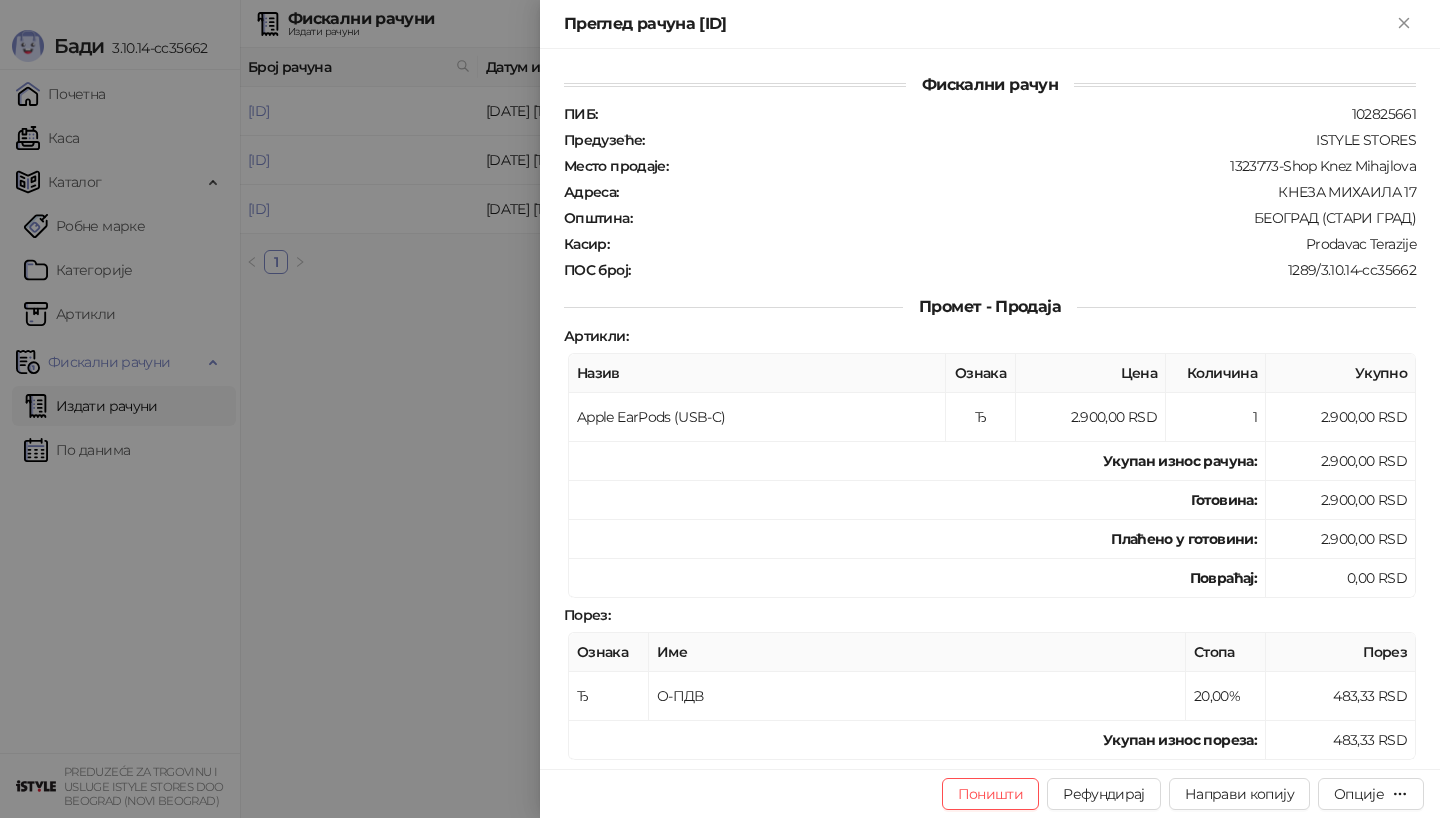scroll, scrollTop: 0, scrollLeft: 0, axis: both 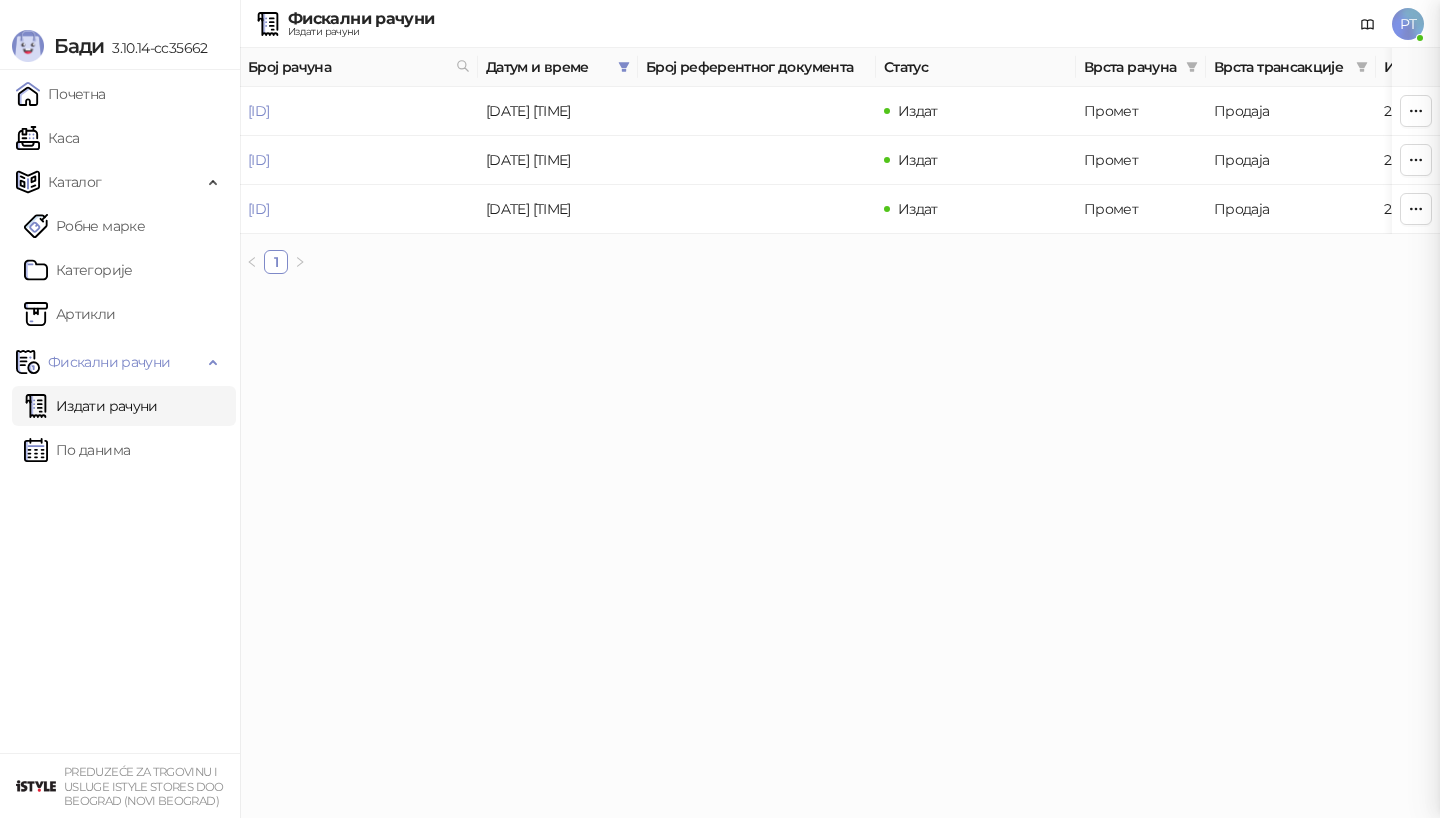 click at bounding box center [720, 409] 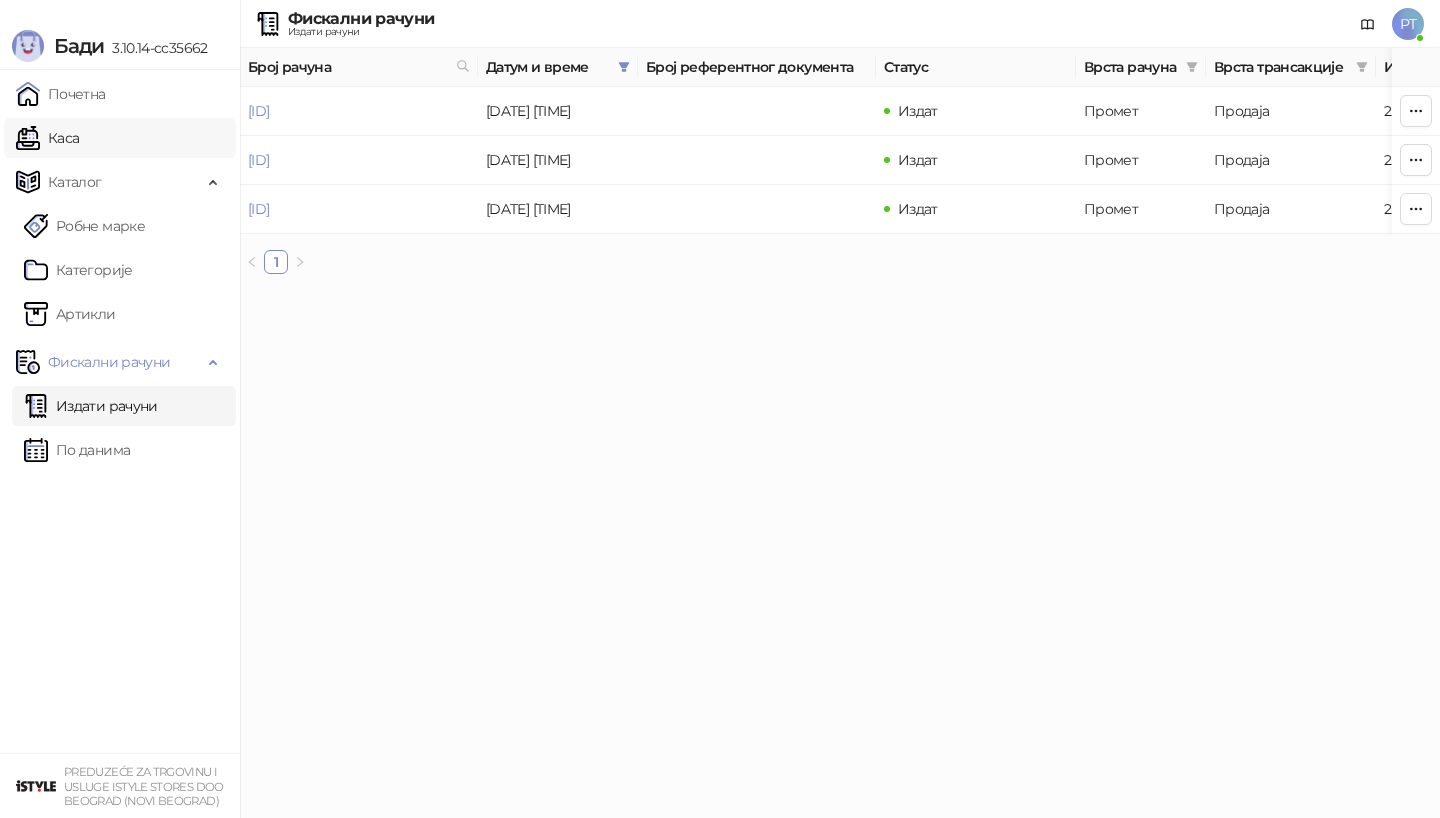 click on "Каса" at bounding box center (47, 138) 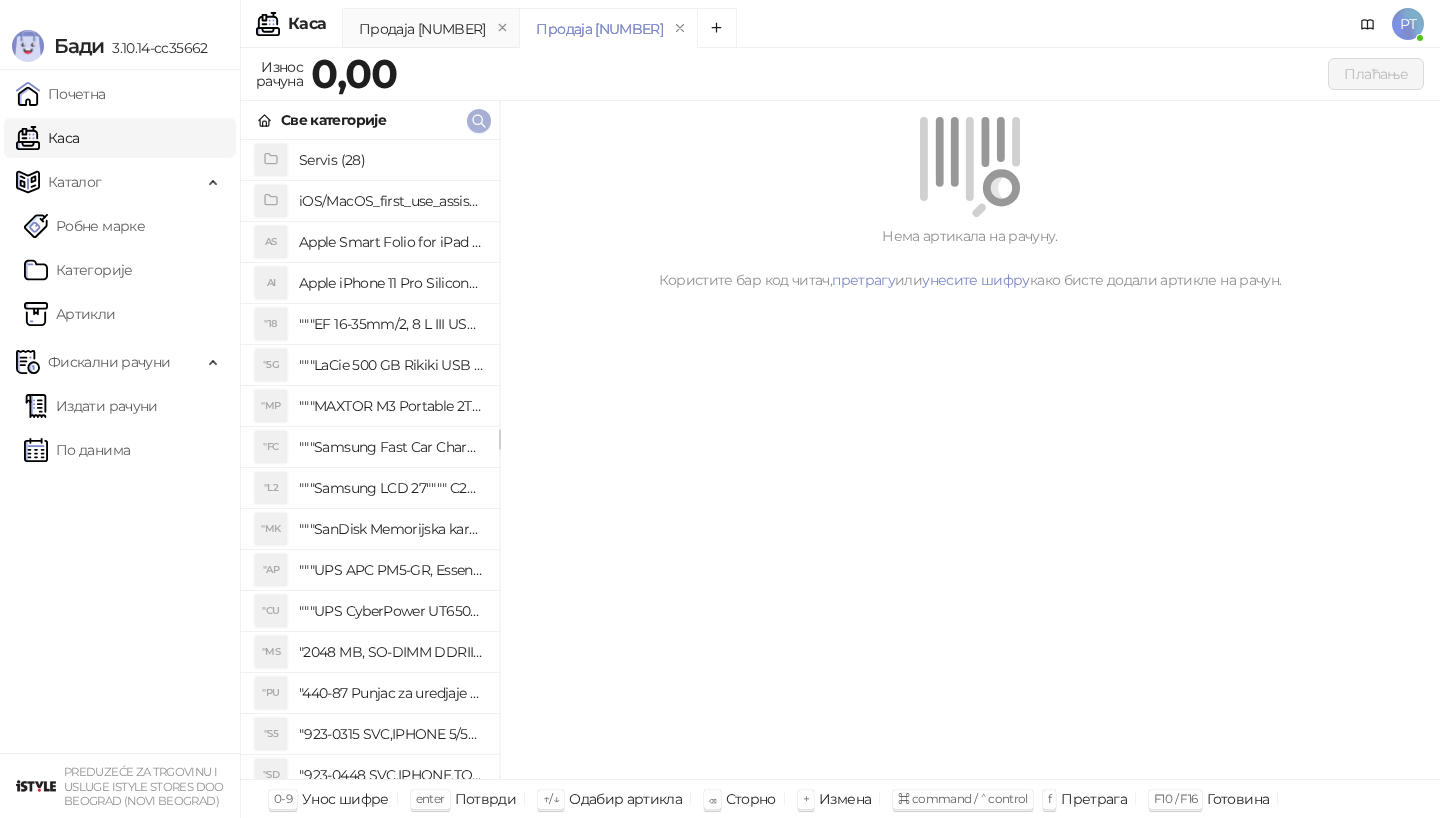 click 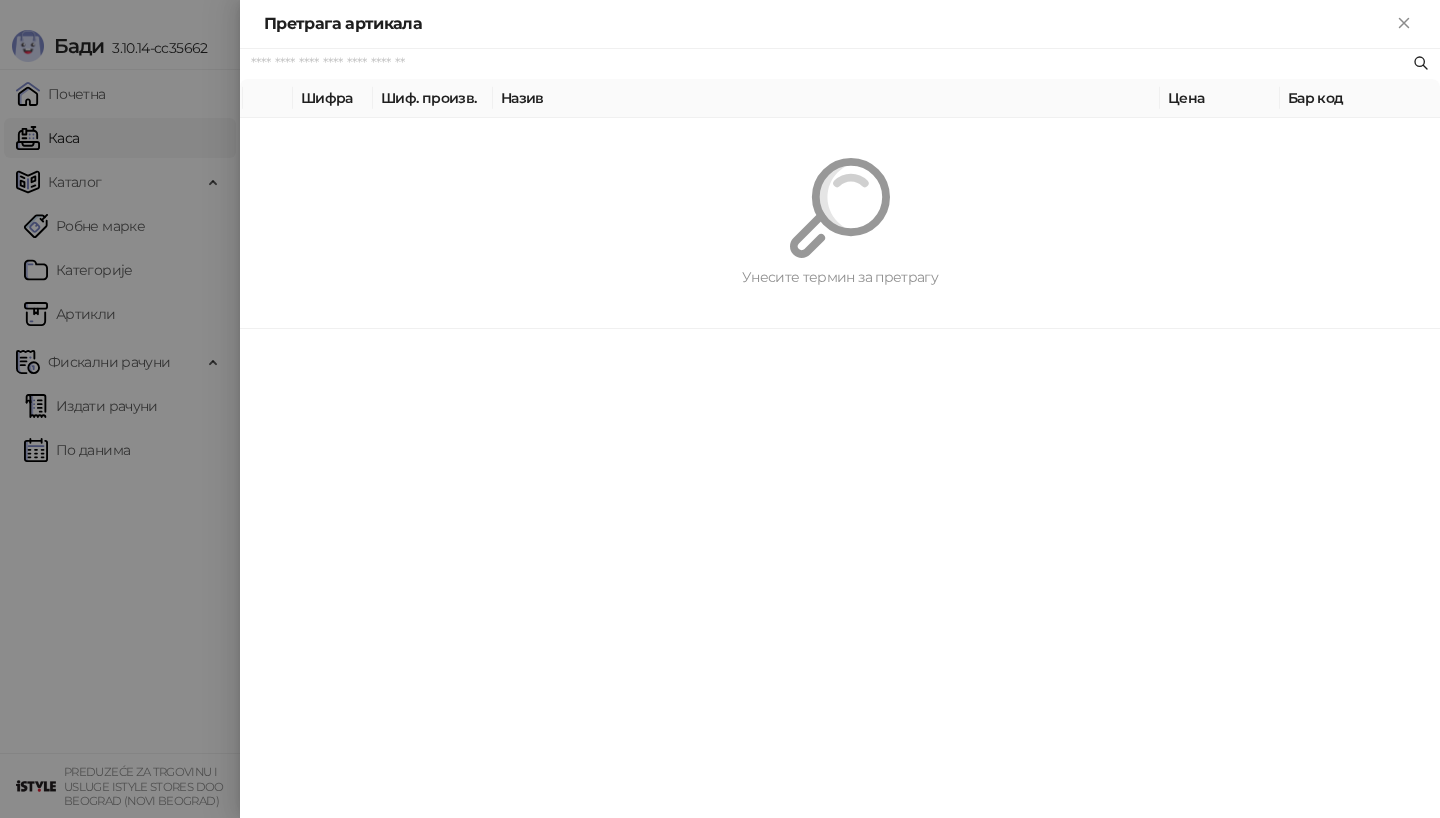 paste on "*********" 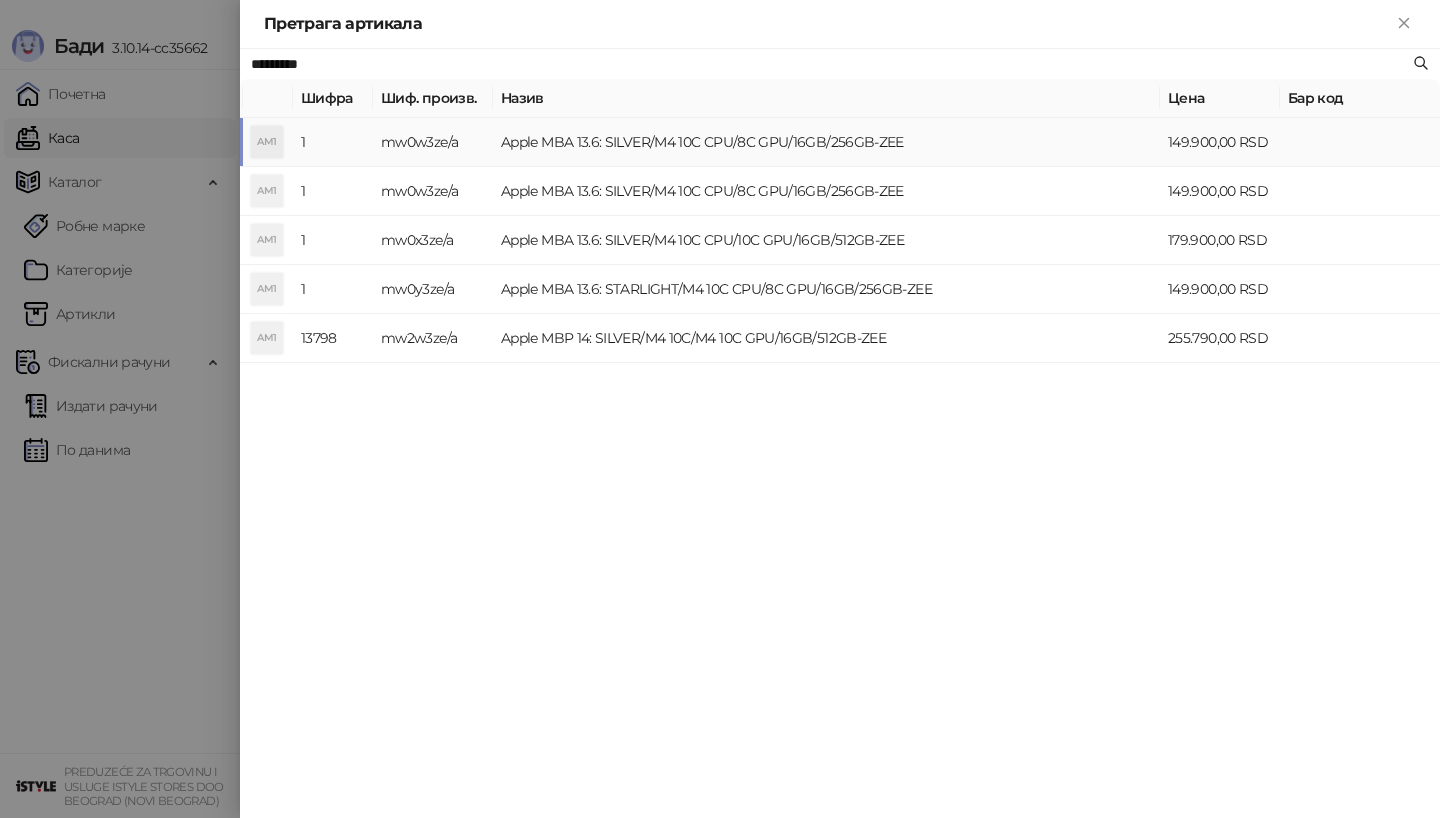 click on "AM1" at bounding box center (267, 142) 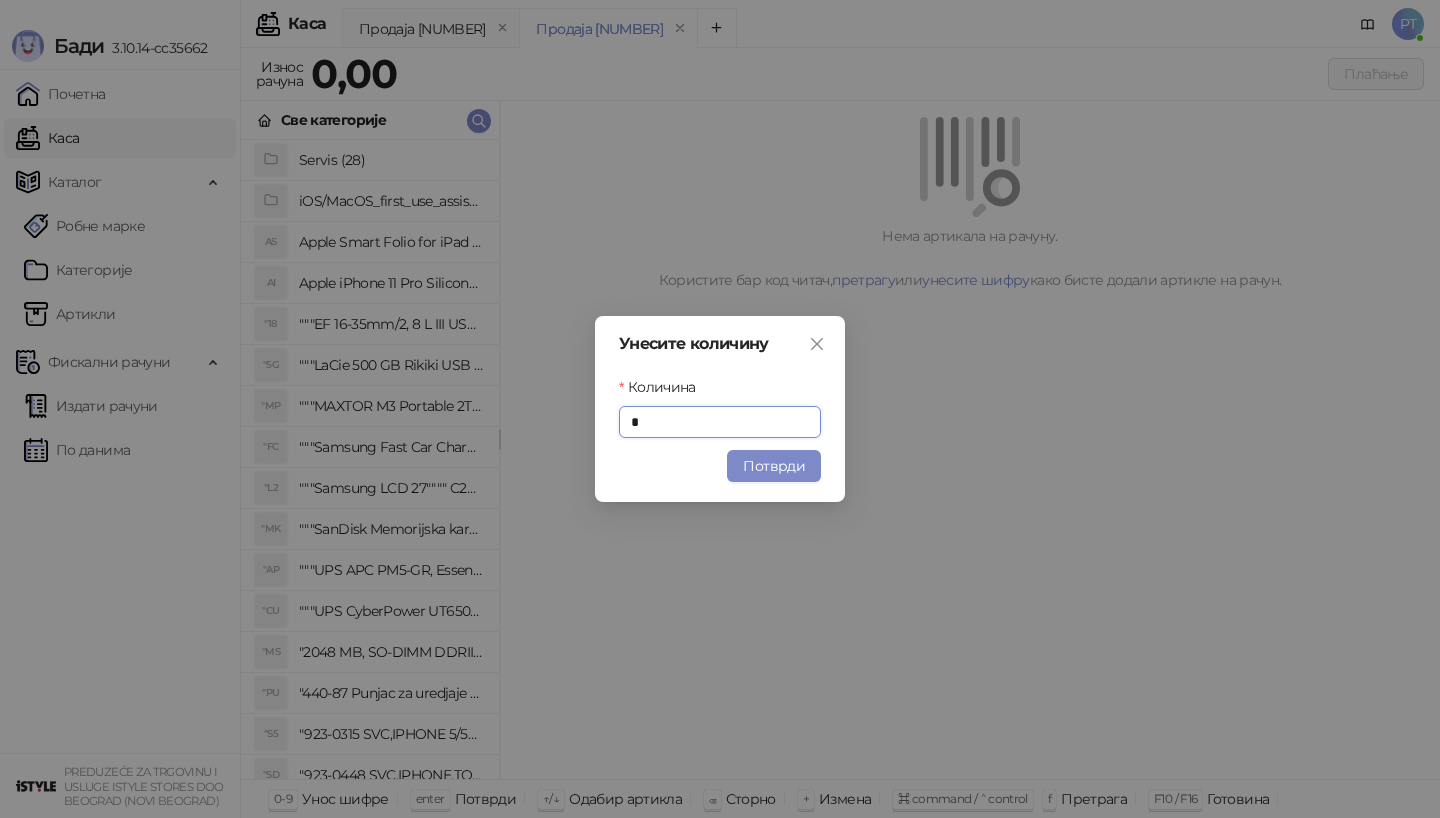 click on "Унесите количину Количина * Потврди" at bounding box center [720, 409] 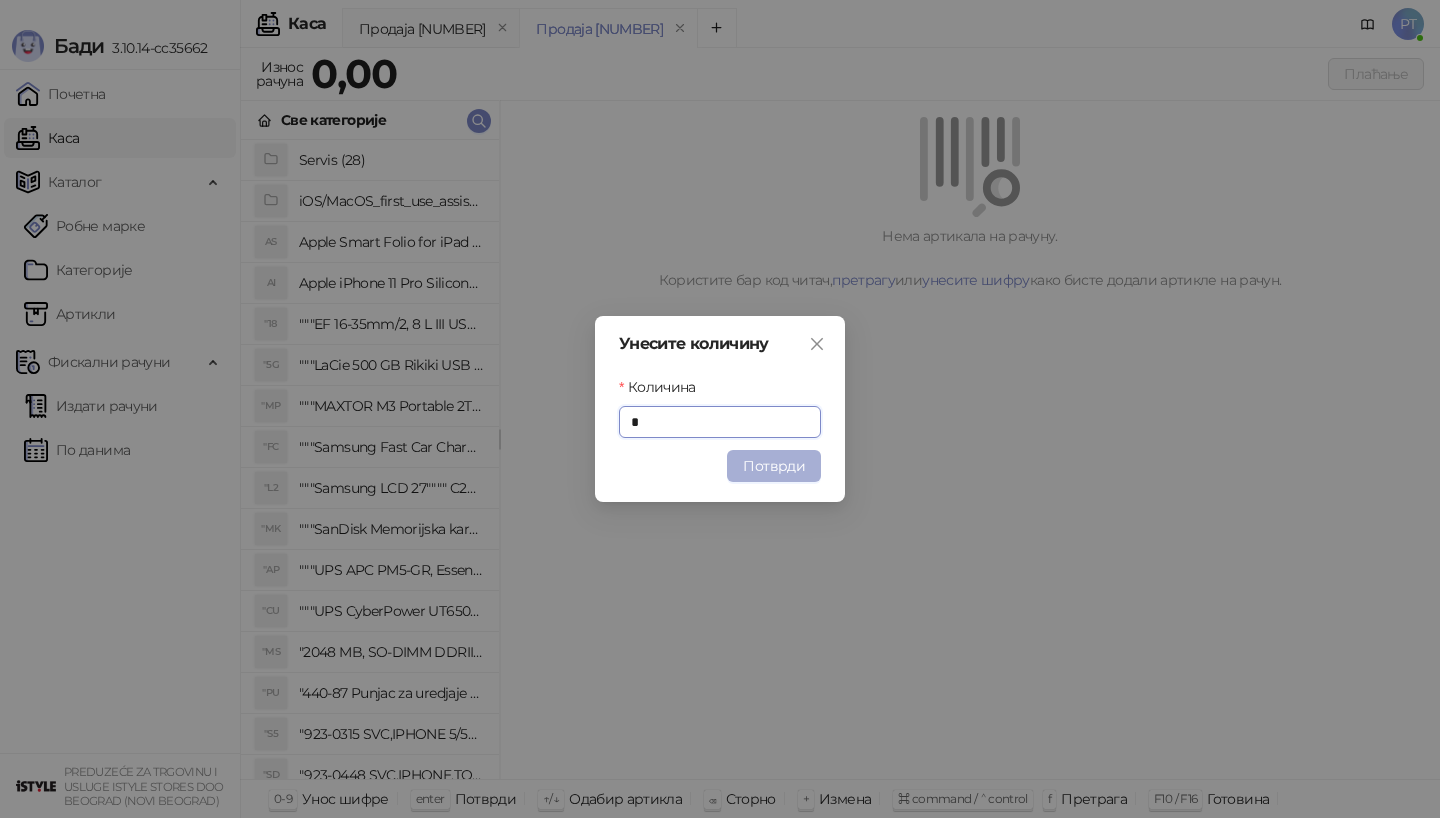 click on "Потврди" at bounding box center (774, 466) 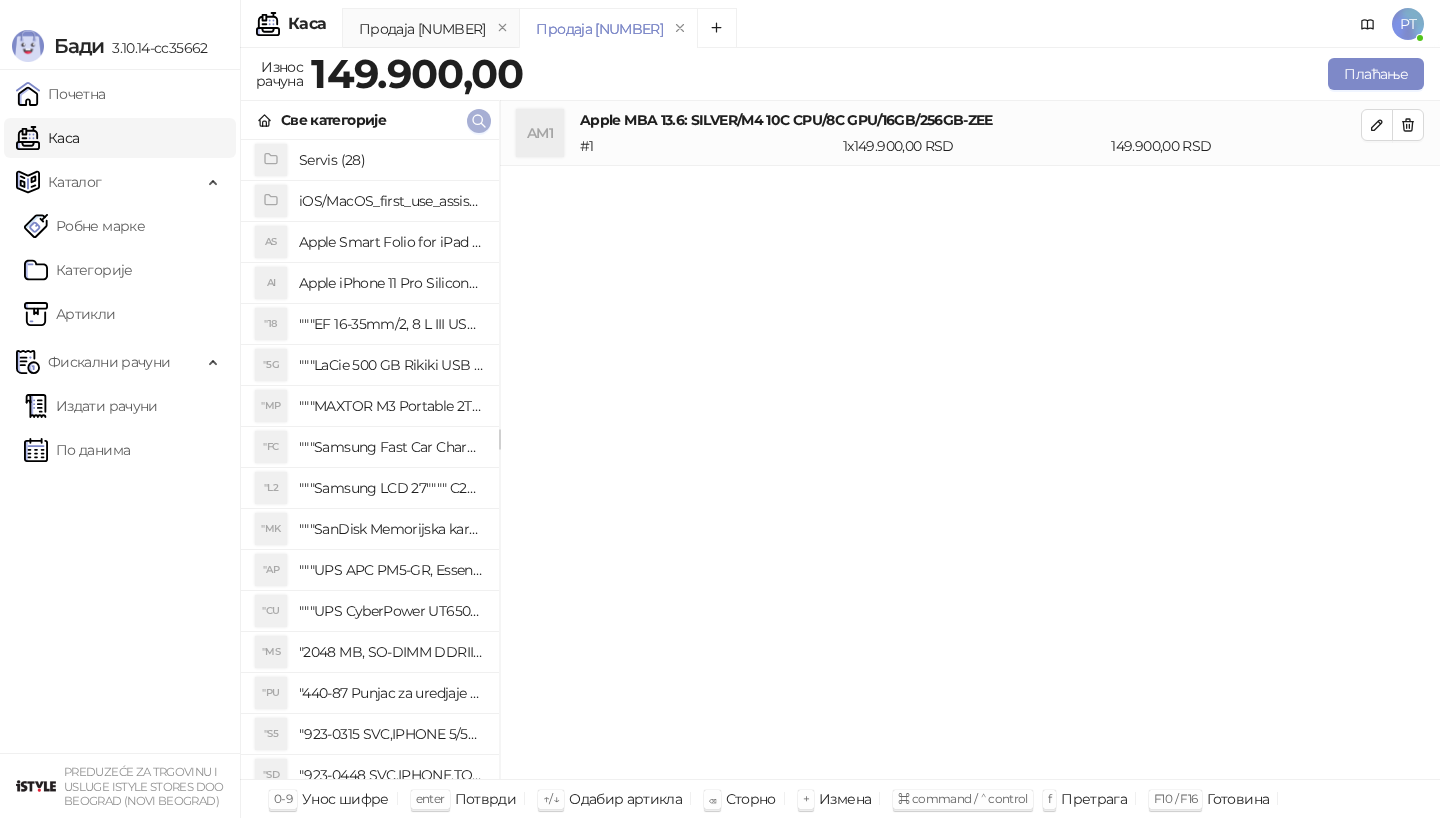 click 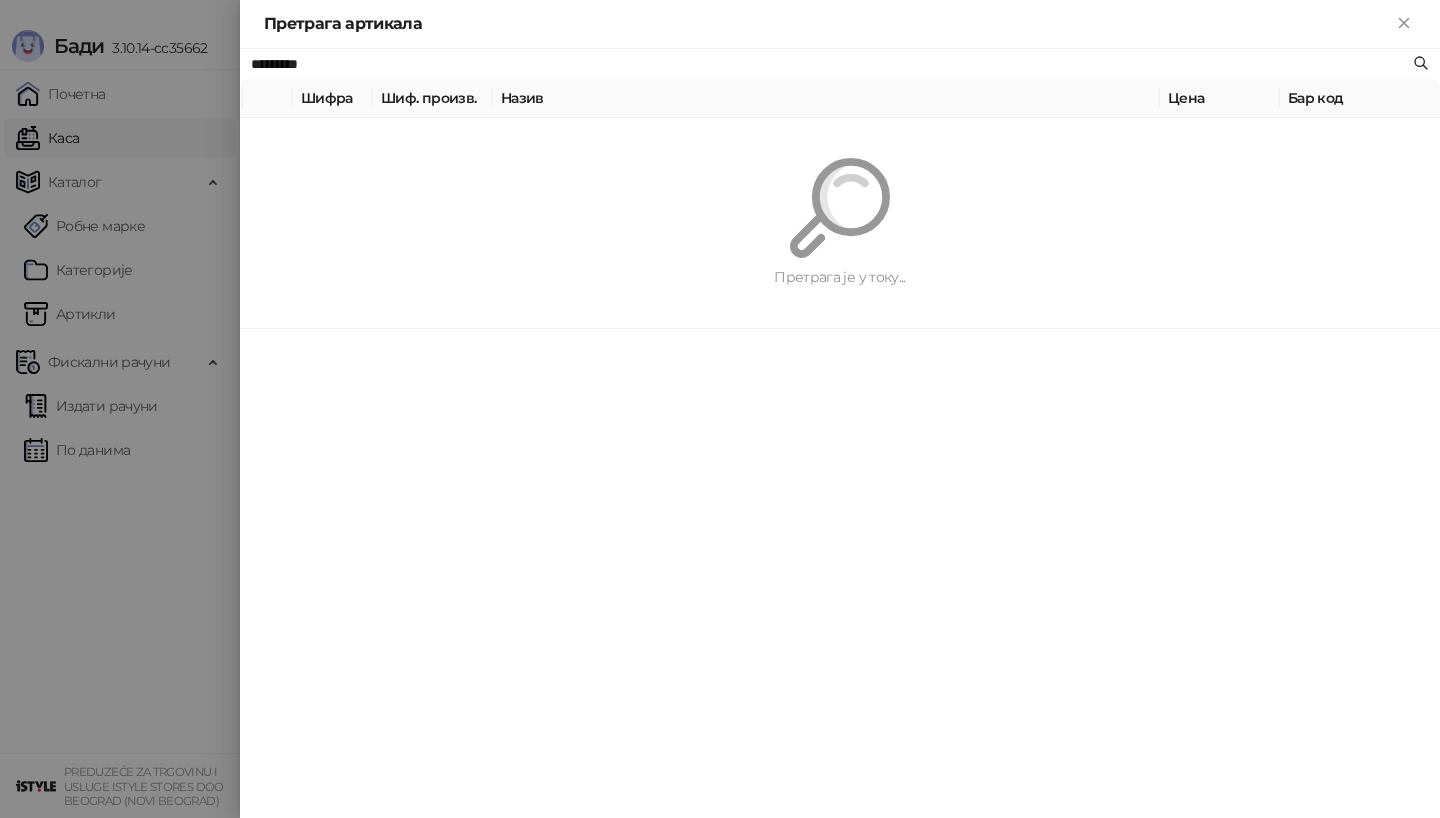 paste on "**" 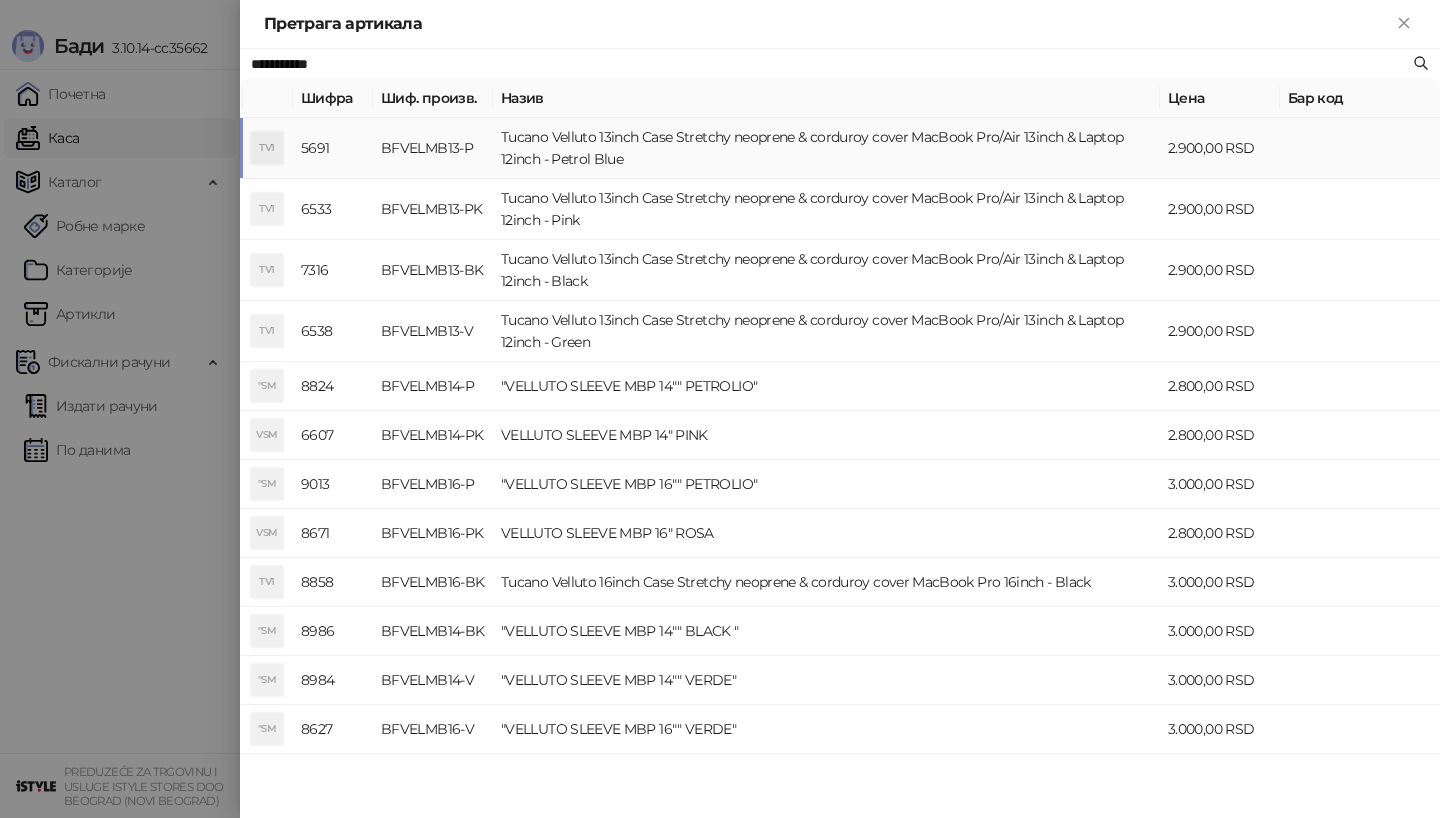 click on "TV1" at bounding box center [267, 148] 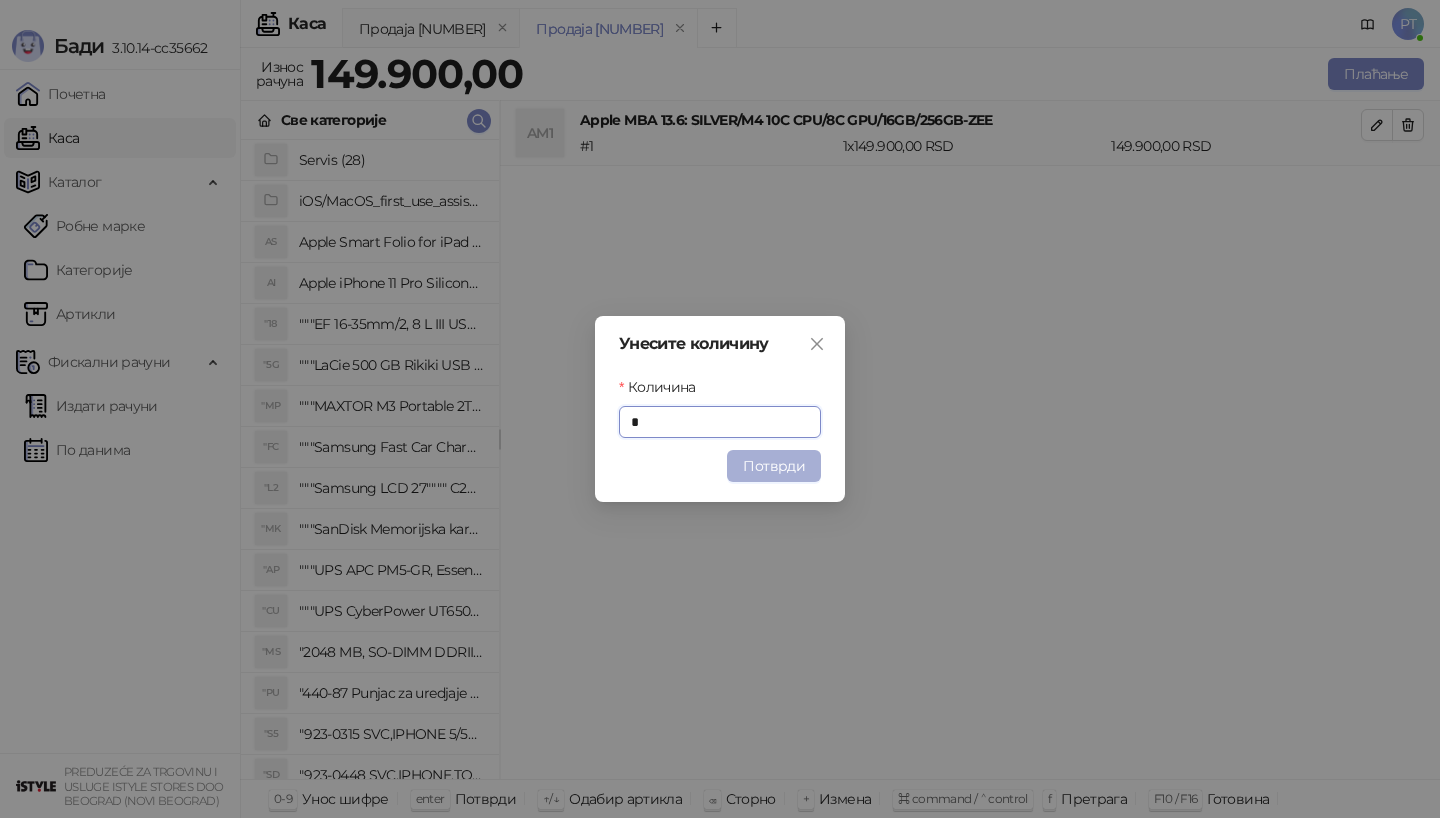 click on "Потврди" at bounding box center (774, 466) 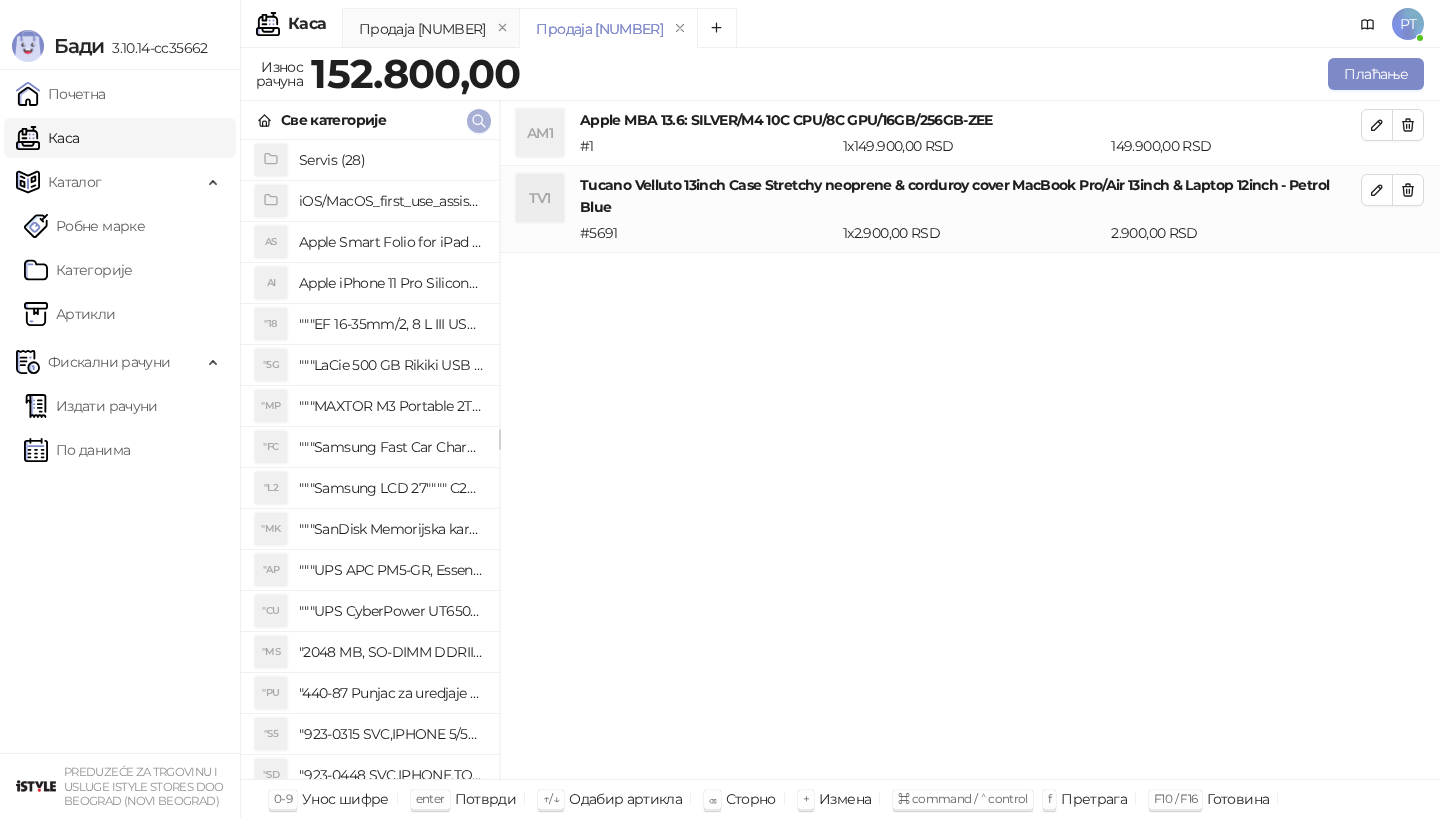 click 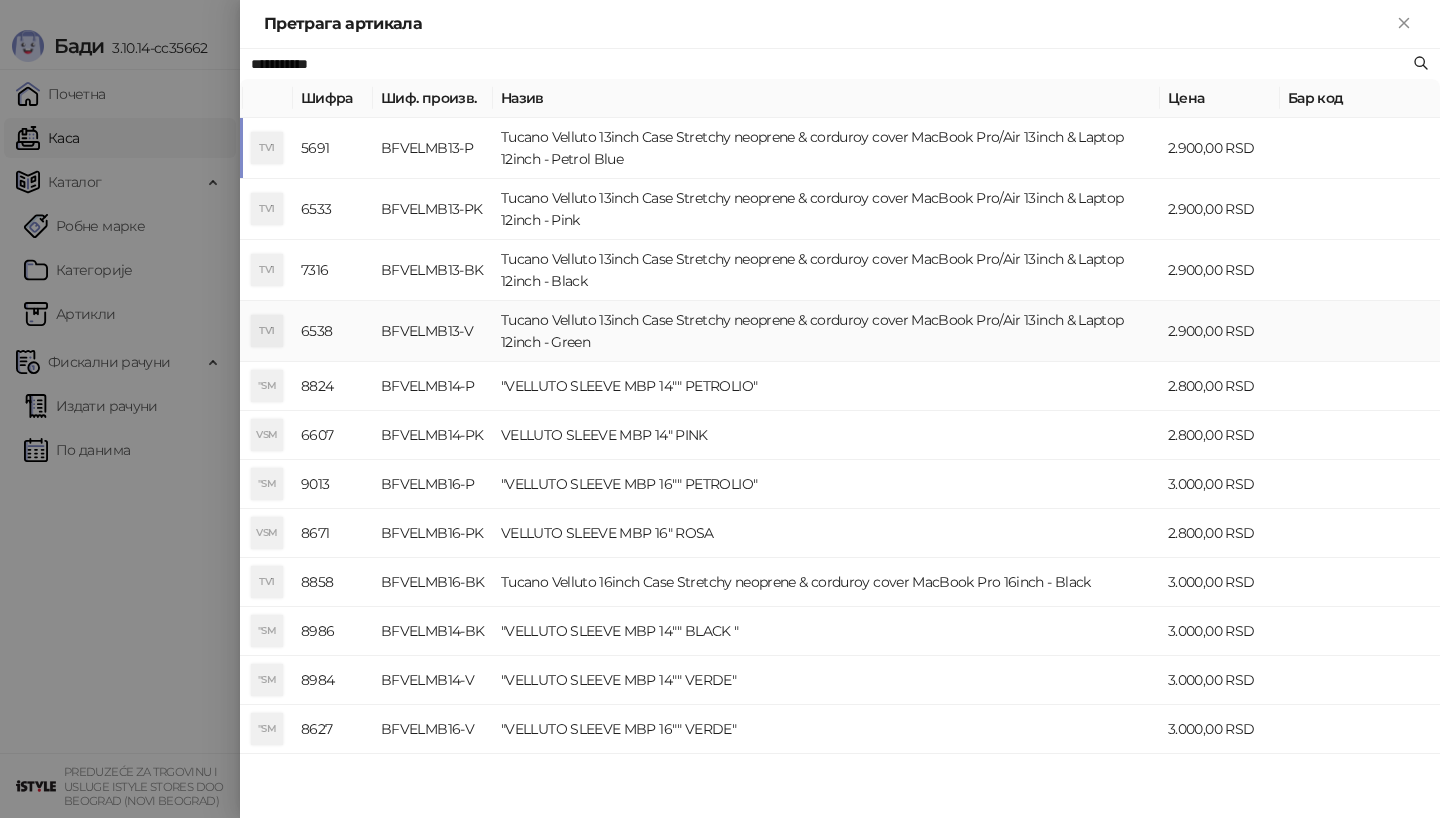 paste 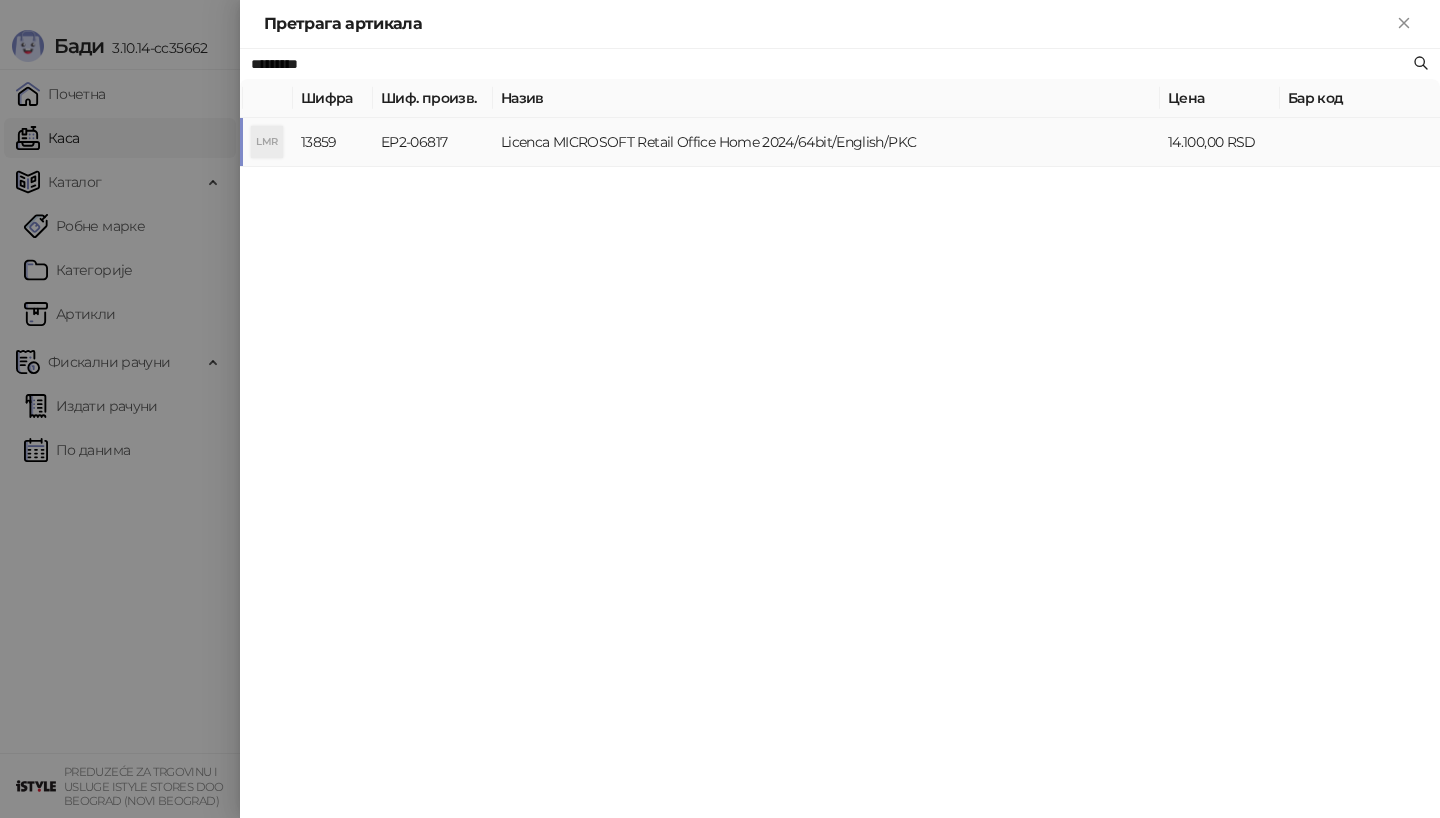 click on "LMR" at bounding box center (267, 142) 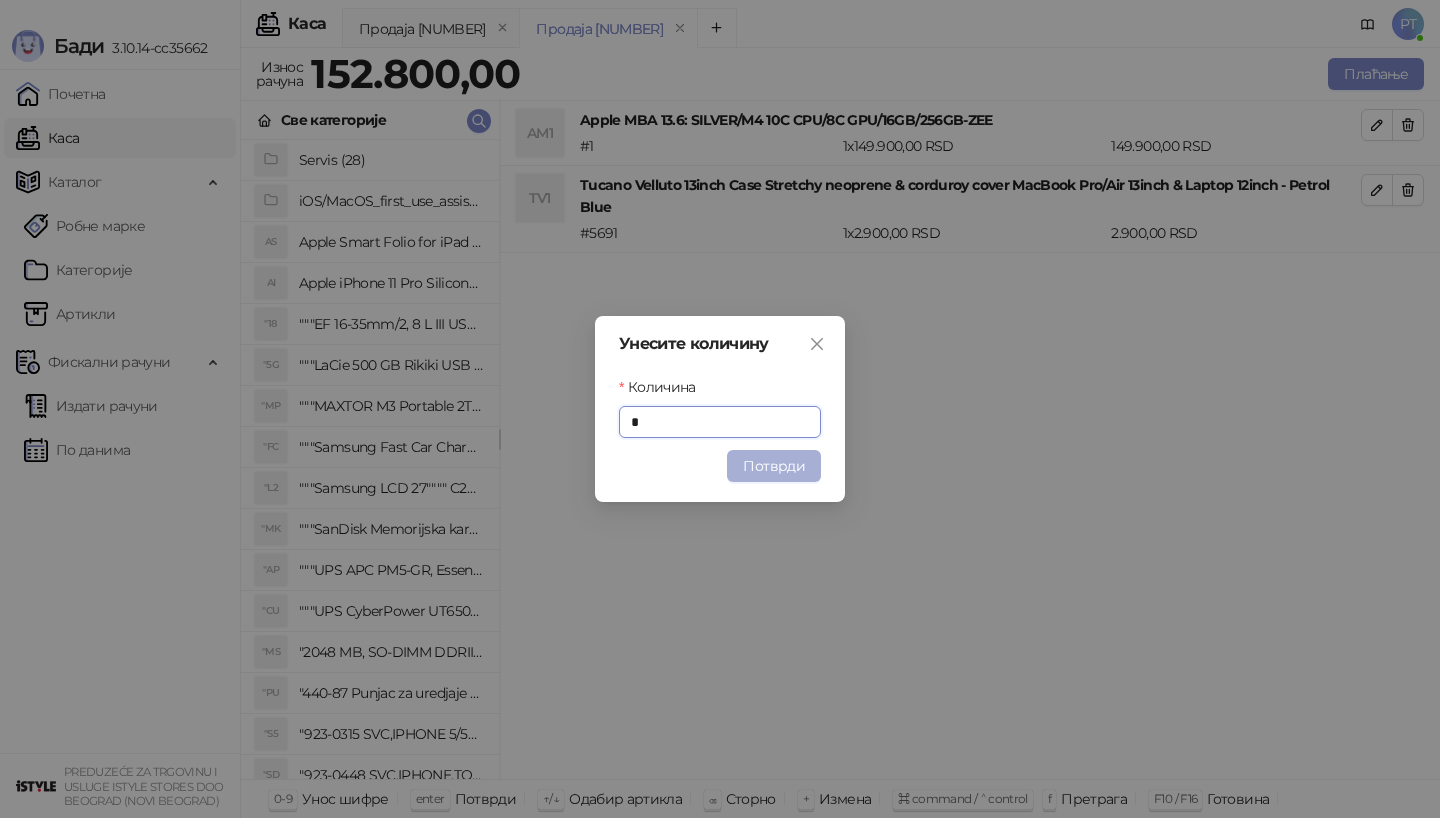 click on "Потврди" at bounding box center (774, 466) 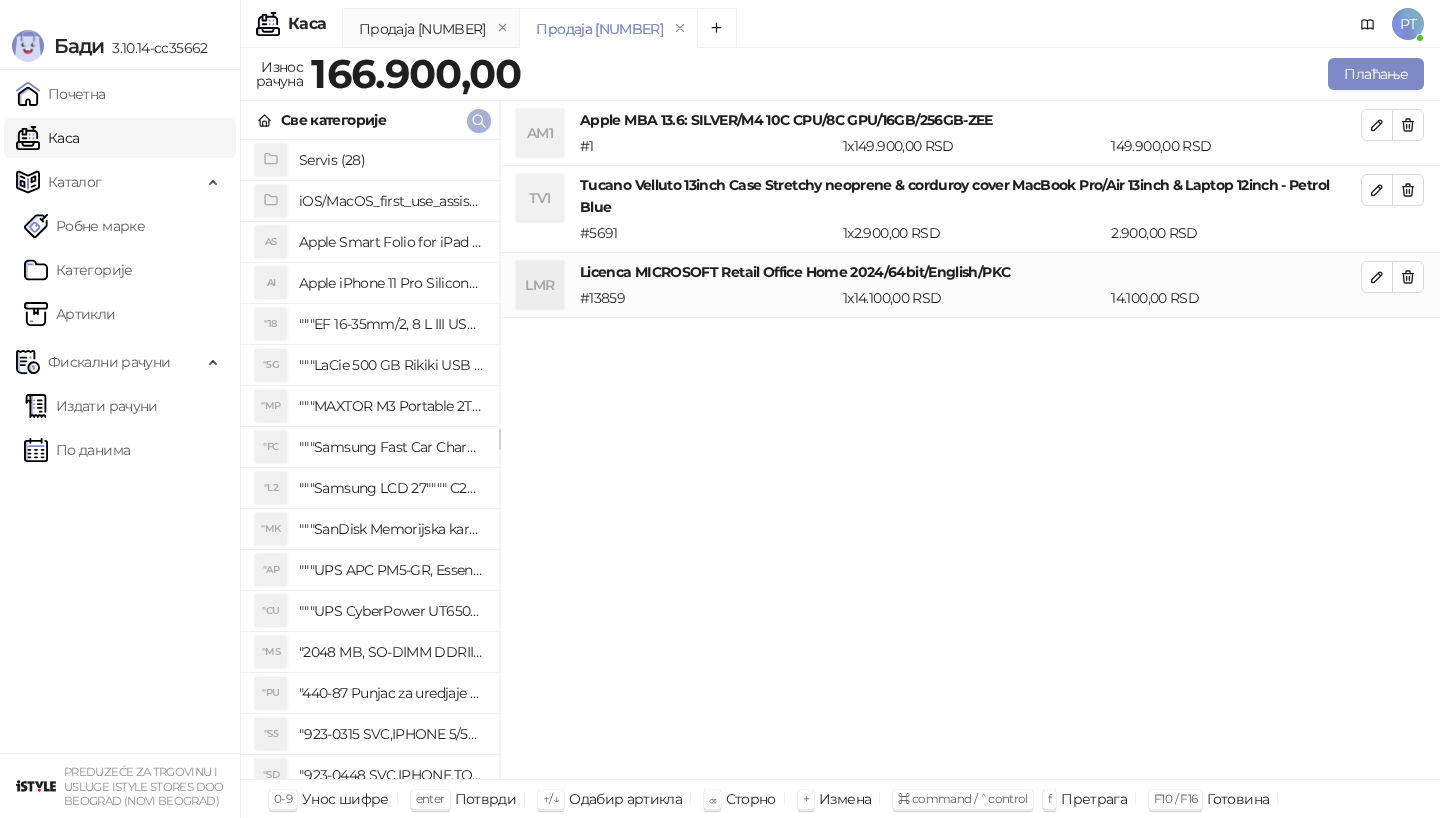 click 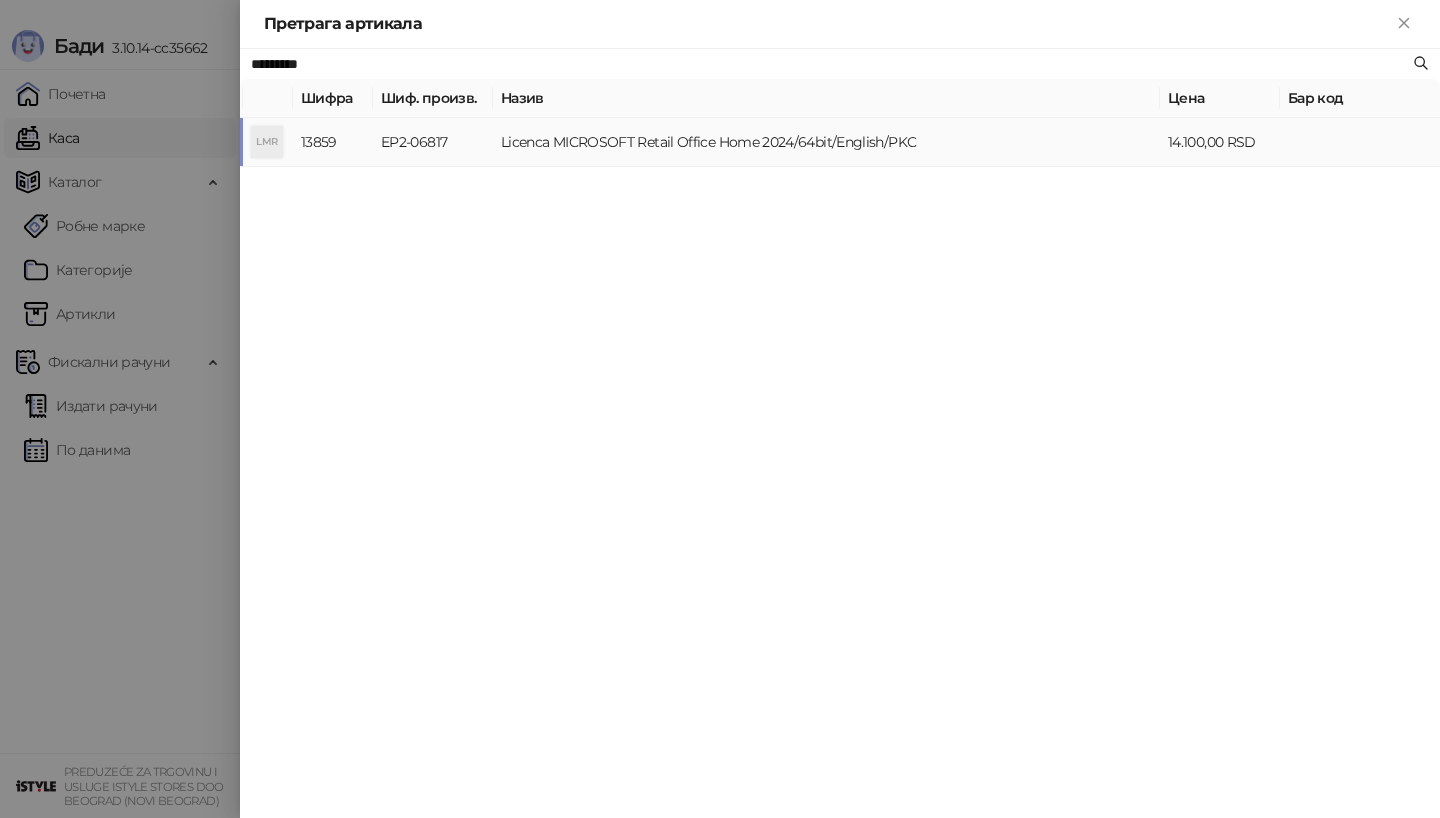 paste on "**********" 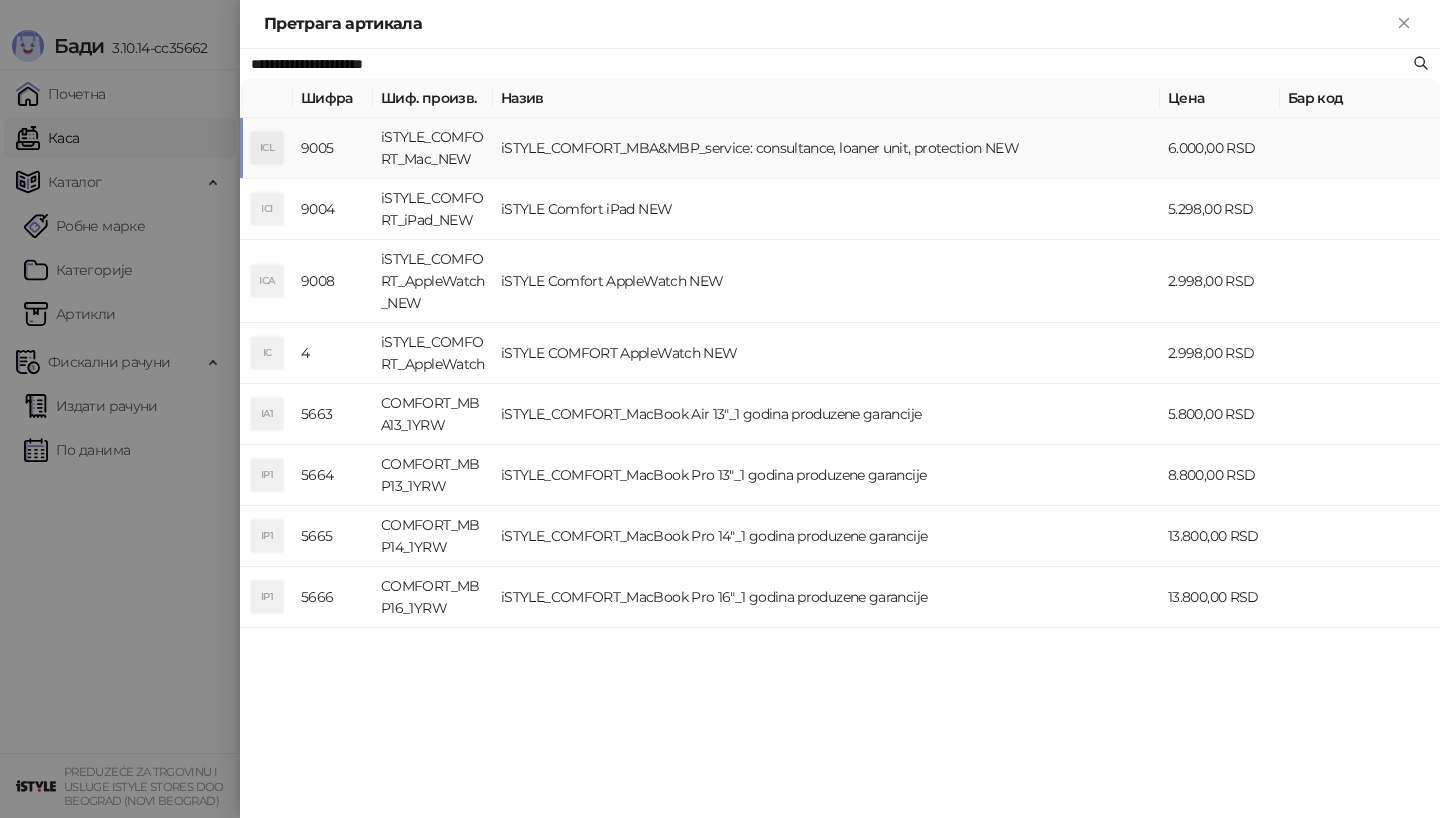 click on "ICL" at bounding box center (267, 148) 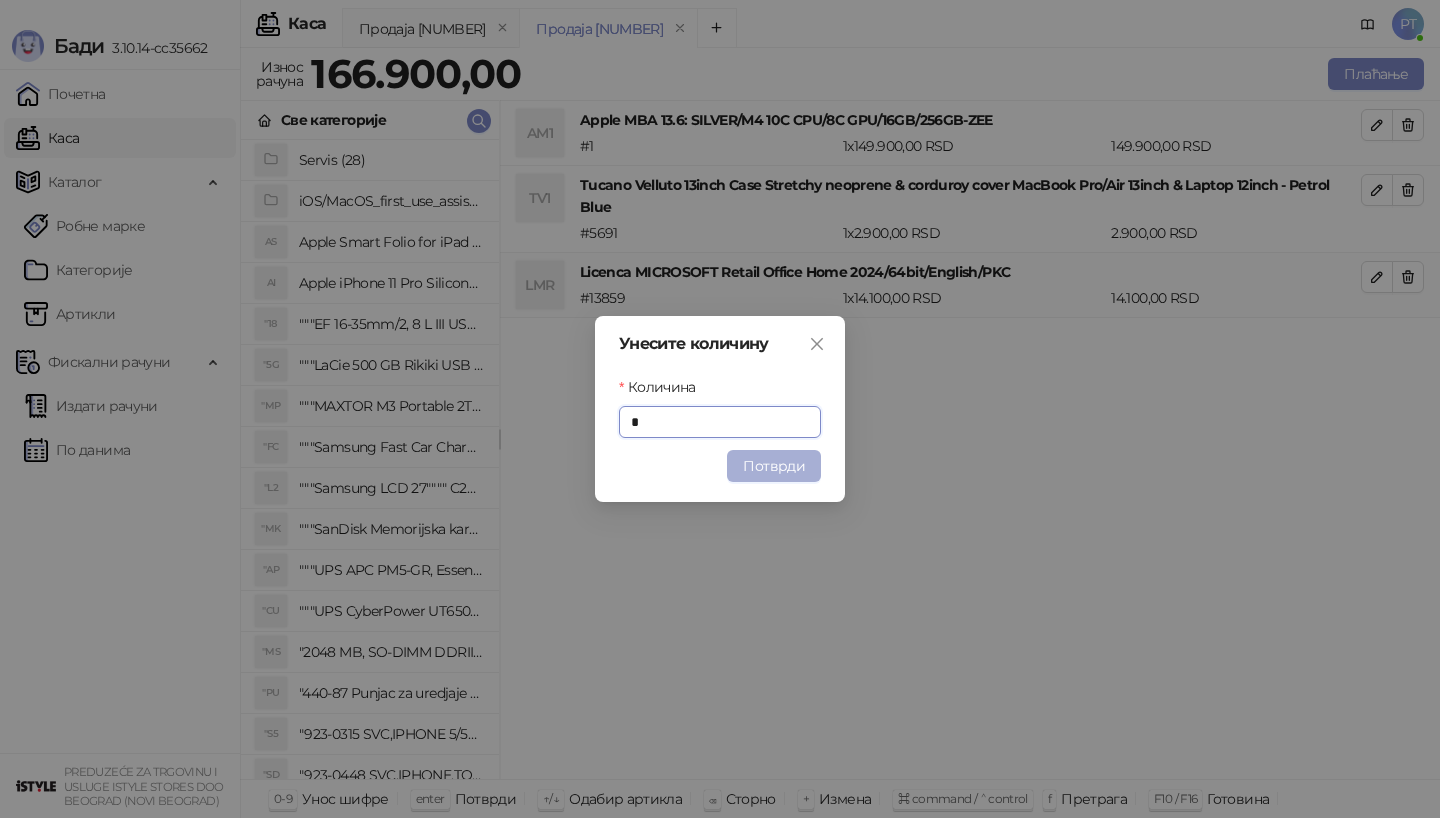 click on "Потврди" at bounding box center (774, 466) 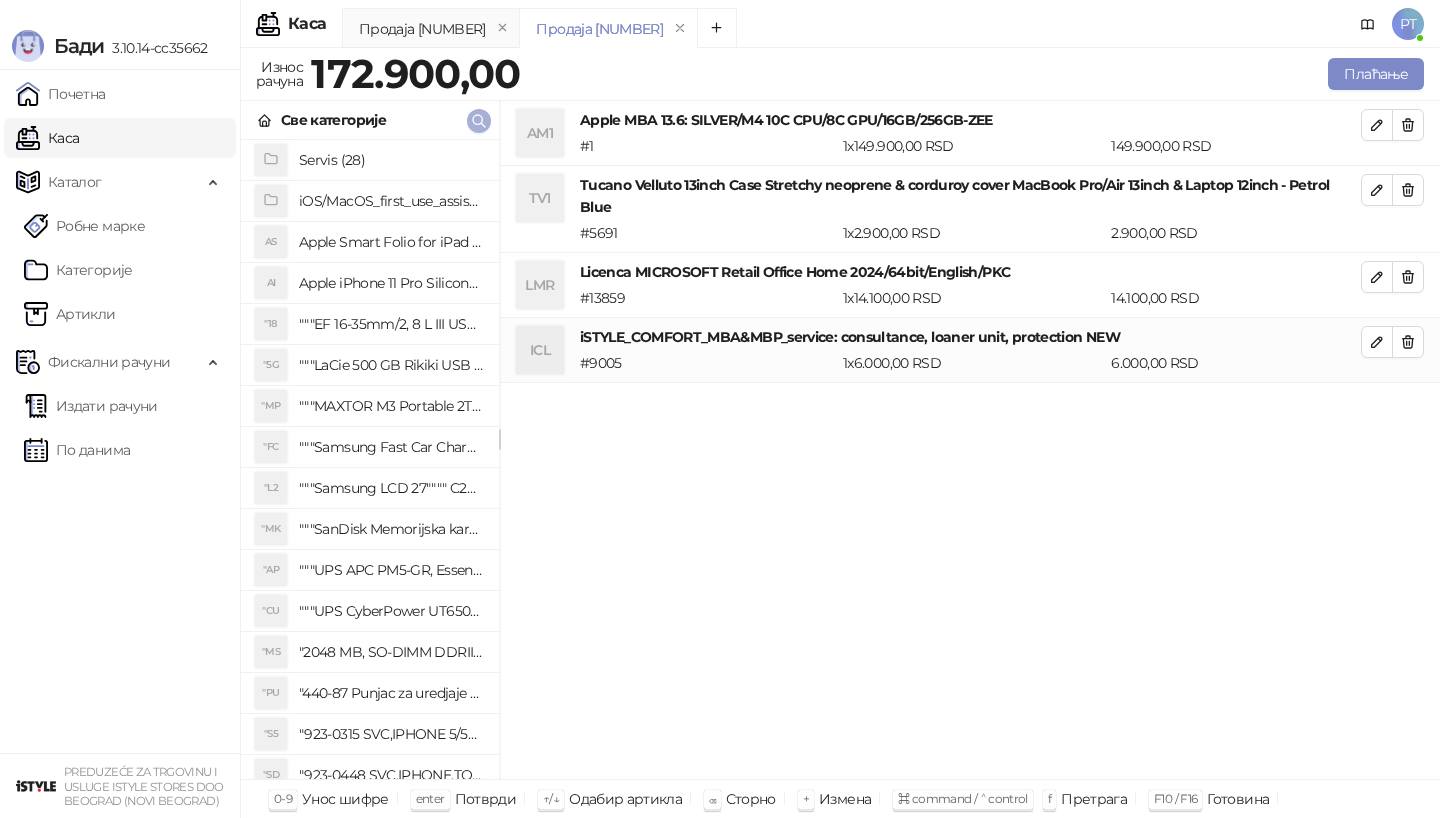 click 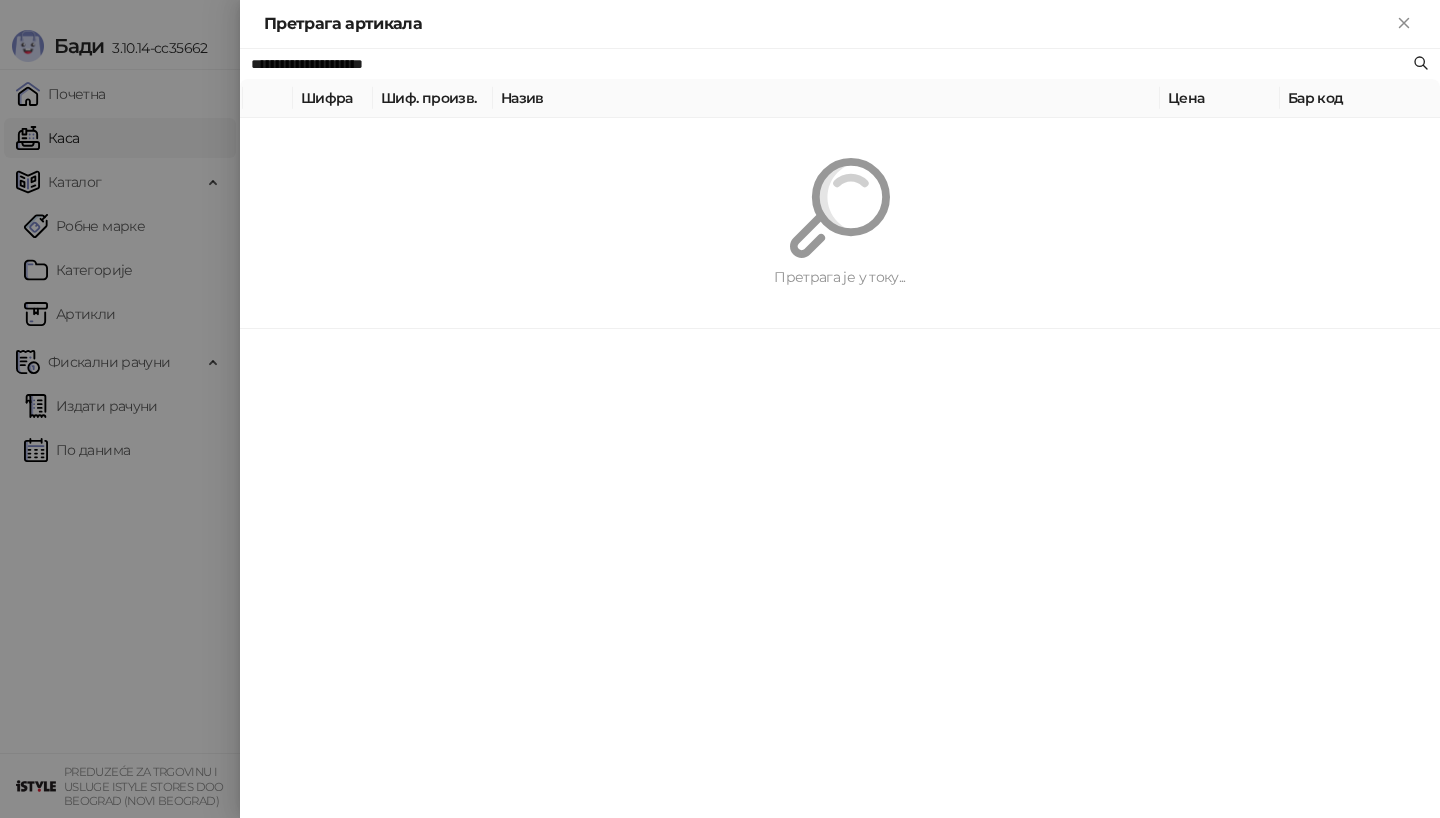 paste 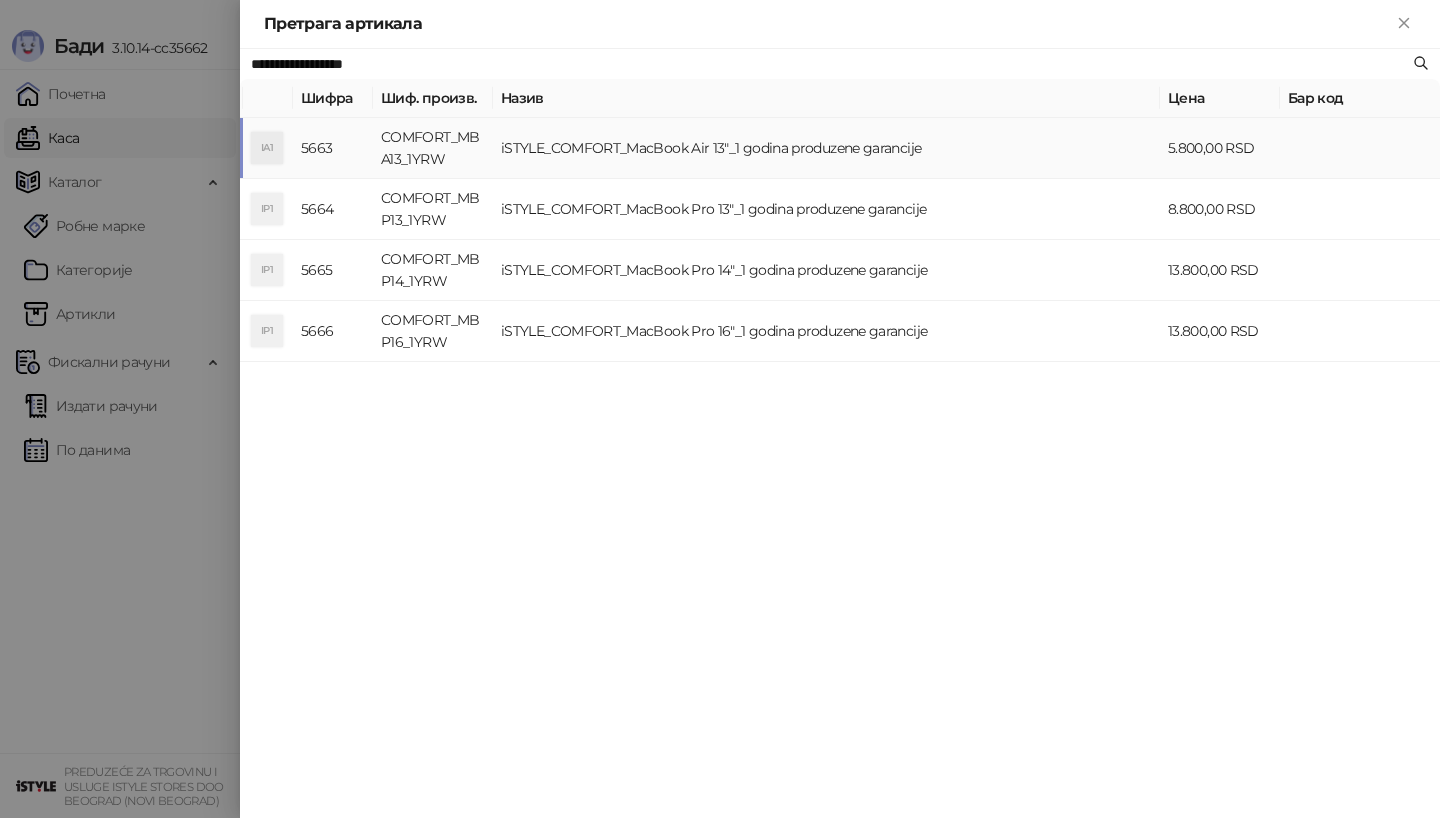 type on "**********" 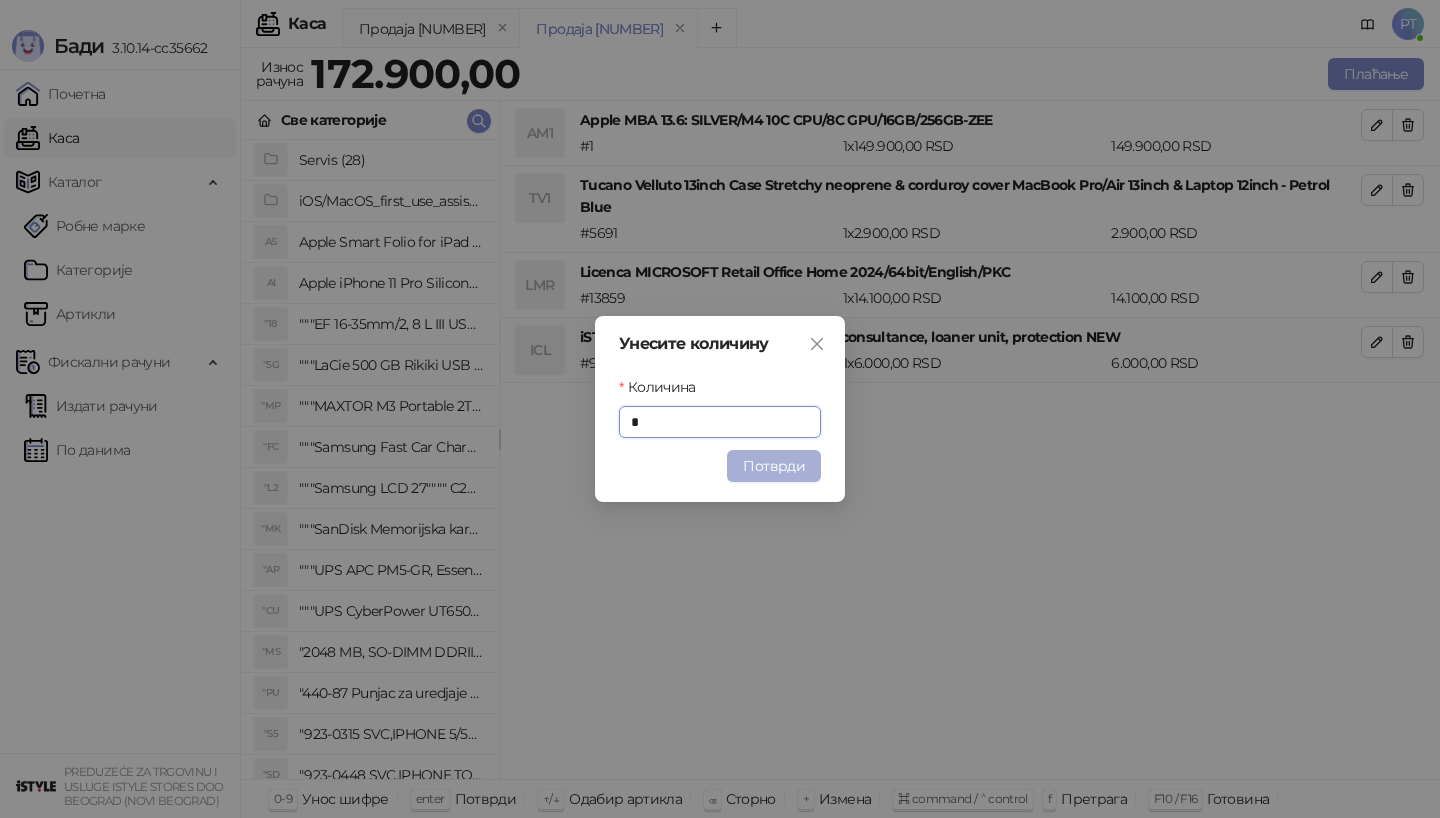 click on "Потврди" at bounding box center [774, 466] 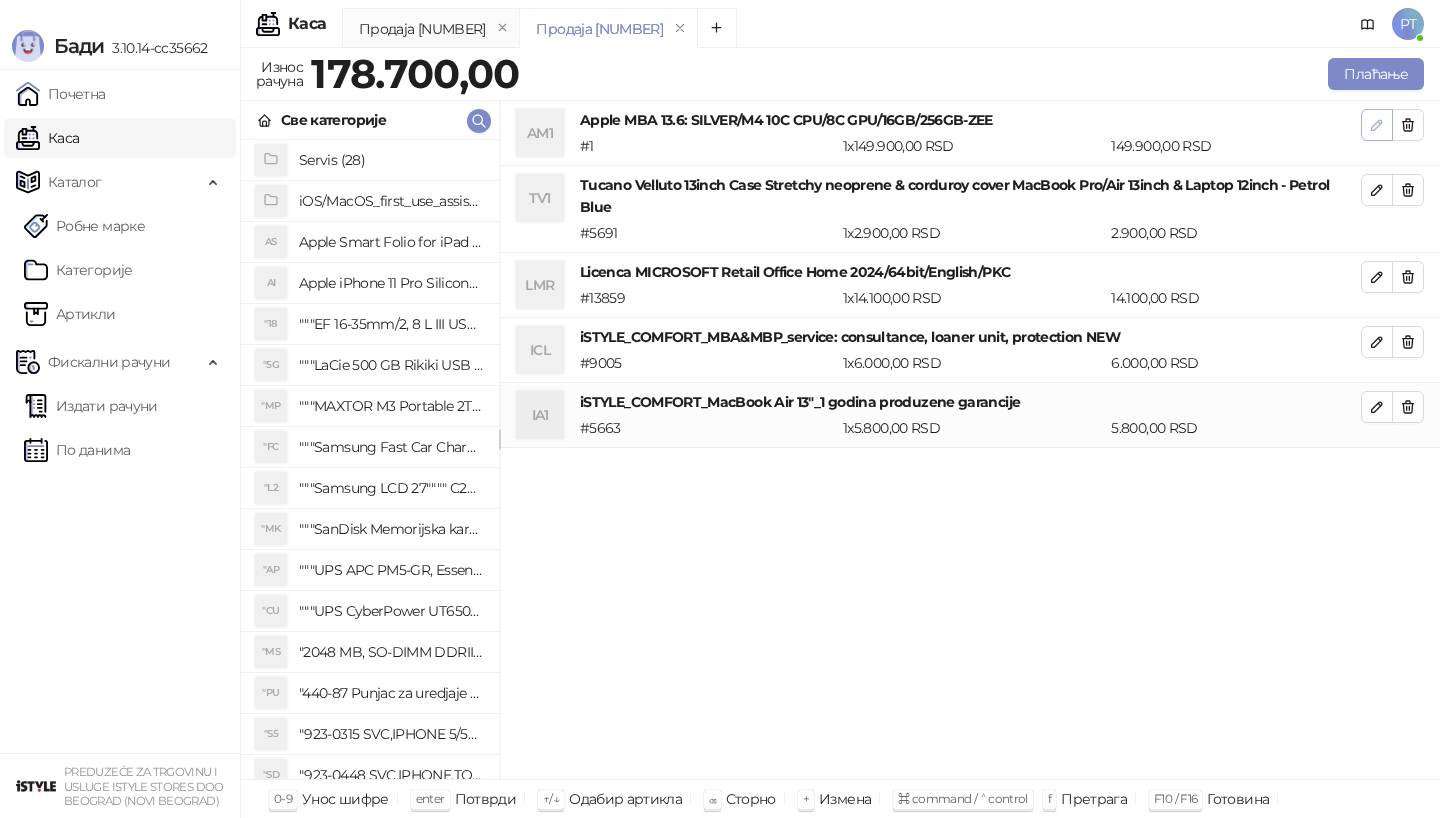 click 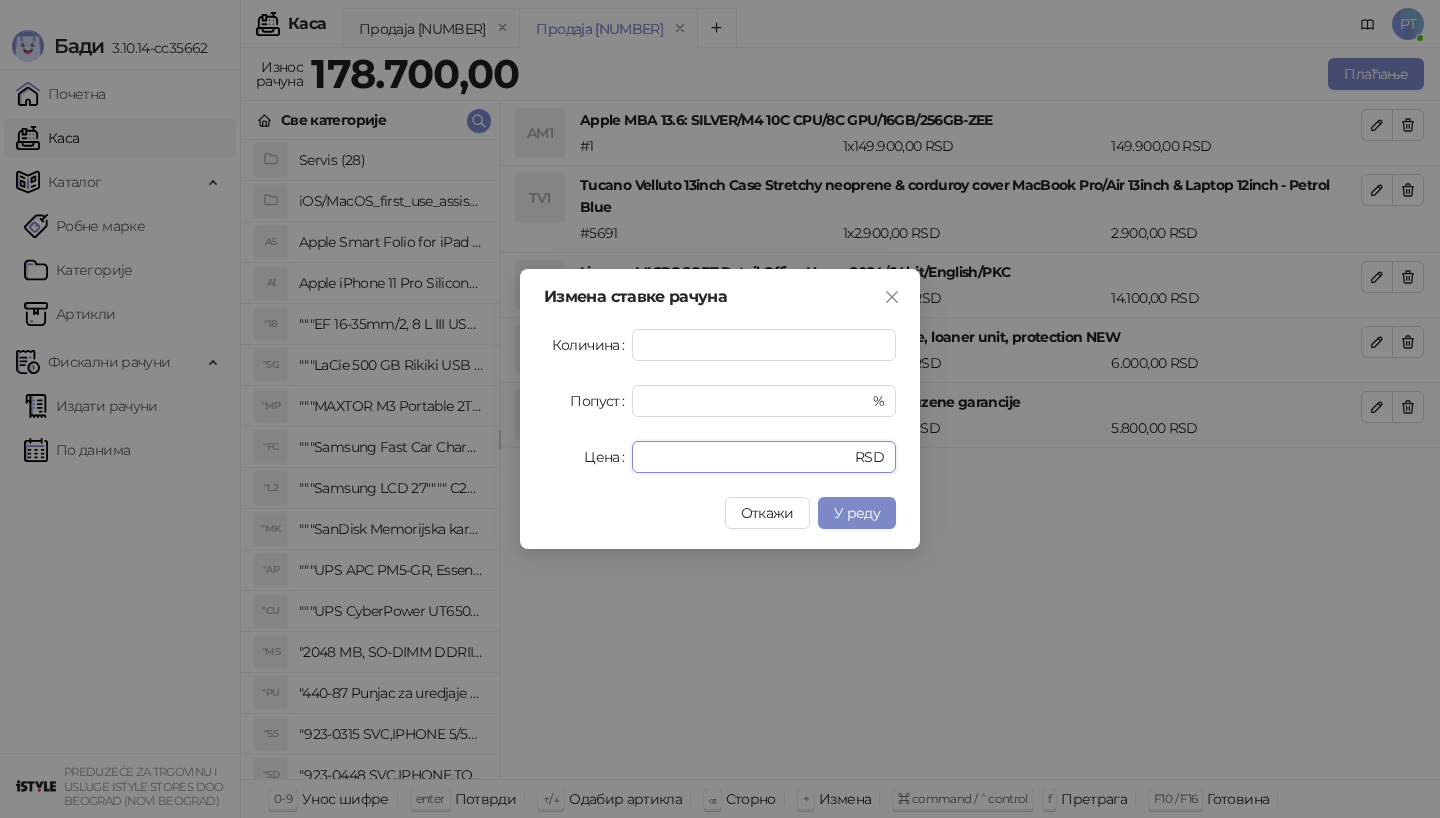 drag, startPoint x: 708, startPoint y: 452, endPoint x: 558, endPoint y: 451, distance: 150.00333 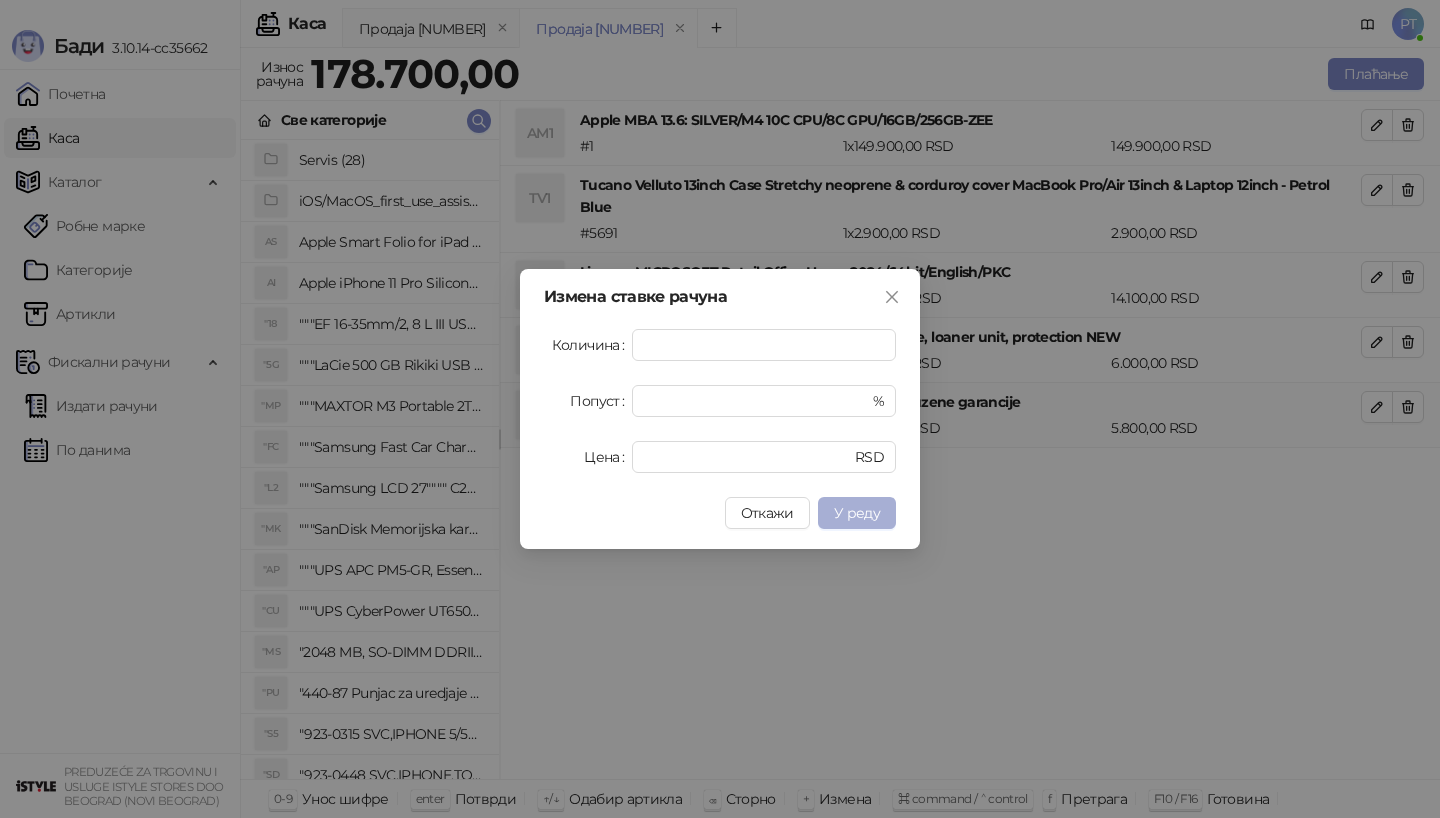 type on "******" 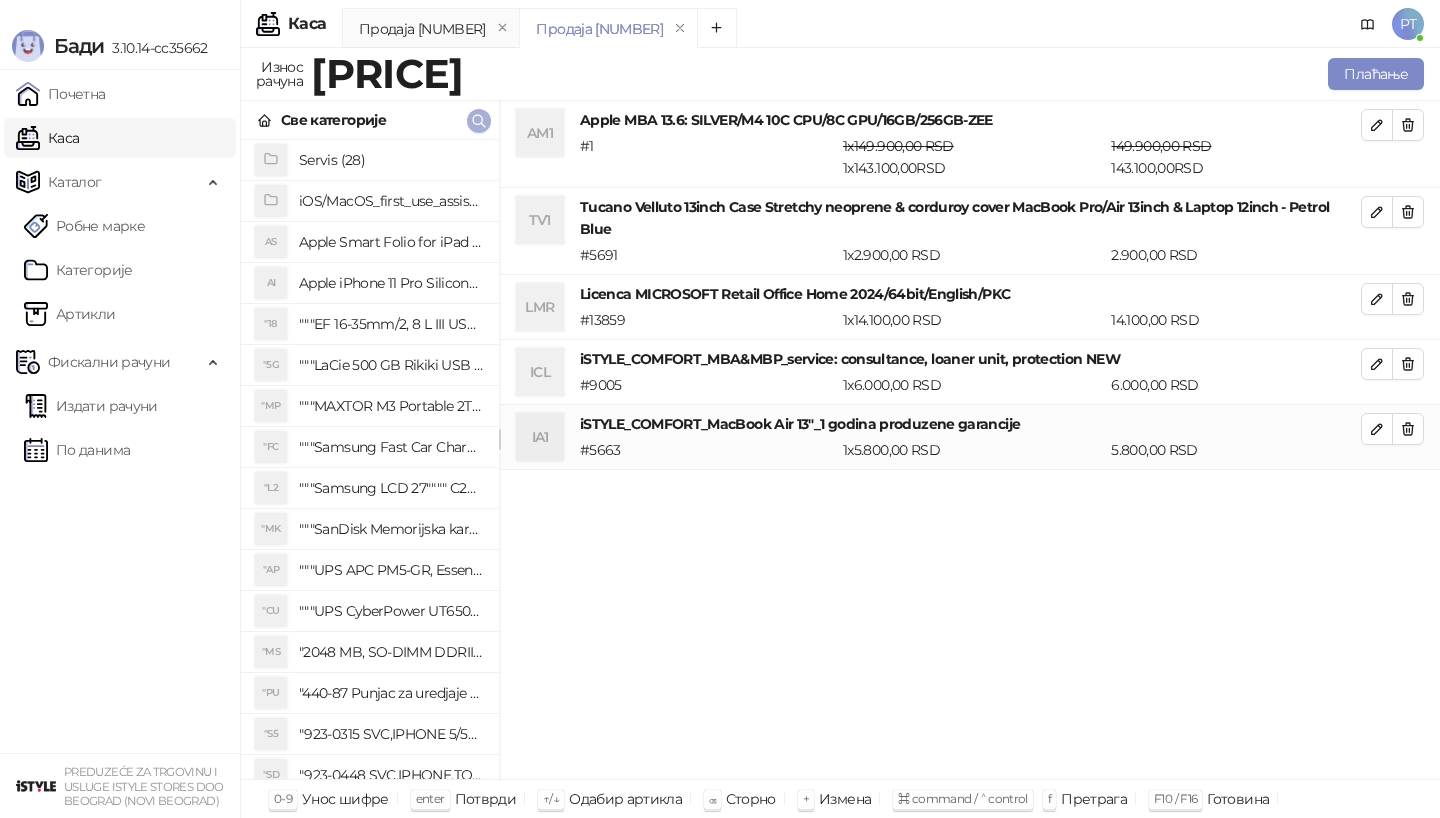 click 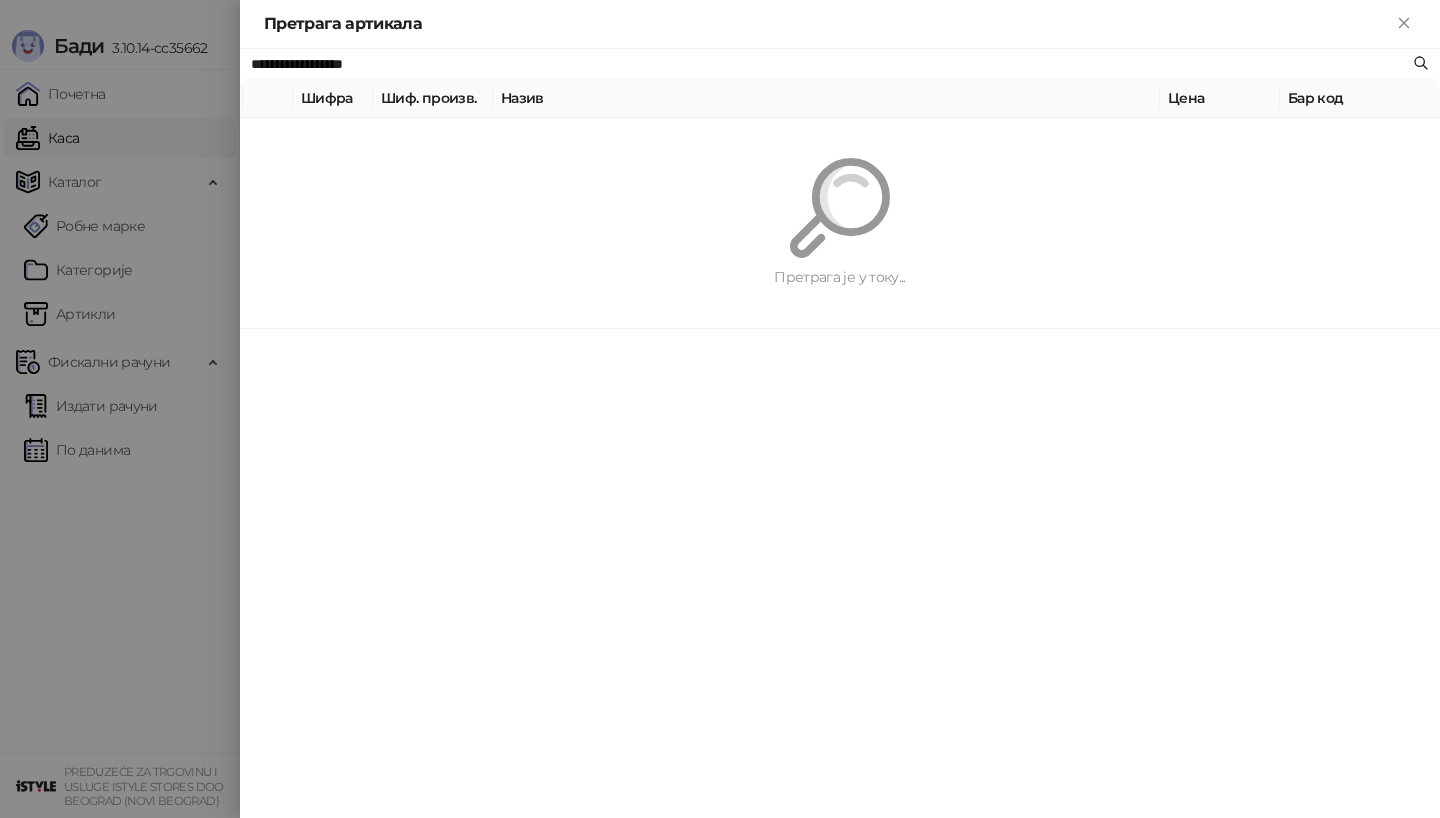 paste on "*" 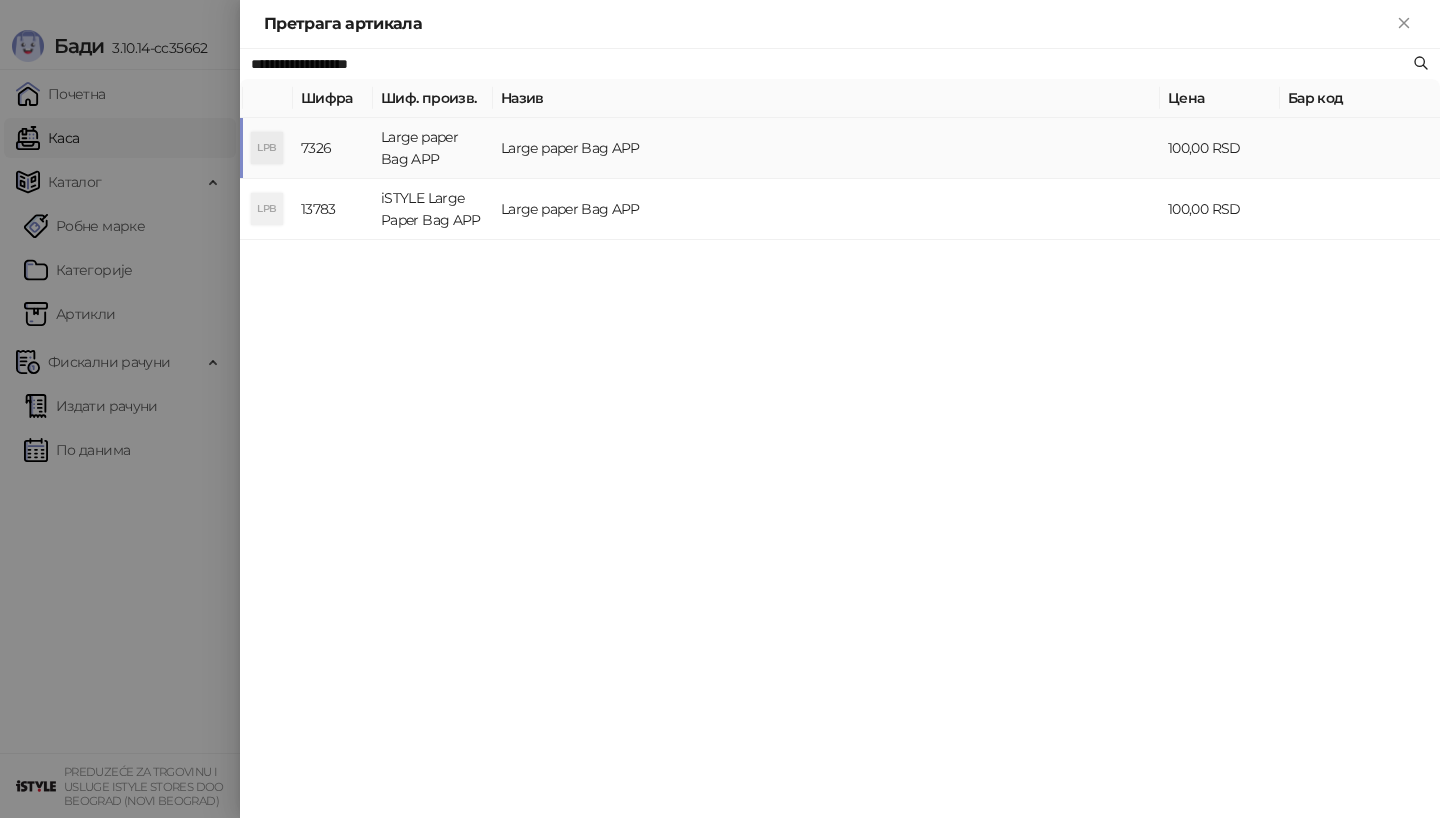 type on "**********" 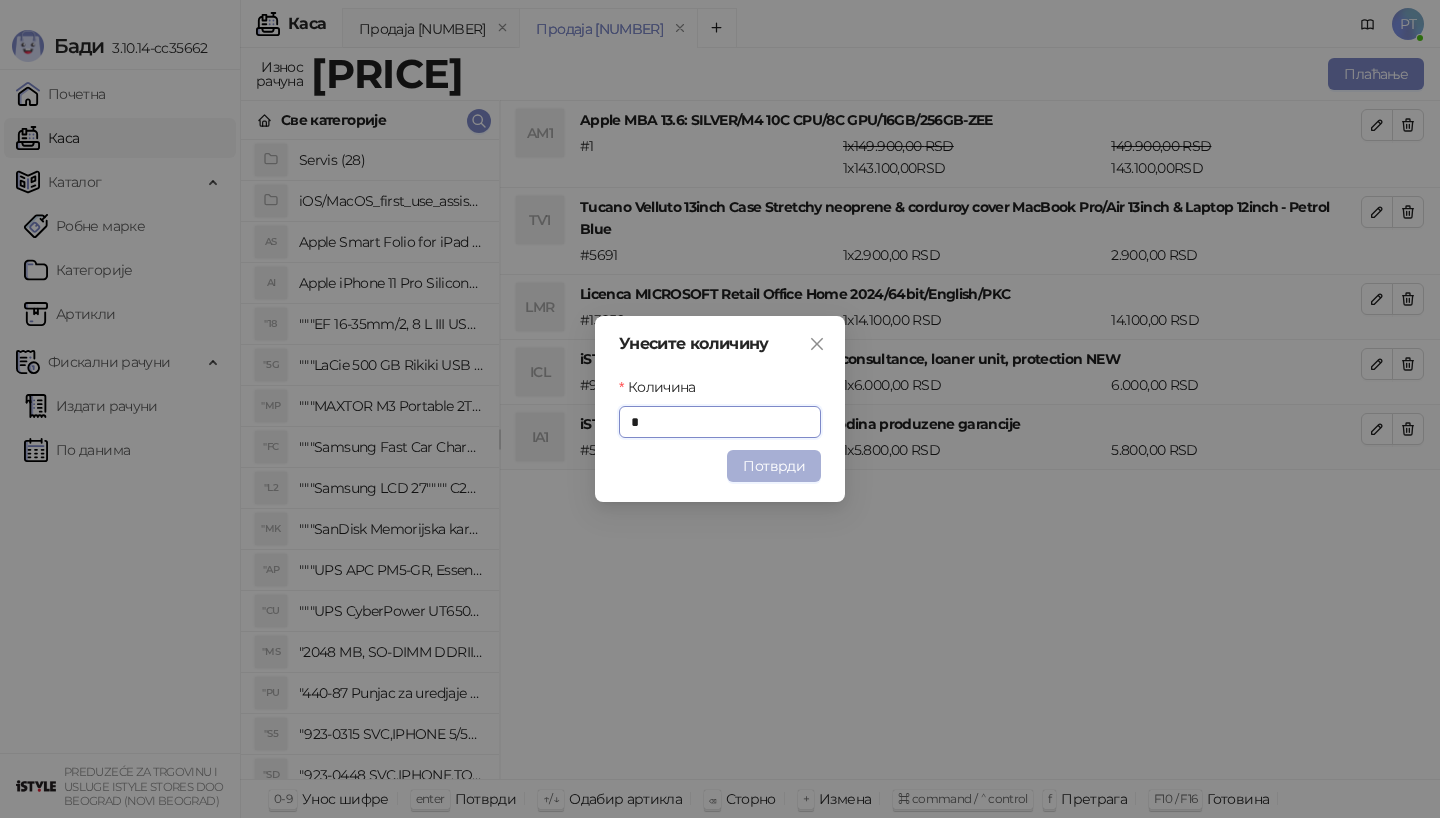 click on "Потврди" at bounding box center [774, 466] 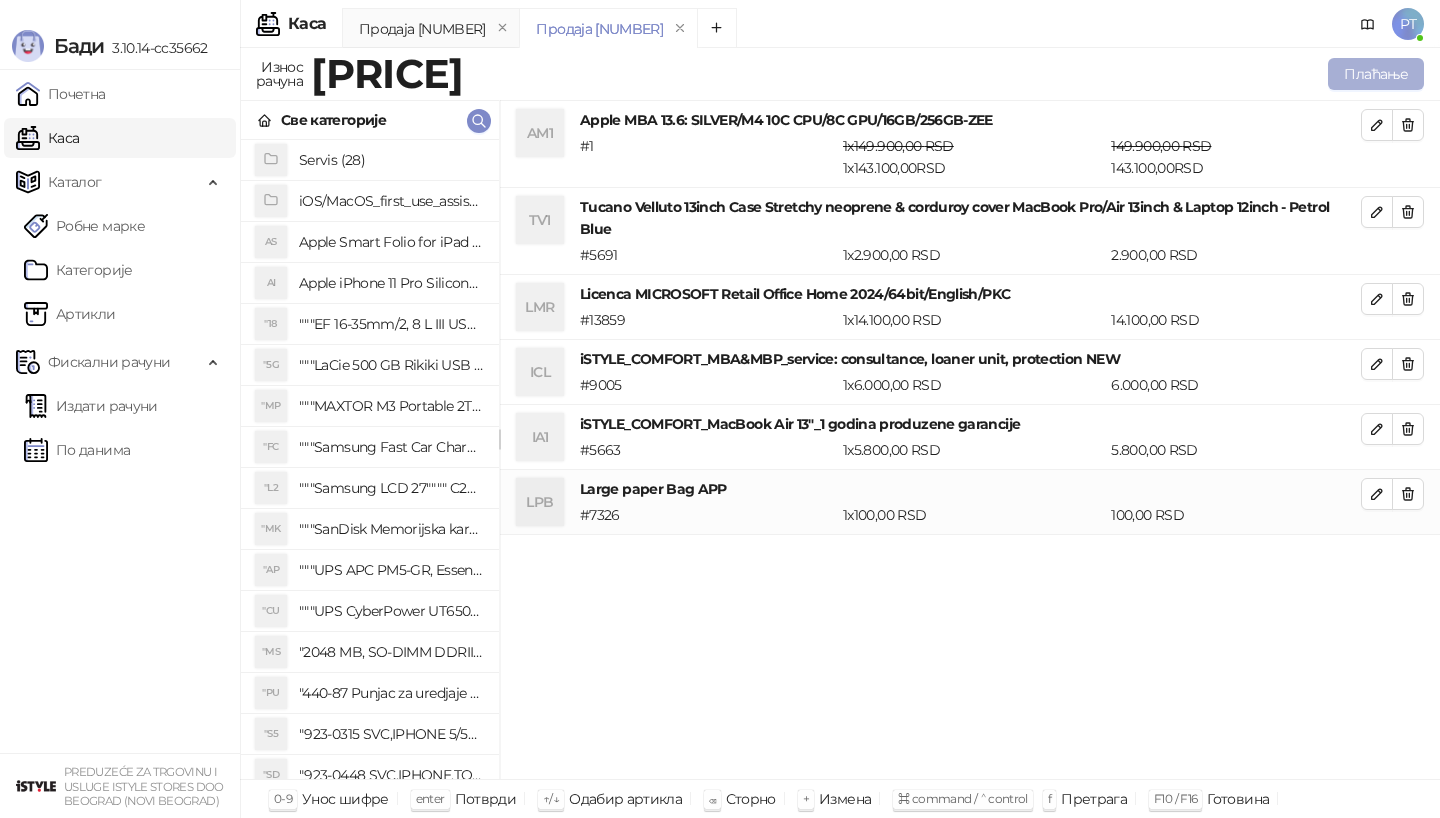 click on "Плаћање" at bounding box center [1376, 74] 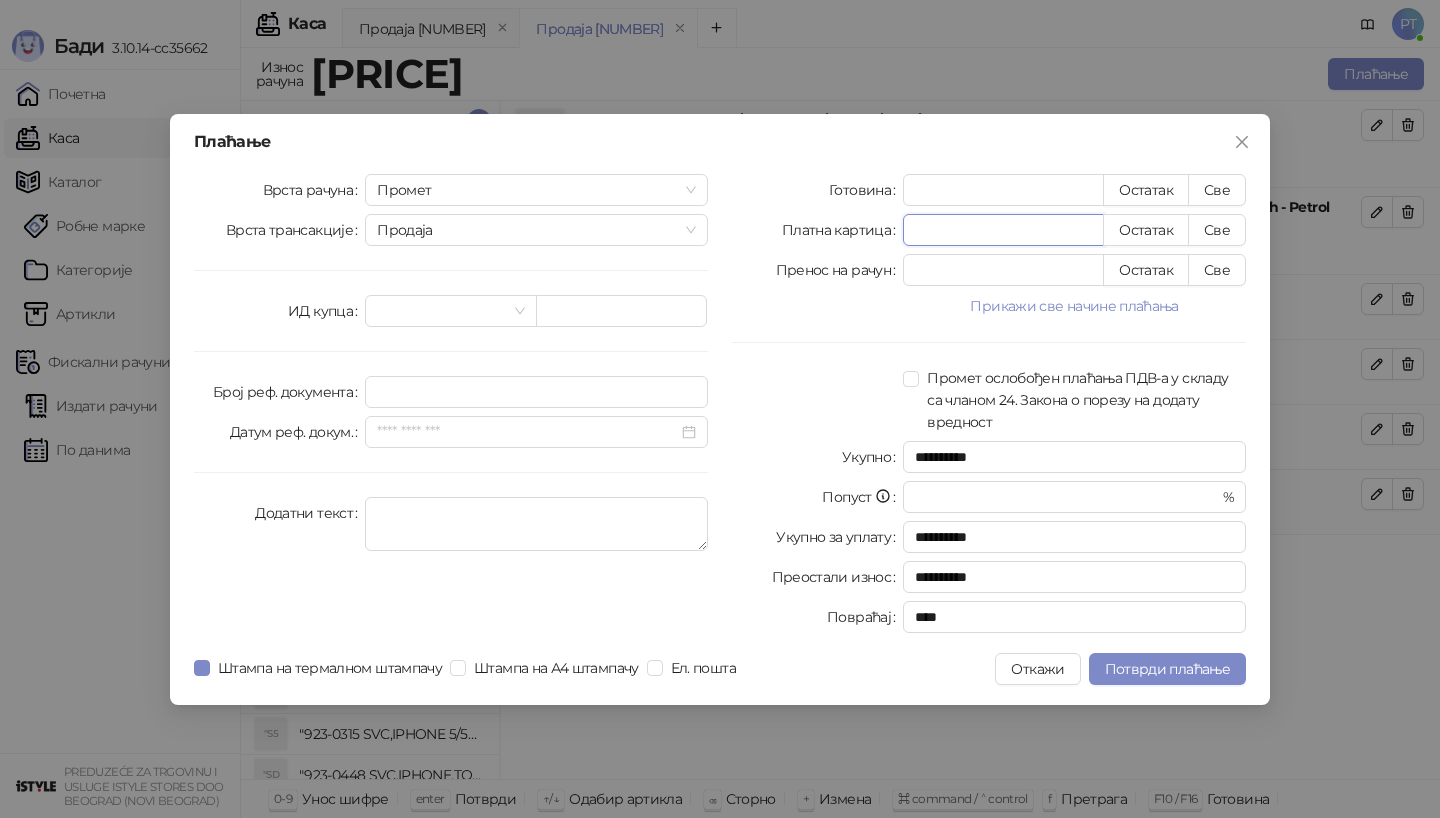 drag, startPoint x: 933, startPoint y: 226, endPoint x: 851, endPoint y: 226, distance: 82 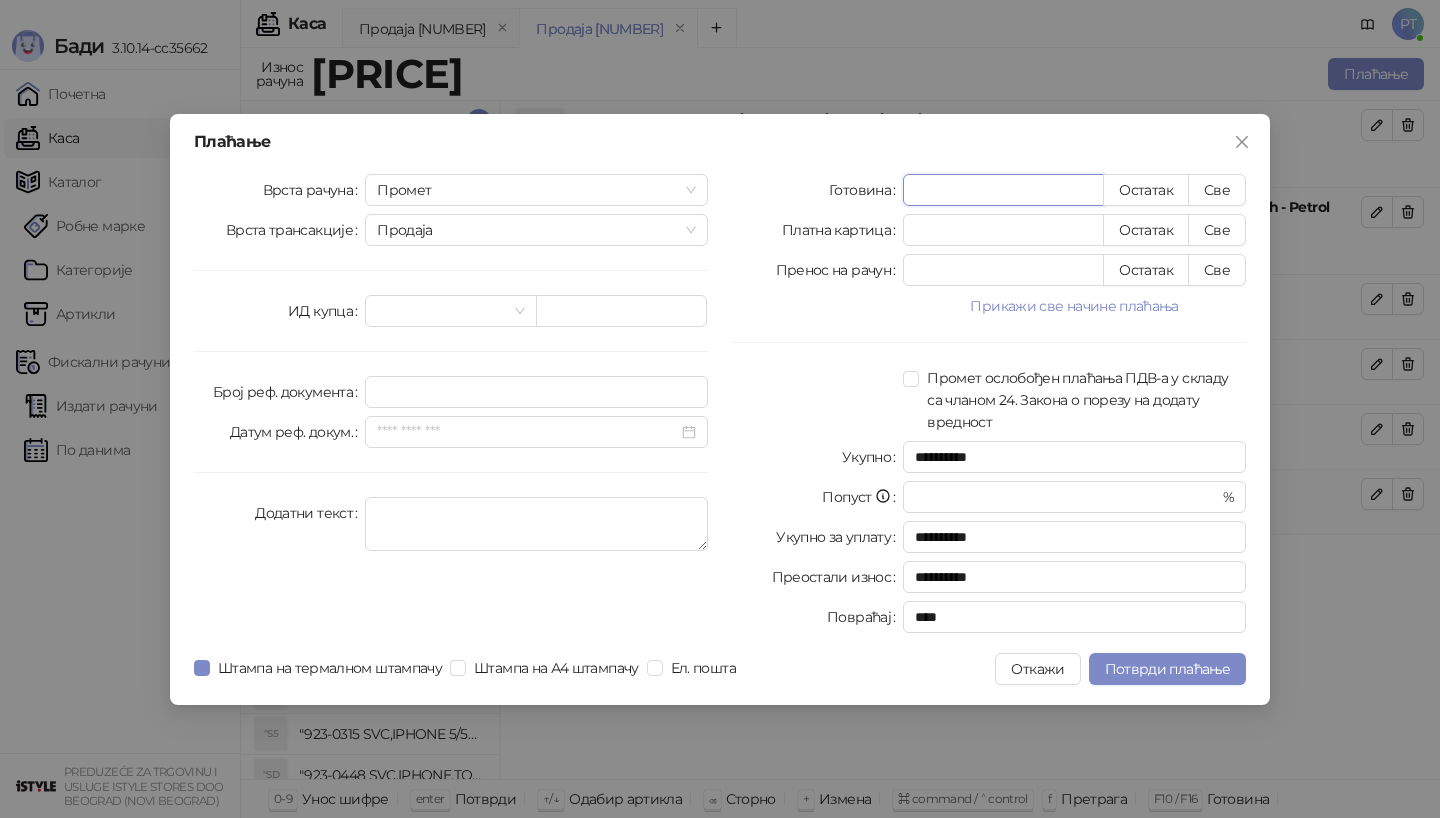 drag, startPoint x: 933, startPoint y: 200, endPoint x: 882, endPoint y: 200, distance: 51 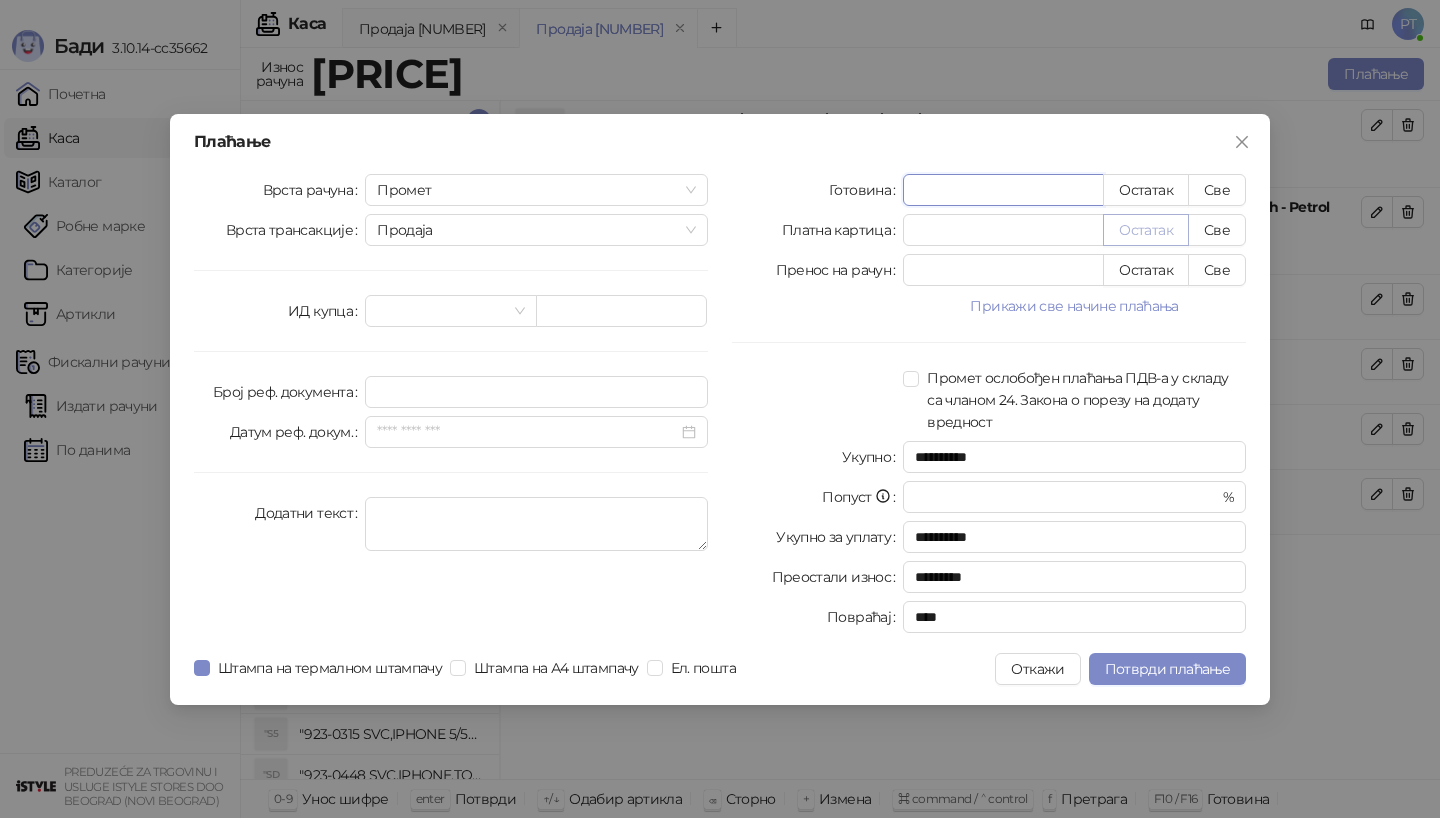 type on "******" 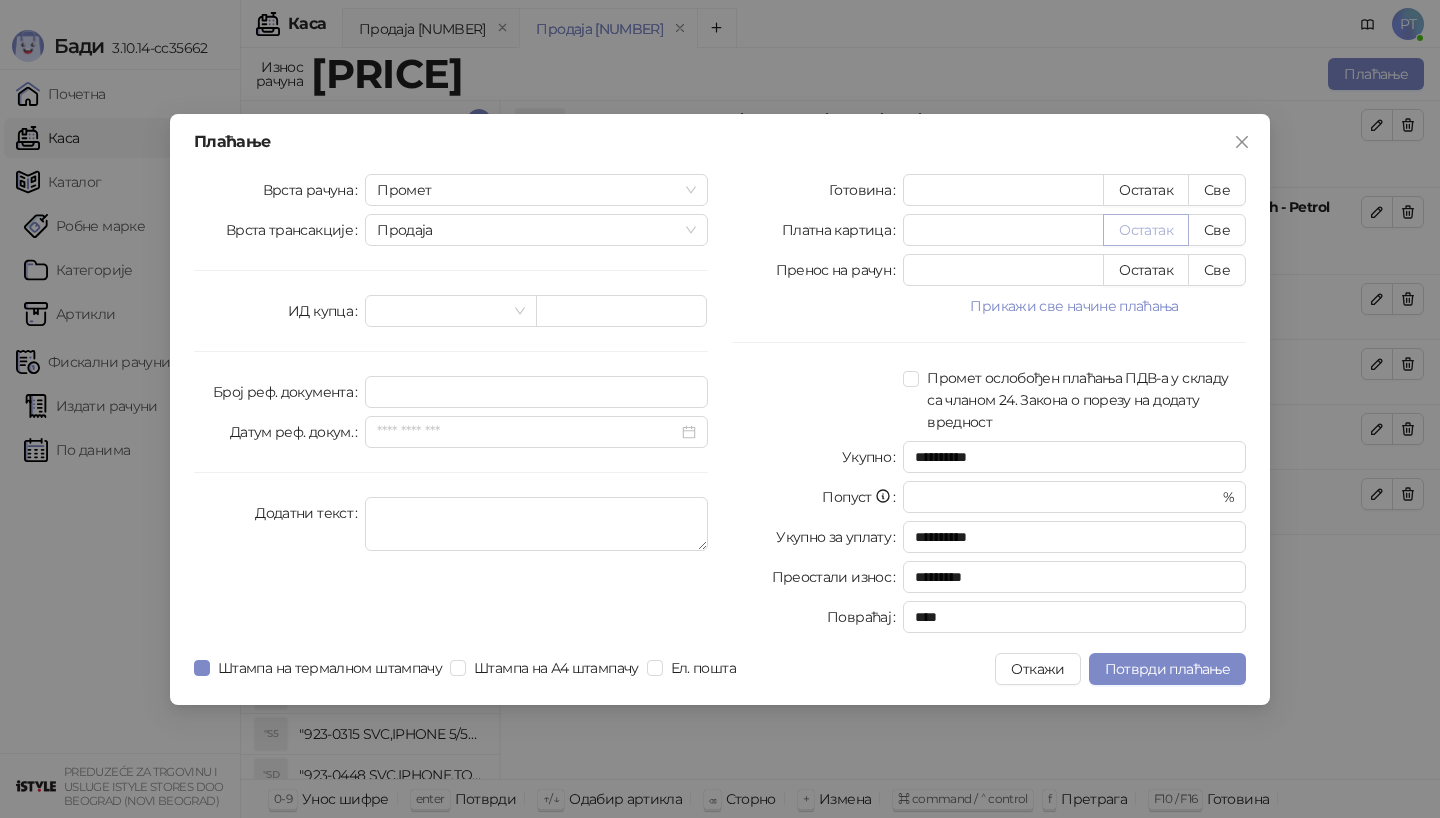 click on "Остатак" at bounding box center [1146, 230] 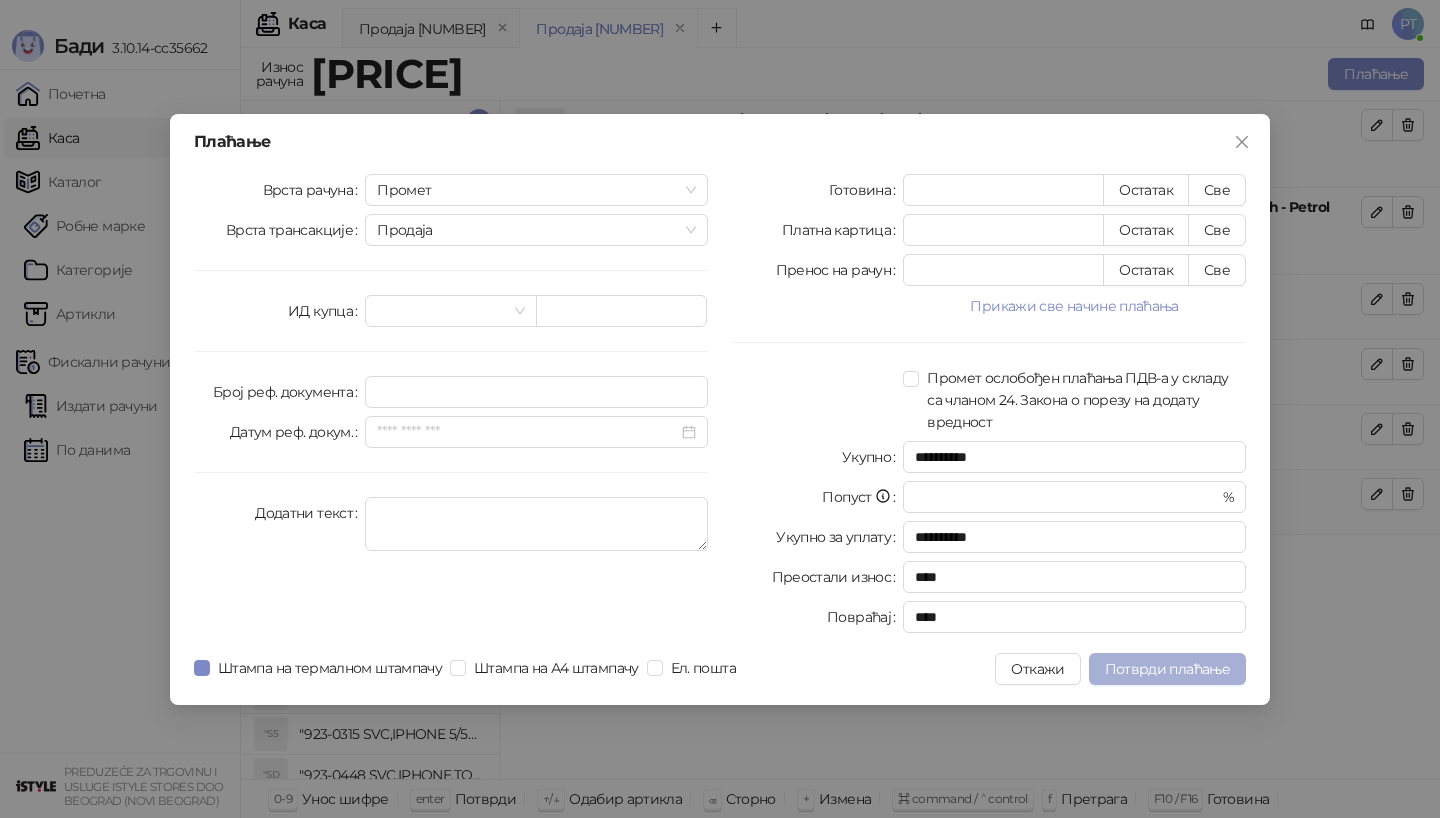 click on "Потврди плаћање" at bounding box center (1167, 669) 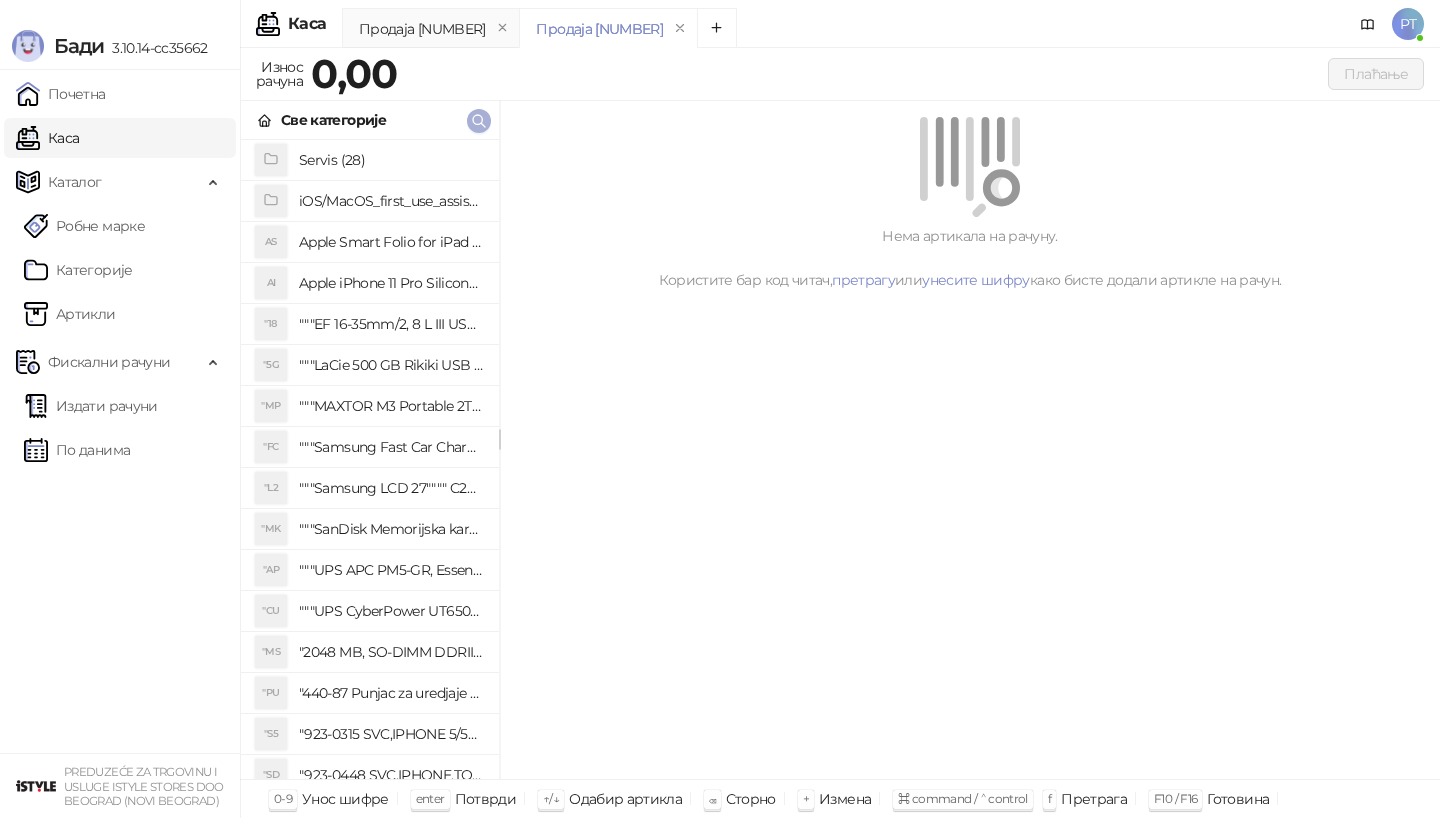 click 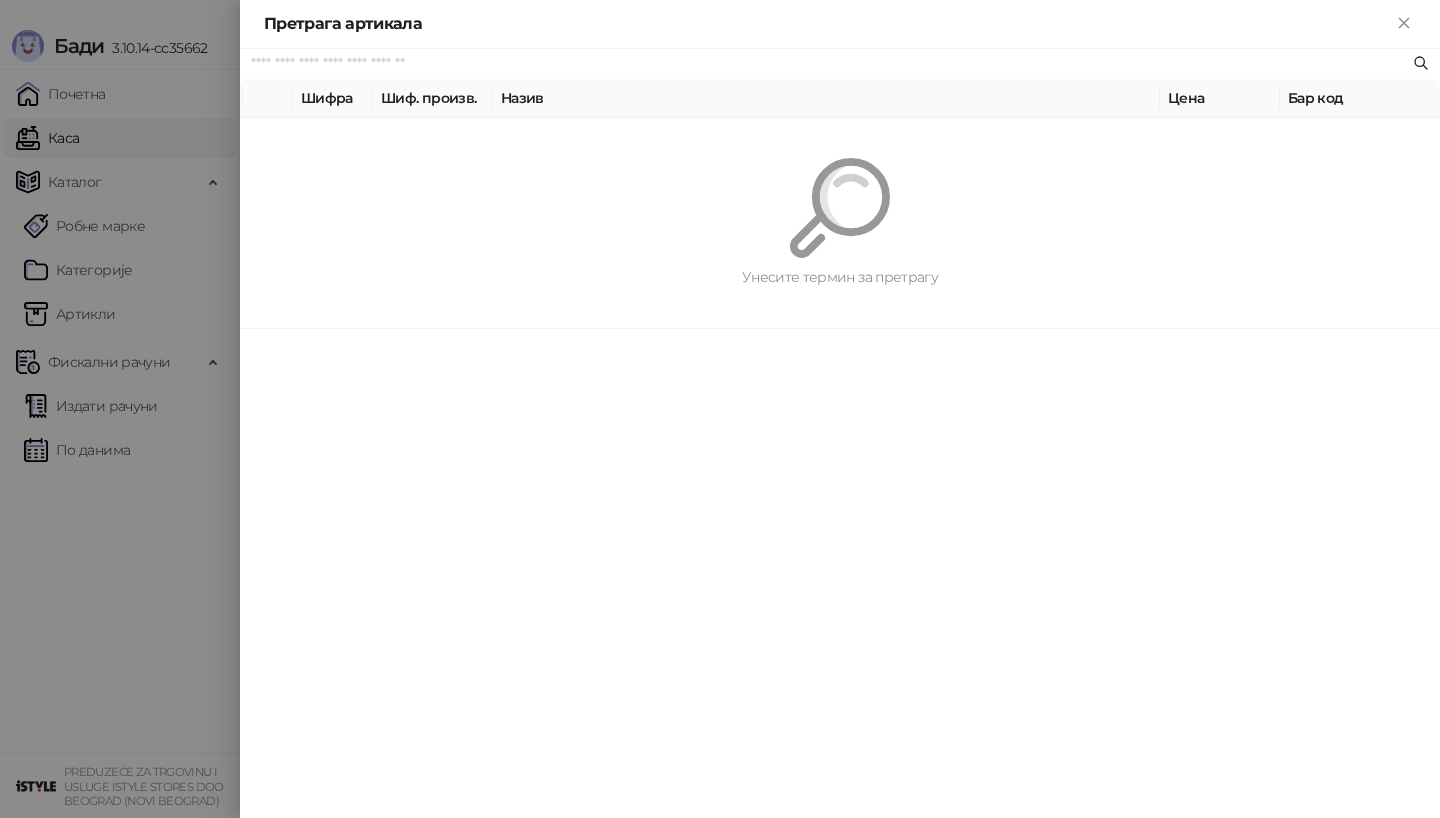 paste on "*********" 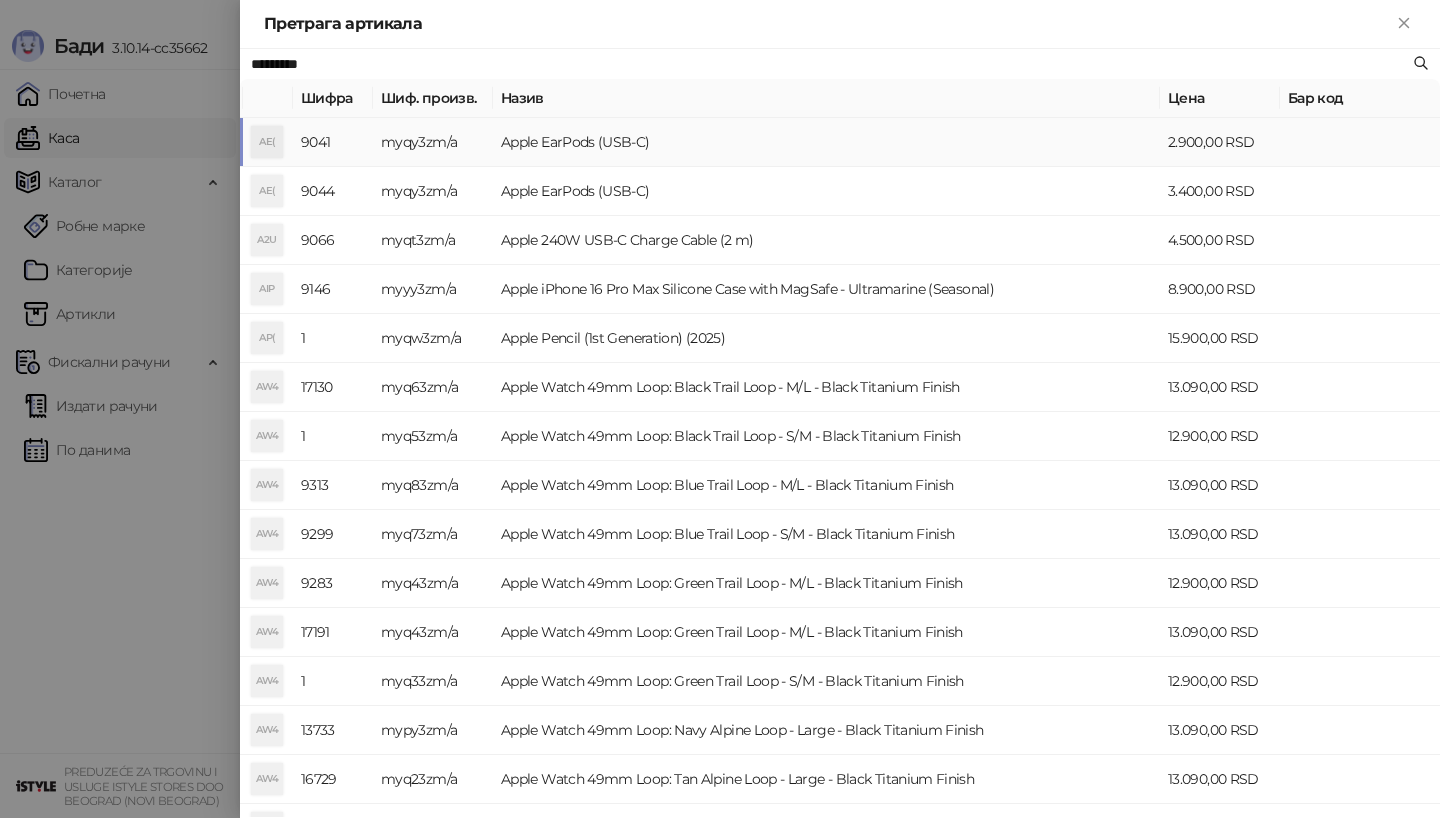 click on "AE(" at bounding box center (267, 142) 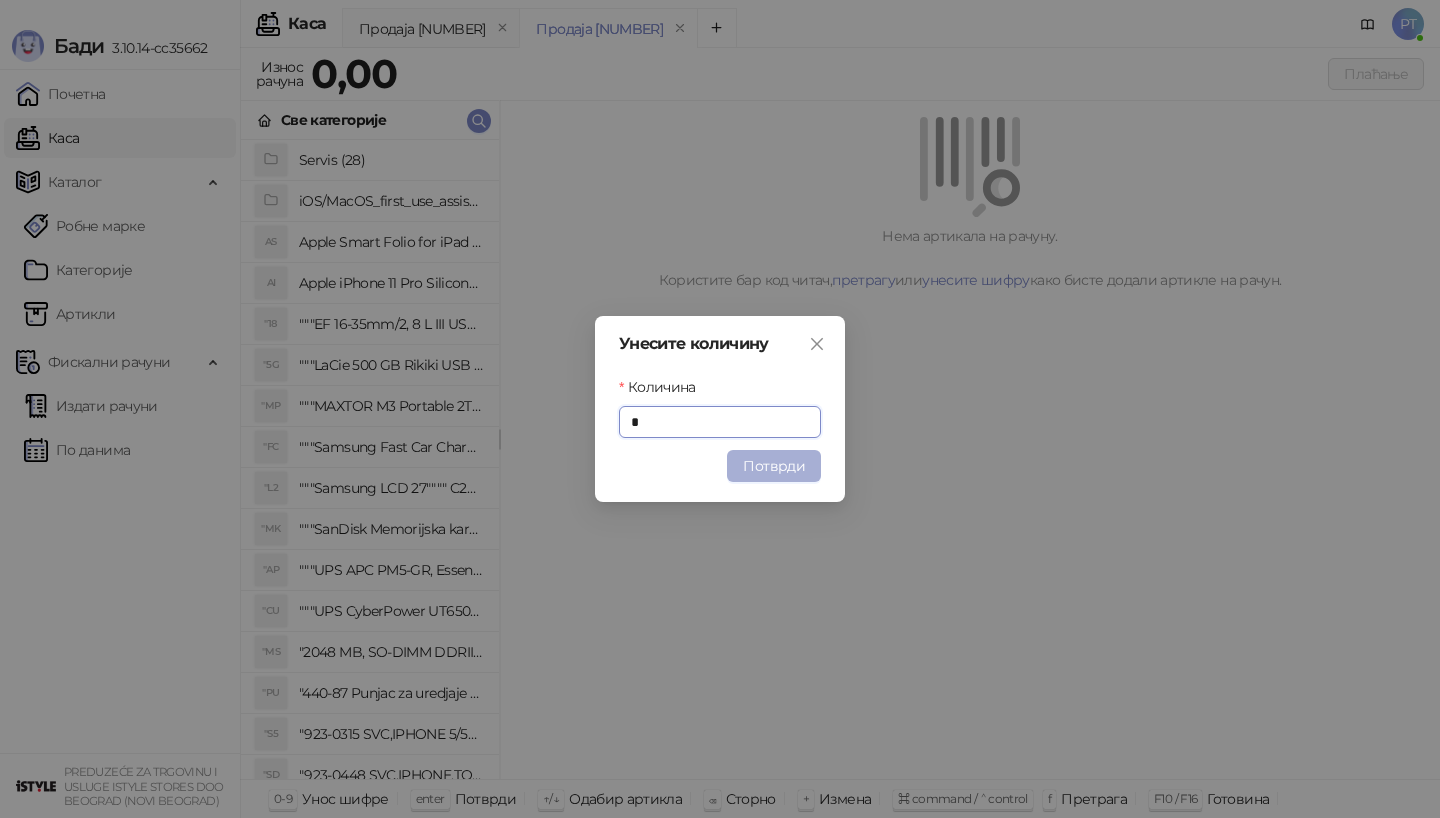 click on "Потврди" at bounding box center (774, 466) 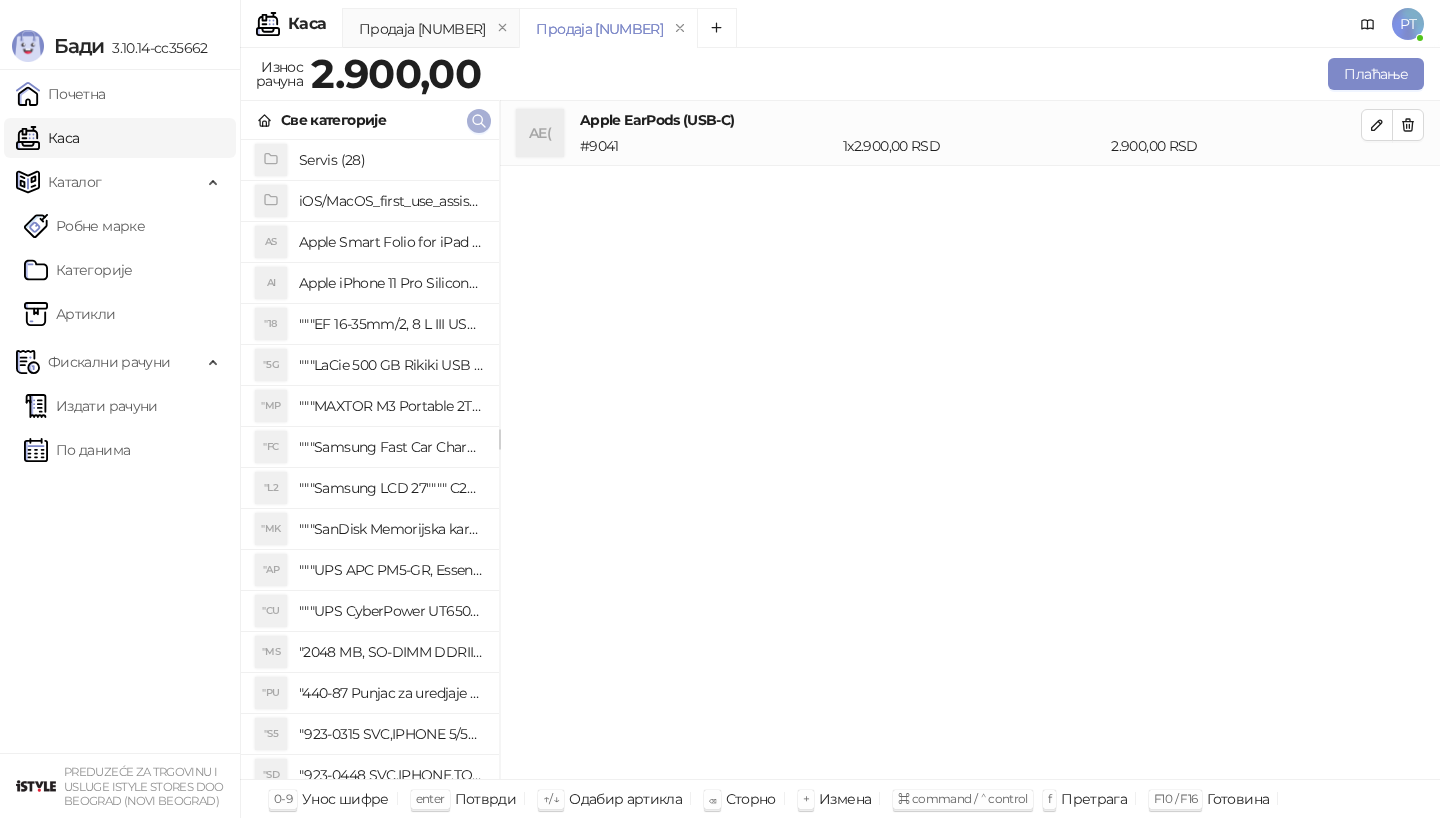 click 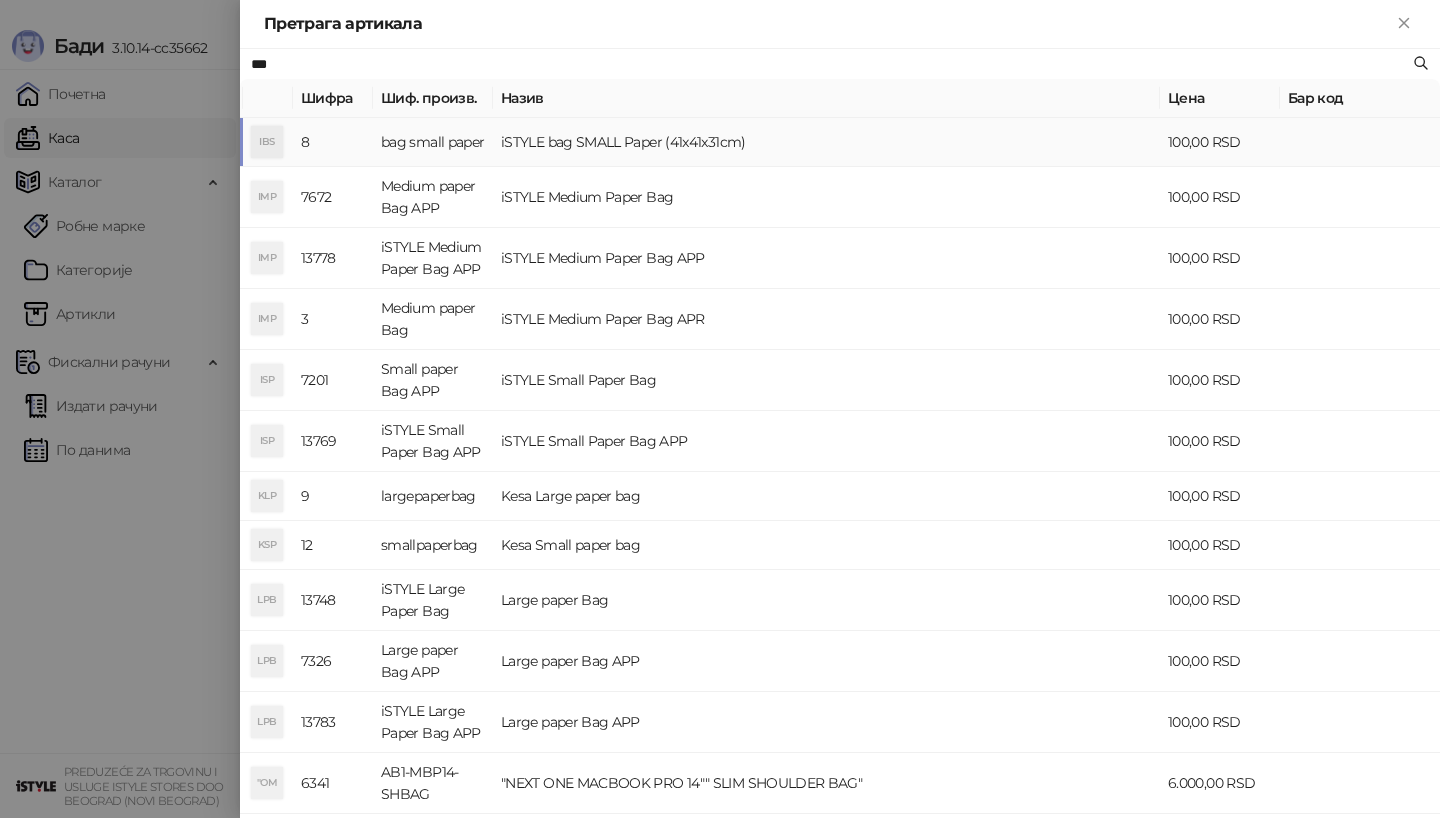 type on "***" 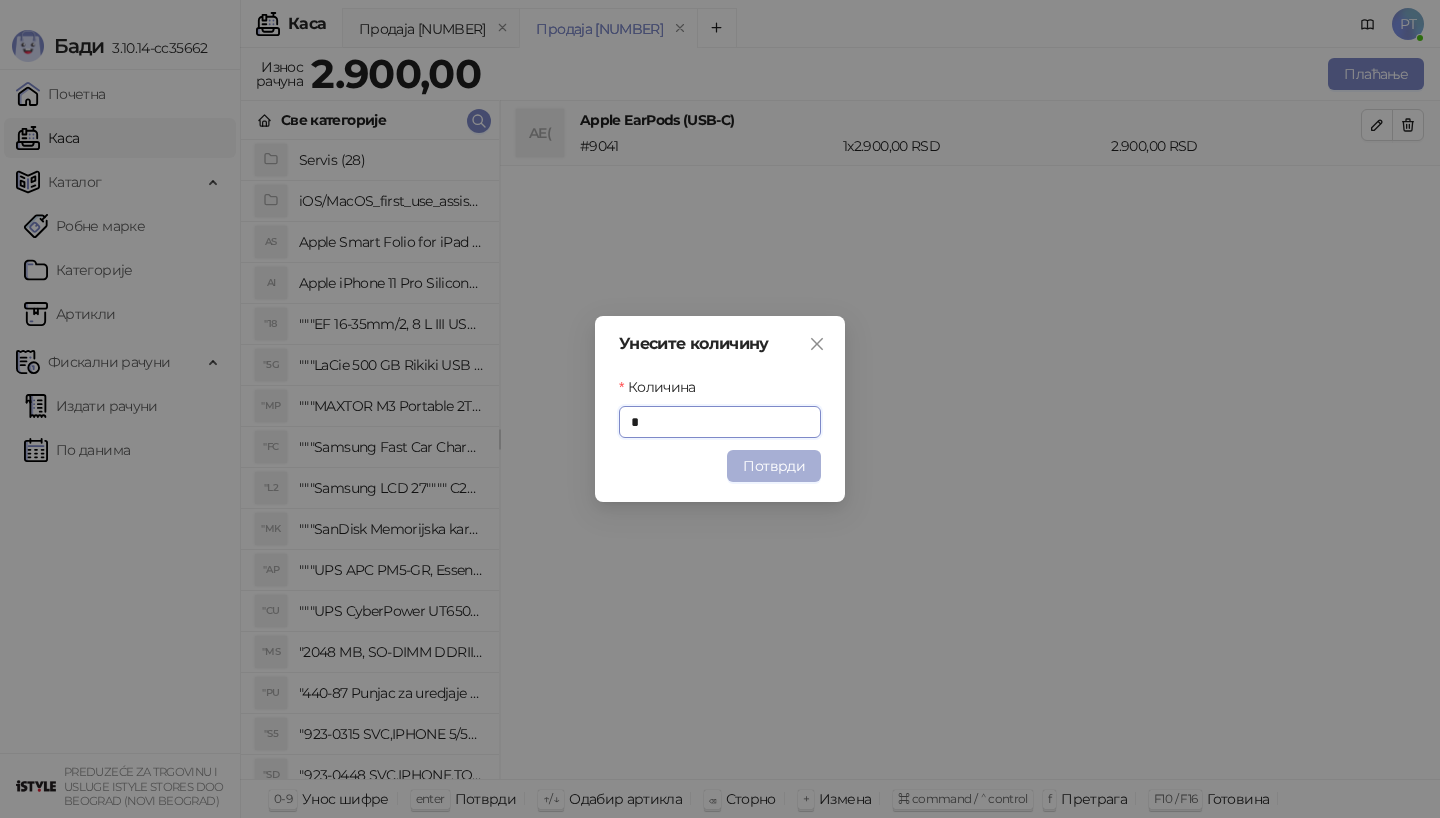 click on "Потврди" at bounding box center (774, 466) 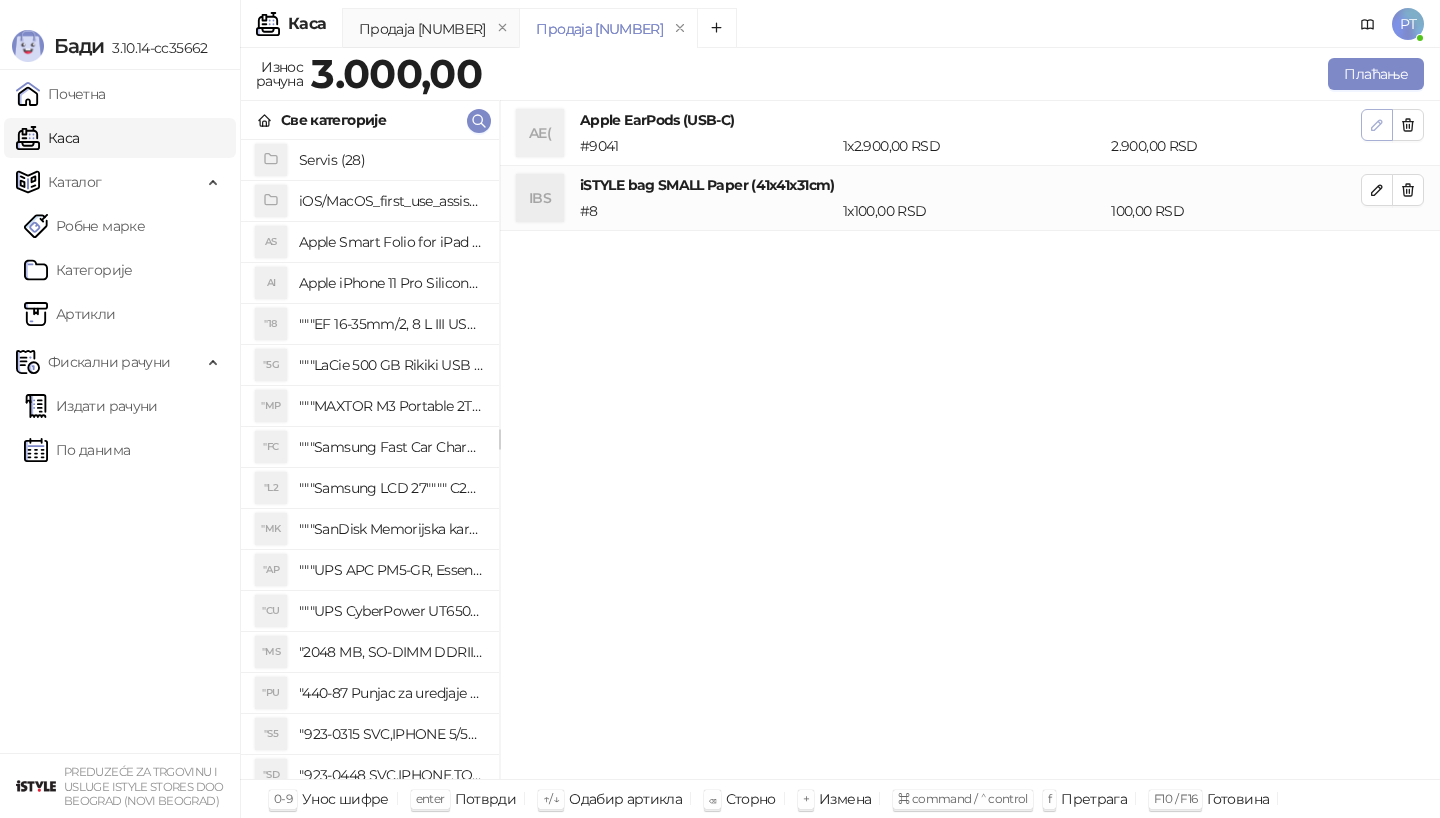 click 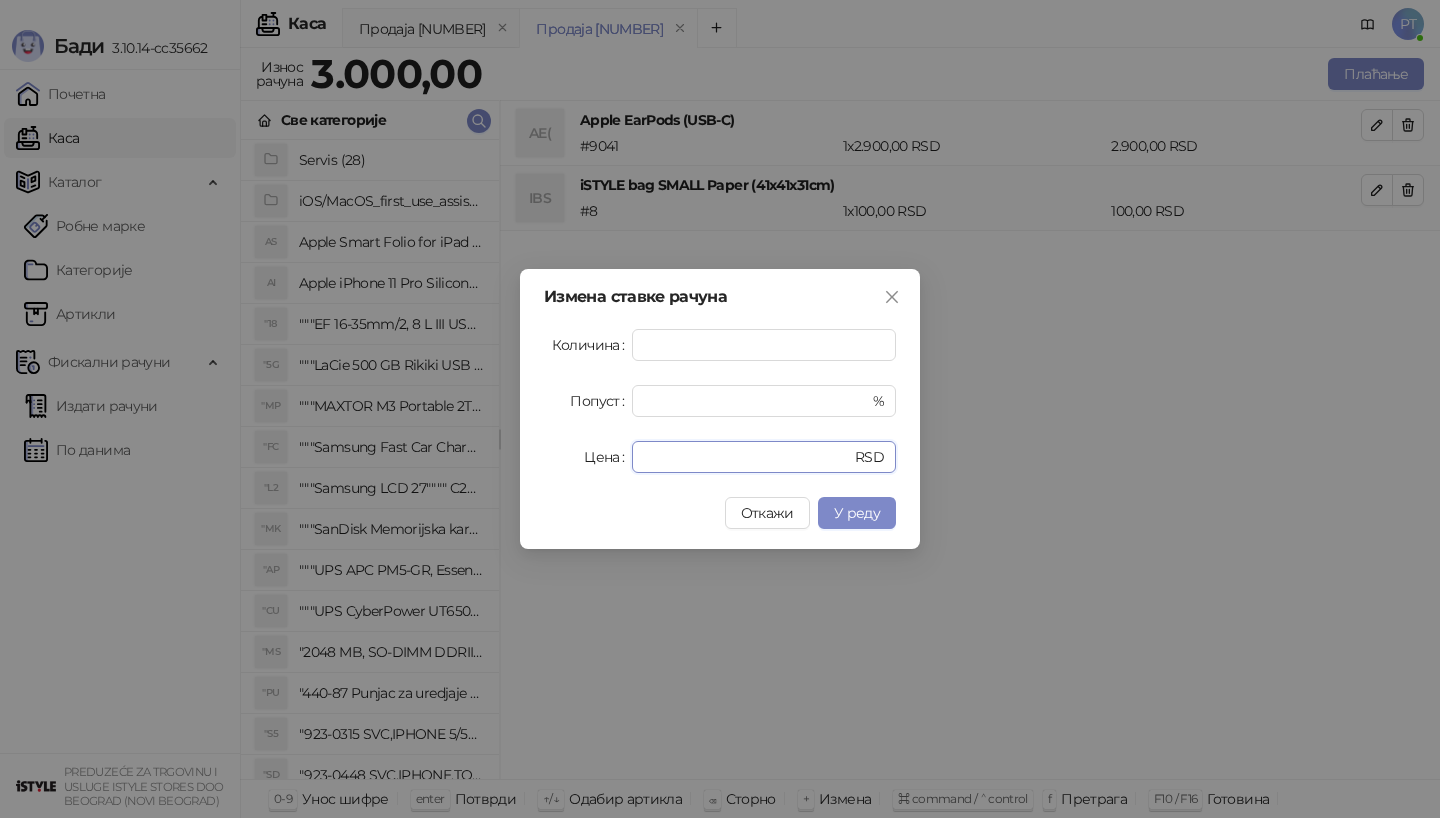 drag, startPoint x: 685, startPoint y: 466, endPoint x: 549, endPoint y: 460, distance: 136.1323 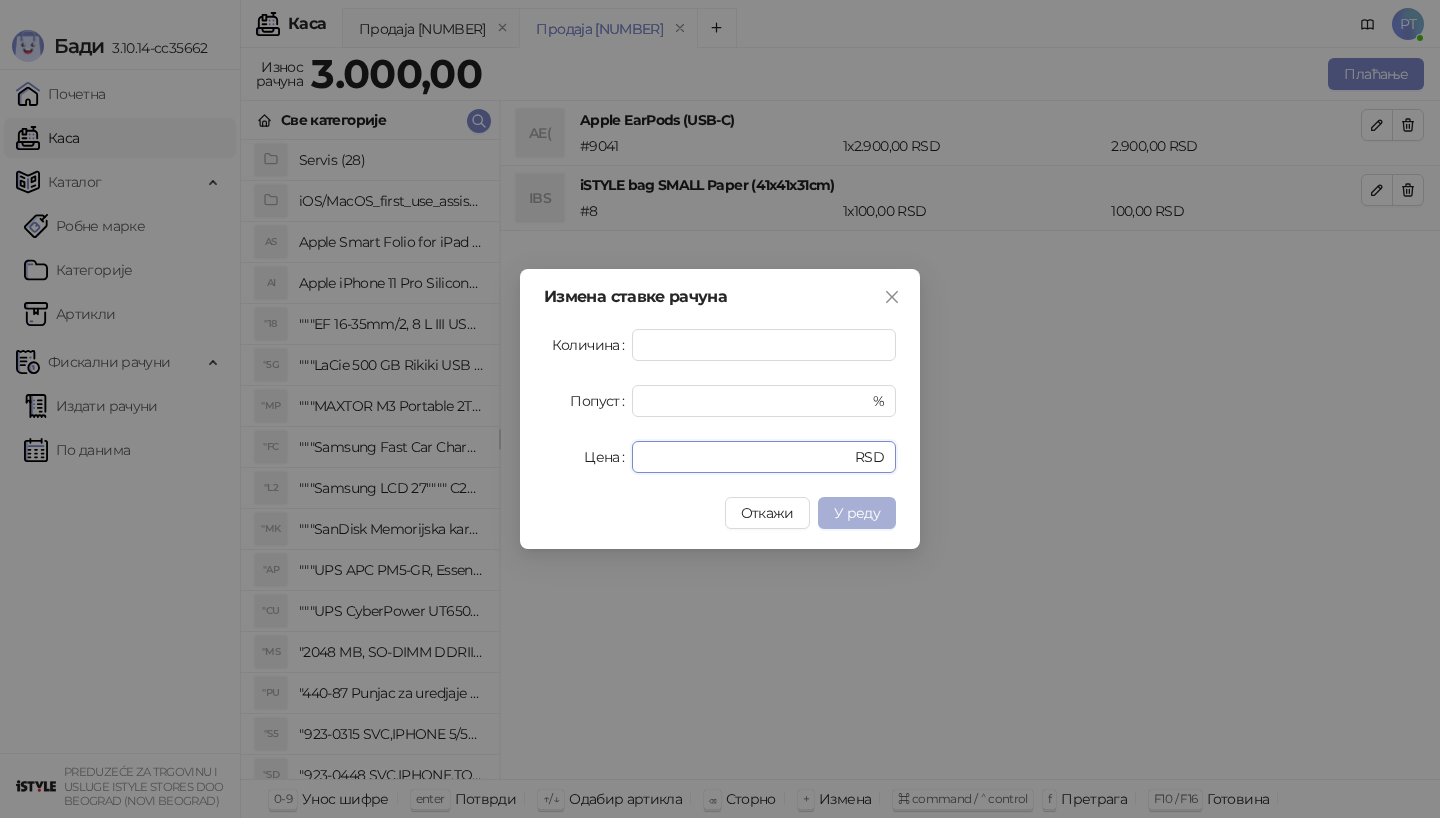 type on "****" 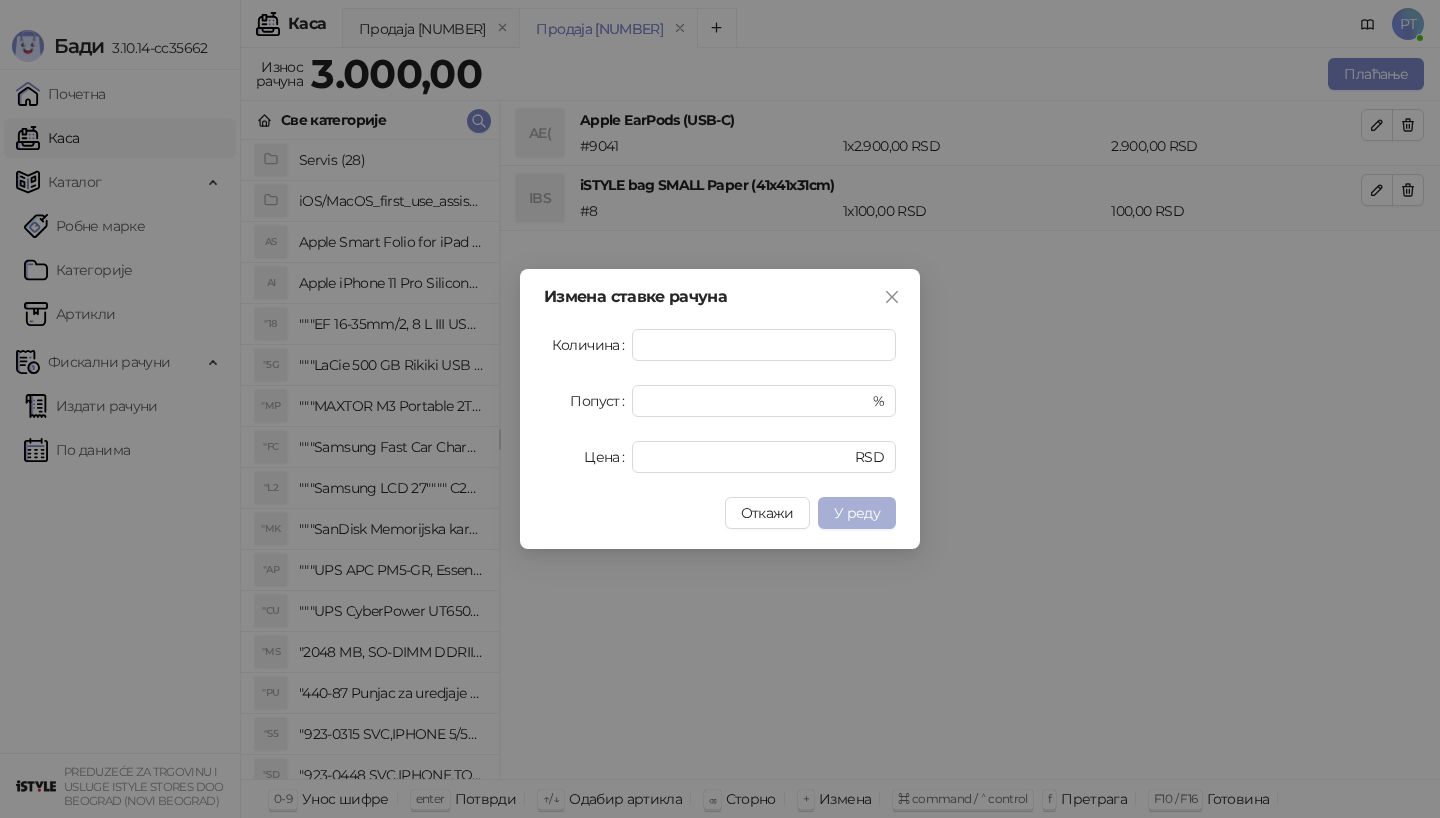 click on "У реду" at bounding box center (857, 513) 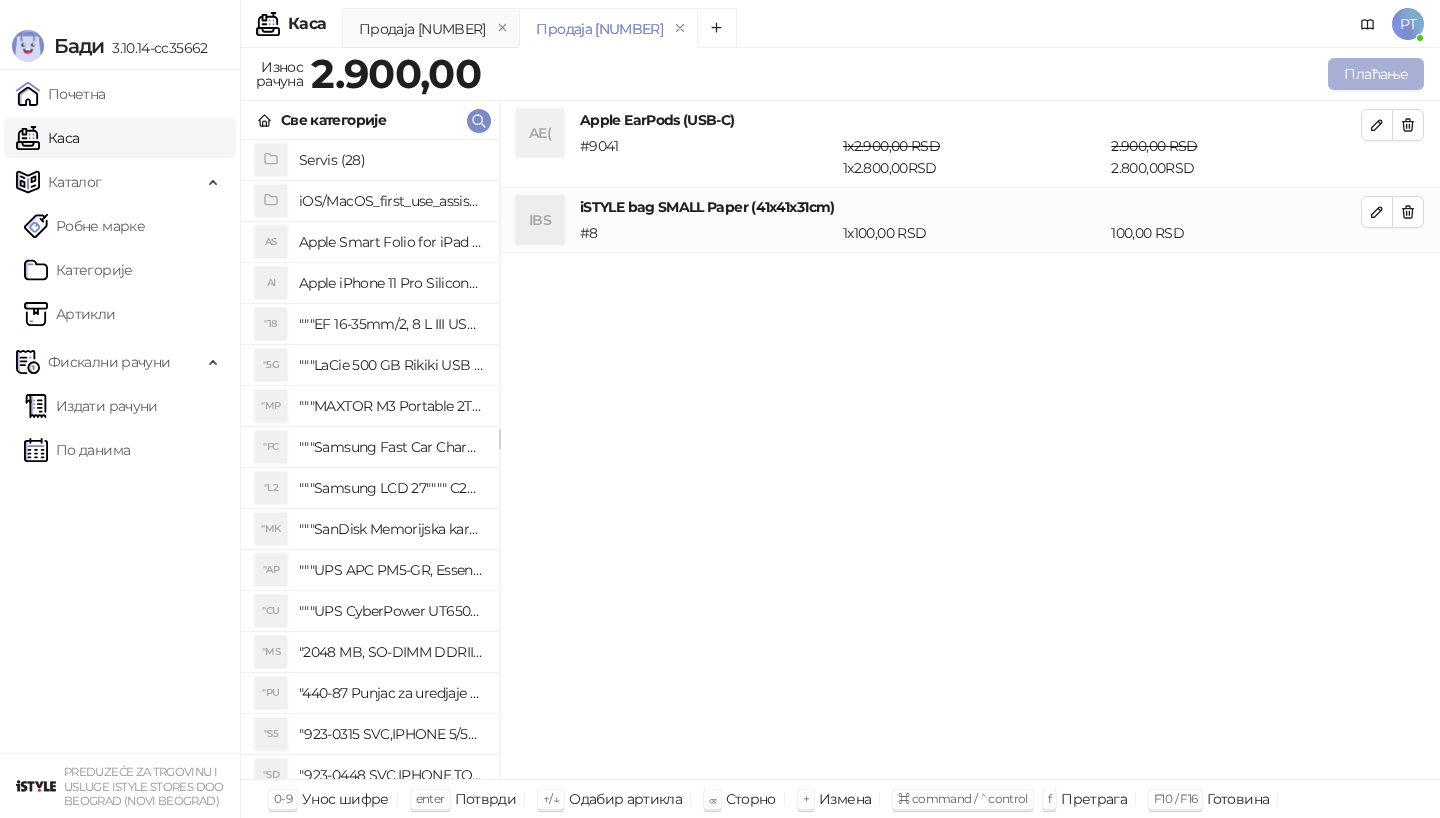 click on "Плаћање" at bounding box center [1376, 74] 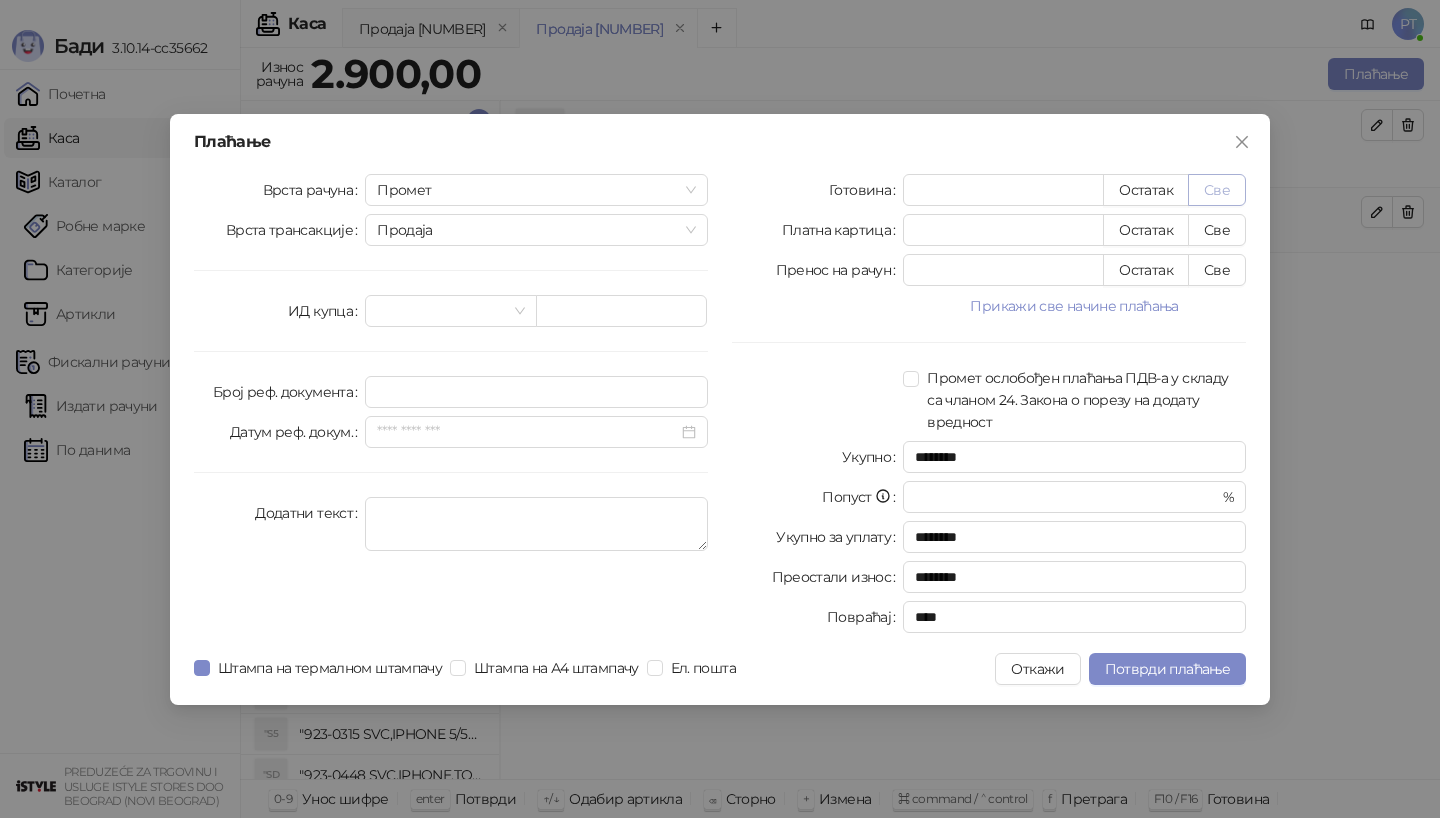 click on "Све" at bounding box center (1217, 190) 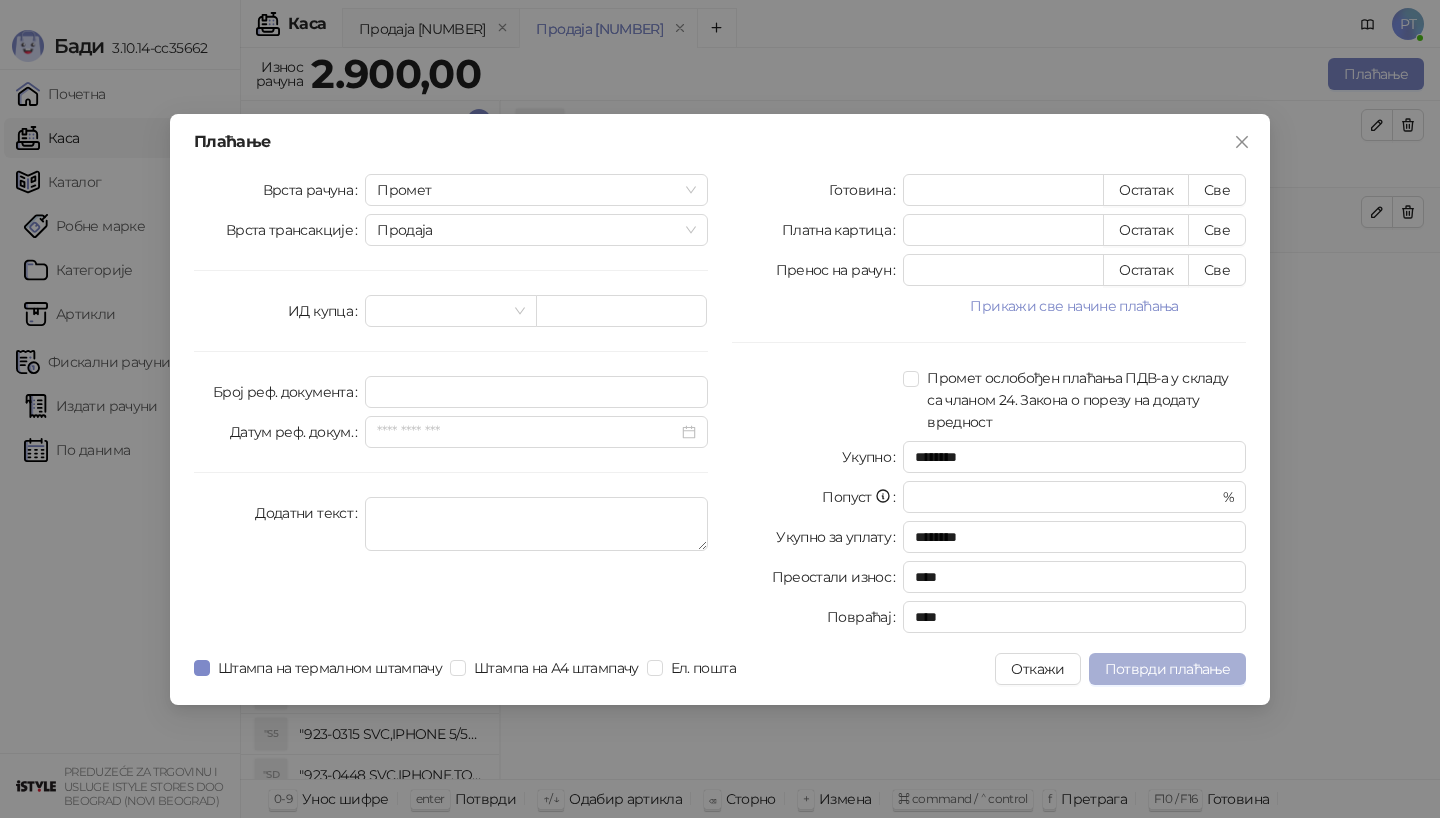 click on "Потврди плаћање" at bounding box center (1167, 669) 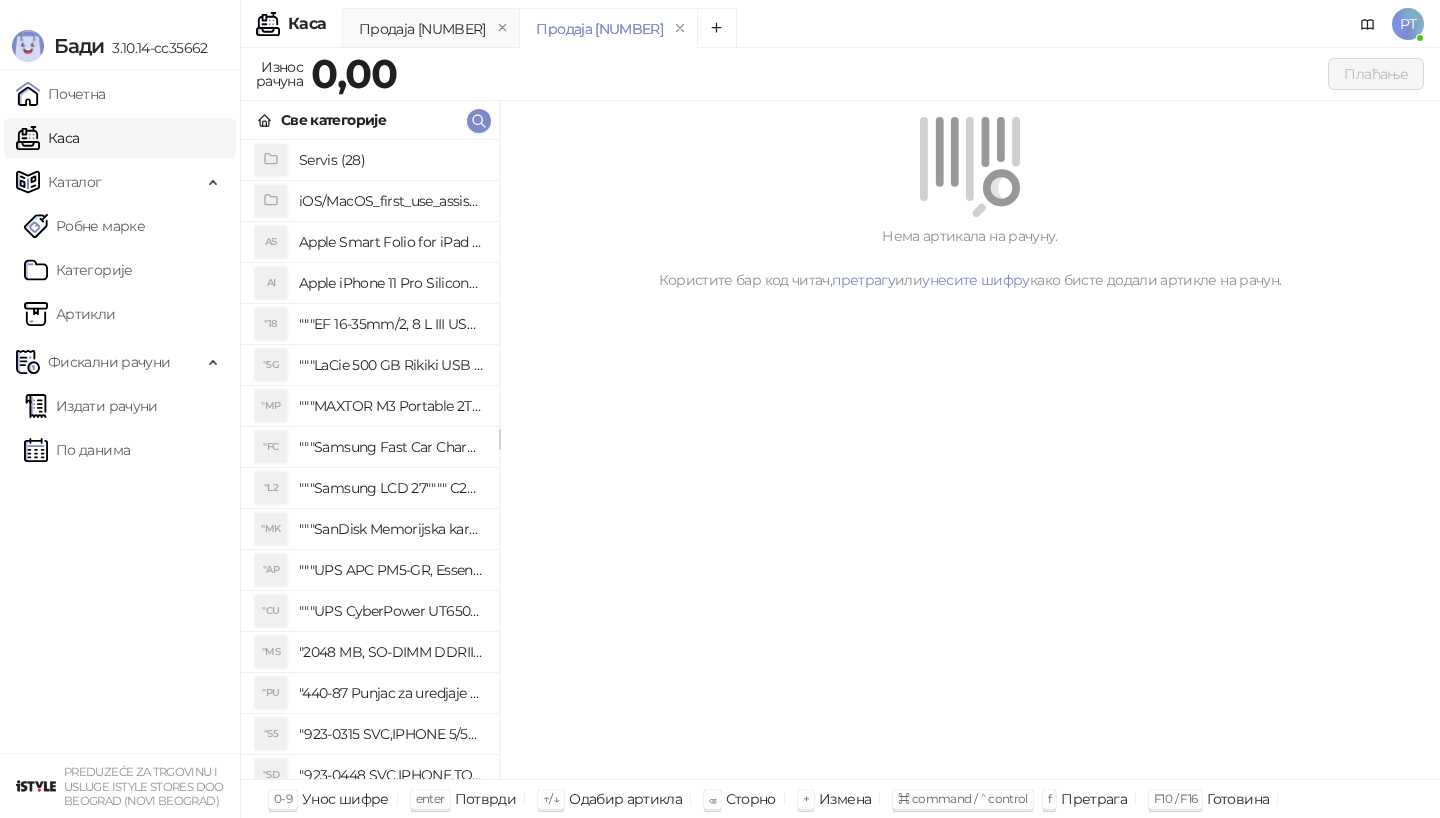 click on "Све категорије" at bounding box center [370, 120] 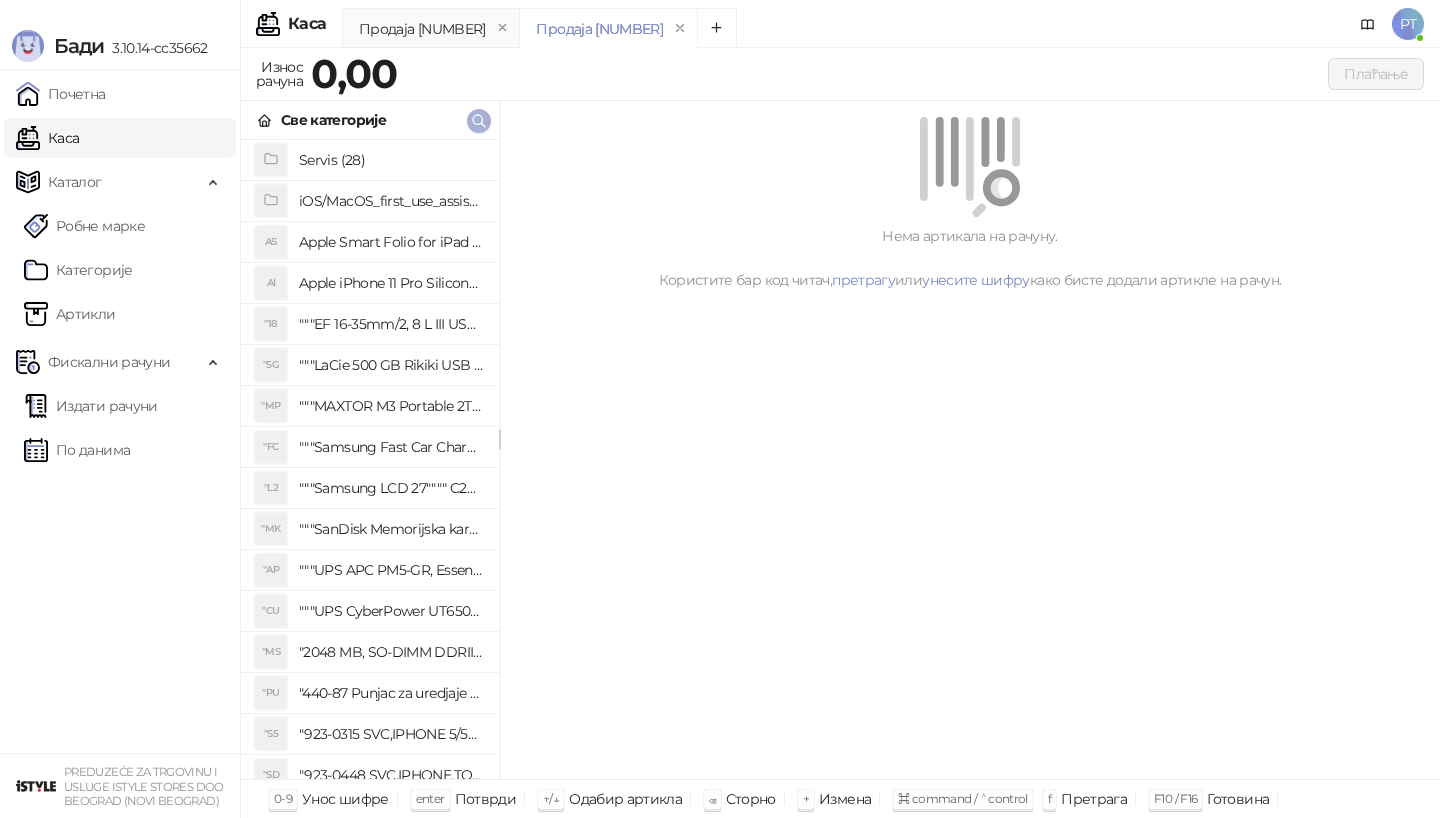 click 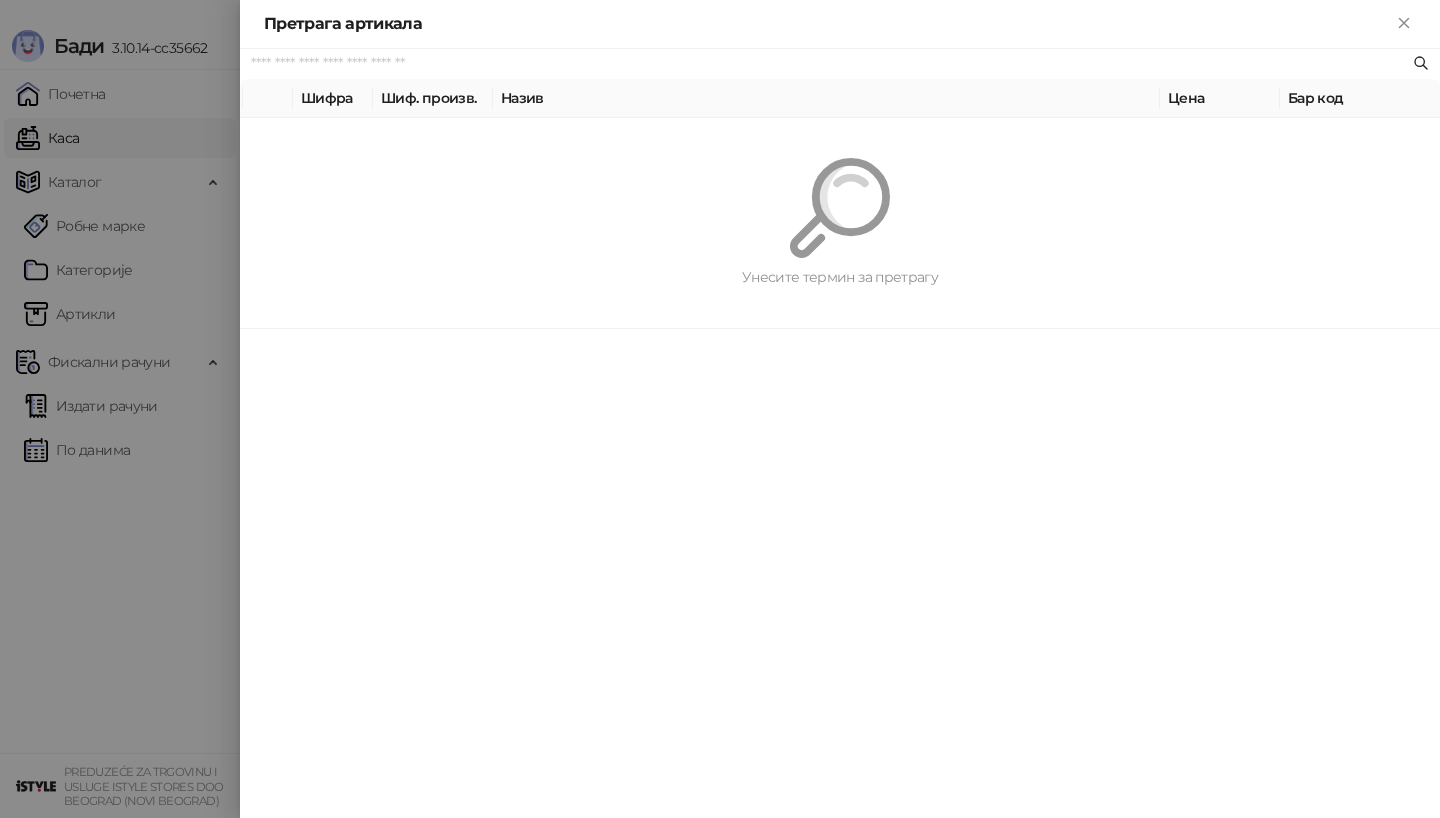 paste on "*********" 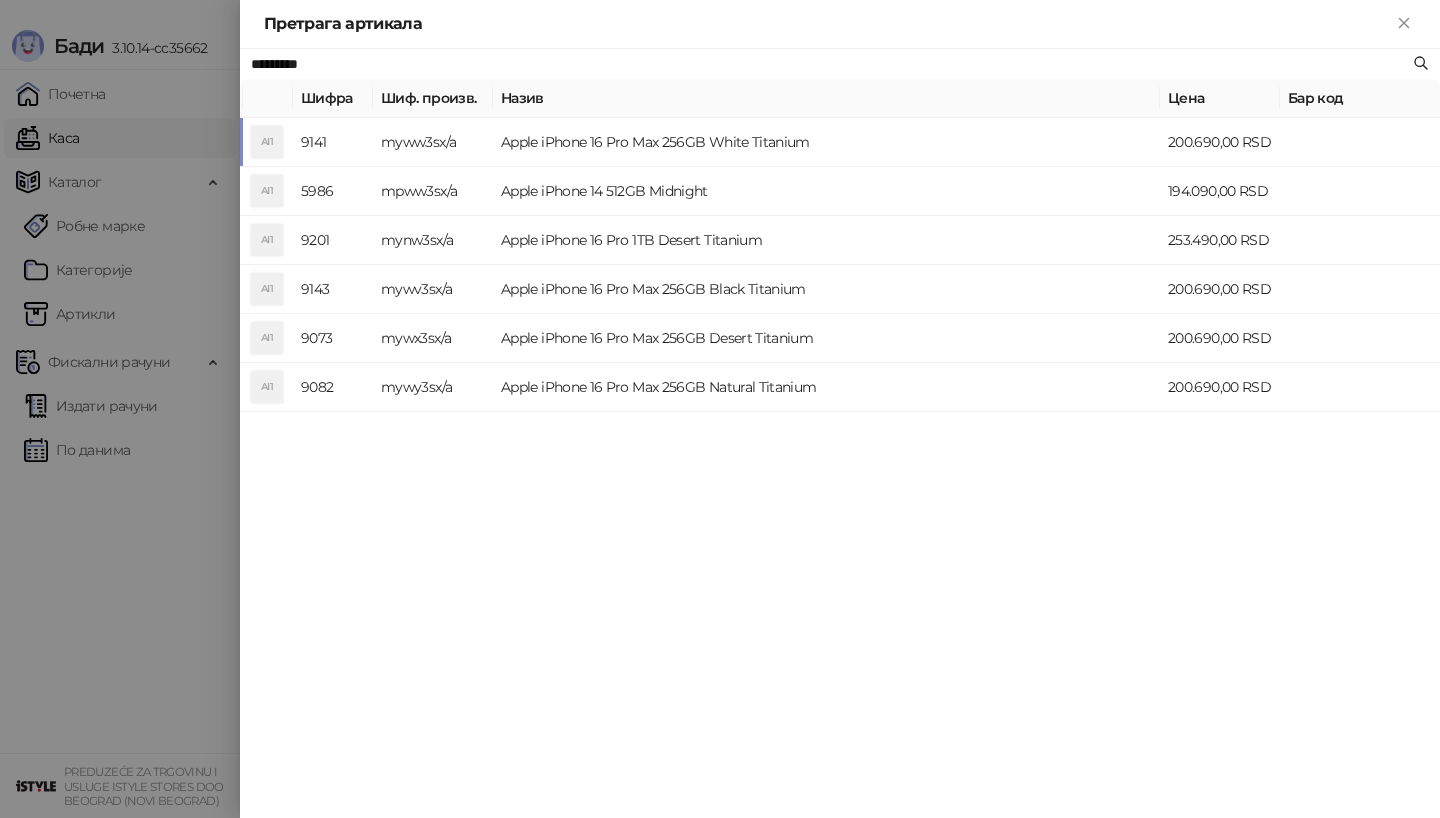 type on "*********" 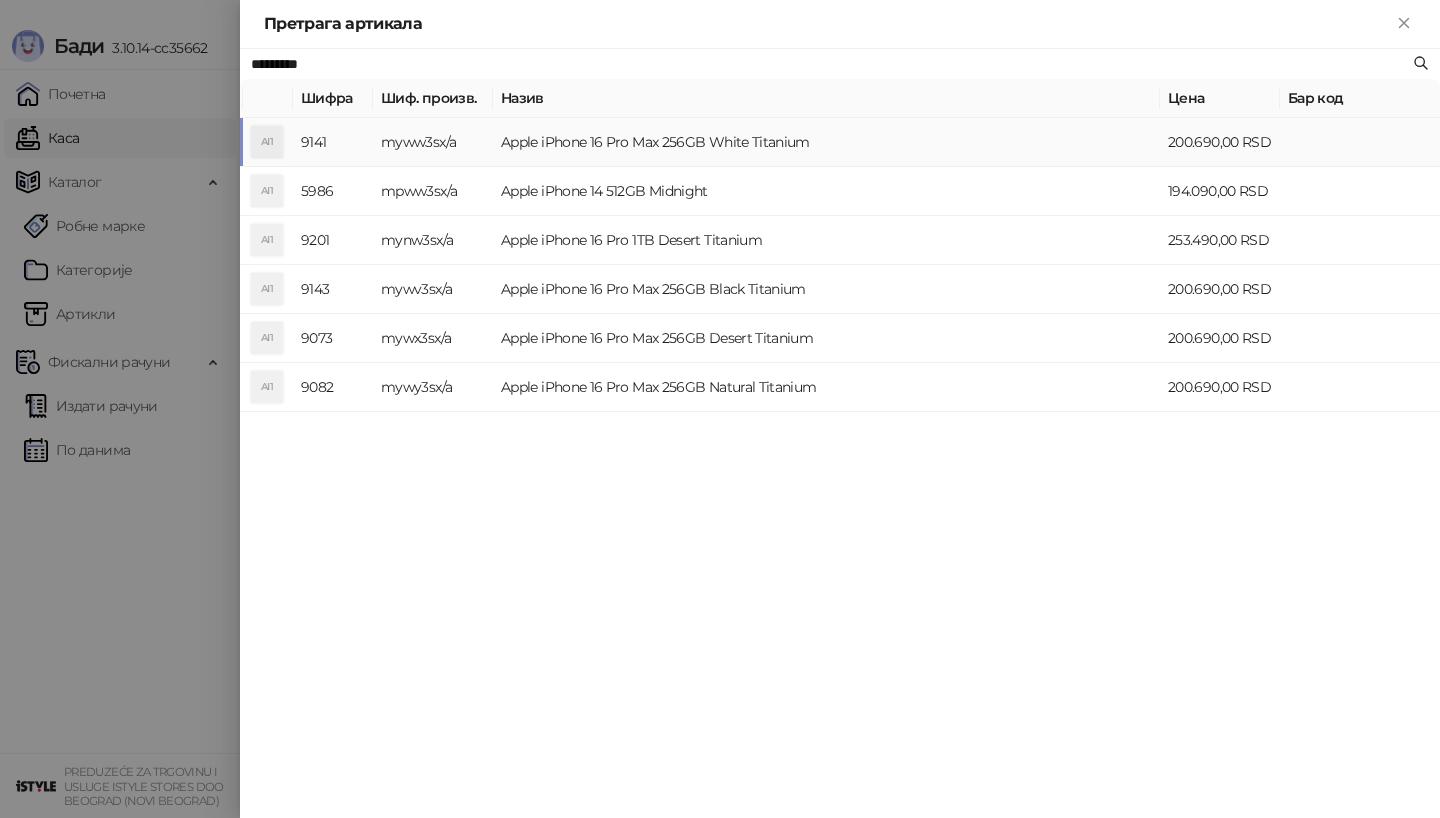 click on "AI1" at bounding box center [267, 142] 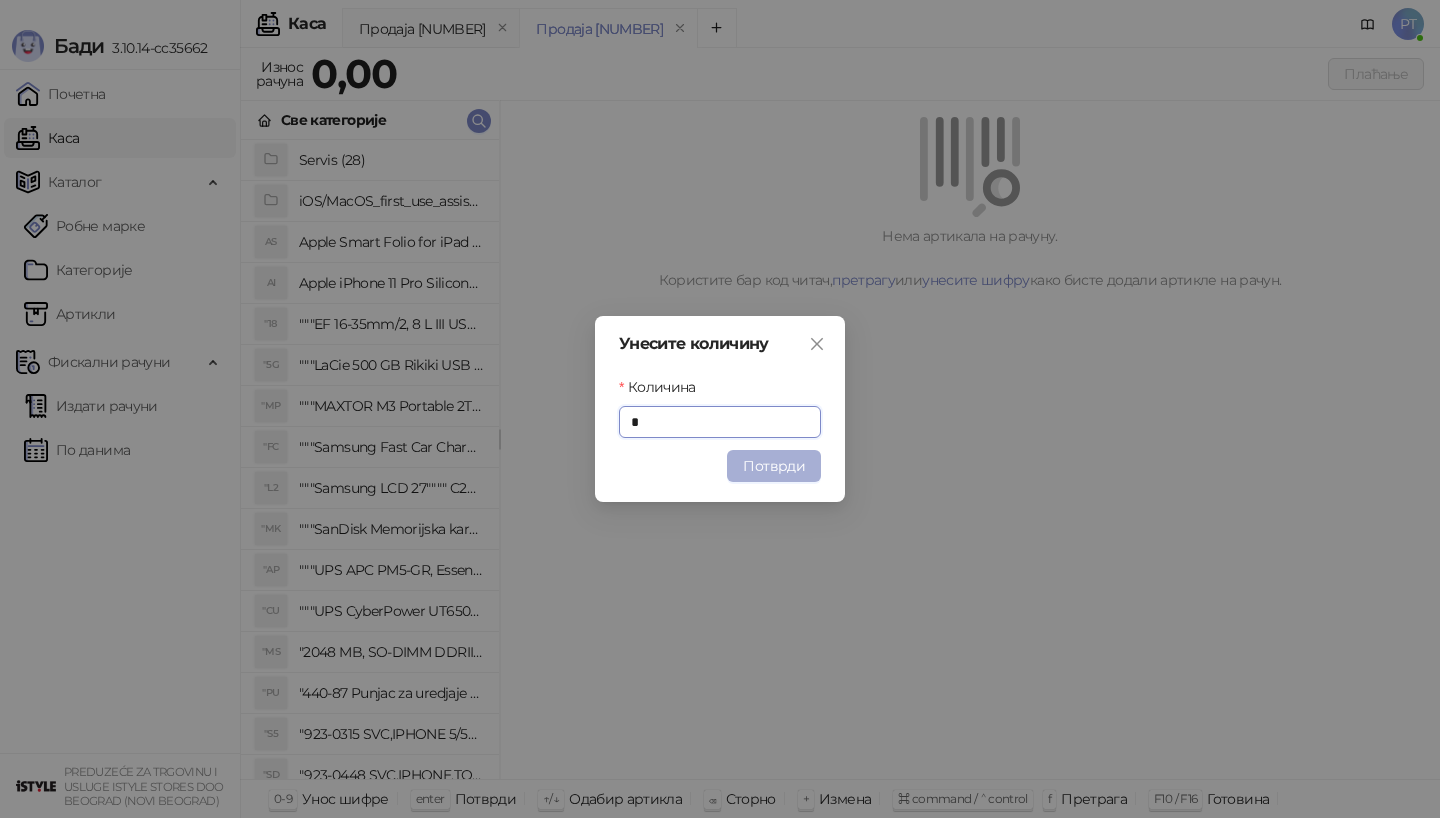 click on "Потврди" at bounding box center (774, 466) 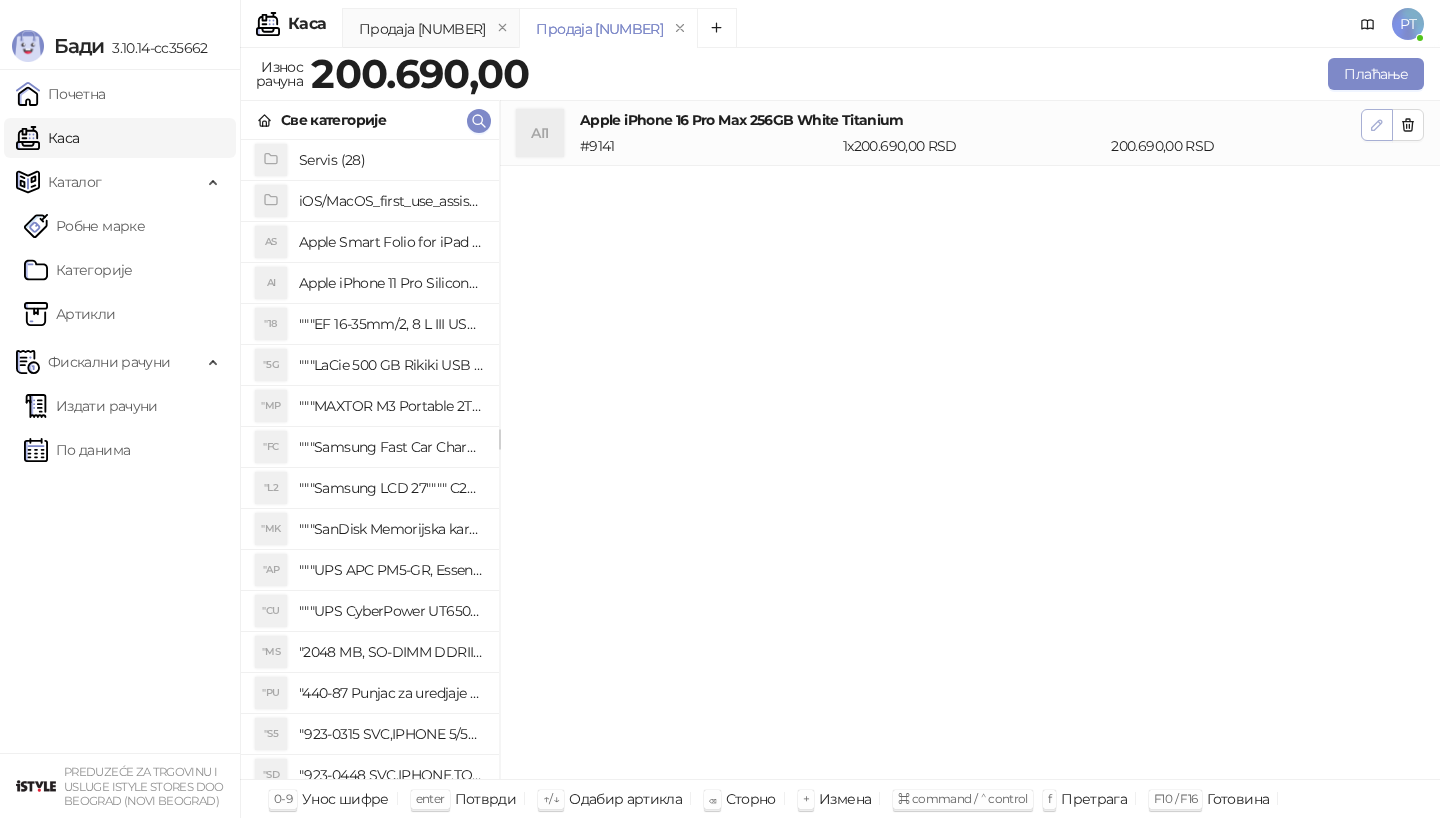 click 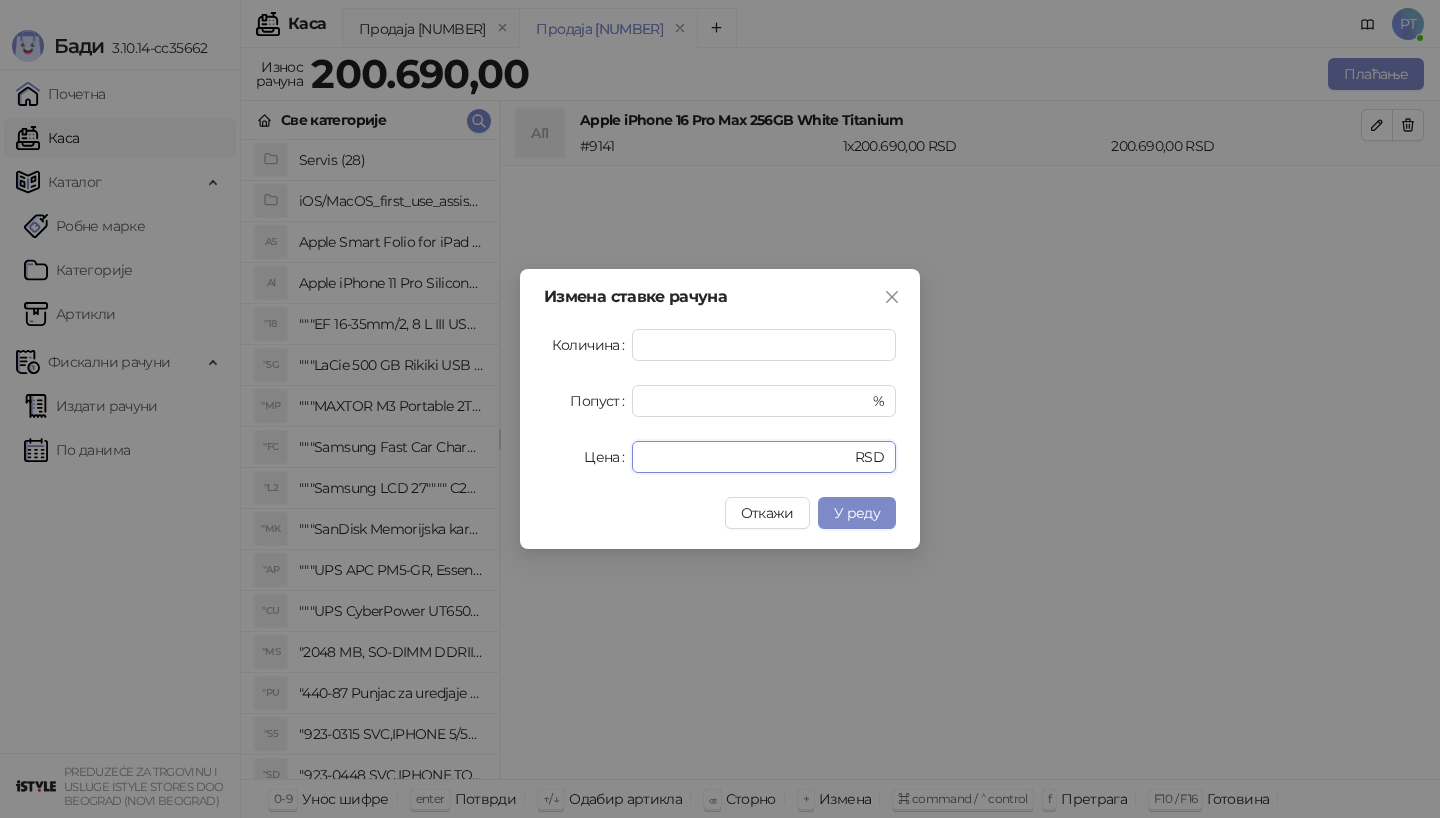 drag, startPoint x: 711, startPoint y: 458, endPoint x: 493, endPoint y: 458, distance: 218 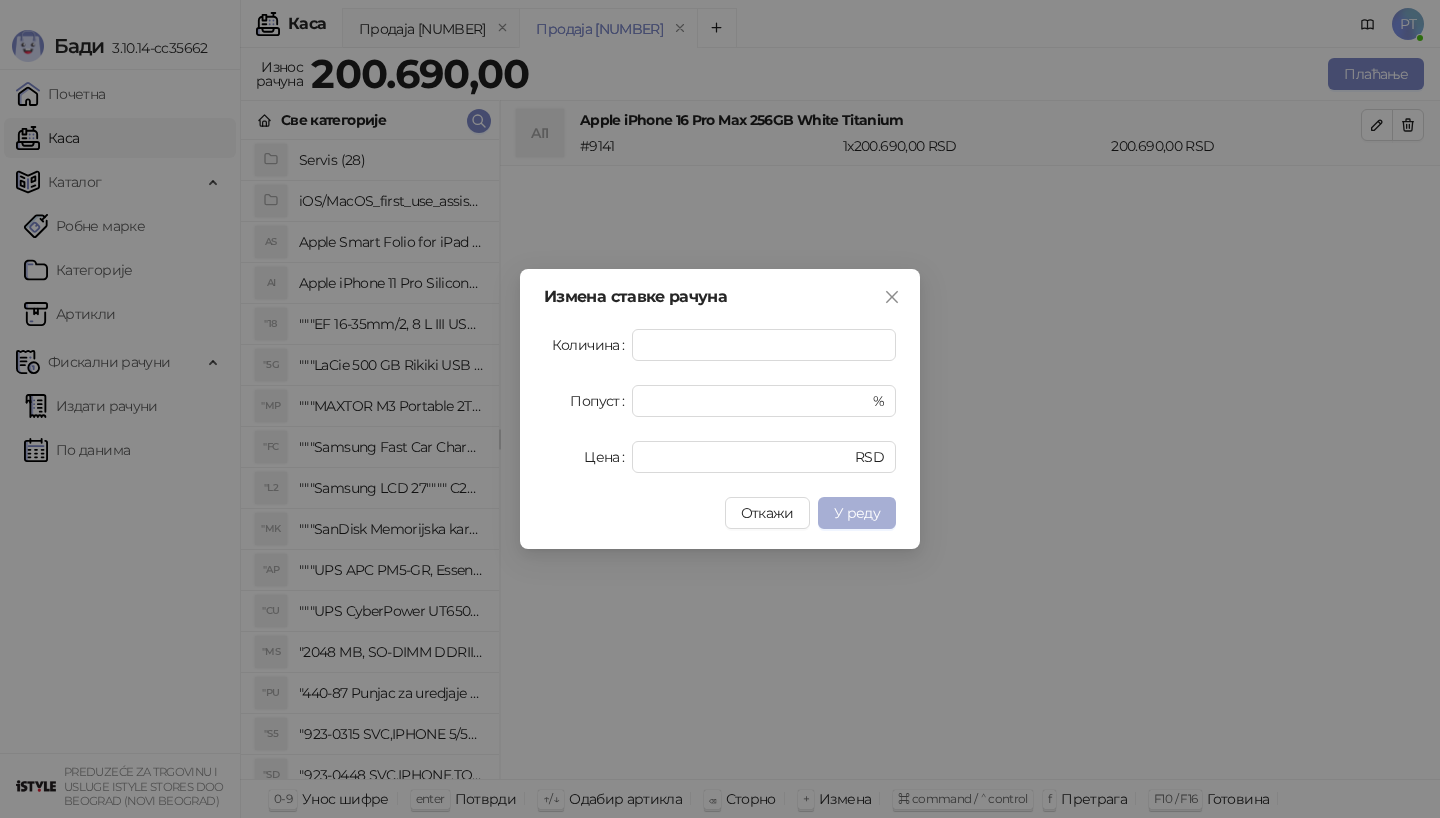 type on "******" 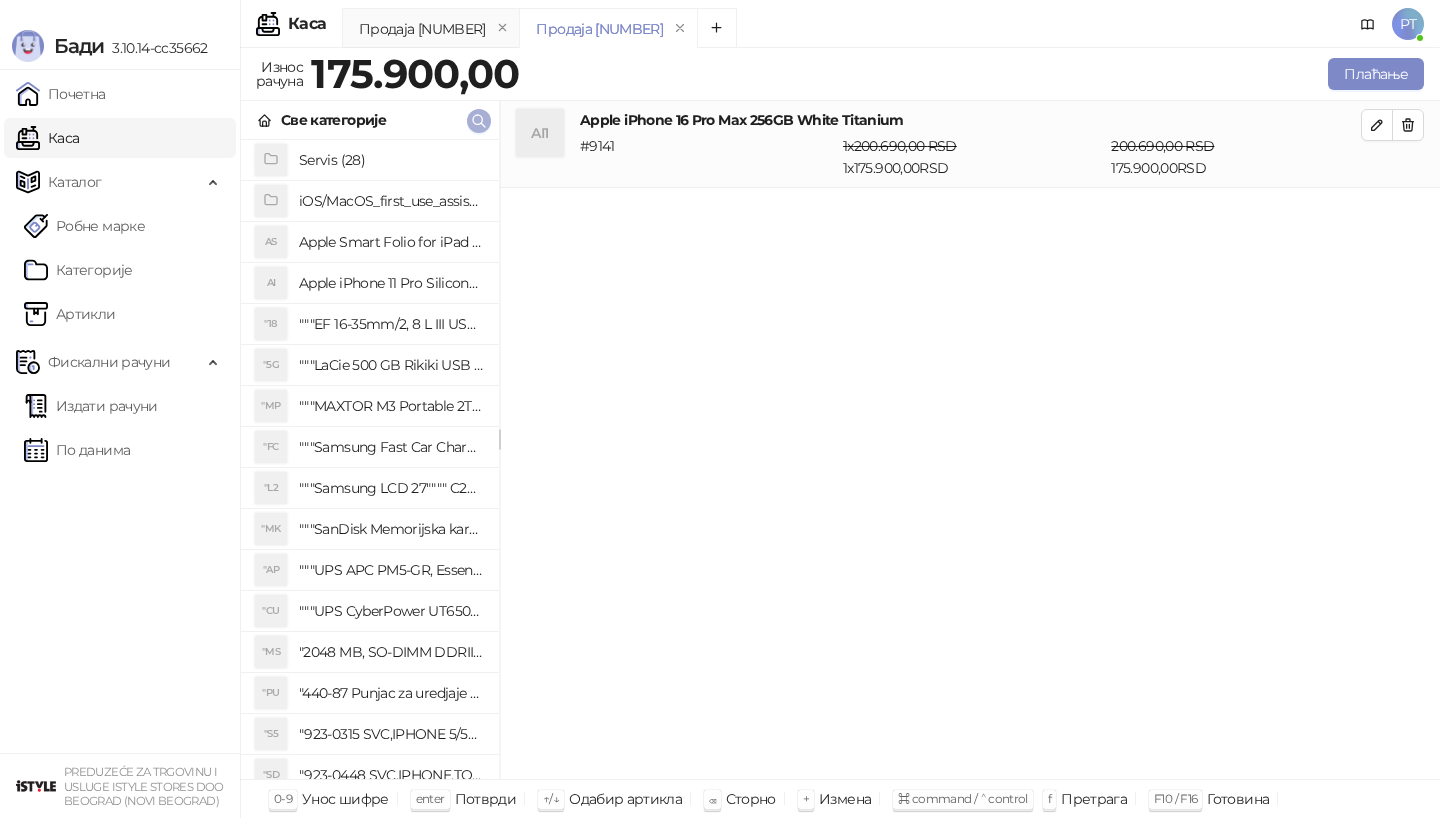 click 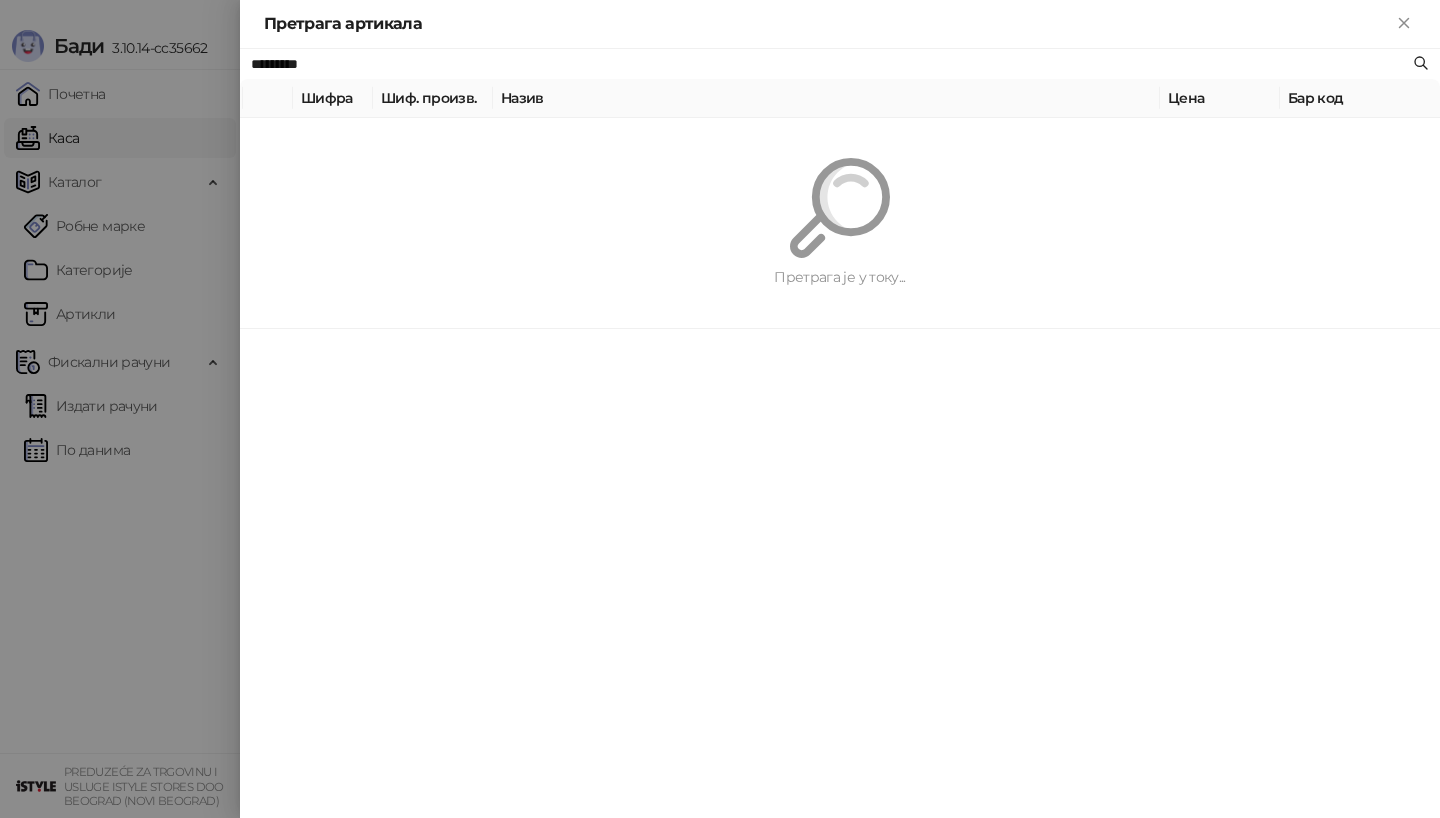paste on "**********" 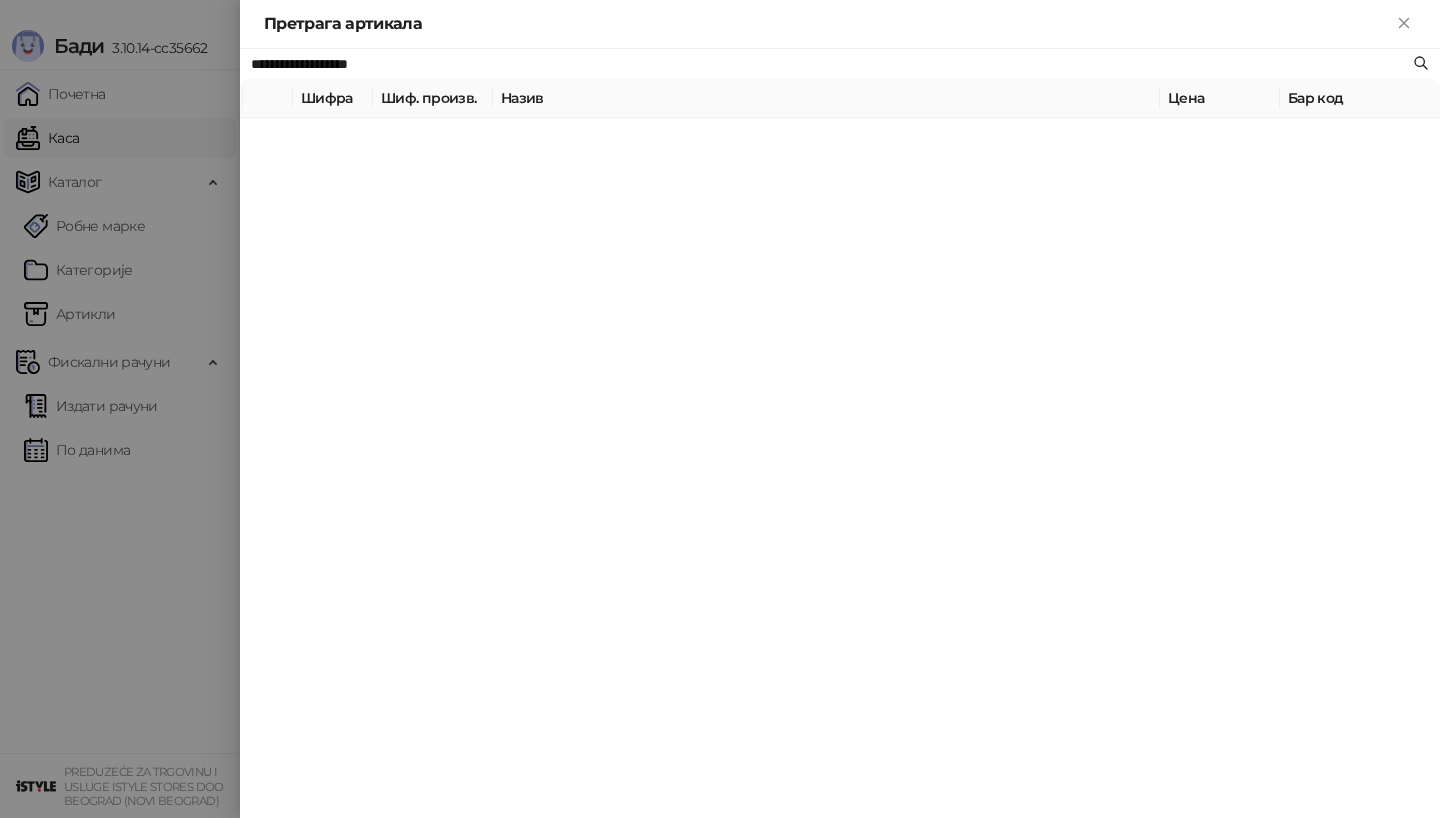 type on "**********" 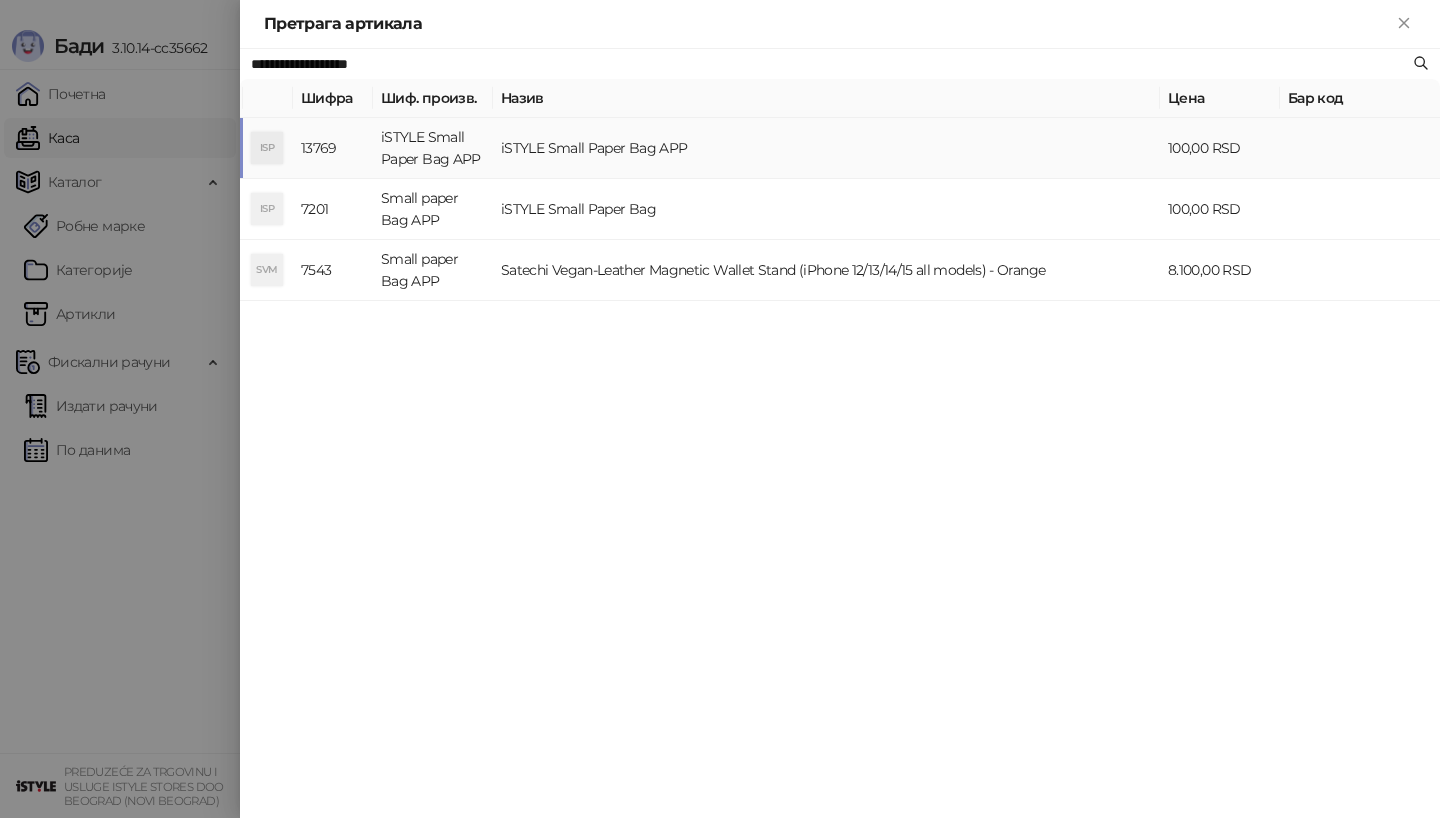 click on "ISP" at bounding box center [267, 148] 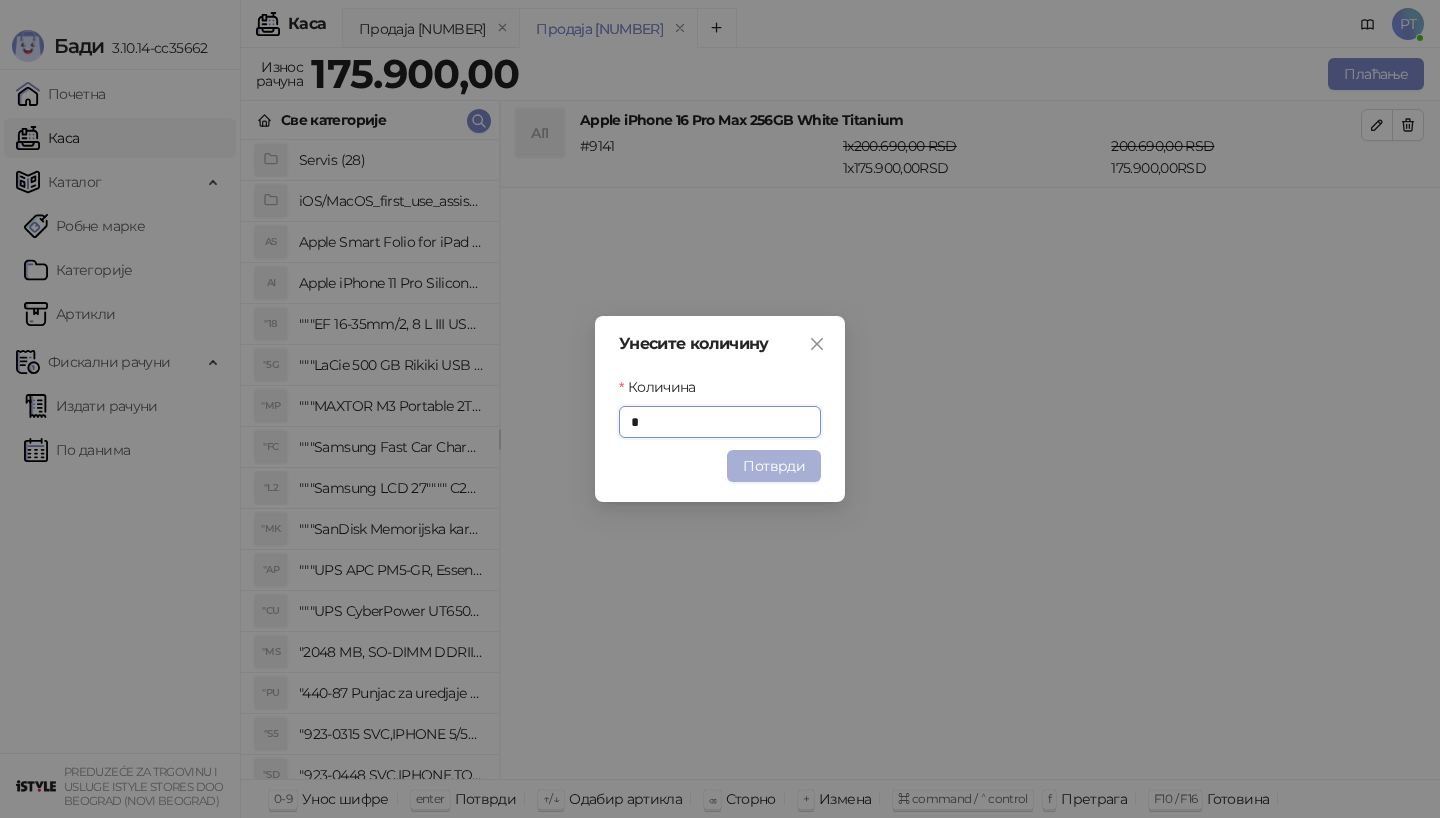 click on "Потврди" at bounding box center [774, 466] 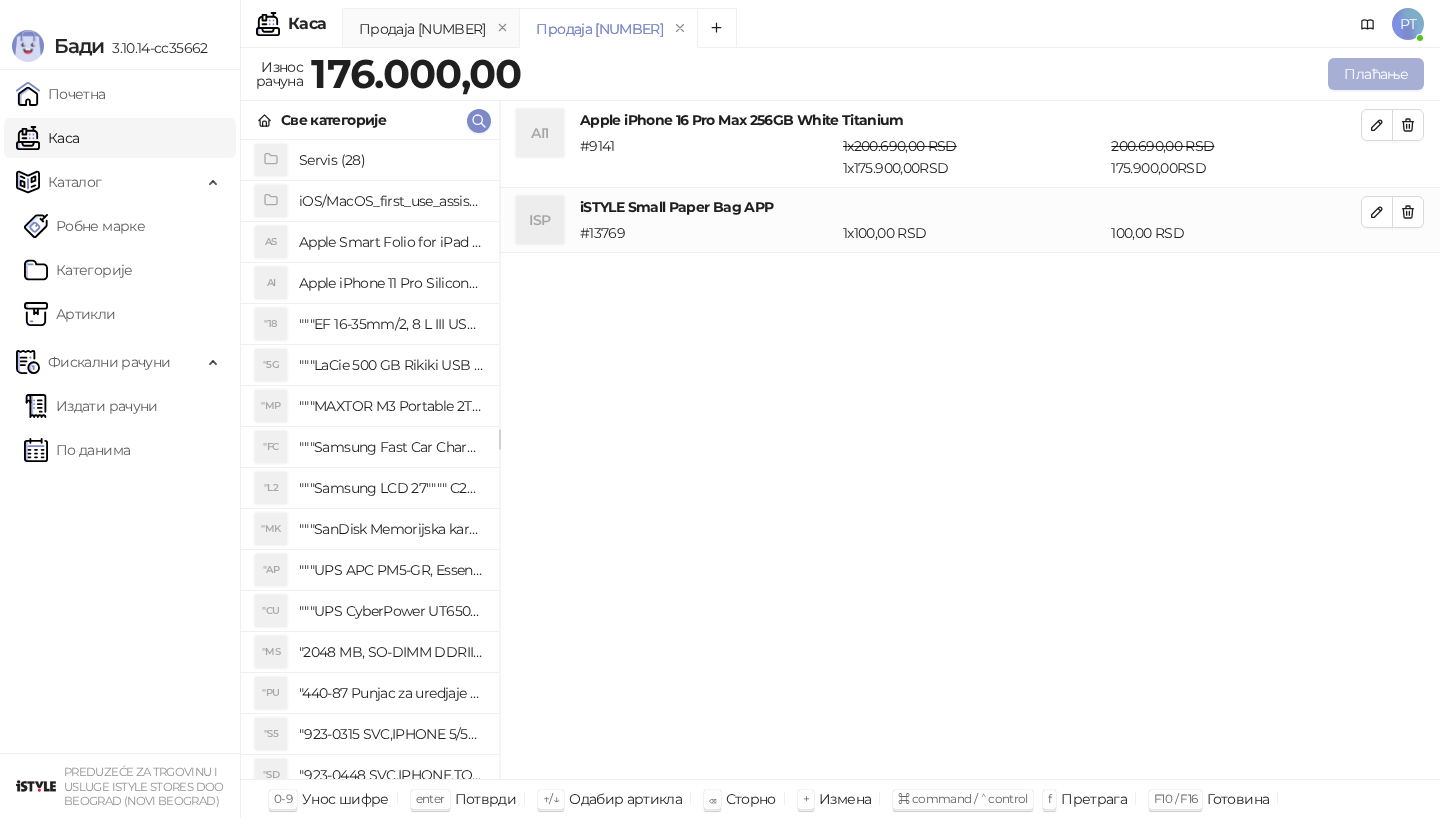 click on "Плаћање" at bounding box center [1376, 74] 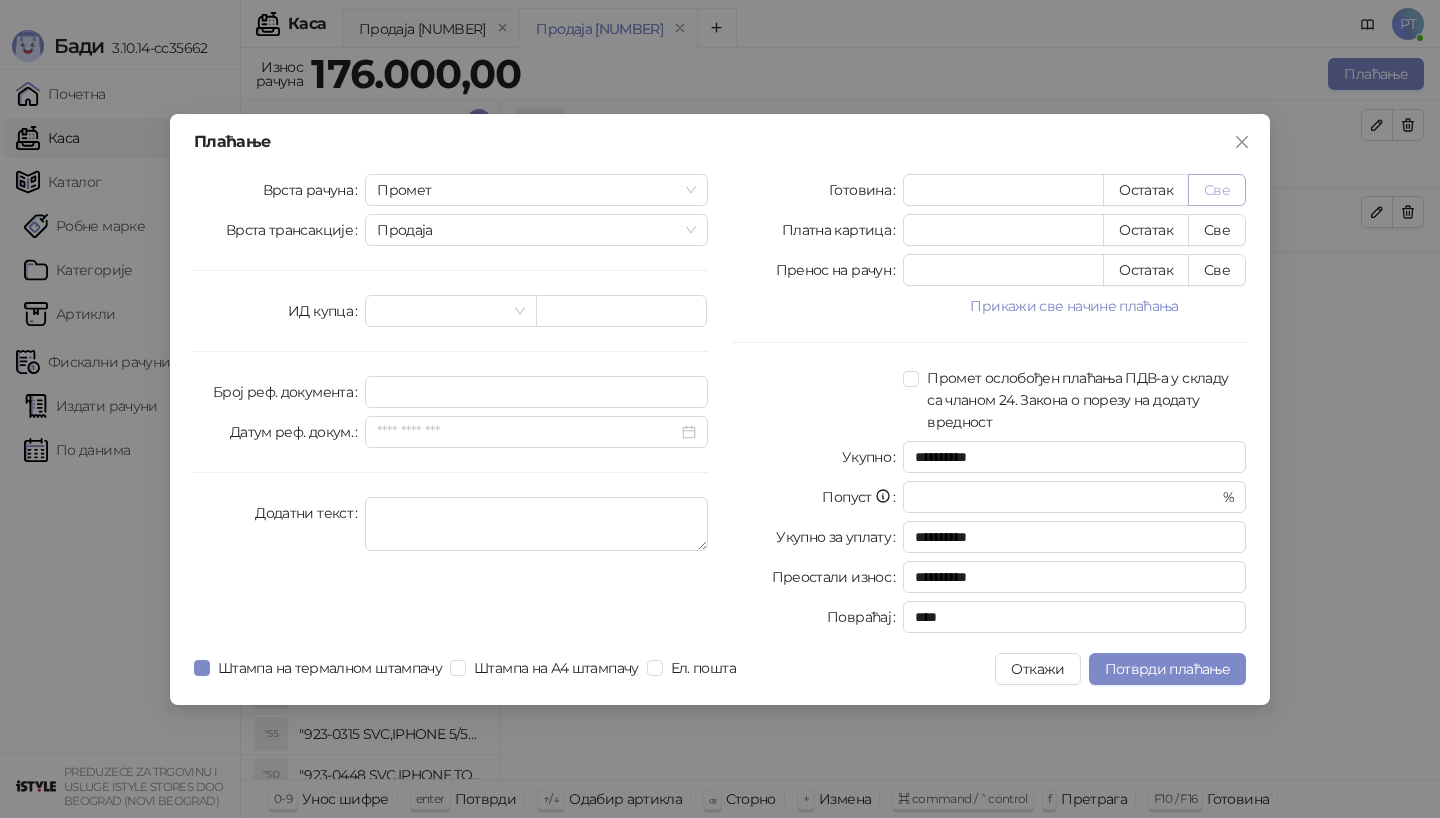 click on "Све" at bounding box center (1217, 190) 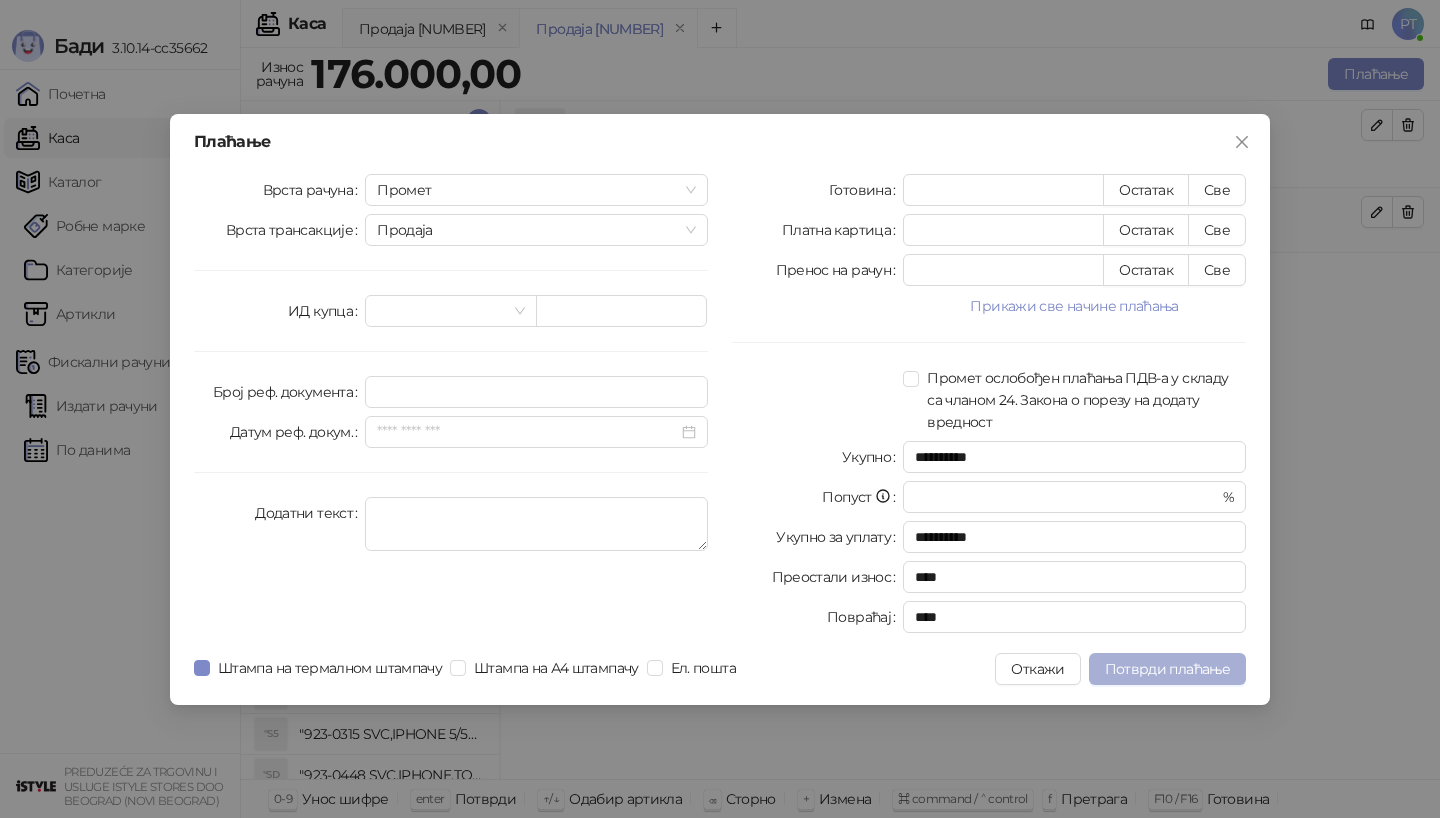 click on "Потврди плаћање" at bounding box center (1167, 669) 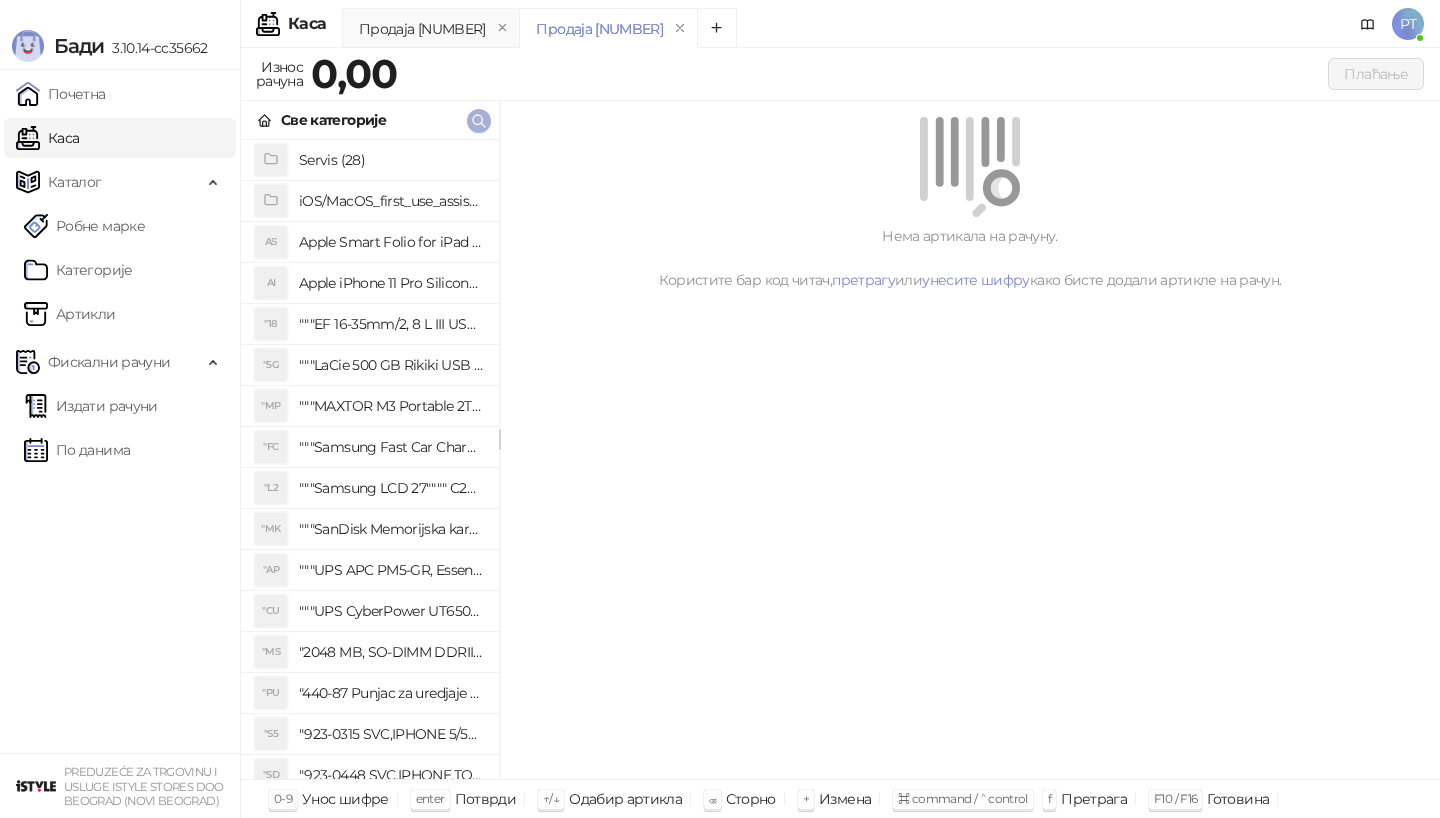 click 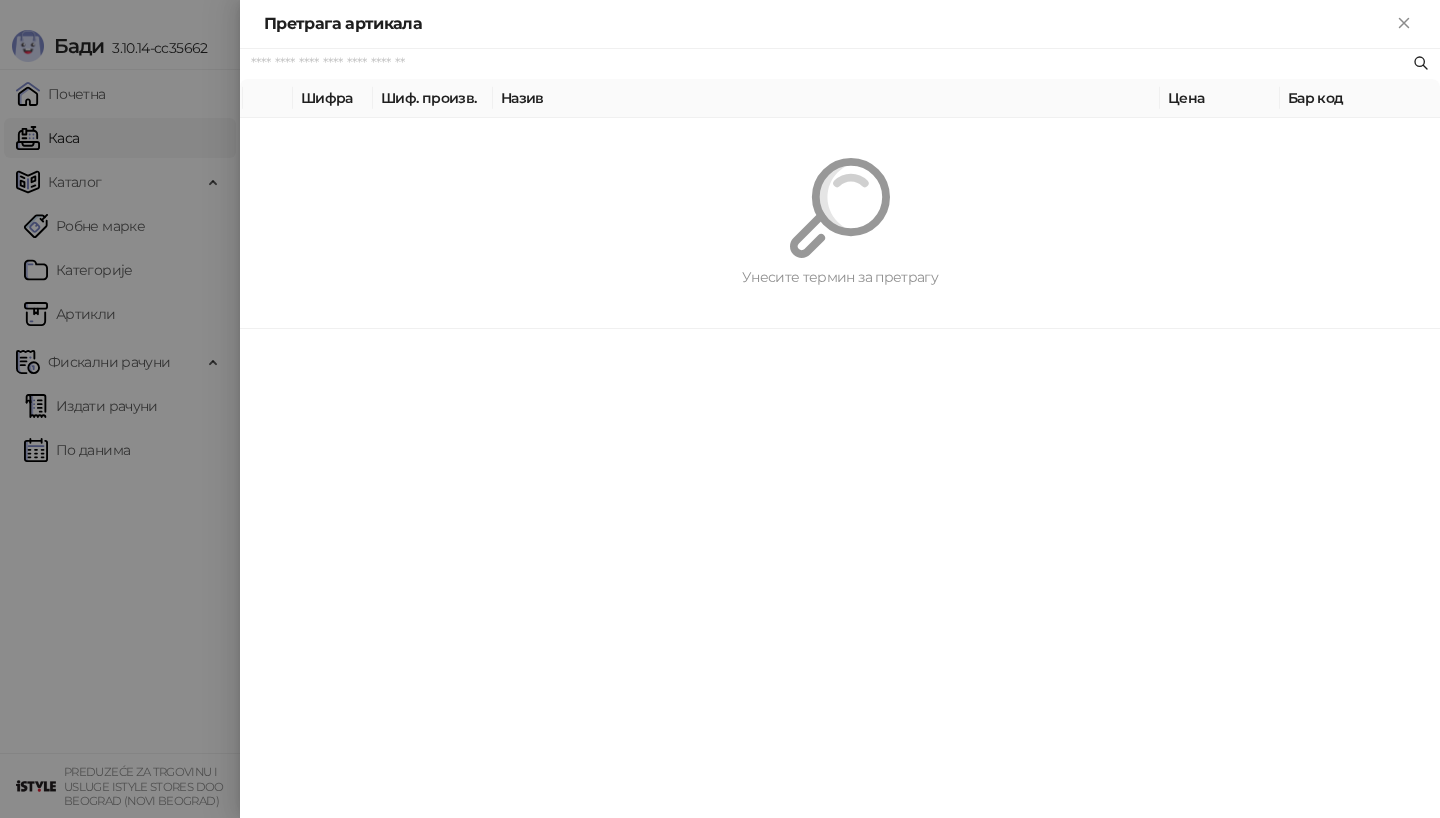paste on "*********" 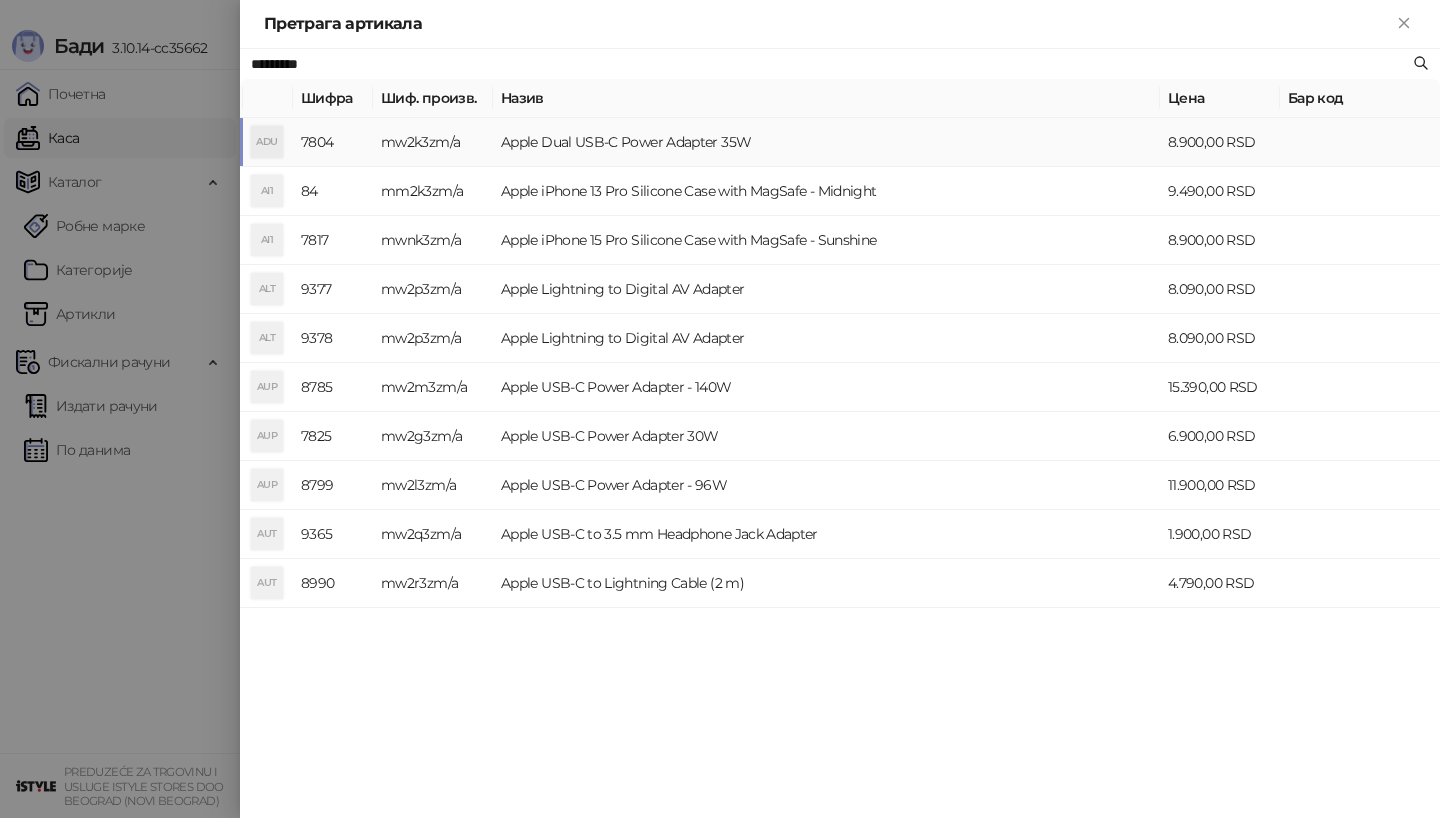click on "ADU" at bounding box center (267, 142) 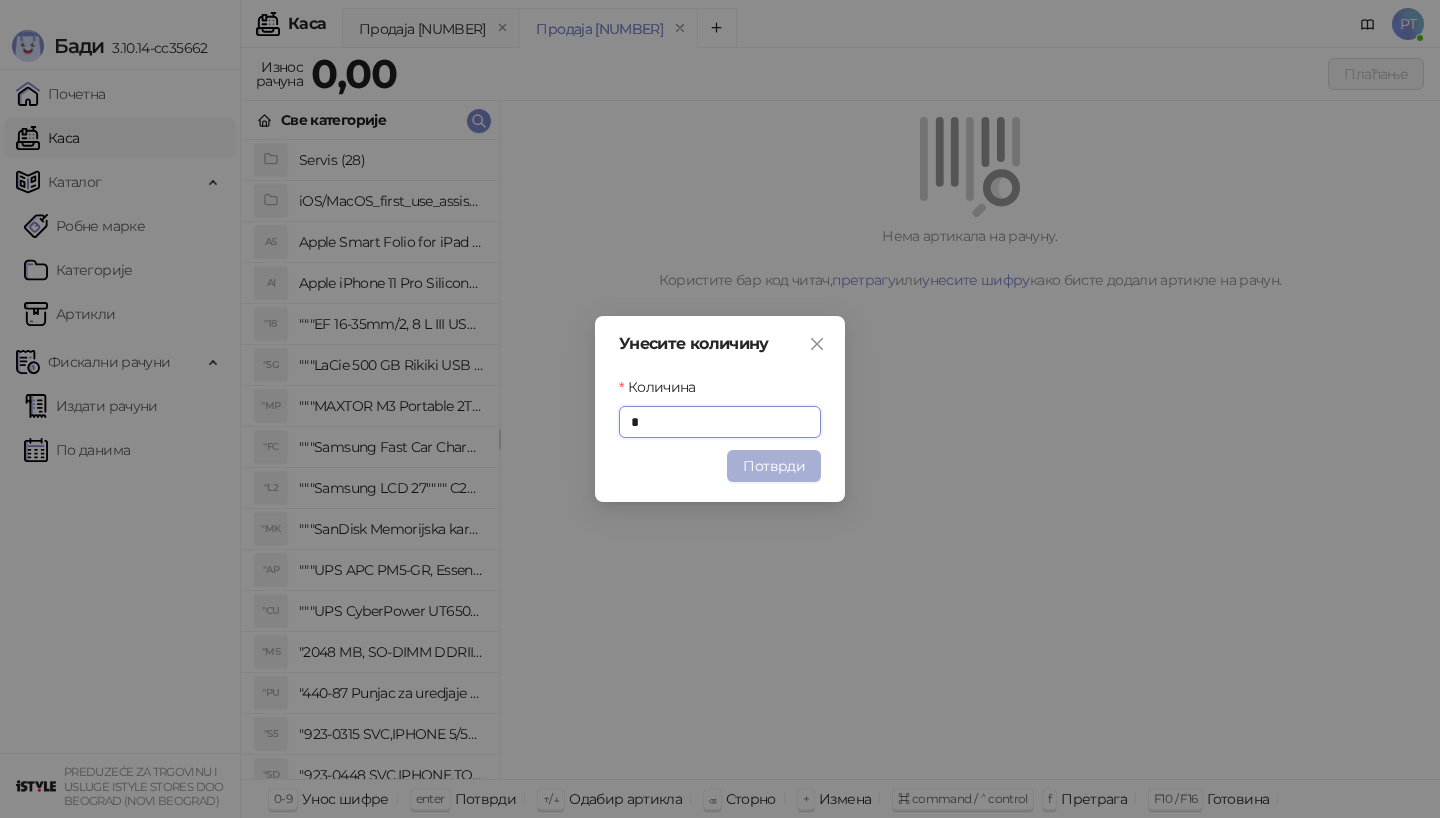click on "Потврди" at bounding box center (774, 466) 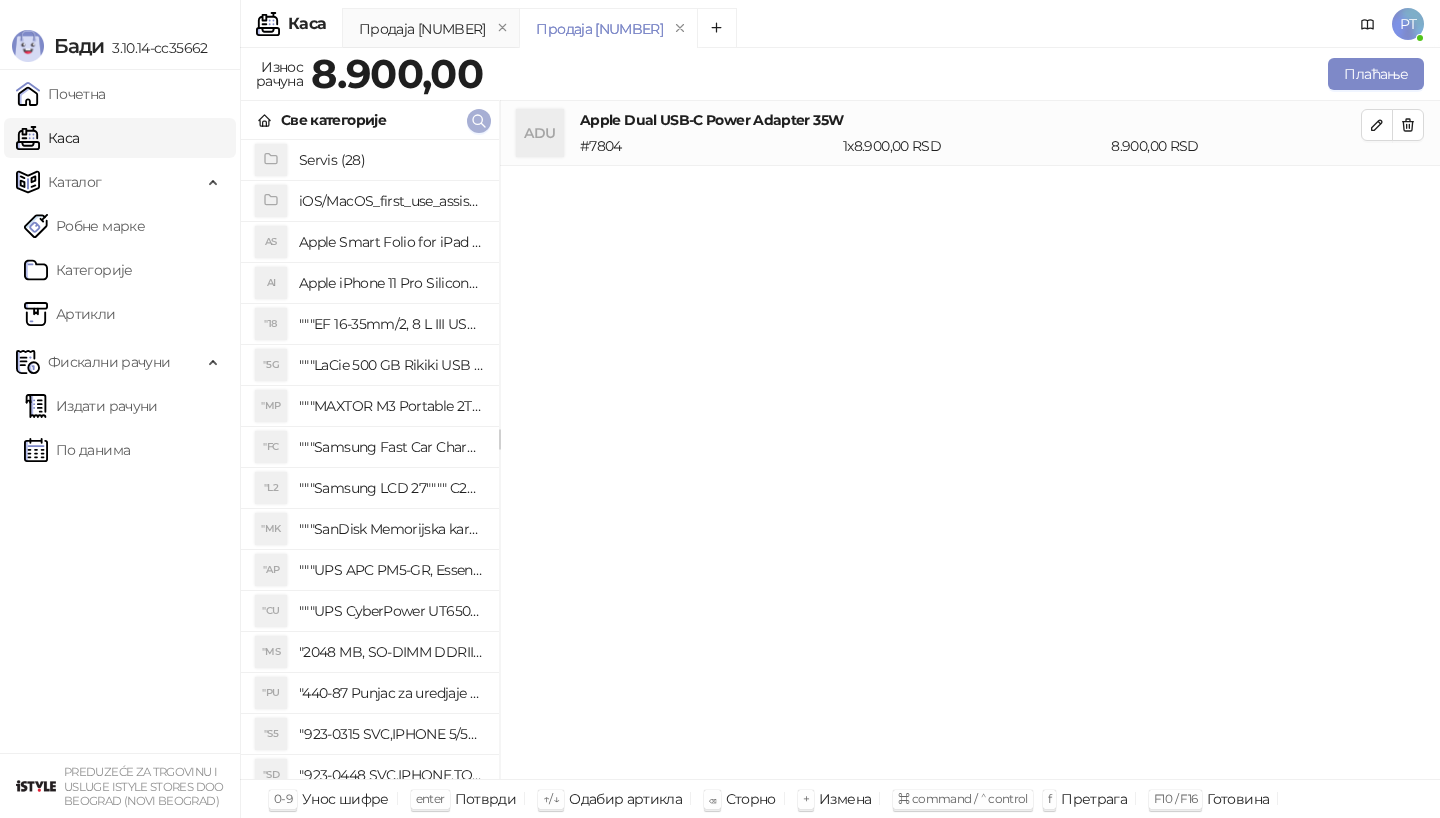 click 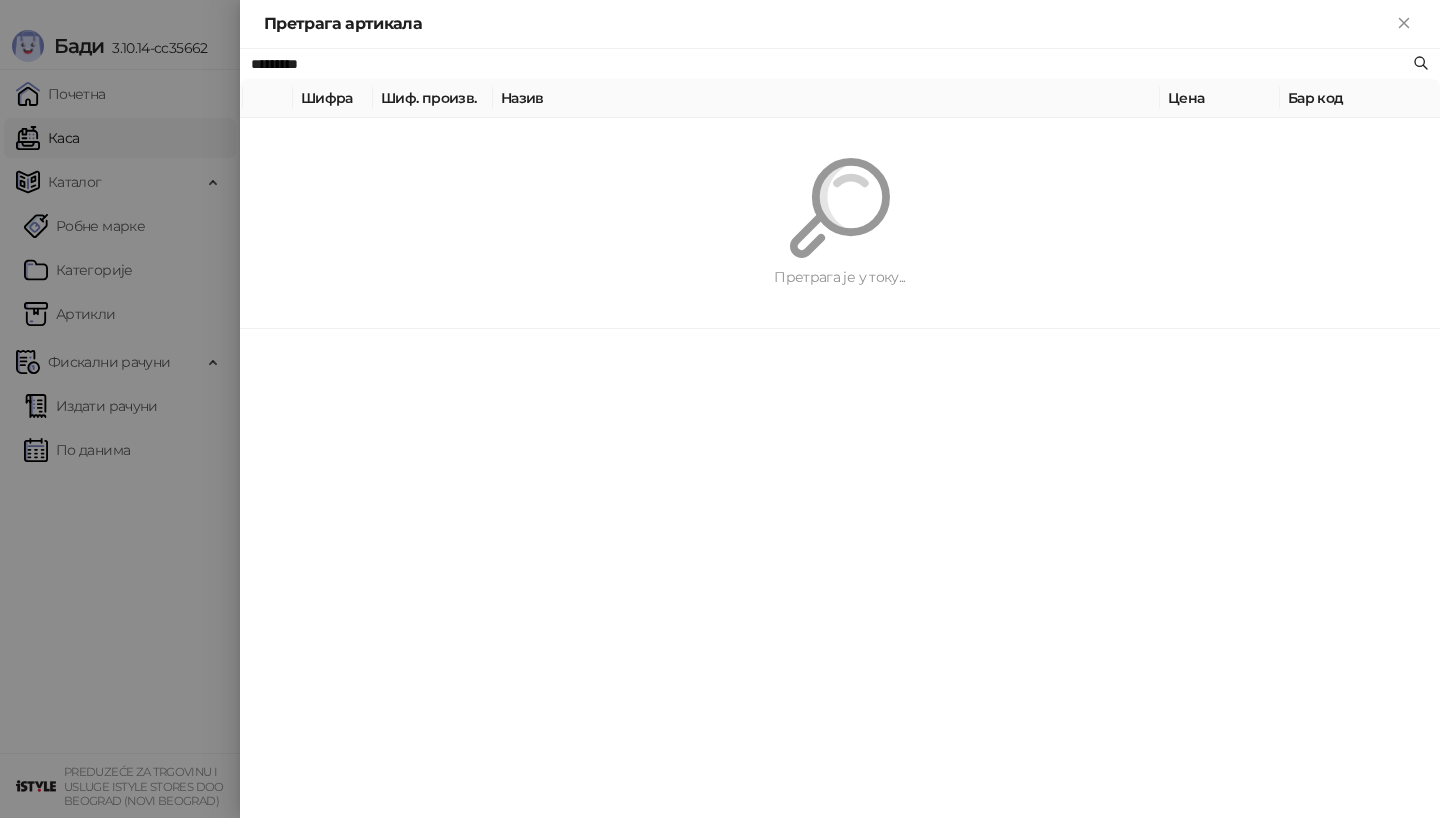 paste 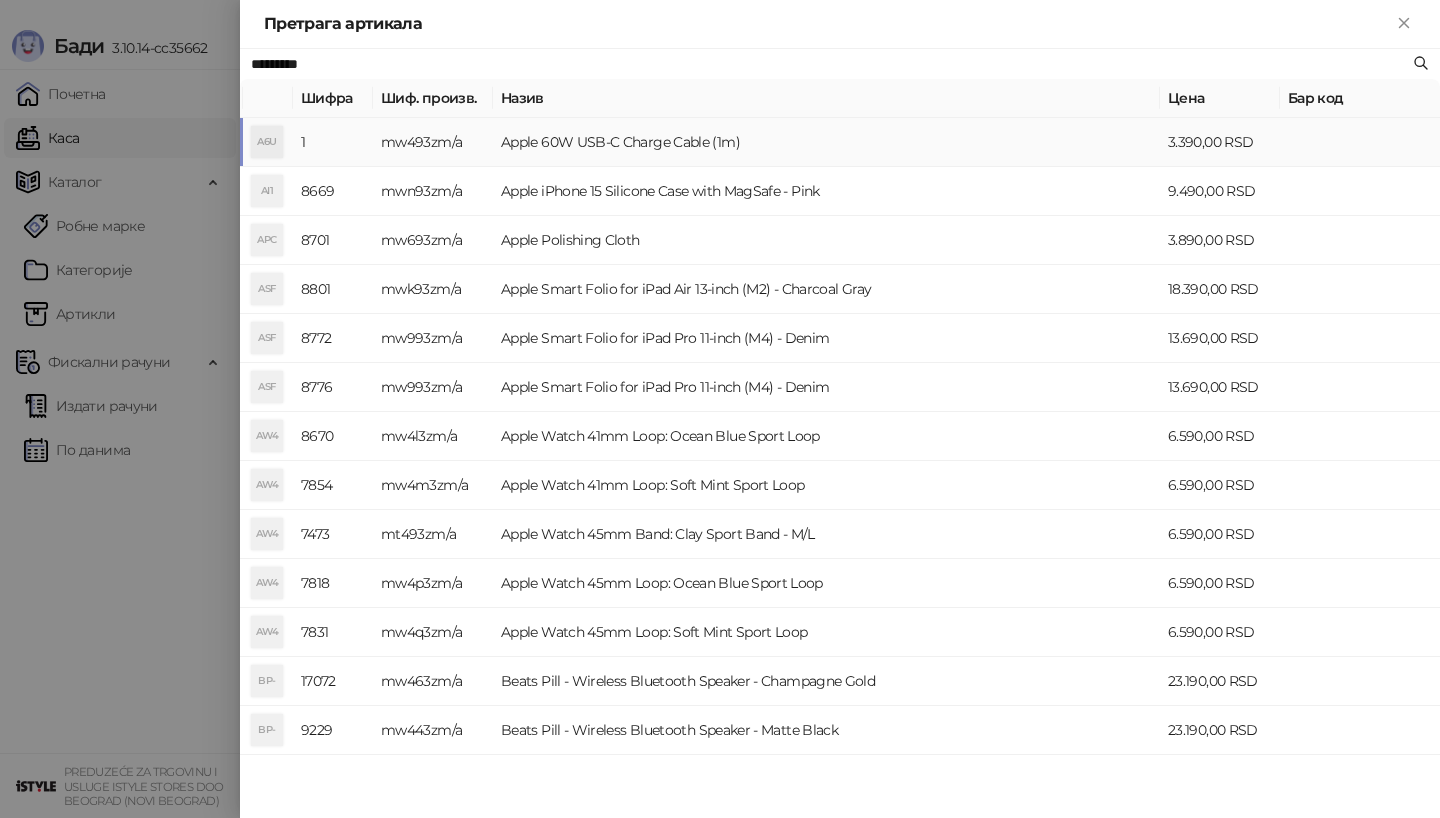 click on "A6U" at bounding box center [267, 142] 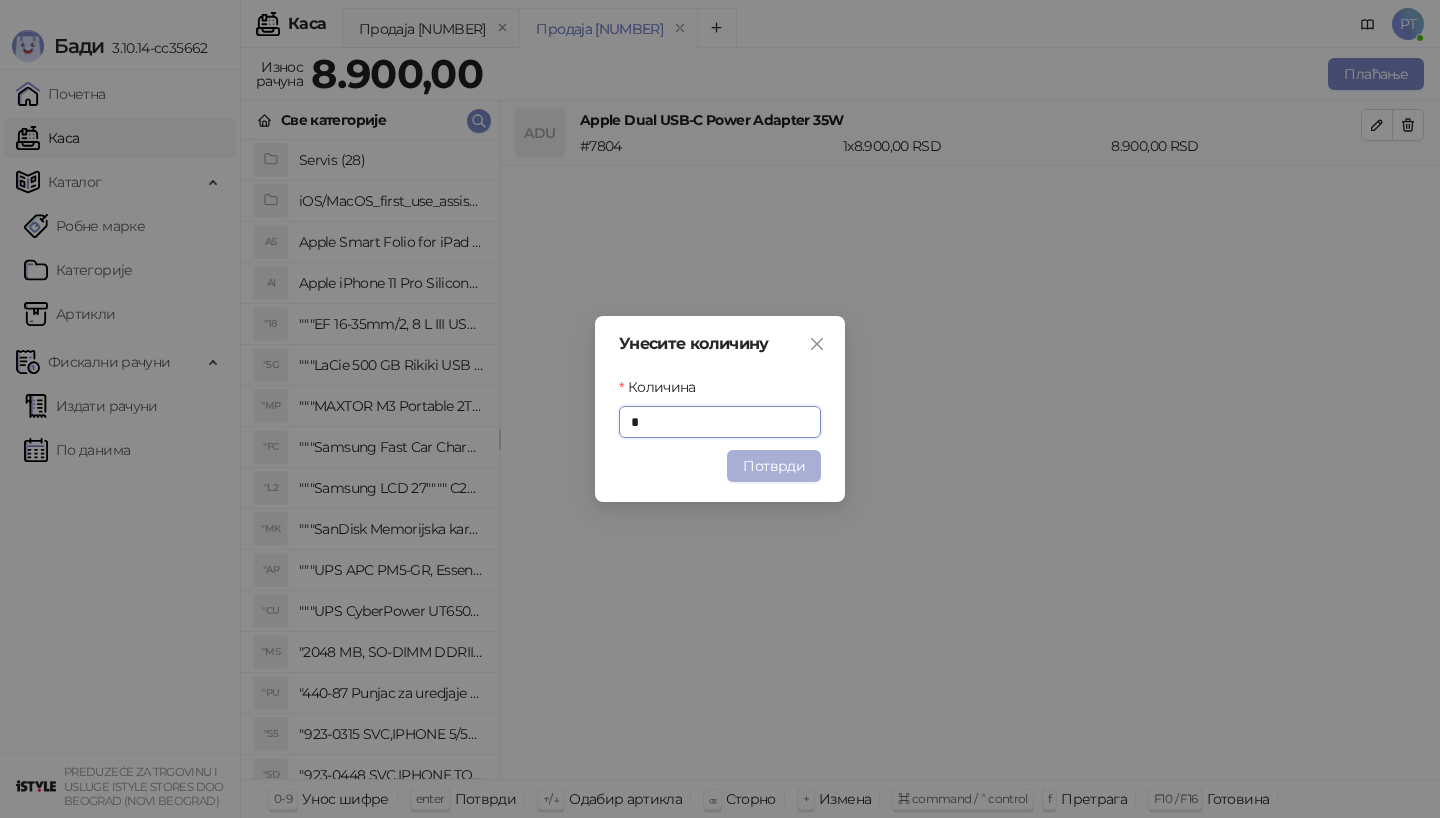 click on "Потврди" at bounding box center (774, 466) 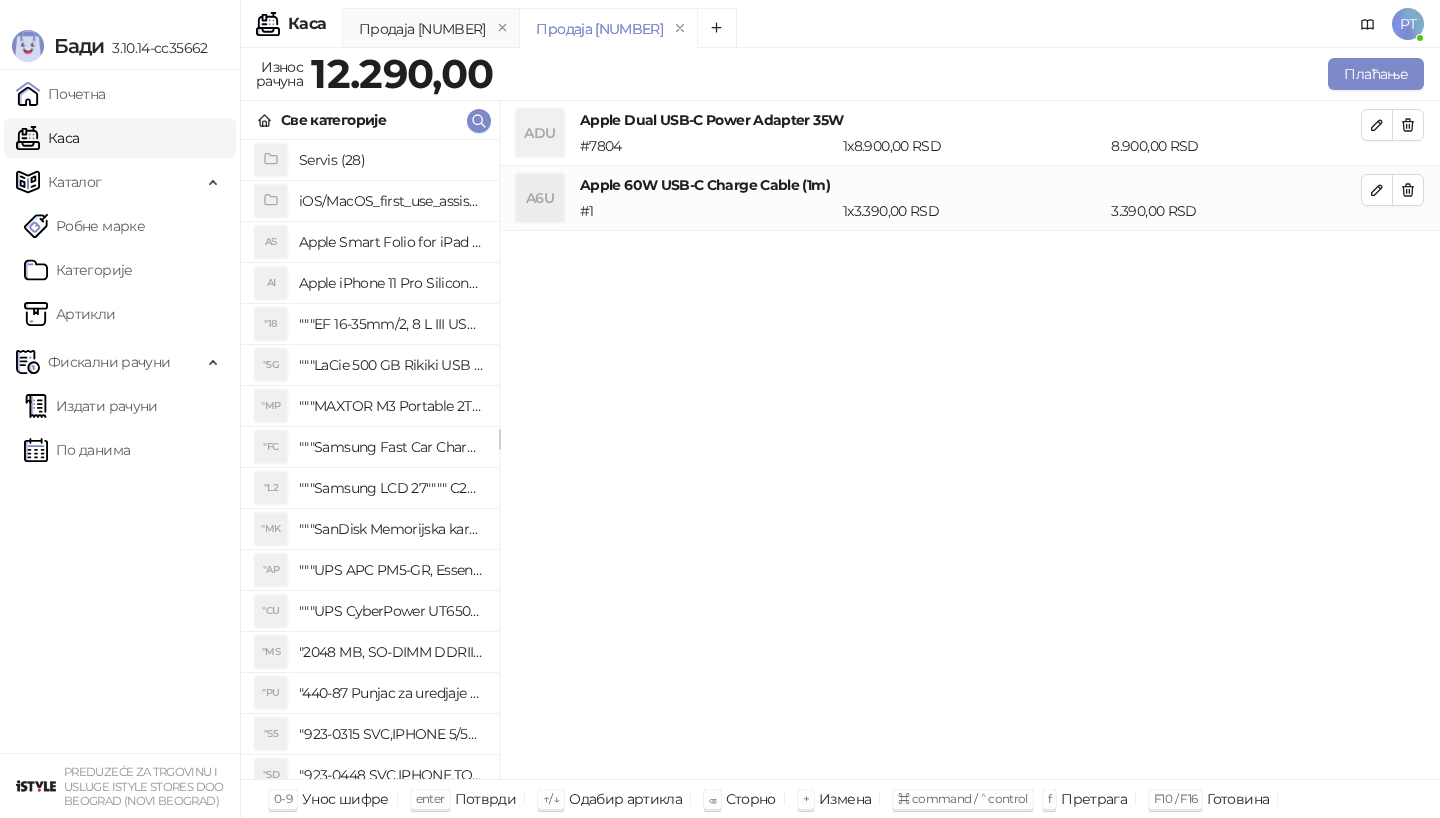 click on "Све категорије" at bounding box center [370, 120] 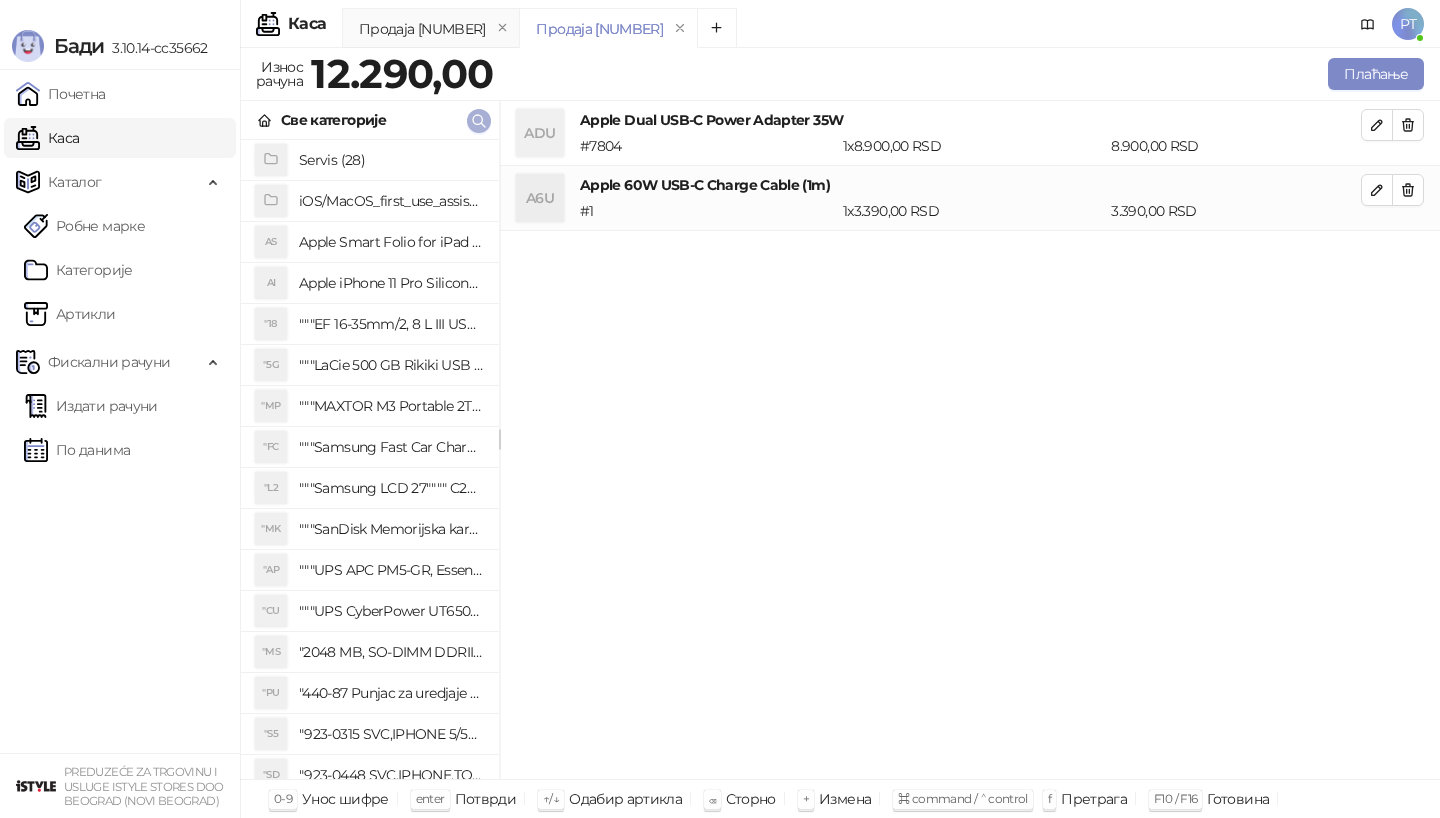 click 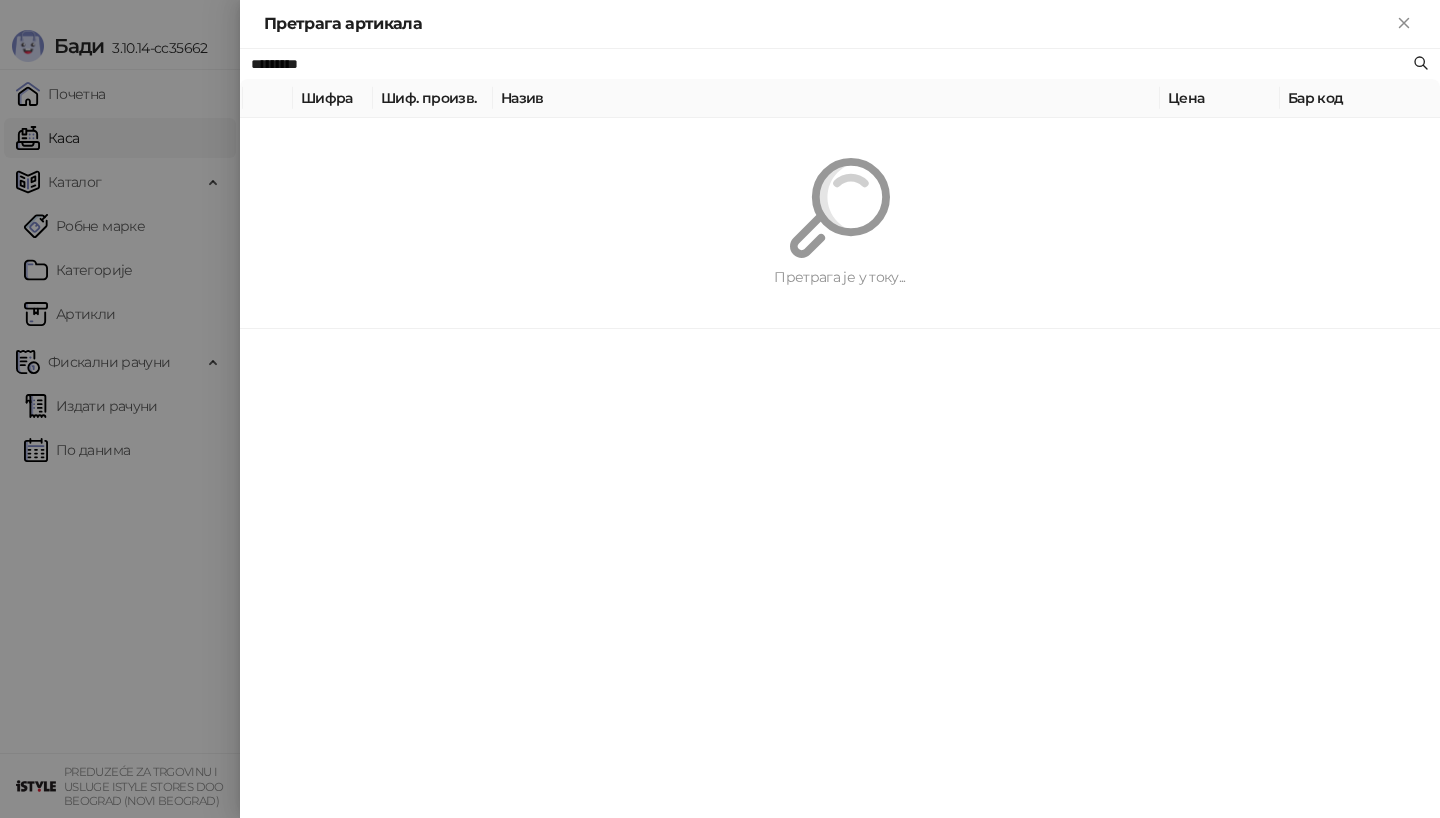 paste 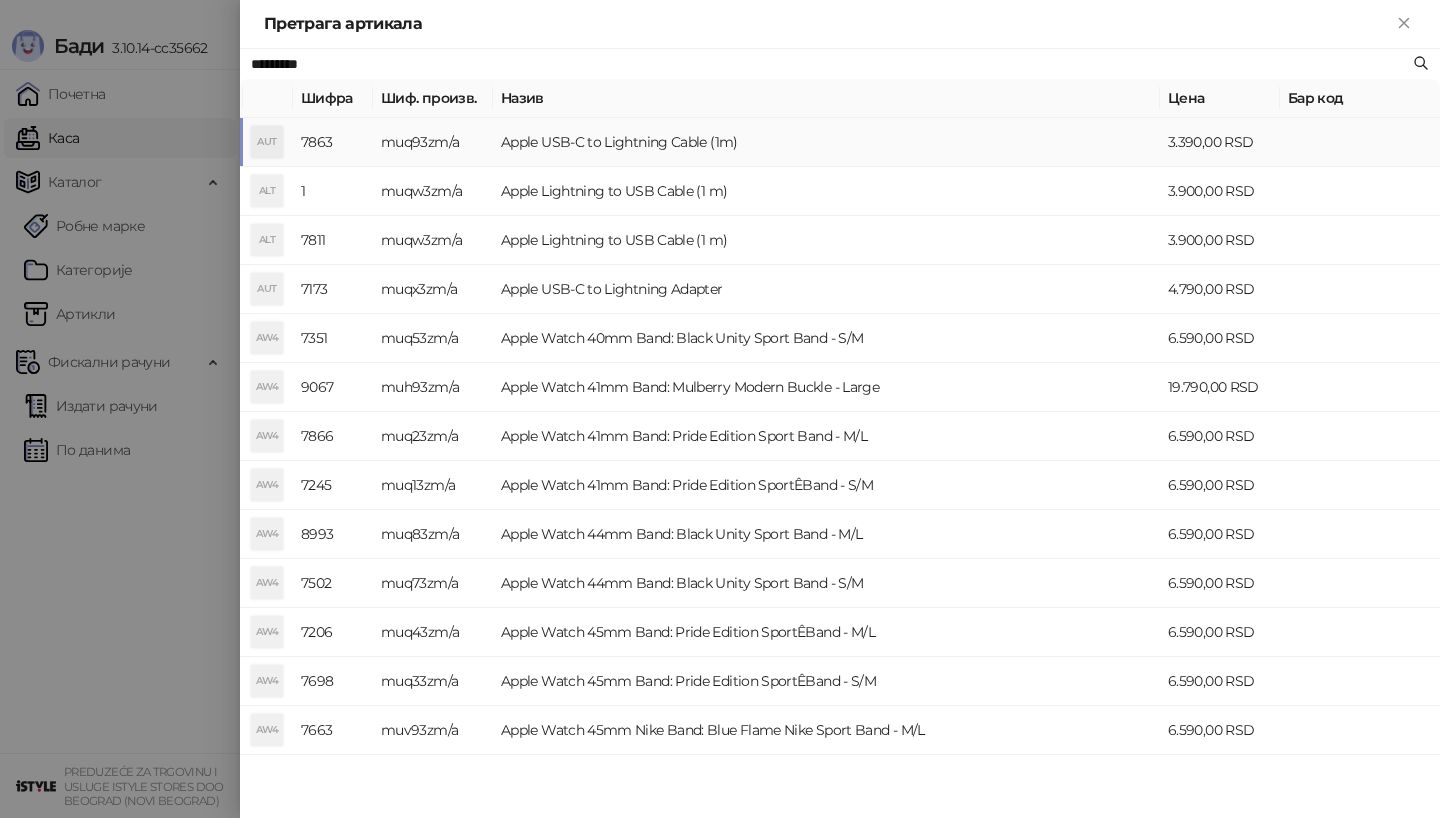 click on "AUT" at bounding box center [267, 142] 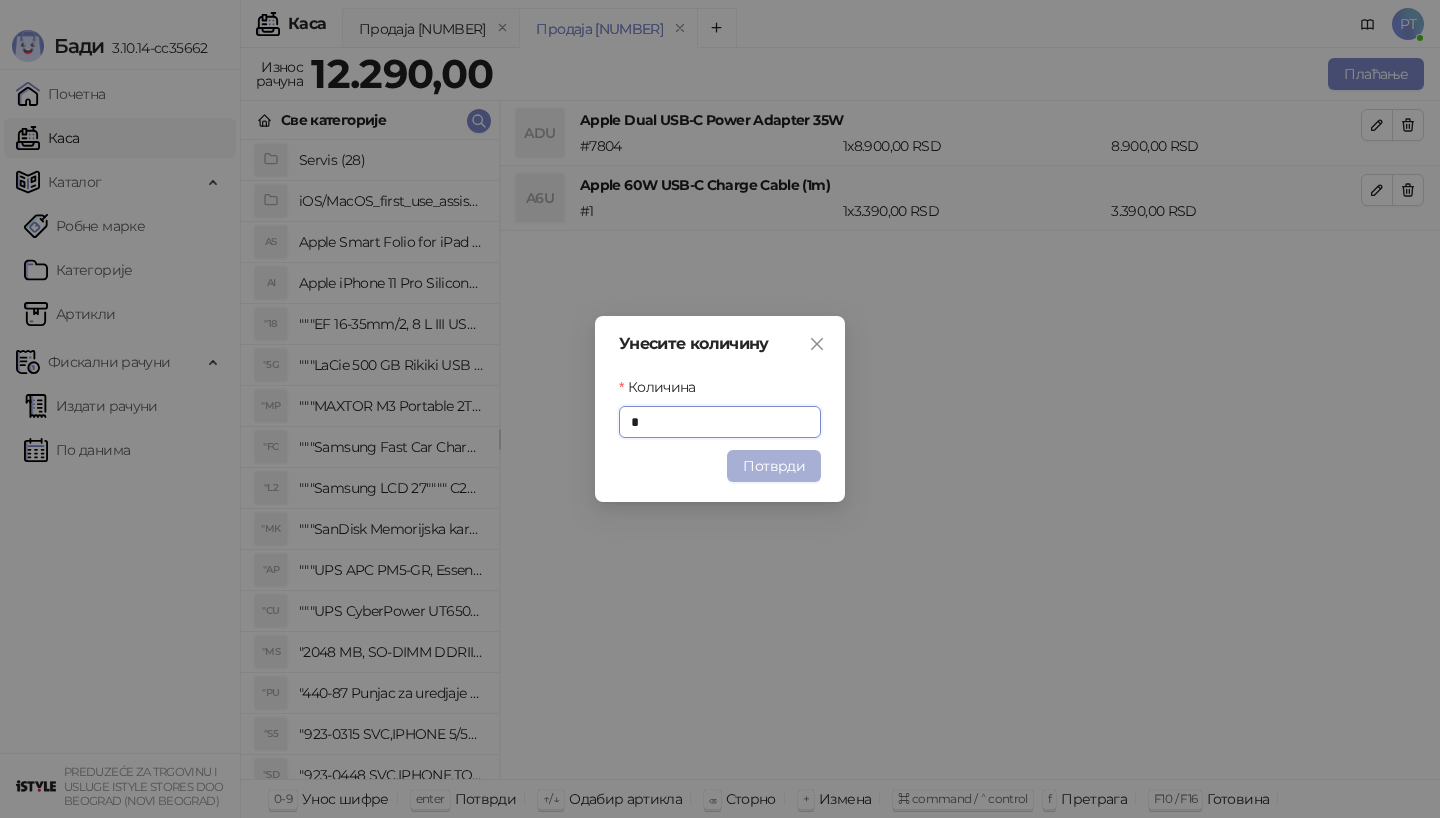click on "Потврди" at bounding box center [774, 466] 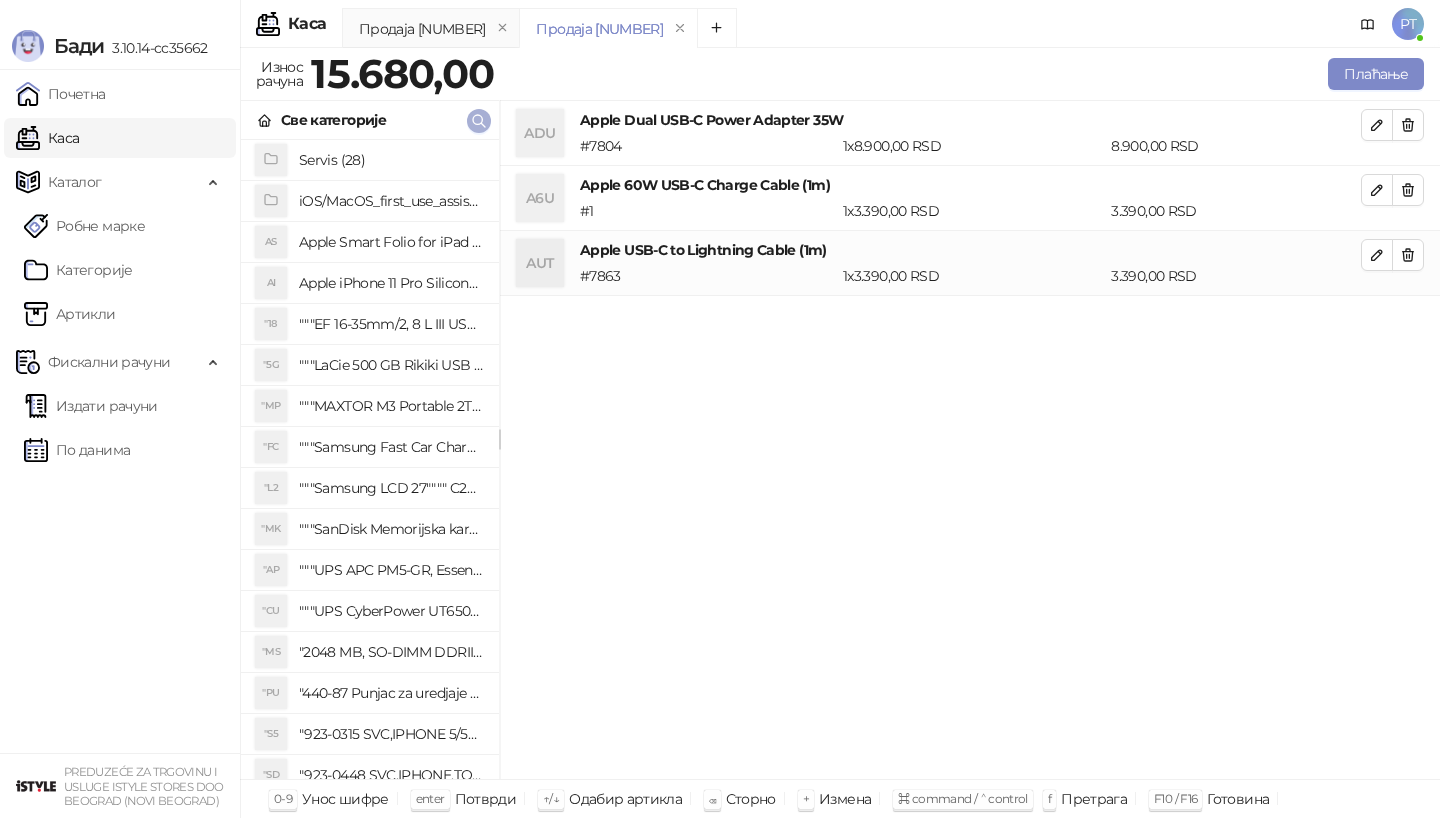 click 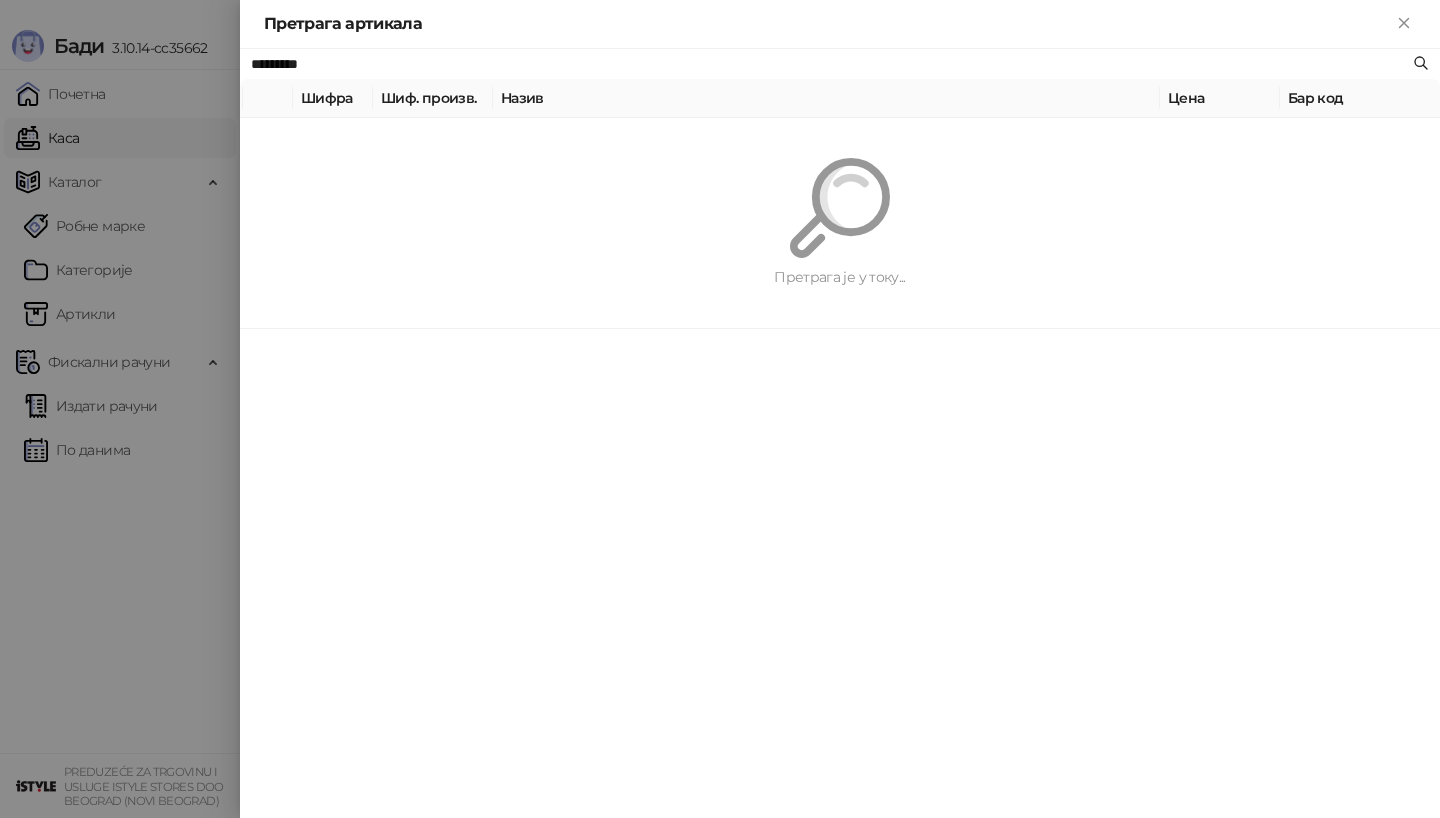 paste on "**********" 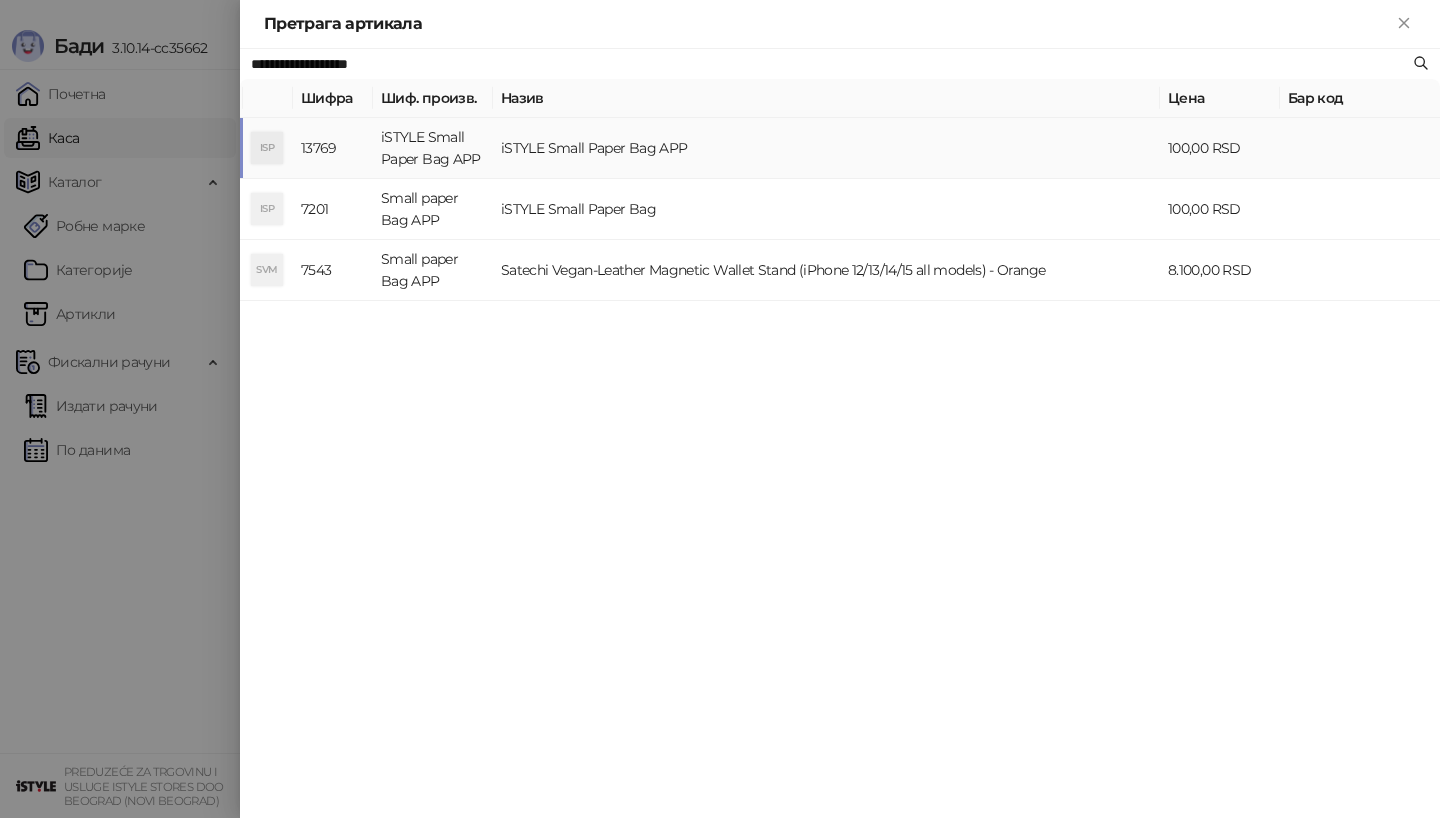 type on "**********" 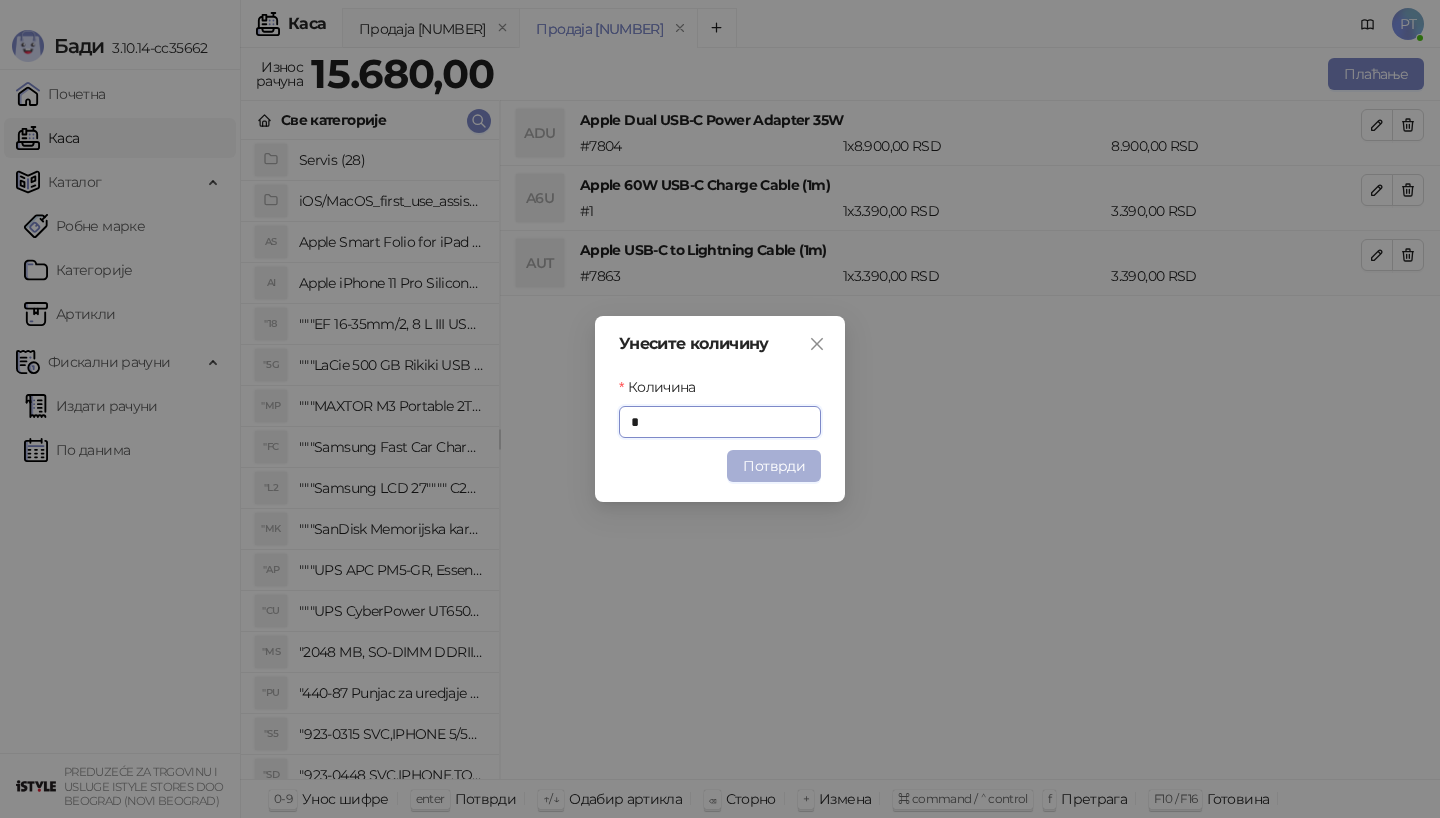 click on "Потврди" at bounding box center [774, 466] 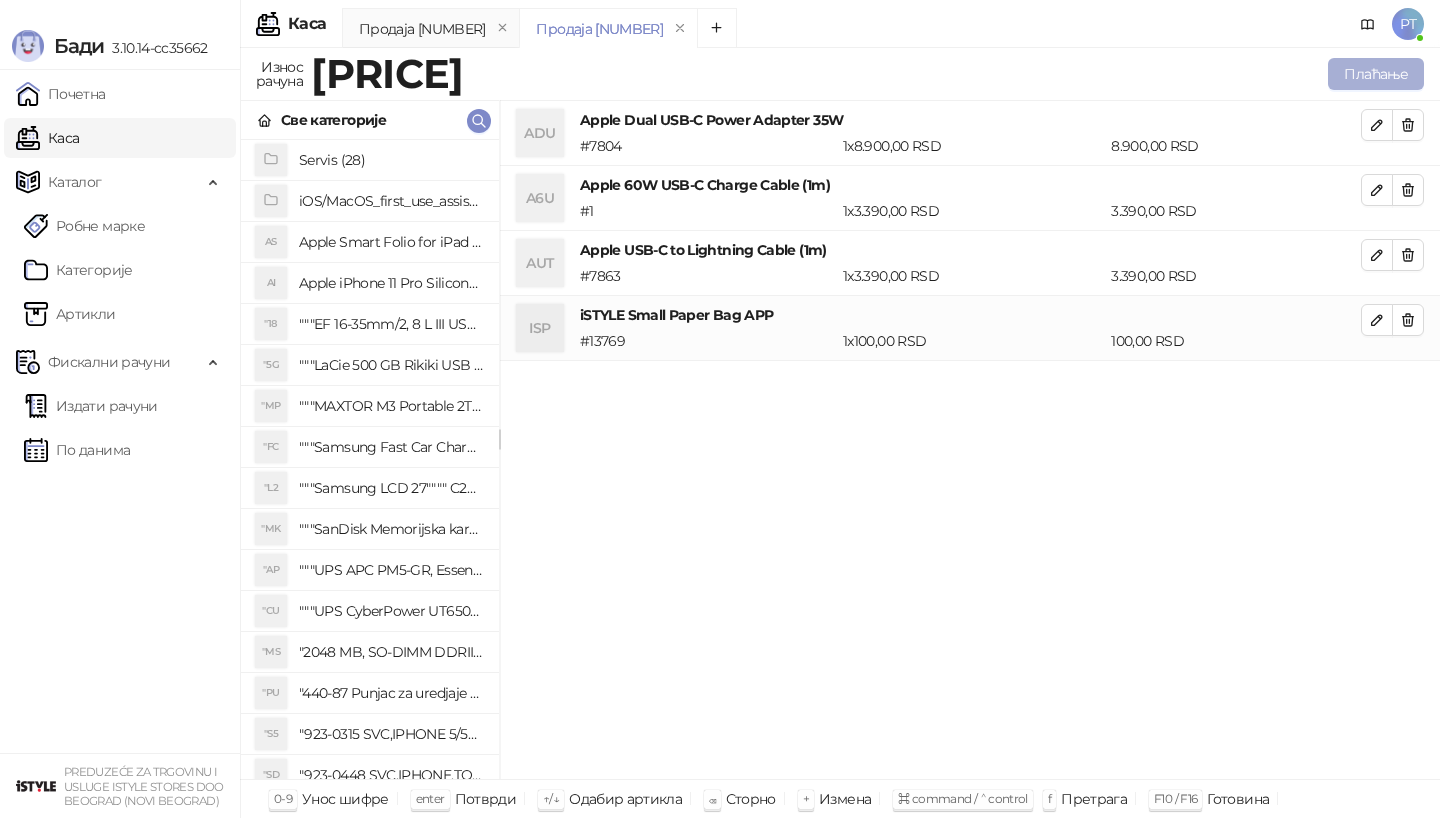click on "Плаћање" at bounding box center [1376, 74] 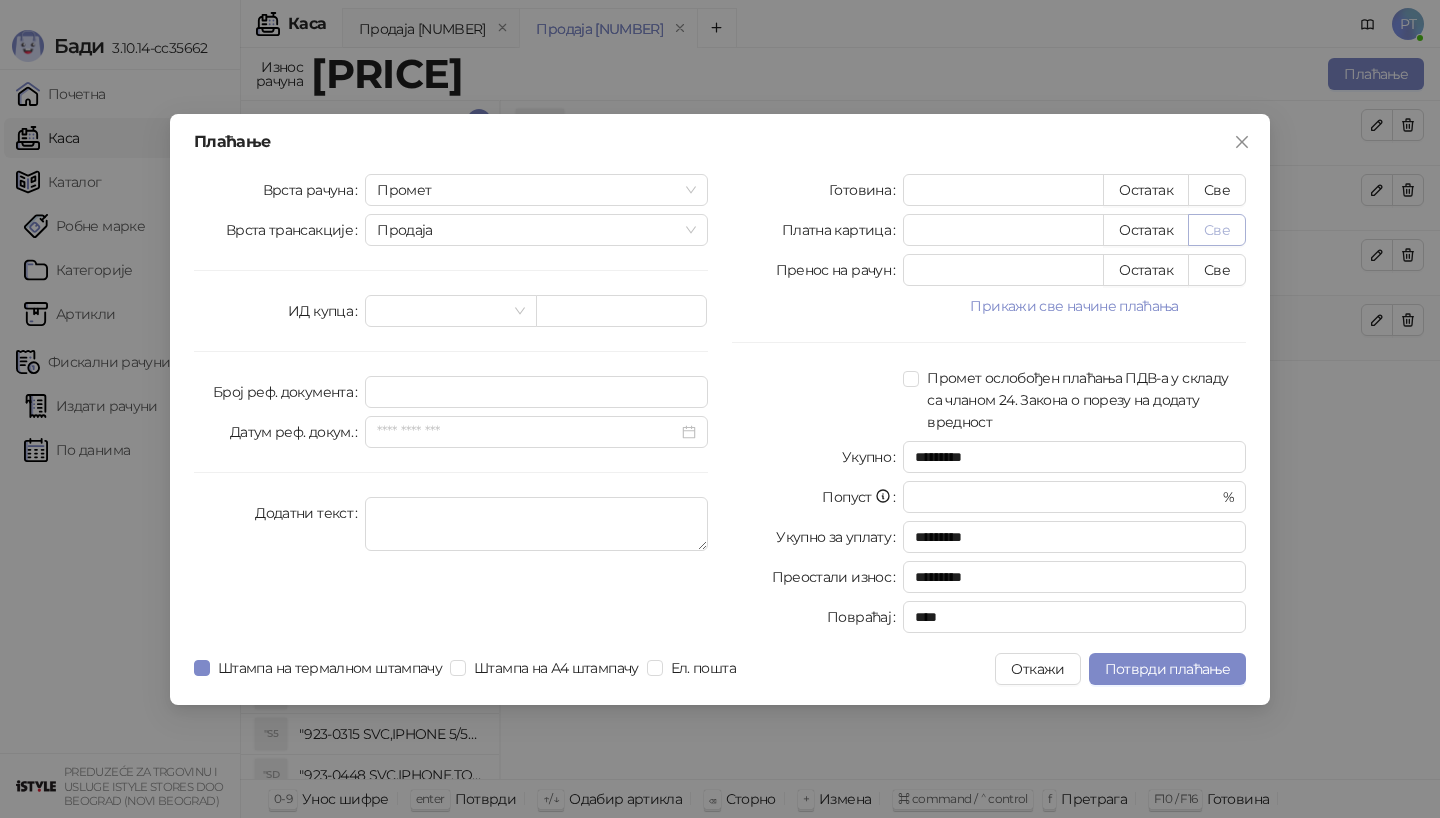 click on "Све" at bounding box center [1217, 230] 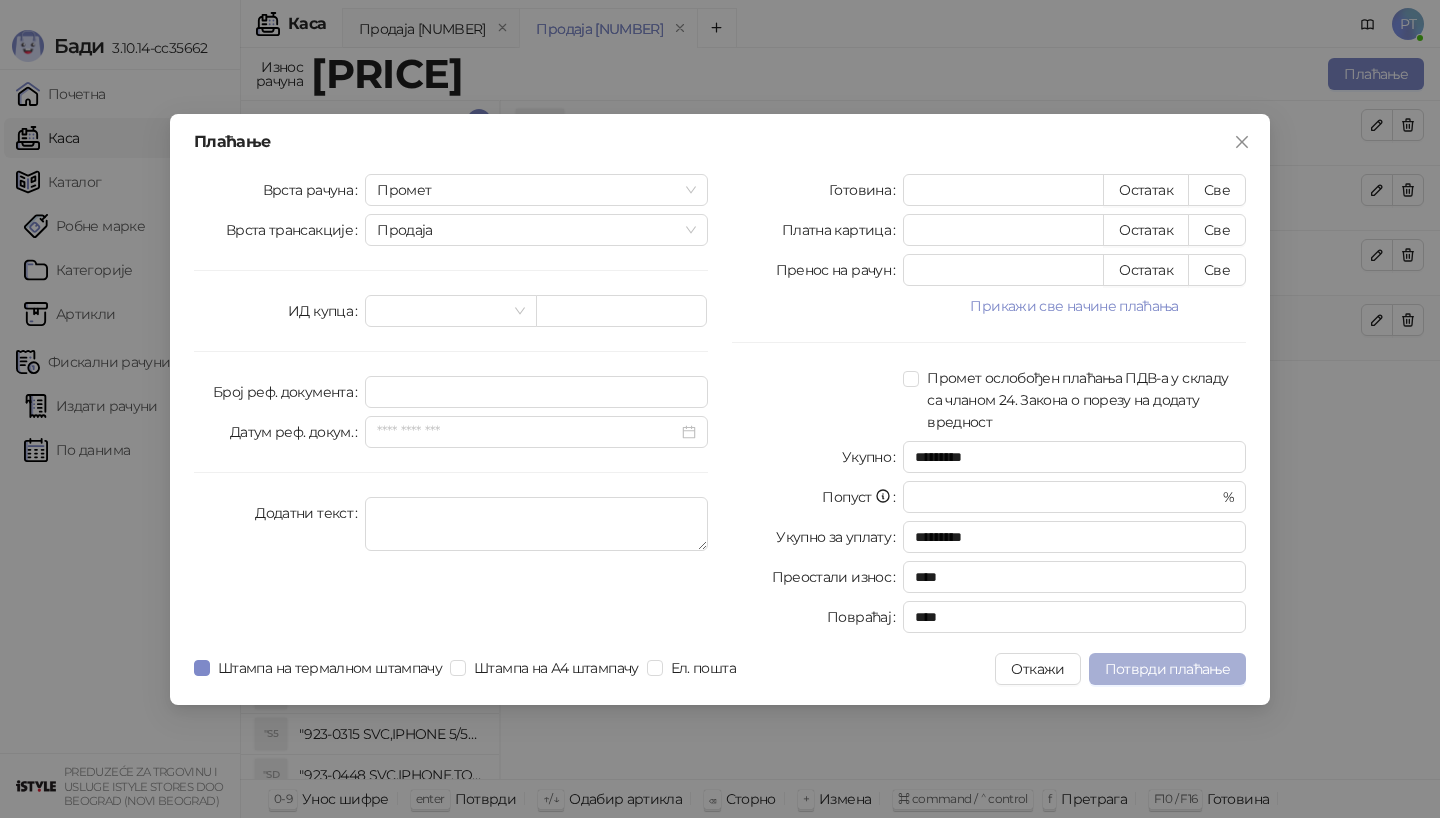 click on "Потврди плаћање" at bounding box center [1167, 669] 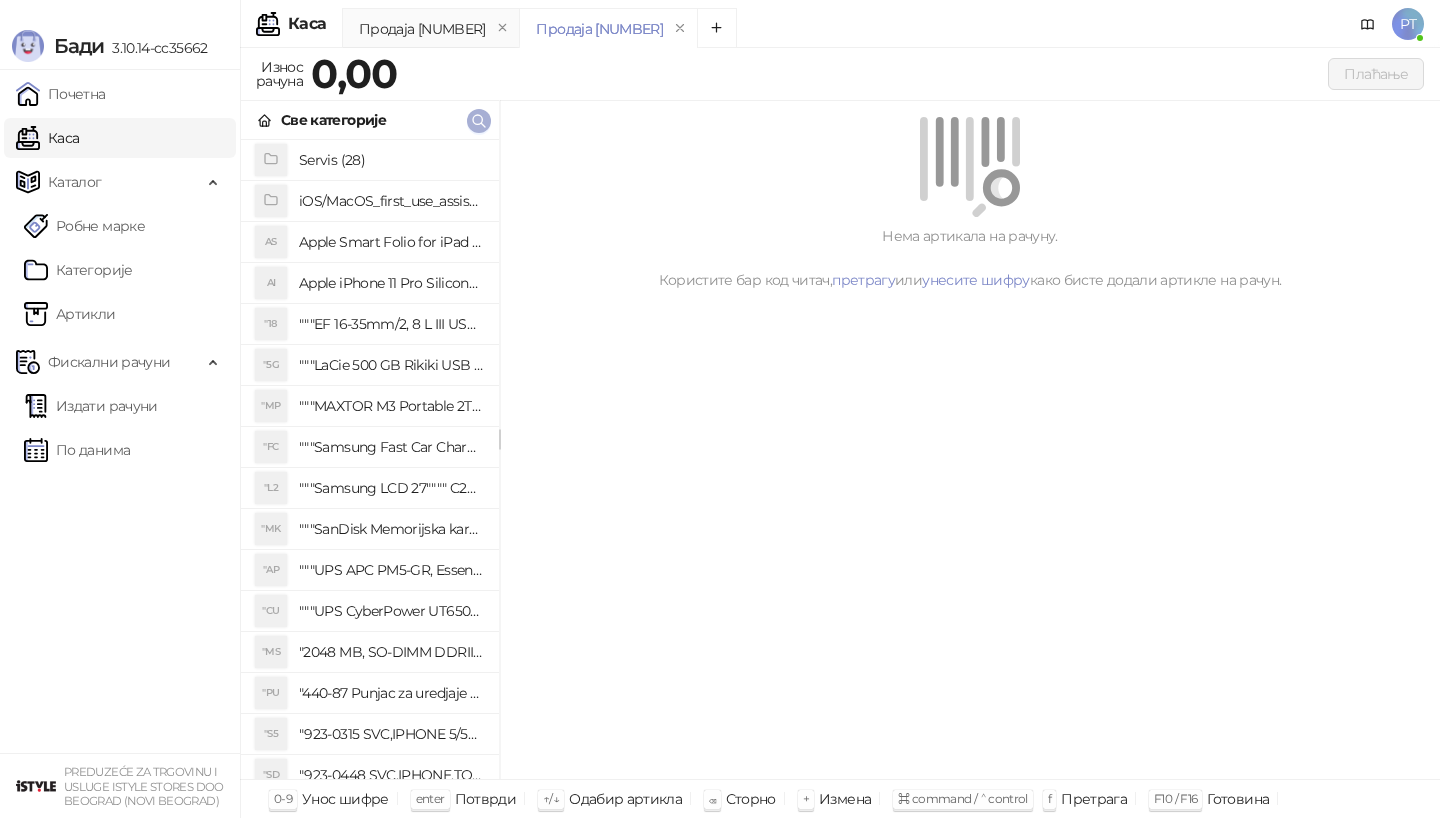 click 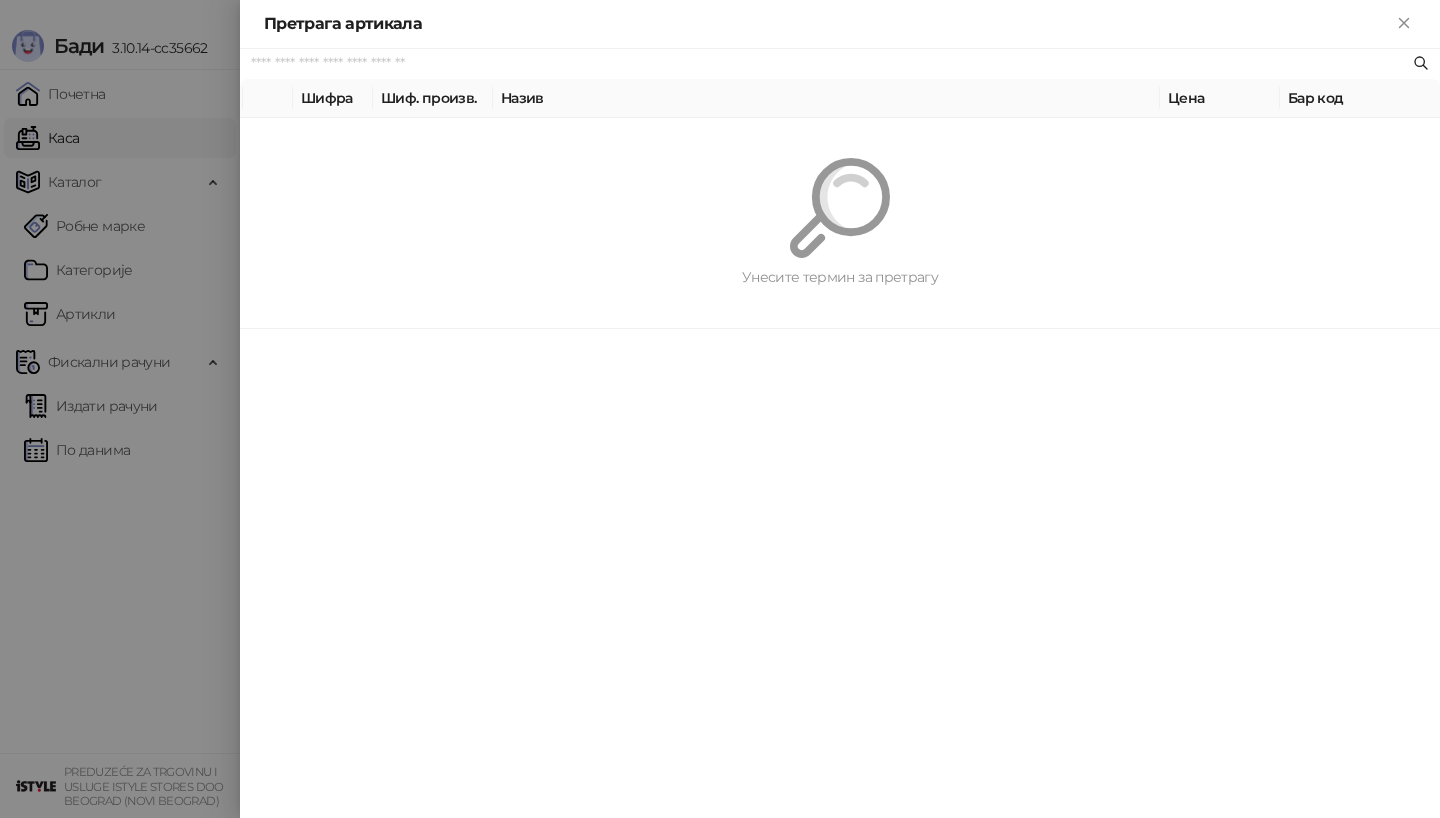 paste on "*********" 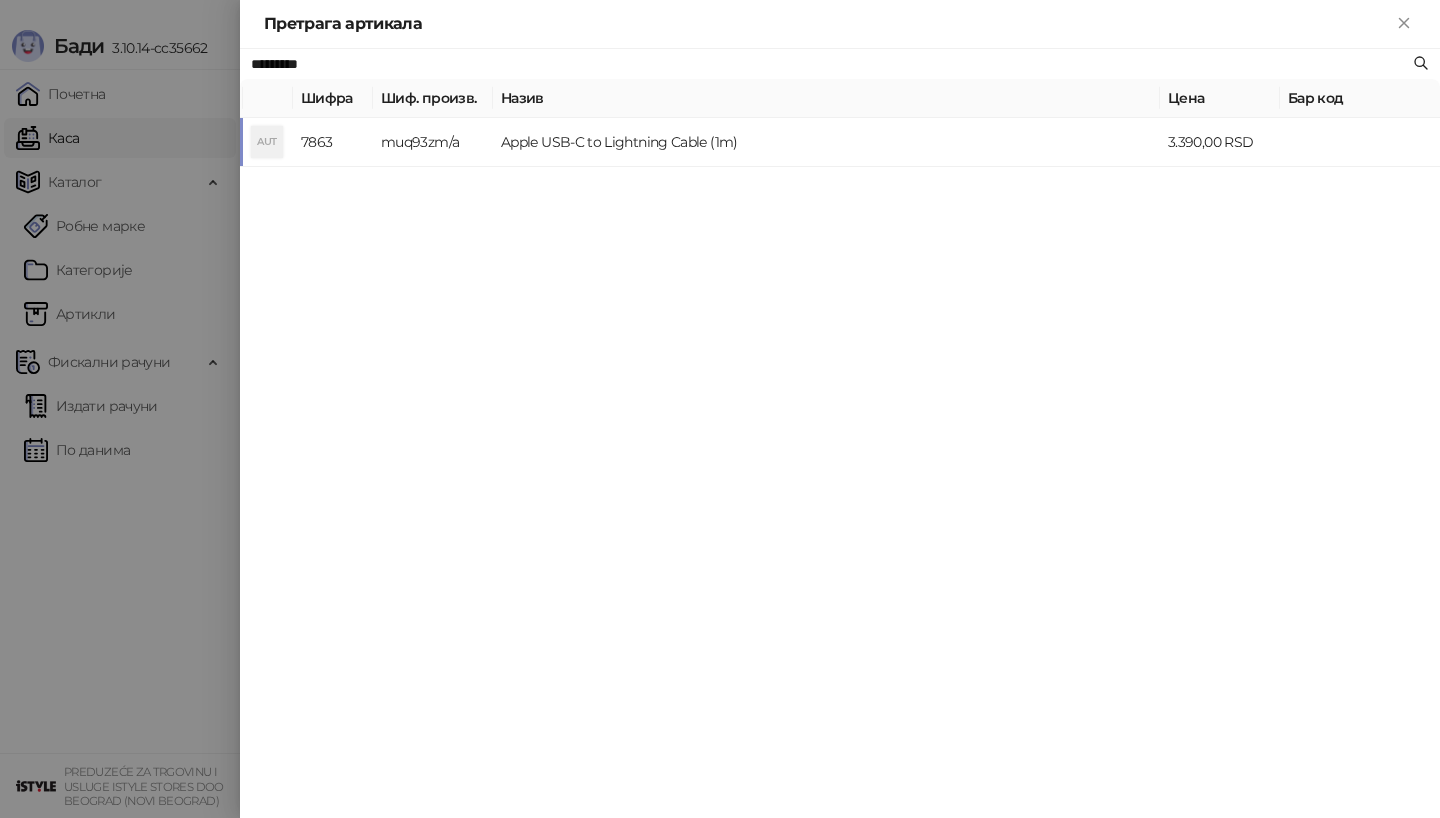 click on "AUT" at bounding box center (267, 142) 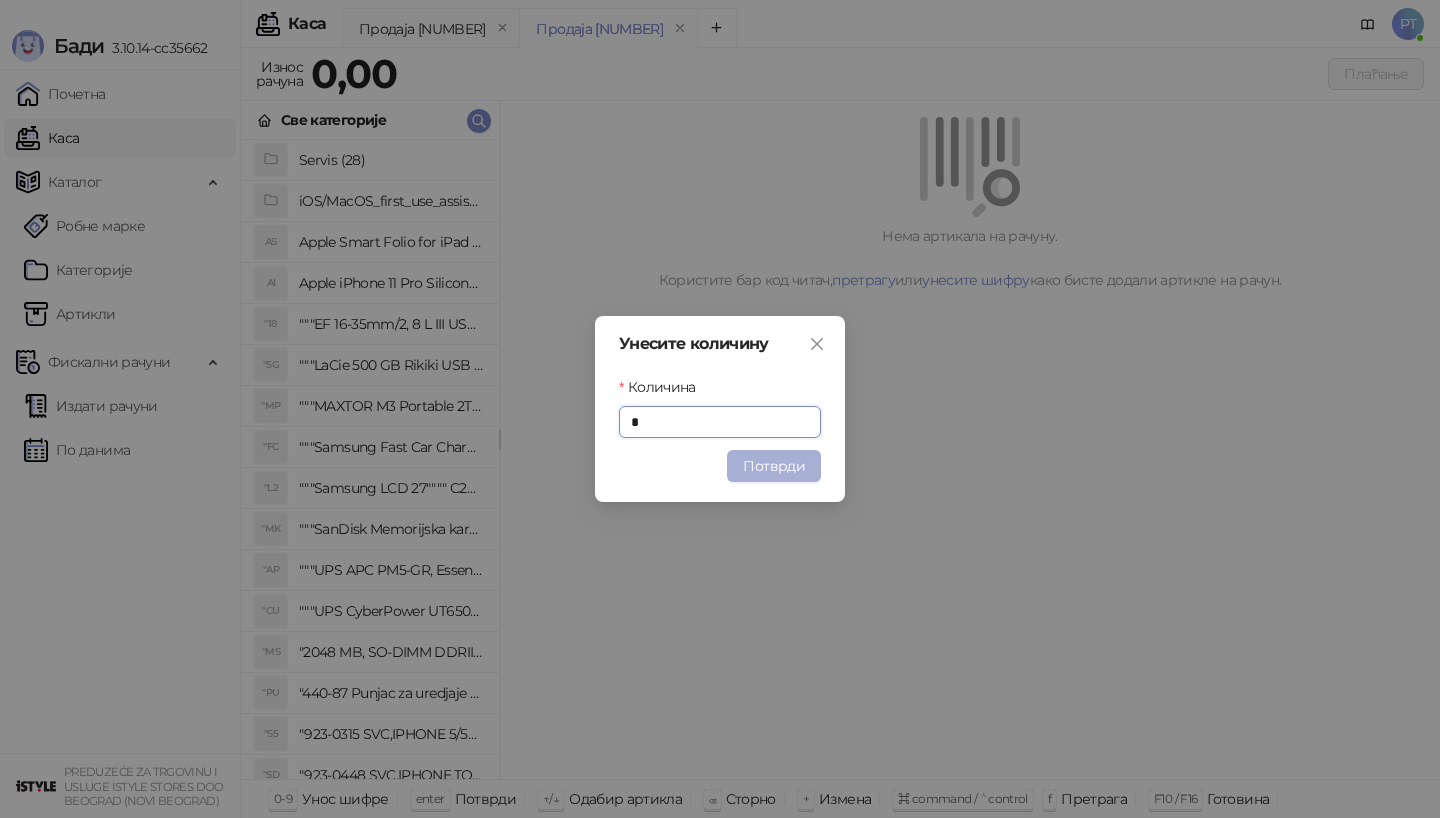 click on "Потврди" at bounding box center [774, 466] 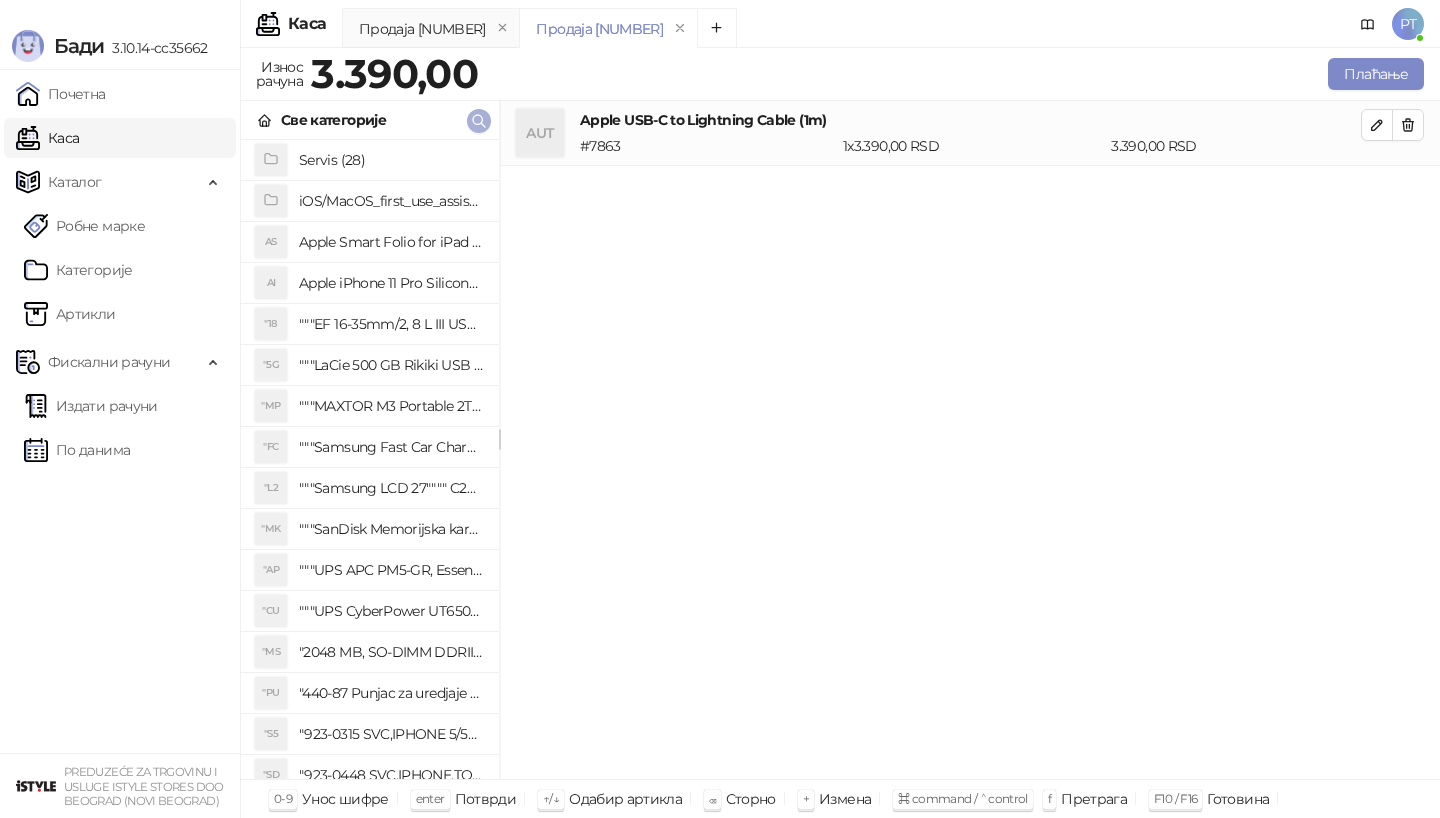 click 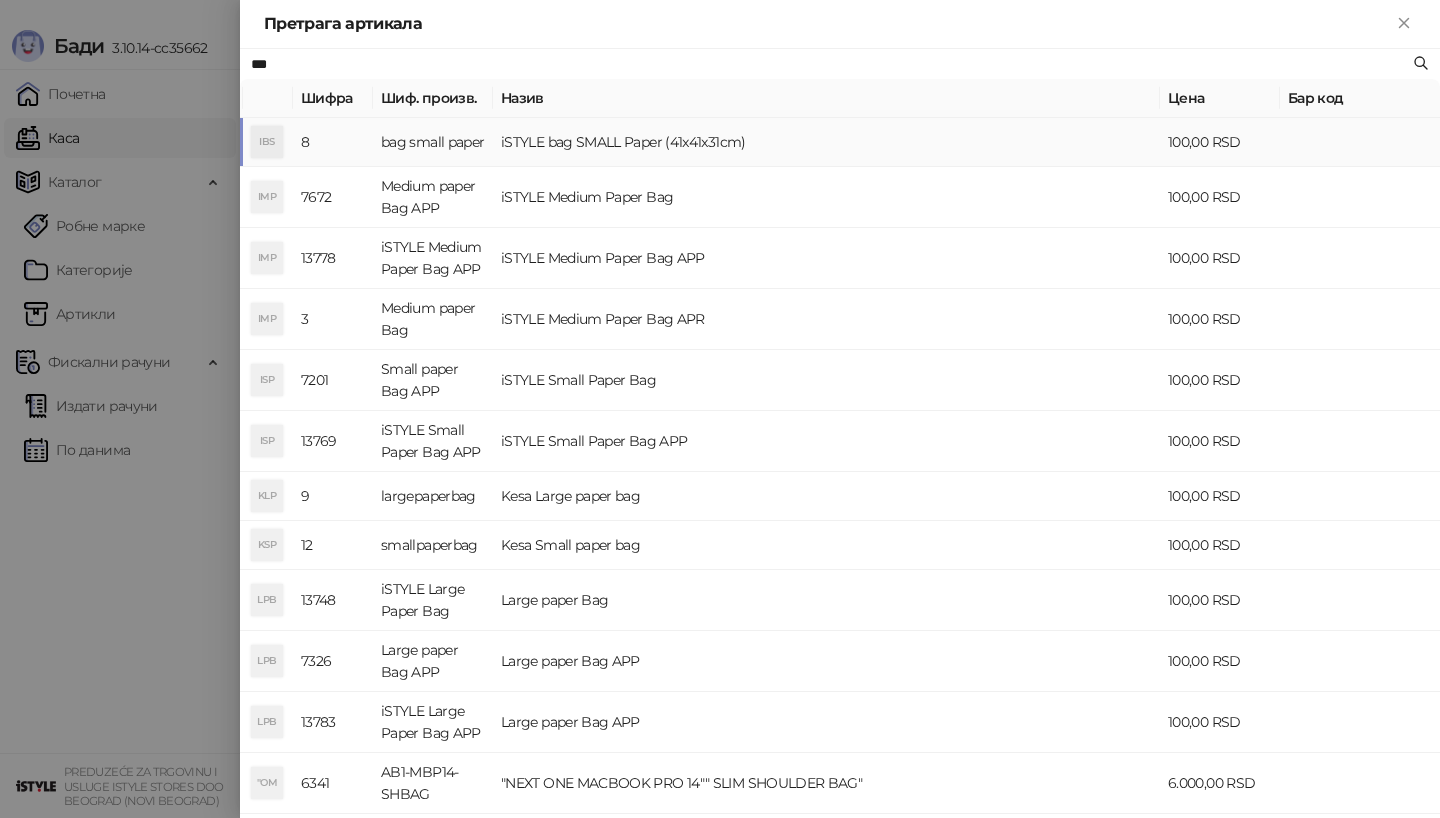 type on "***" 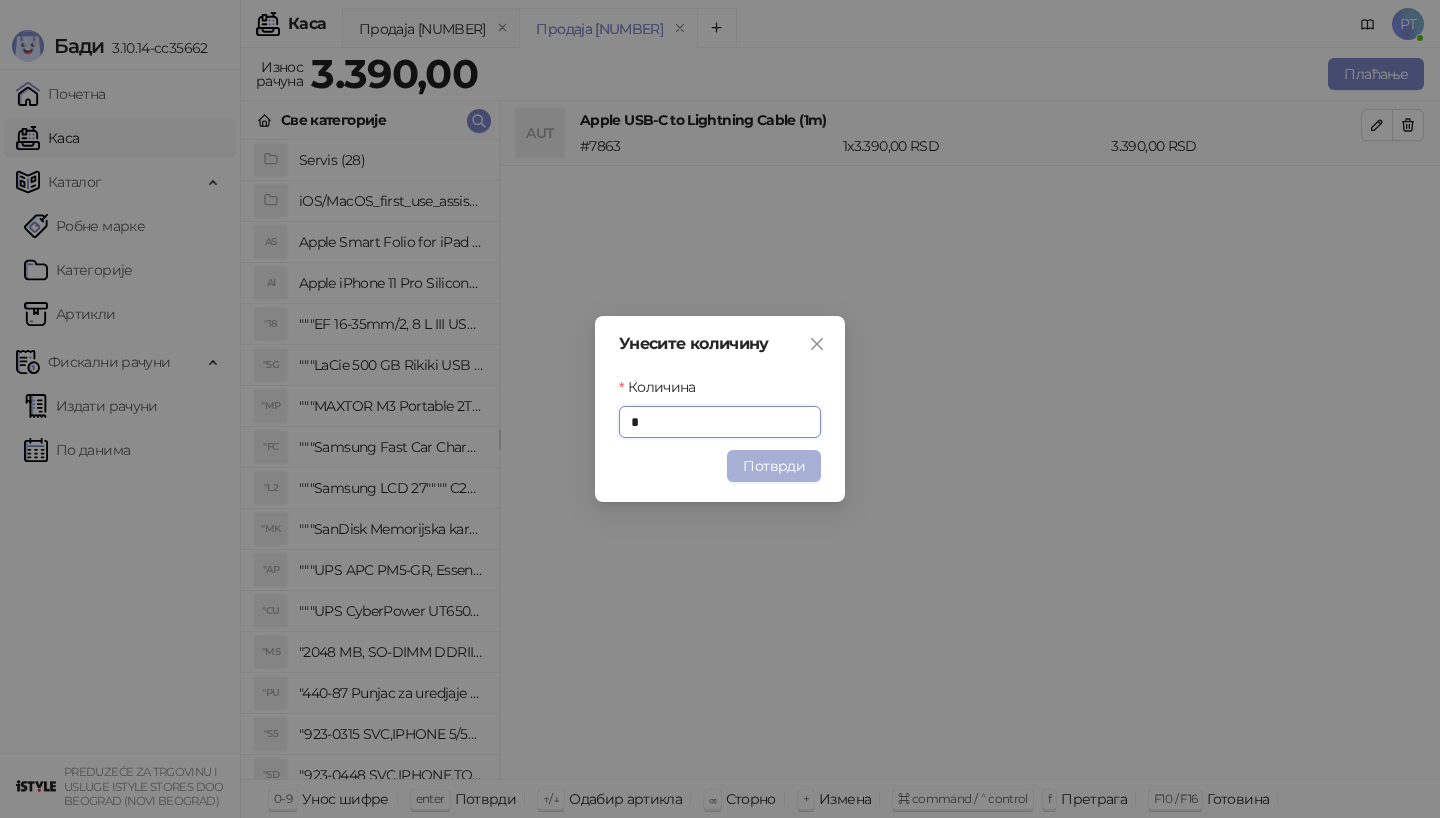 click on "Потврди" at bounding box center [774, 466] 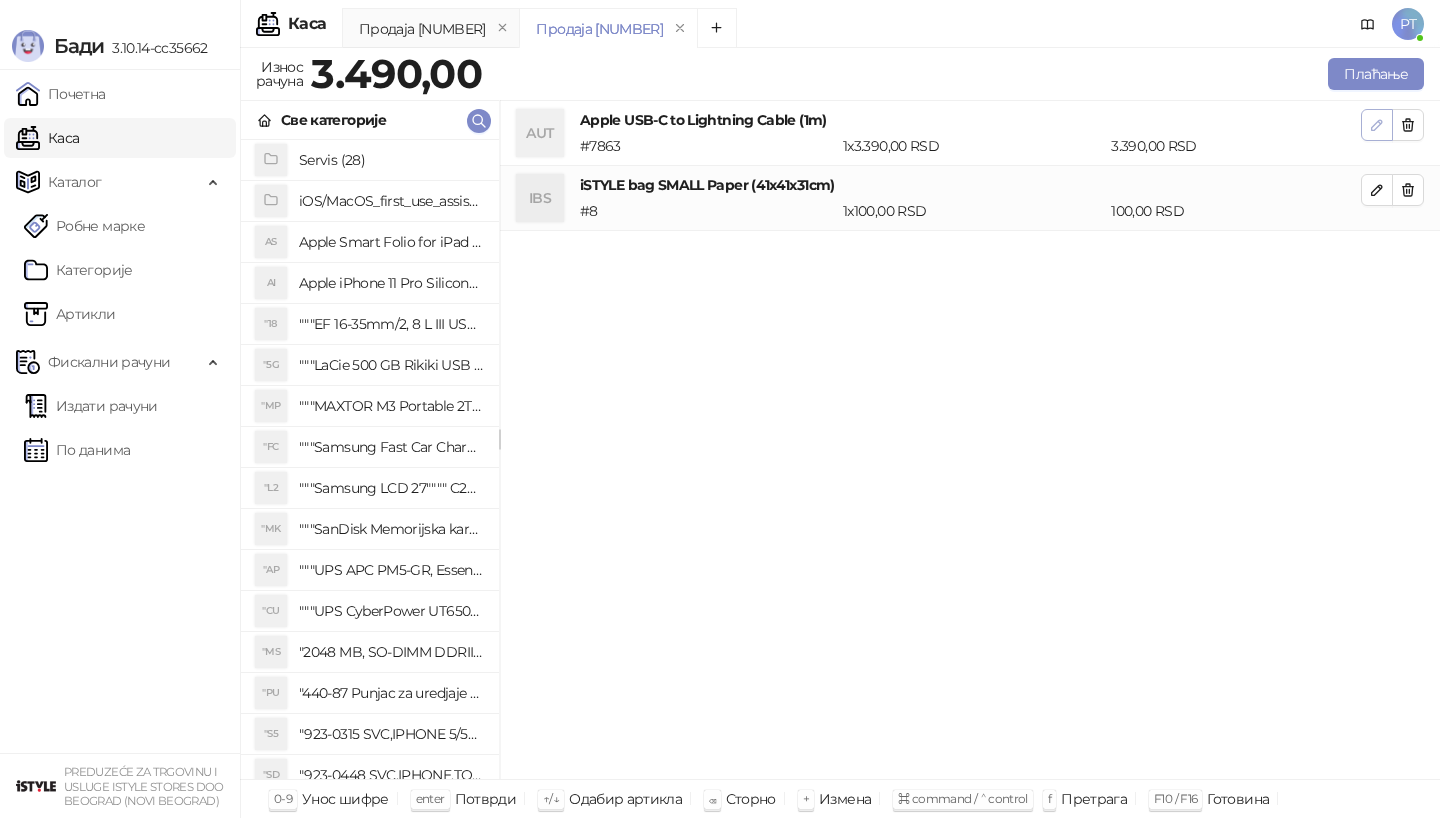 click at bounding box center (1377, 125) 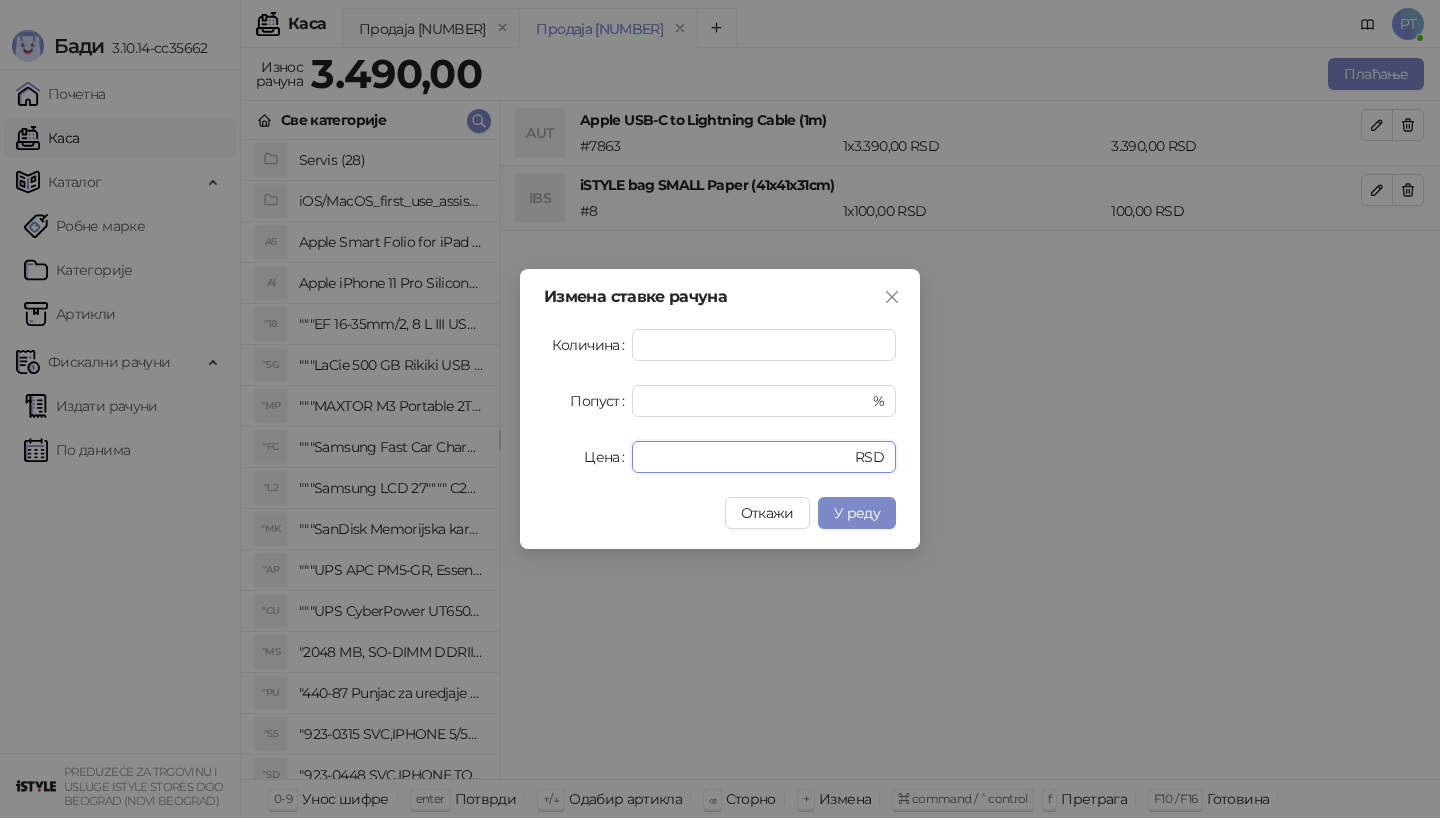 drag, startPoint x: 701, startPoint y: 448, endPoint x: 460, endPoint y: 448, distance: 241 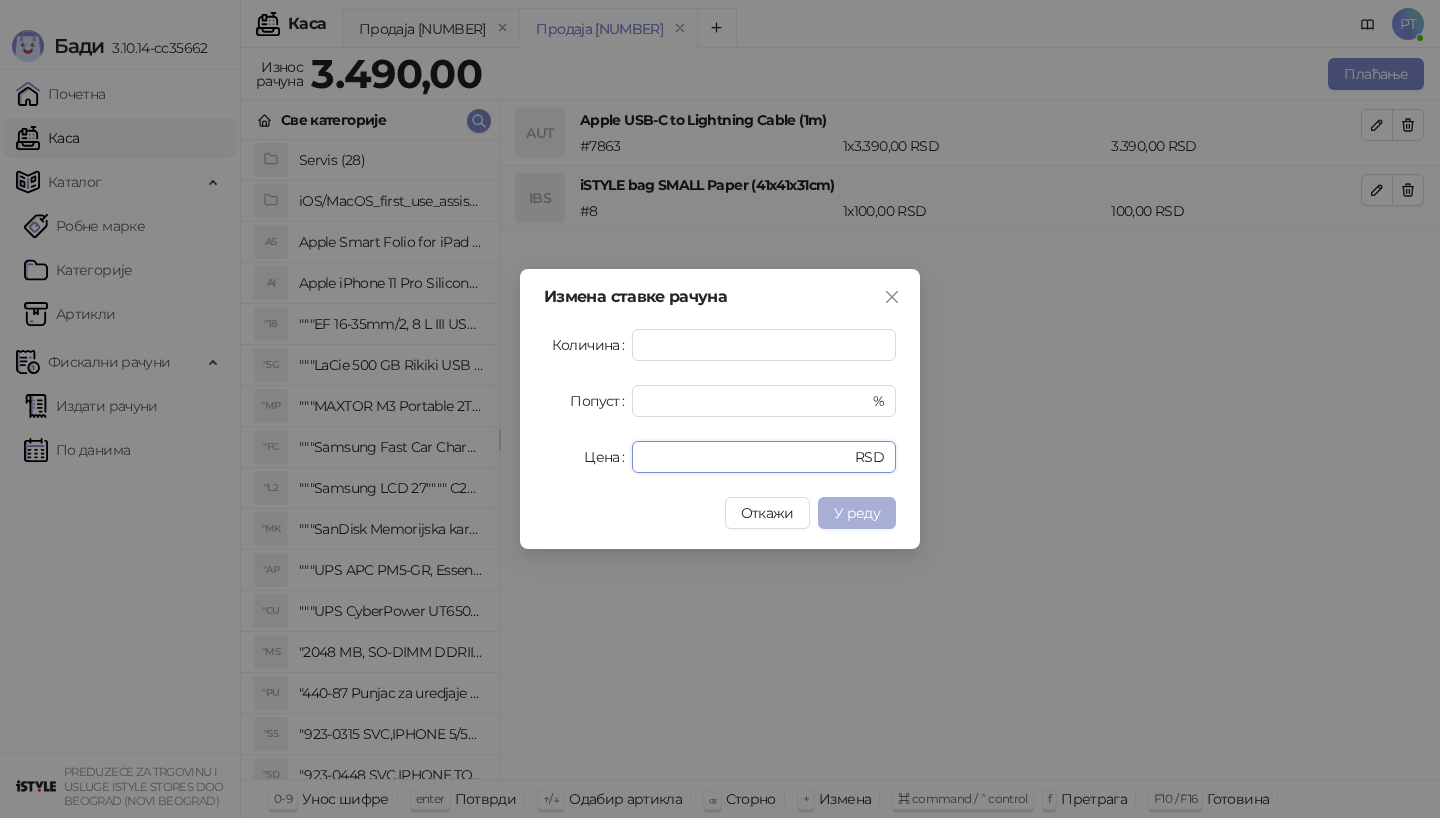type on "****" 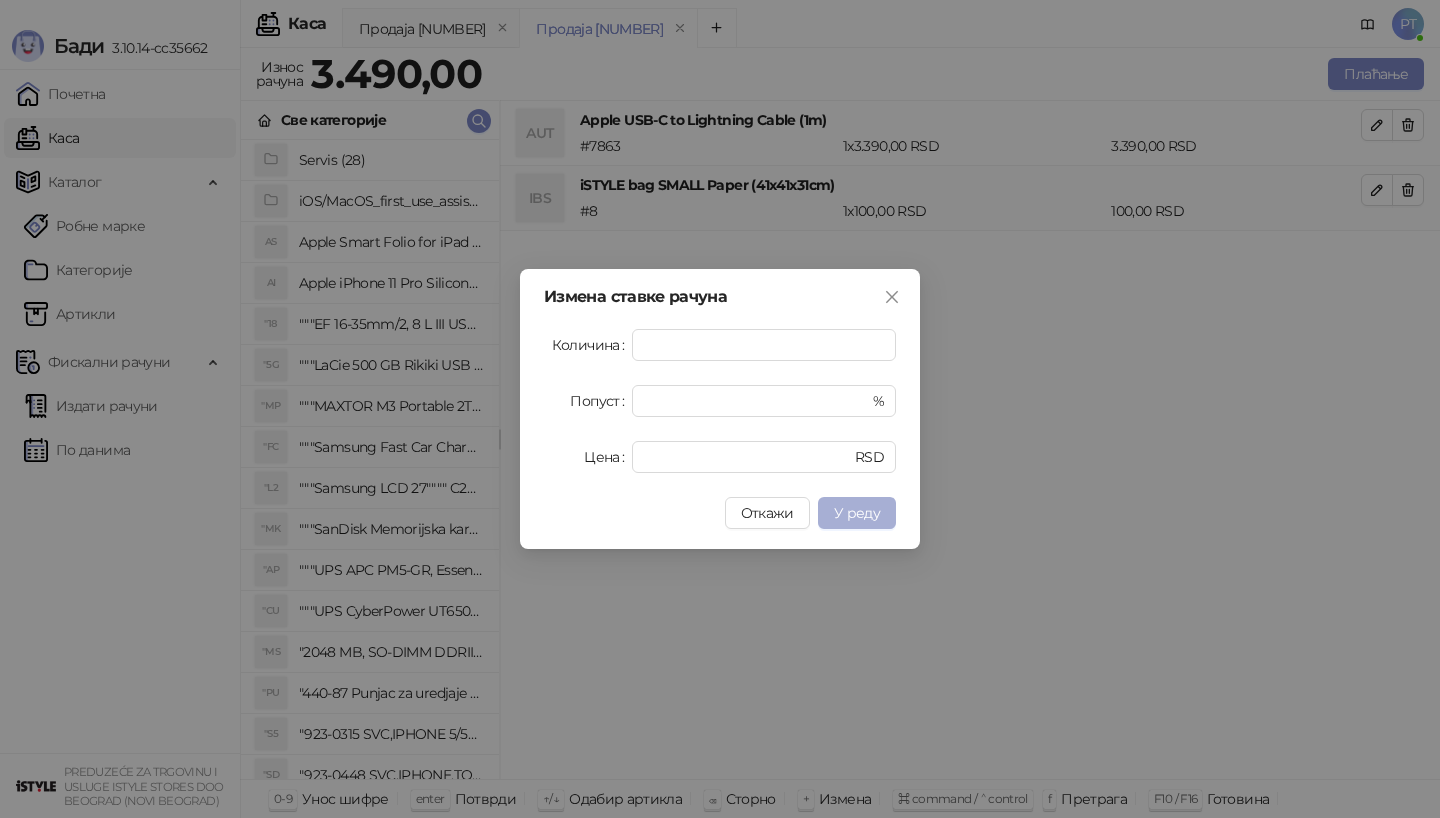 click on "У реду" at bounding box center (857, 513) 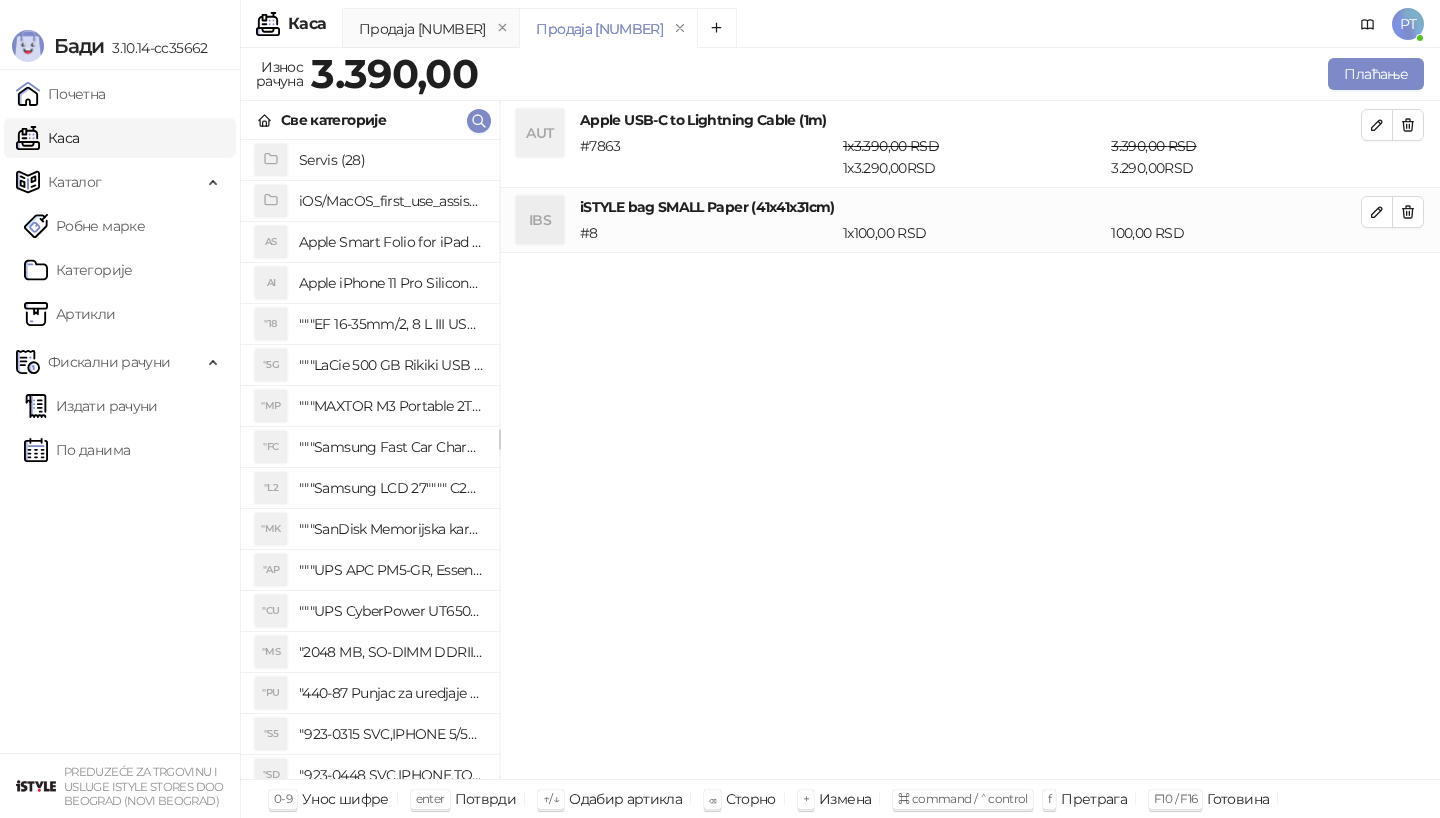 click on "Плаћање" at bounding box center [955, 74] 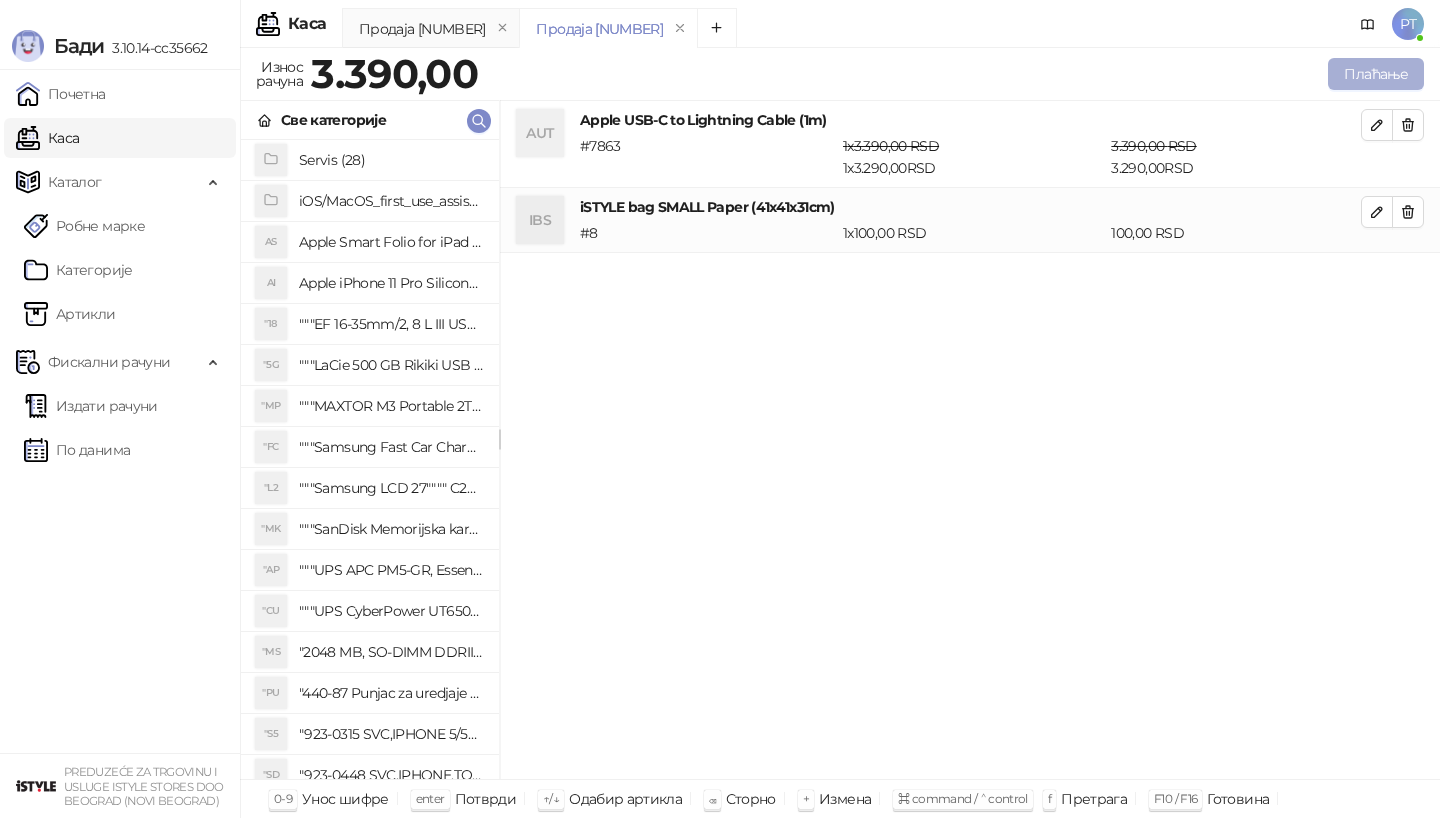 click on "Плаћање" at bounding box center [1376, 74] 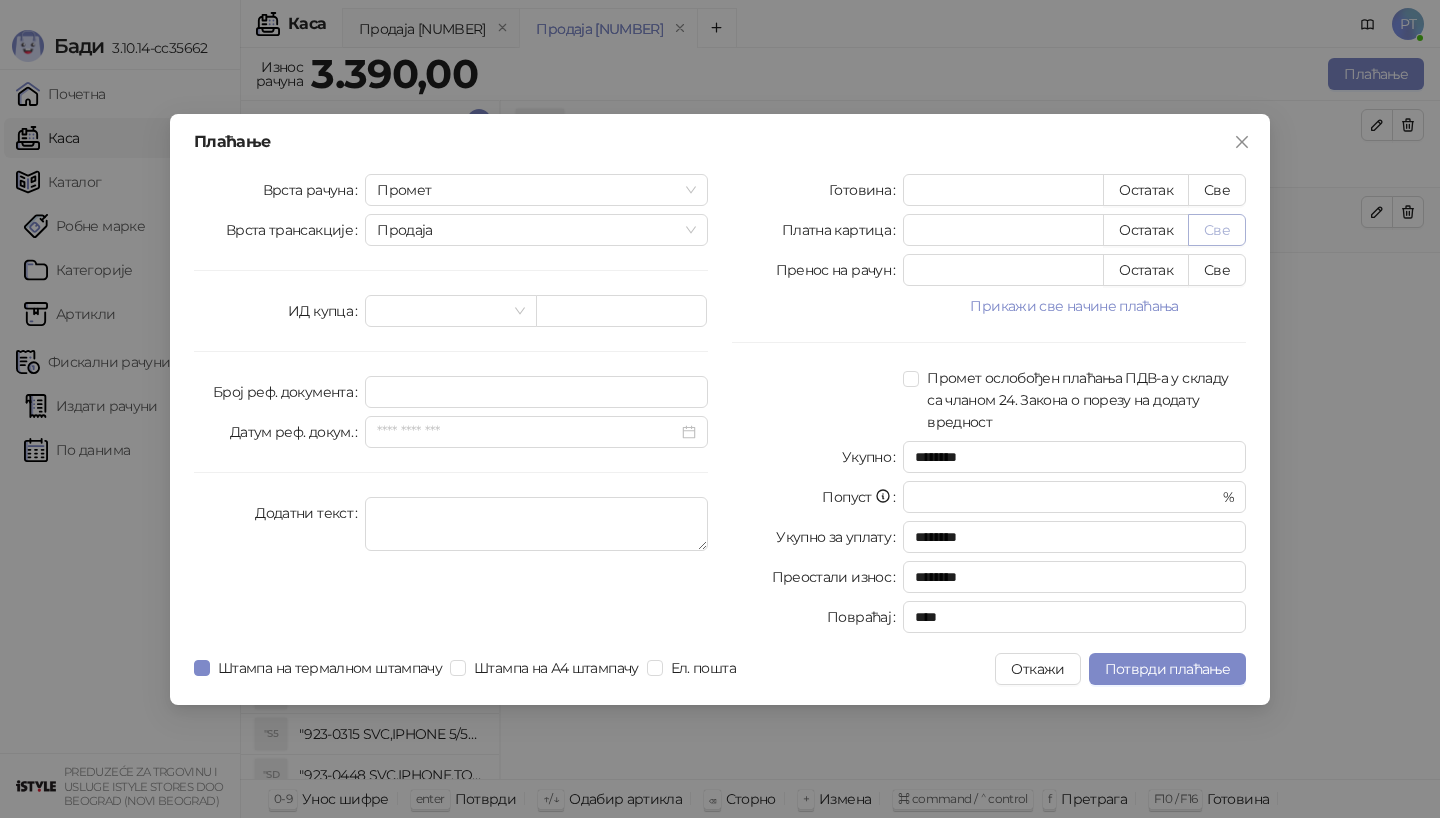 click on "Све" at bounding box center [1217, 230] 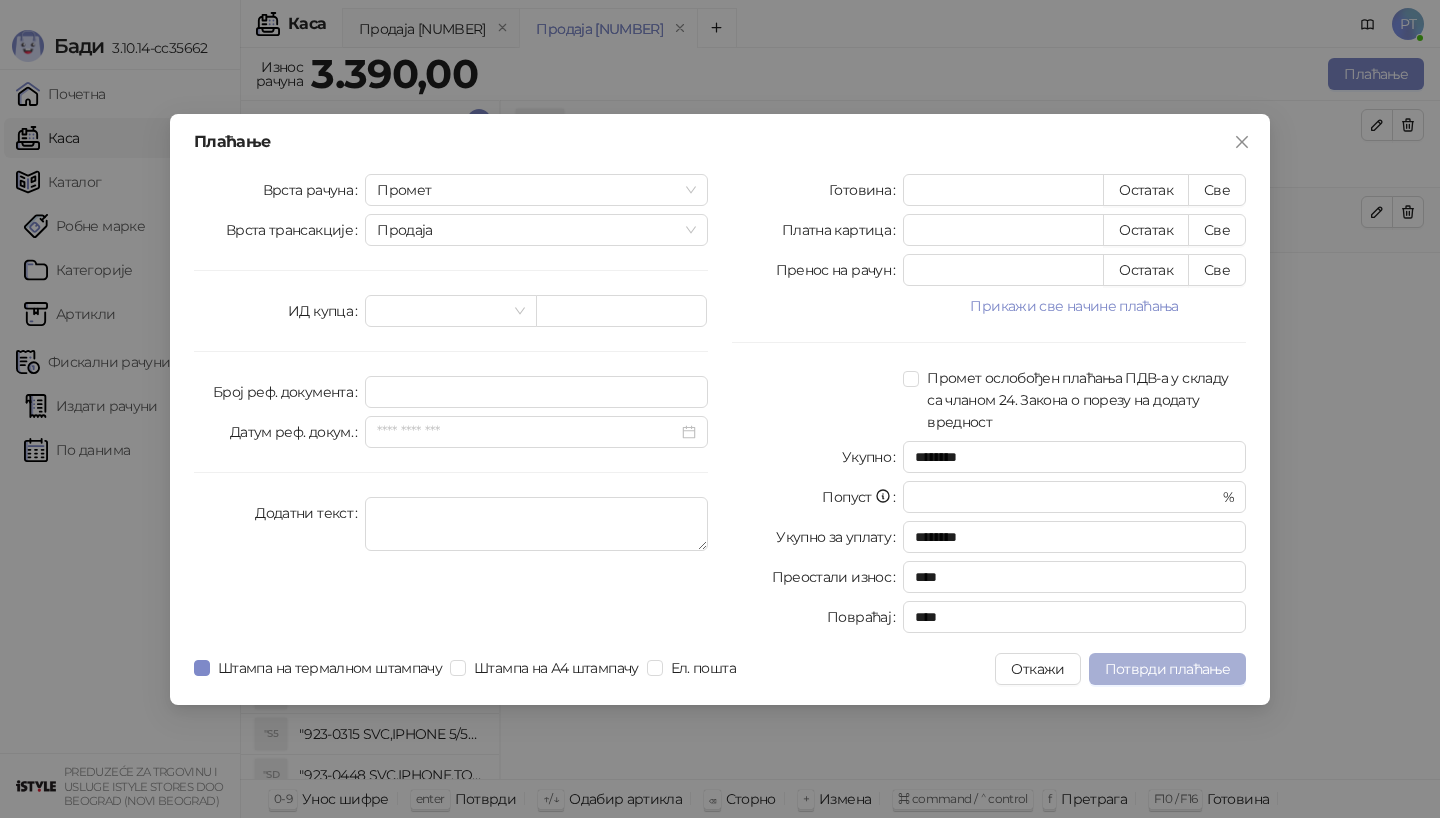 click on "Потврди плаћање" at bounding box center [1167, 669] 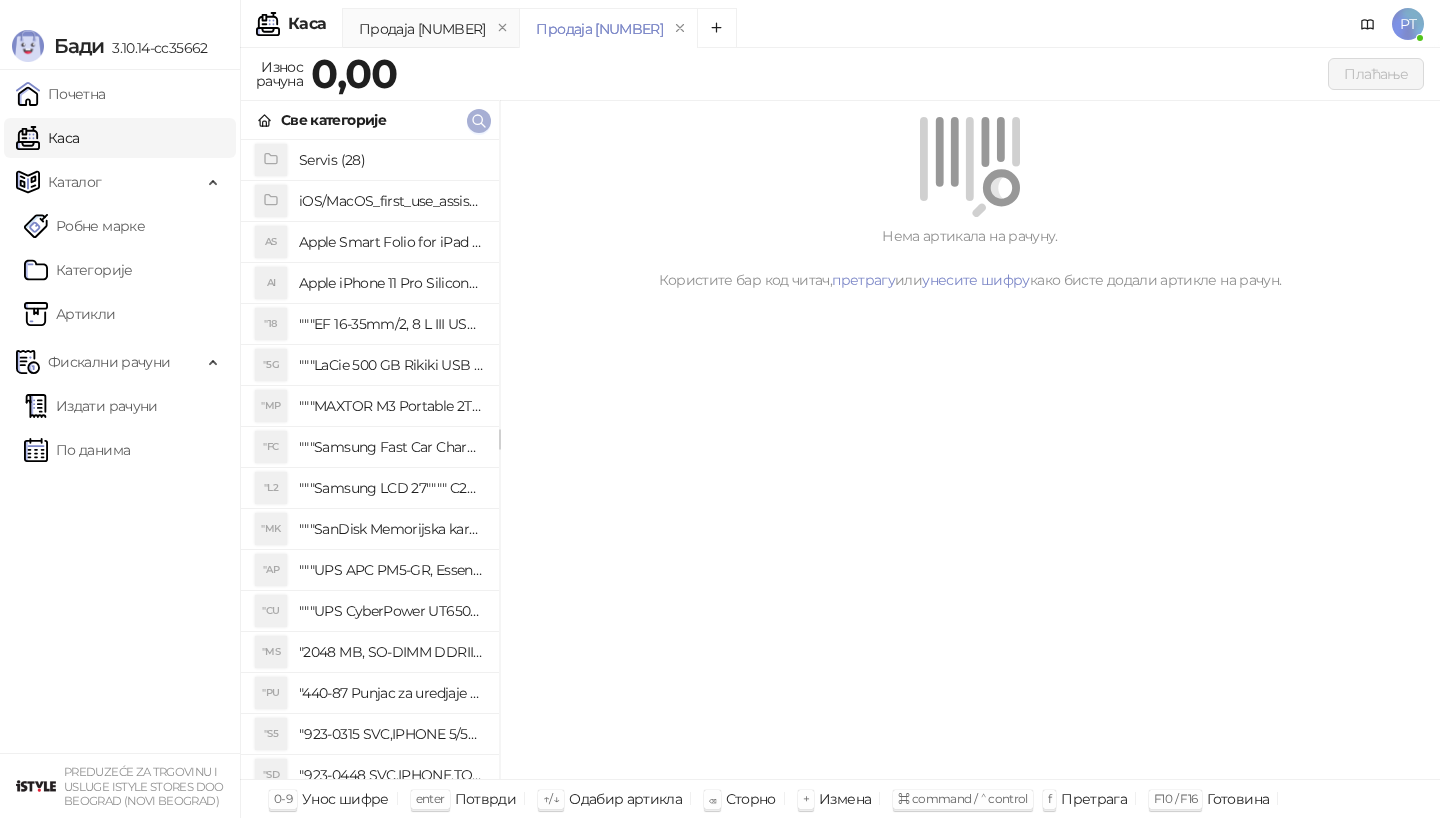 click 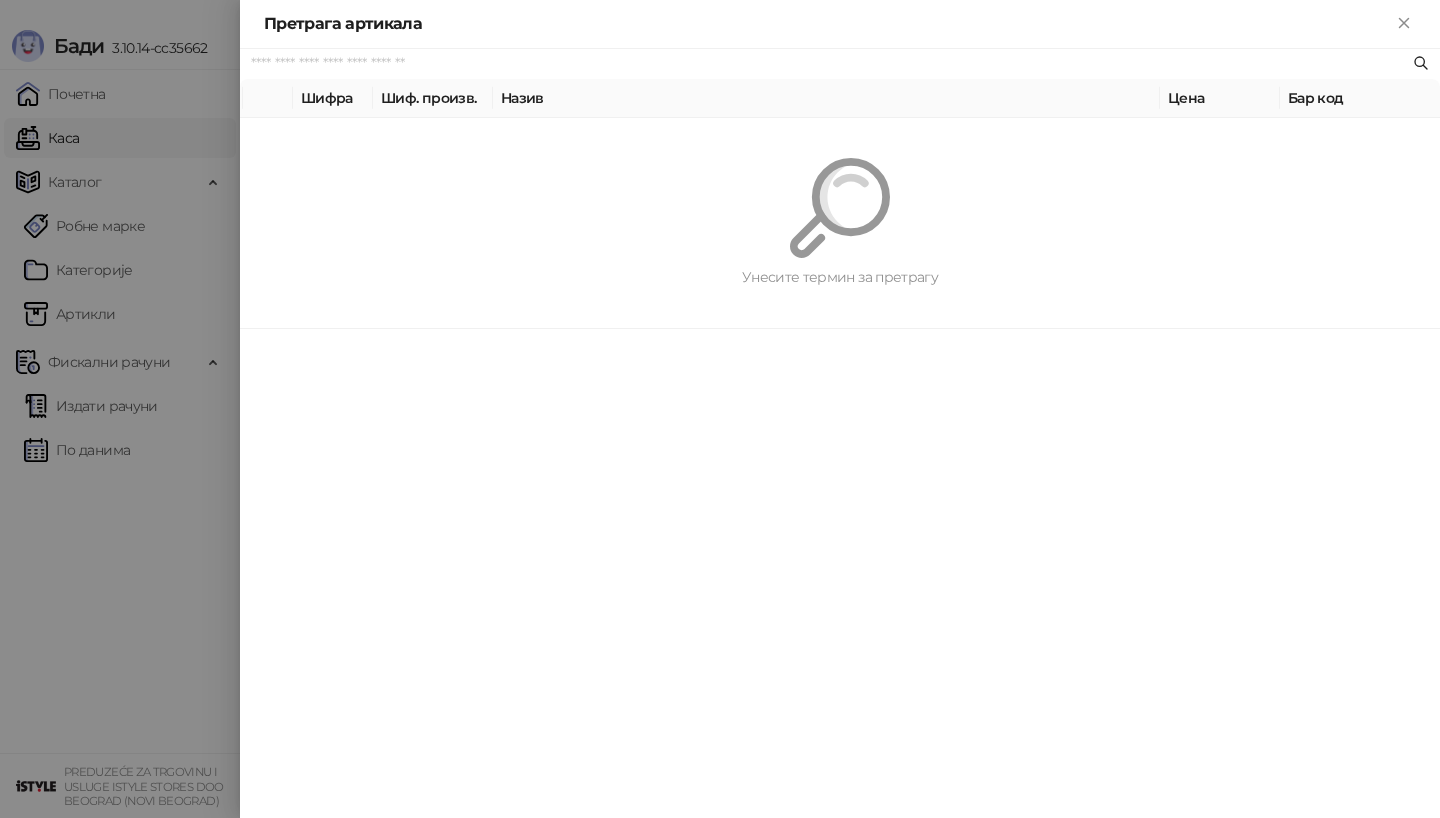 paste on "*********" 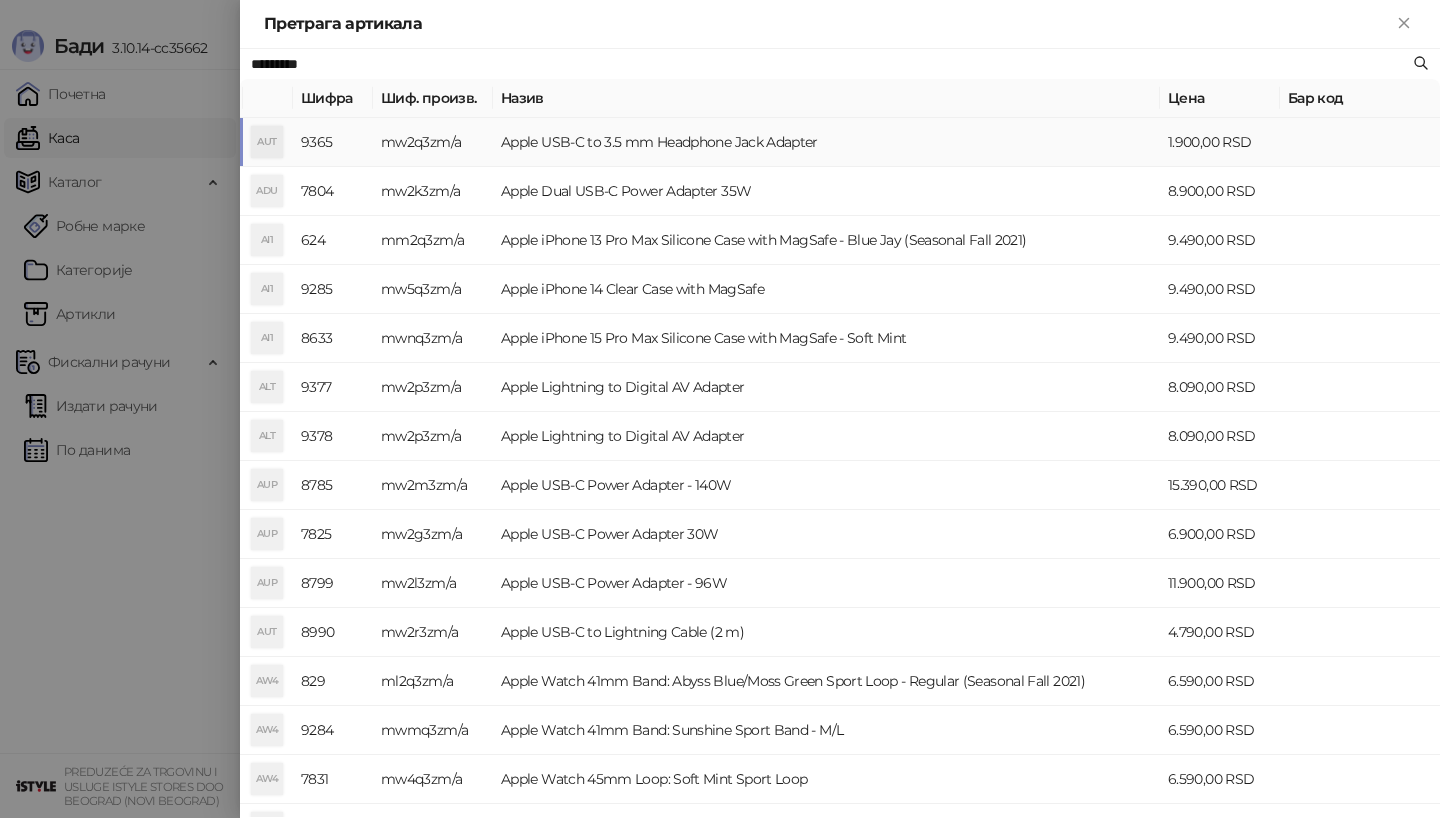 click on "AUT" at bounding box center (267, 142) 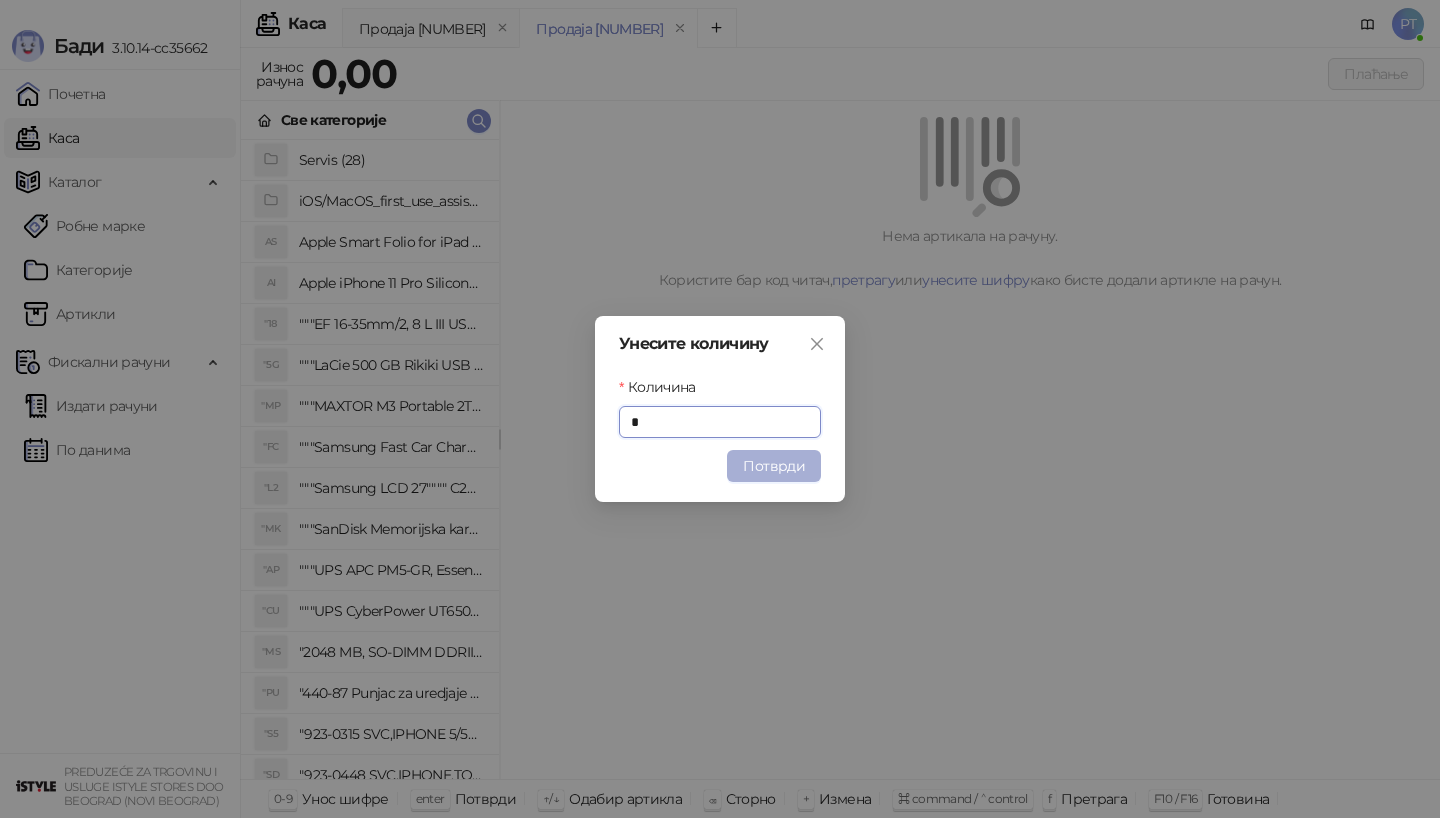 click on "Потврди" at bounding box center [774, 466] 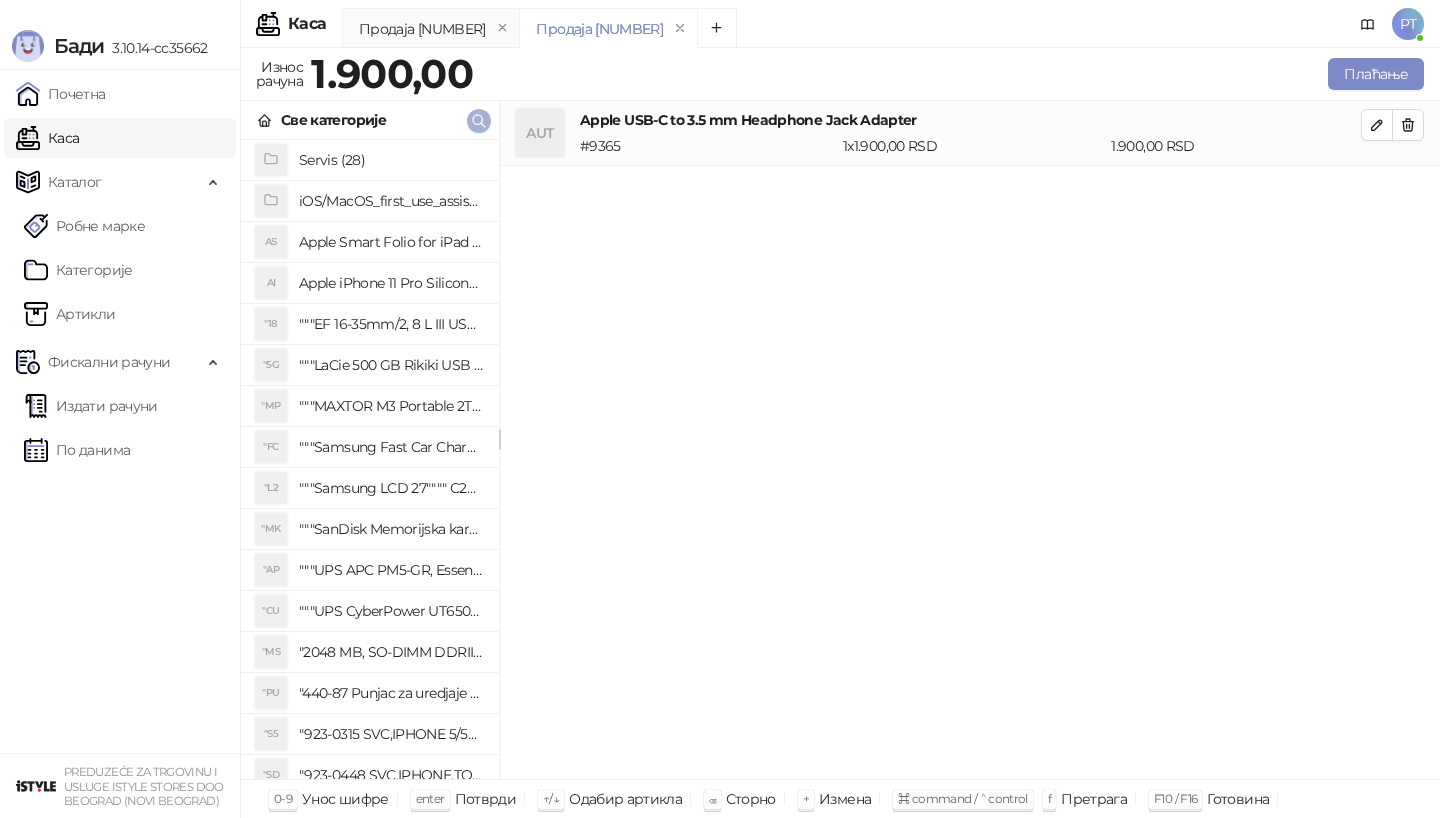 click 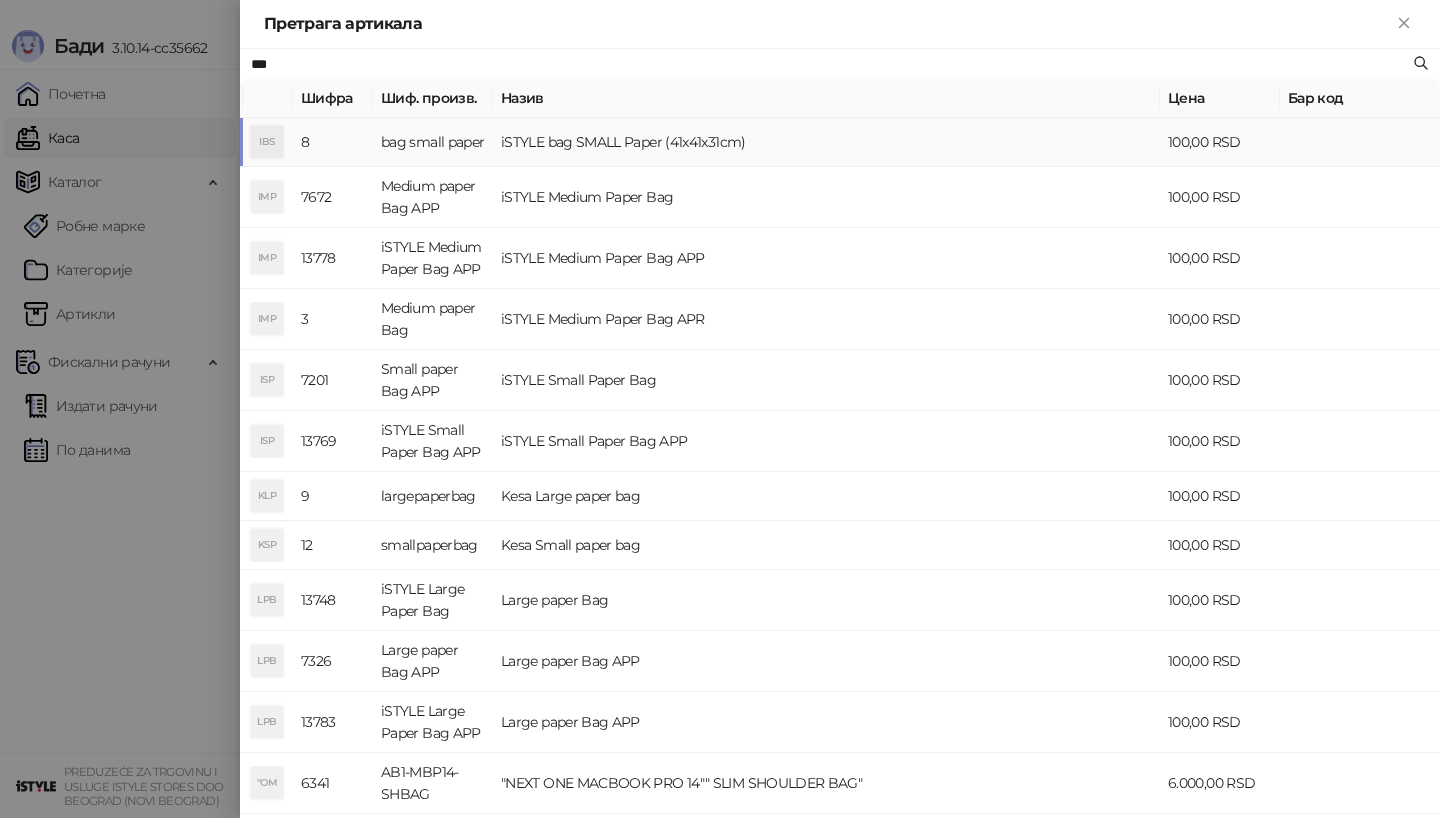 type on "***" 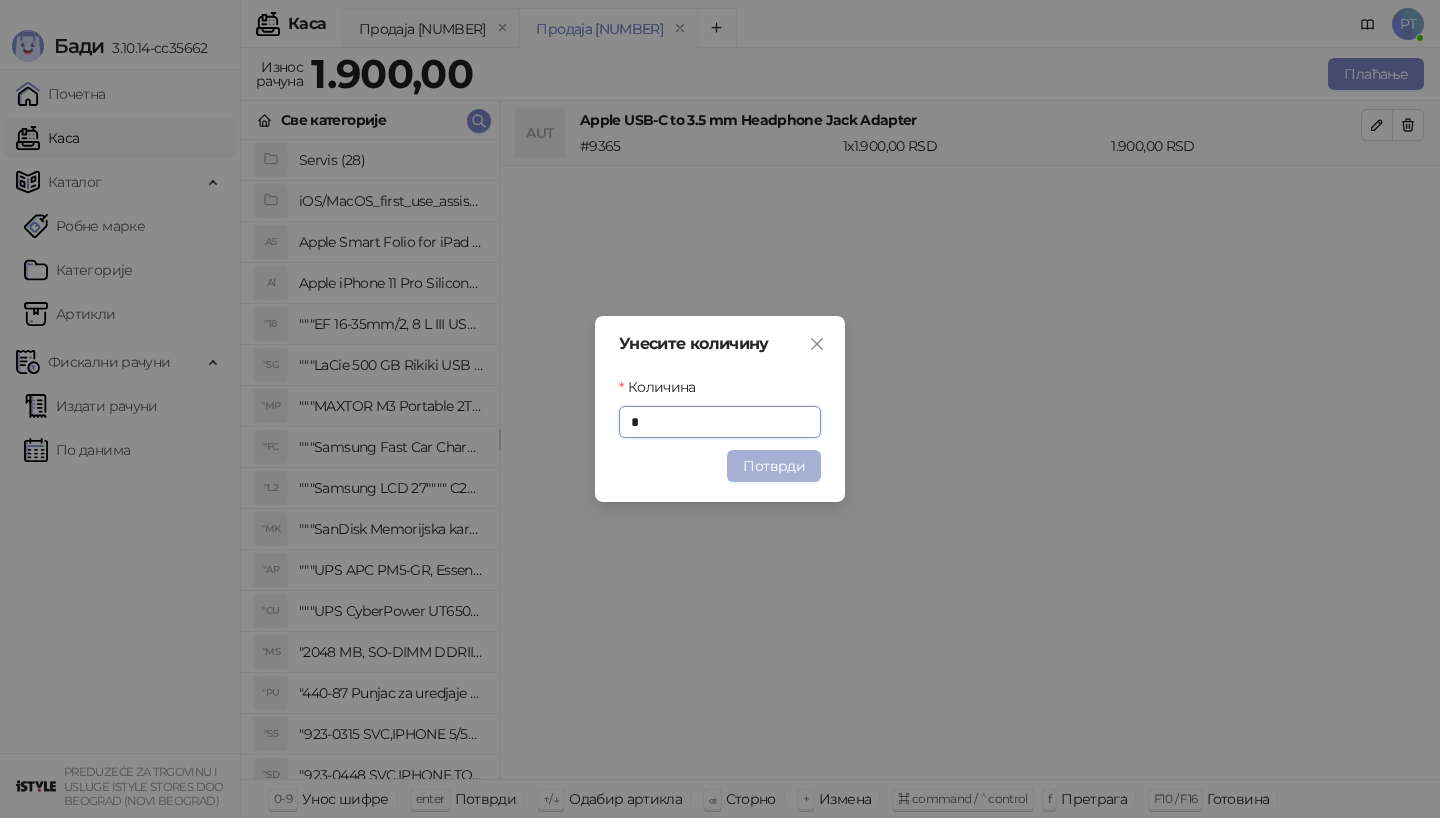 click on "Потврди" at bounding box center [774, 466] 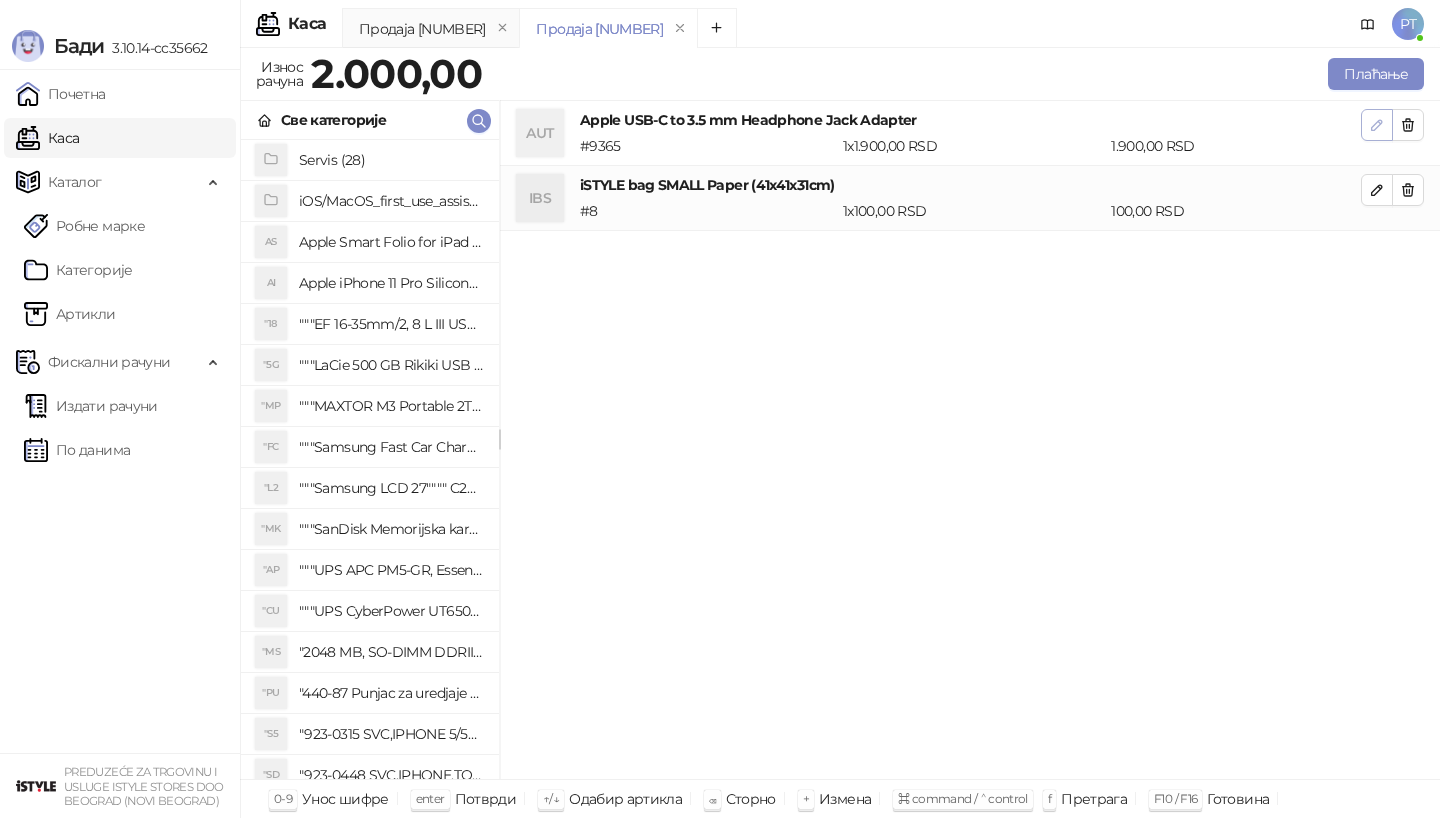 click 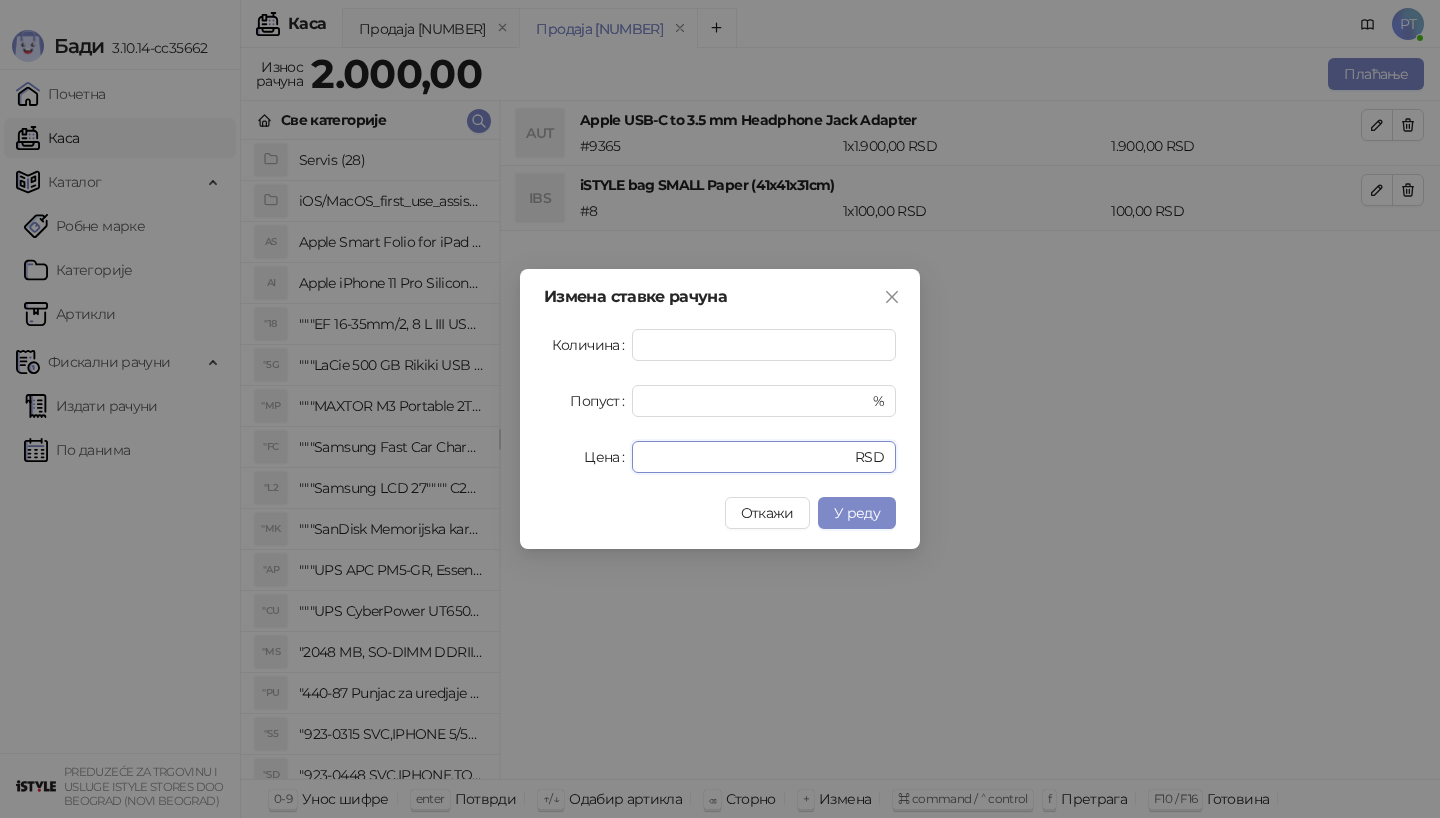 drag, startPoint x: 688, startPoint y: 461, endPoint x: 426, endPoint y: 461, distance: 262 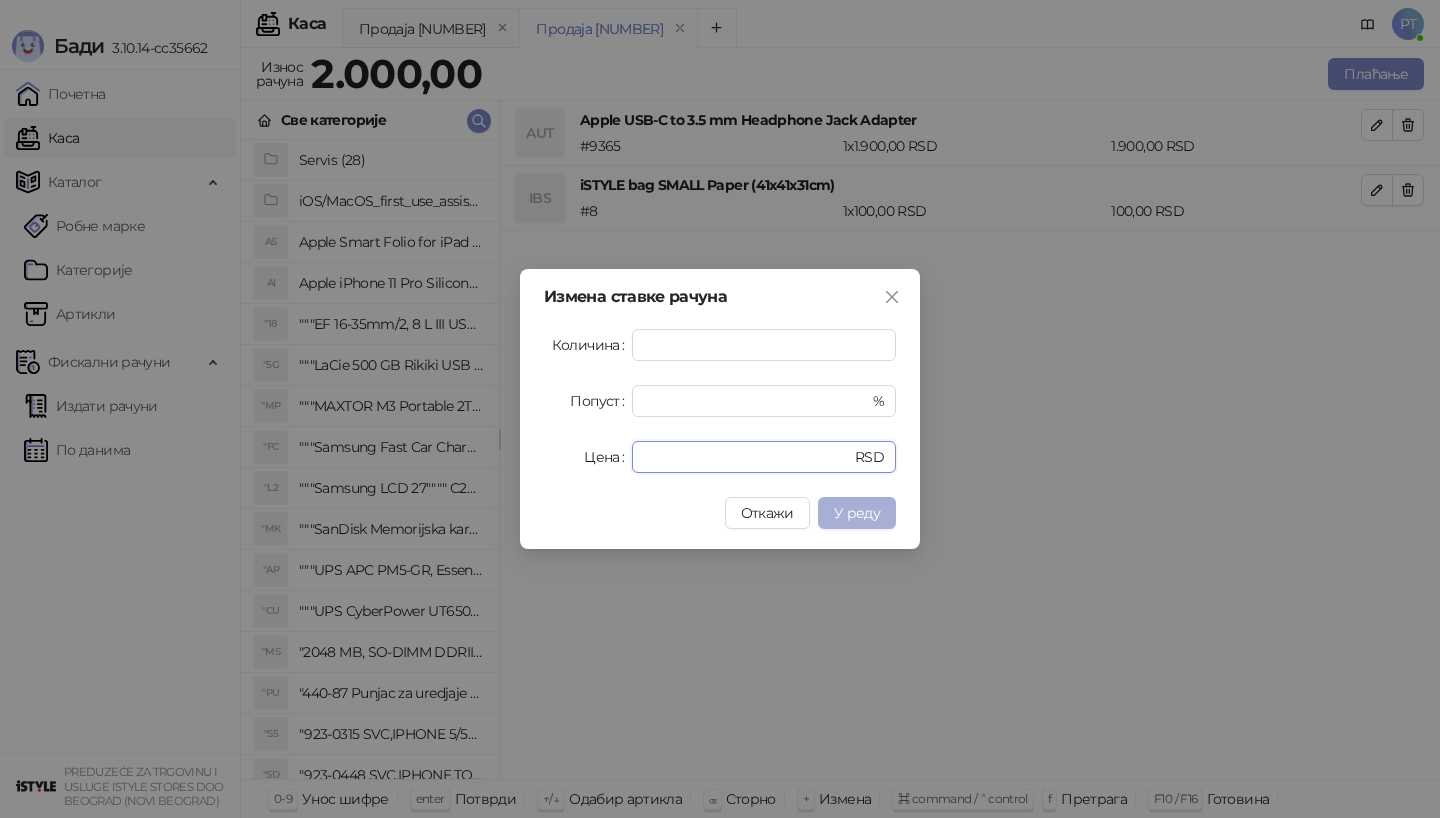 type on "****" 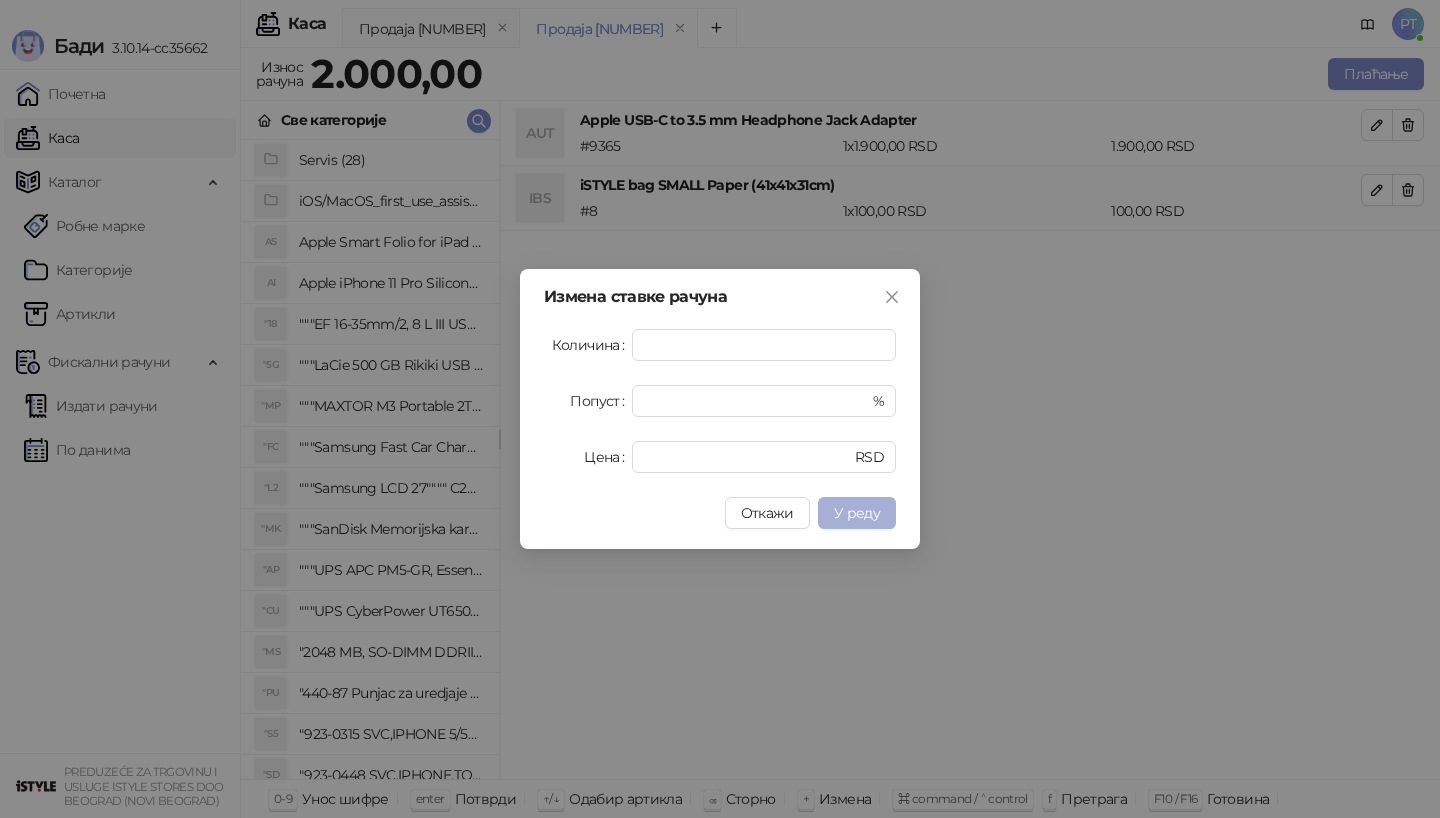 click on "У реду" at bounding box center [857, 513] 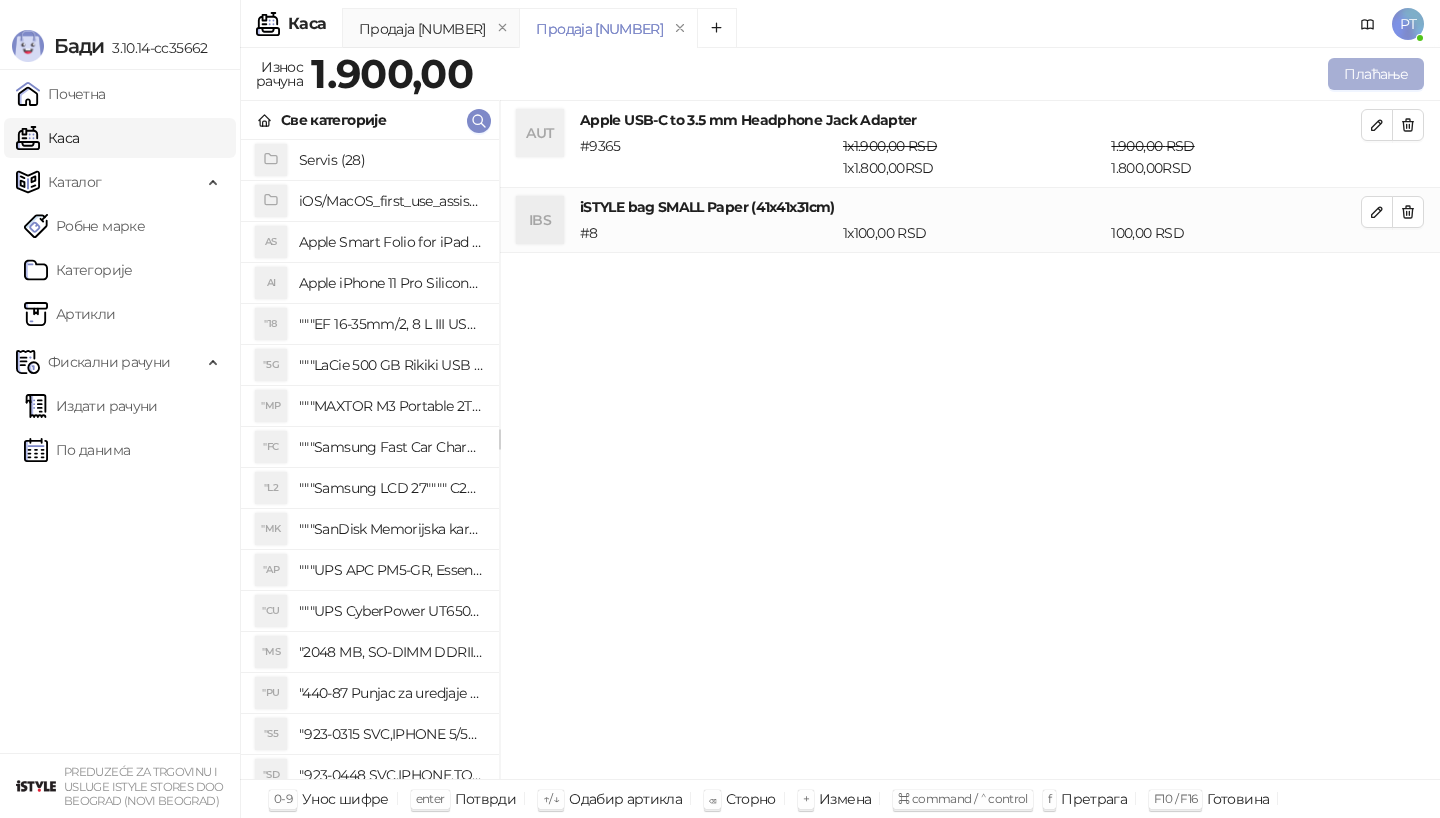click on "Плаћање" at bounding box center [1376, 74] 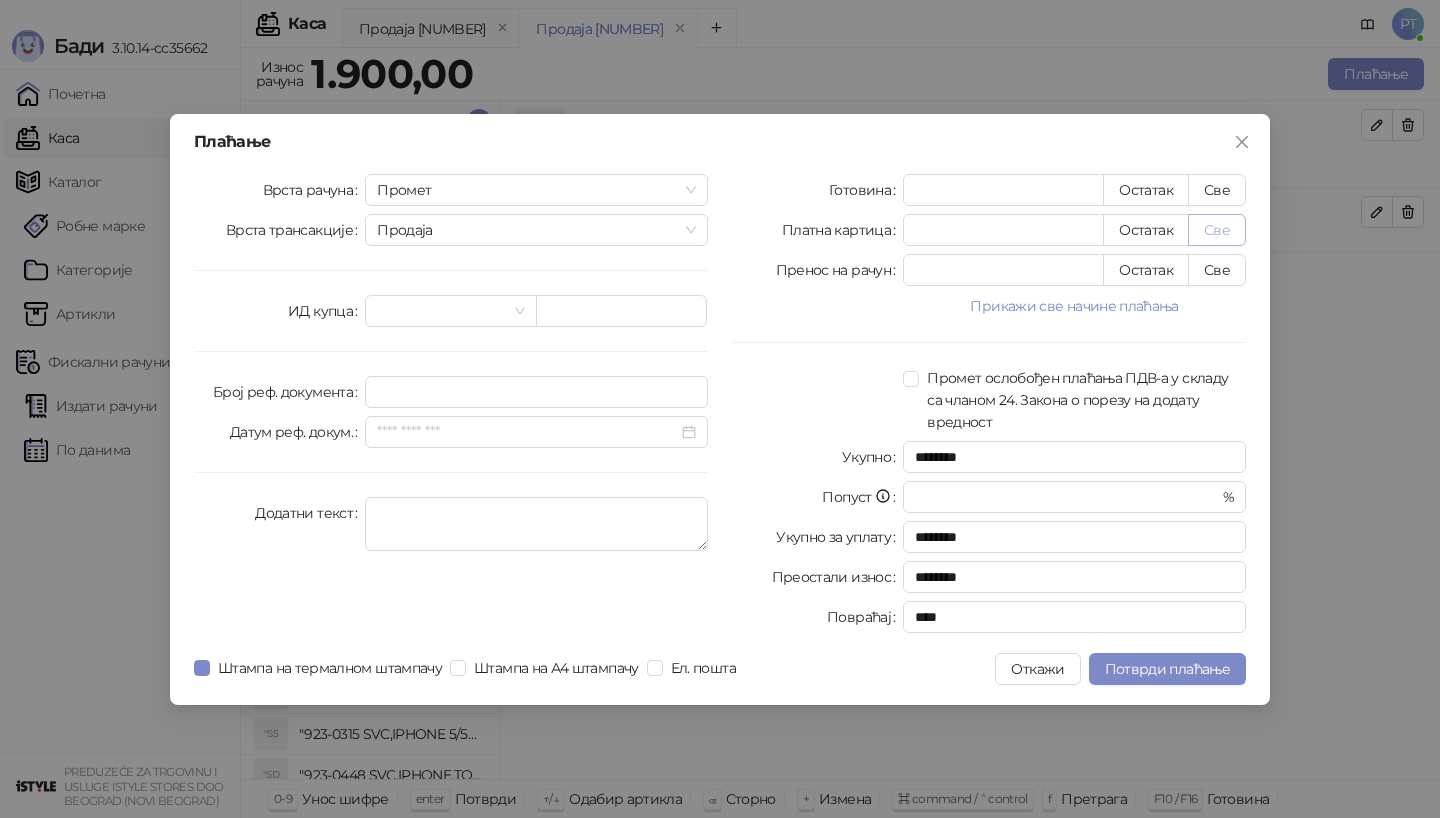 click on "Све" at bounding box center [1217, 230] 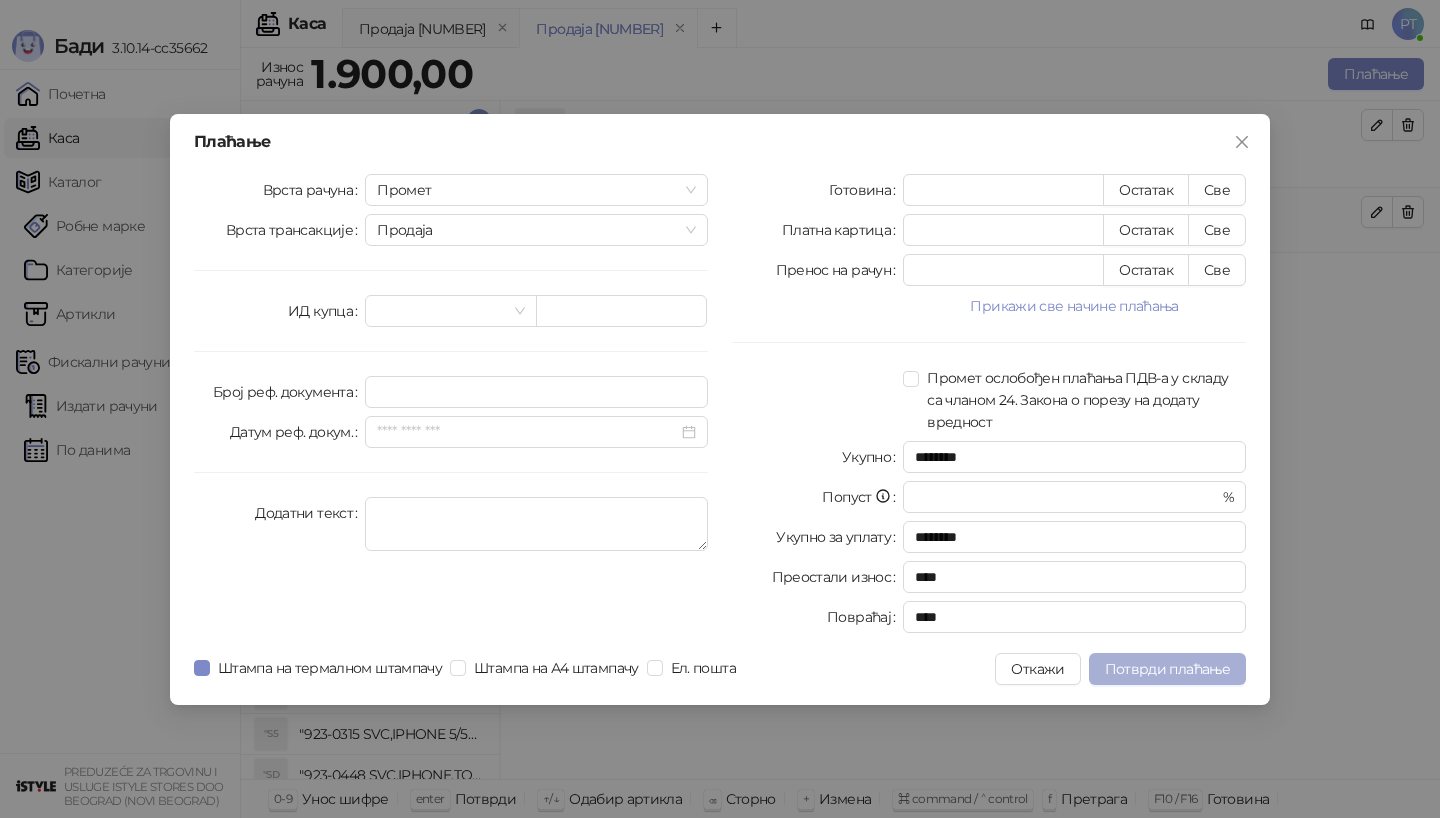 click on "Потврди плаћање" at bounding box center (1167, 669) 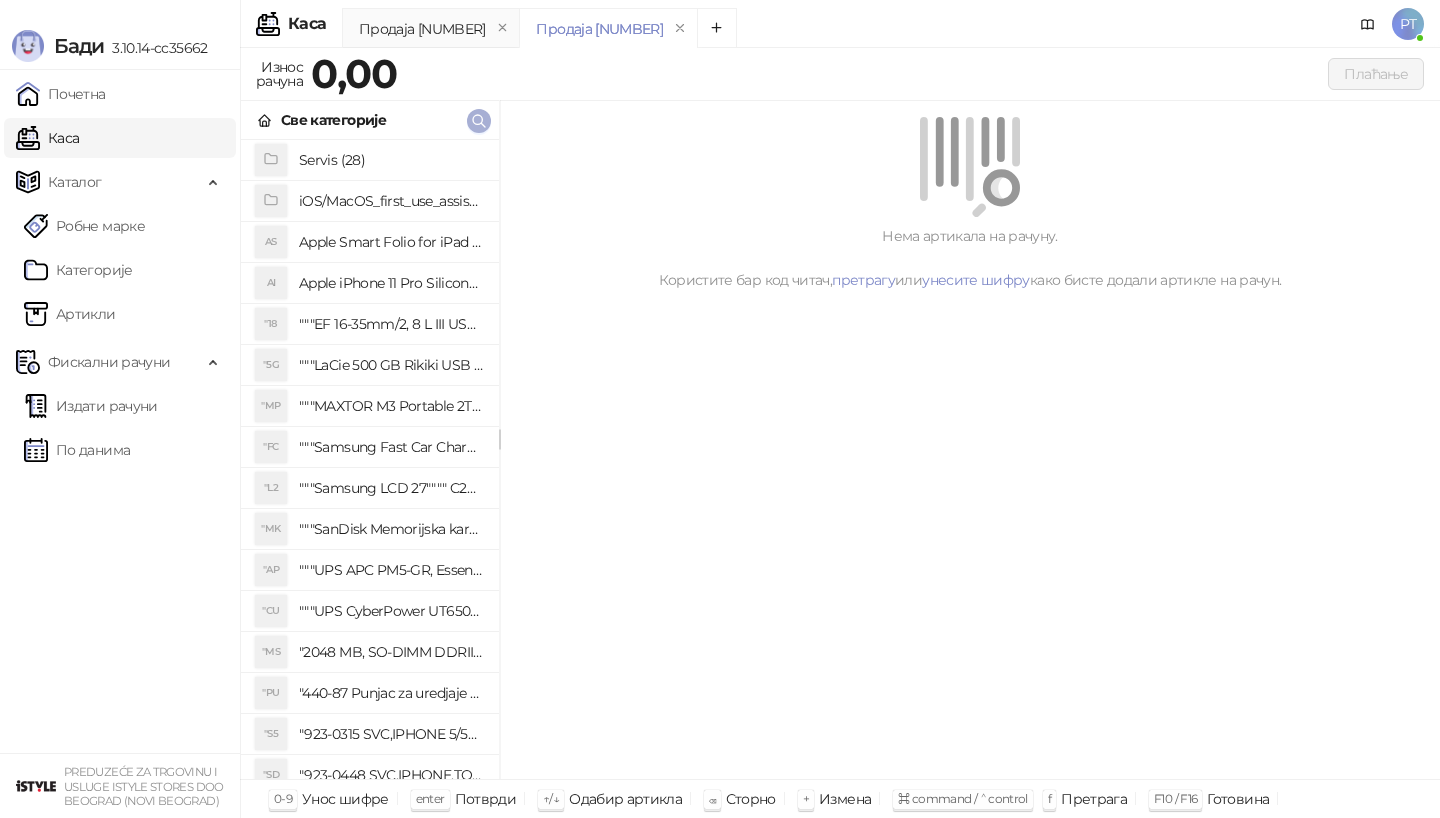 click 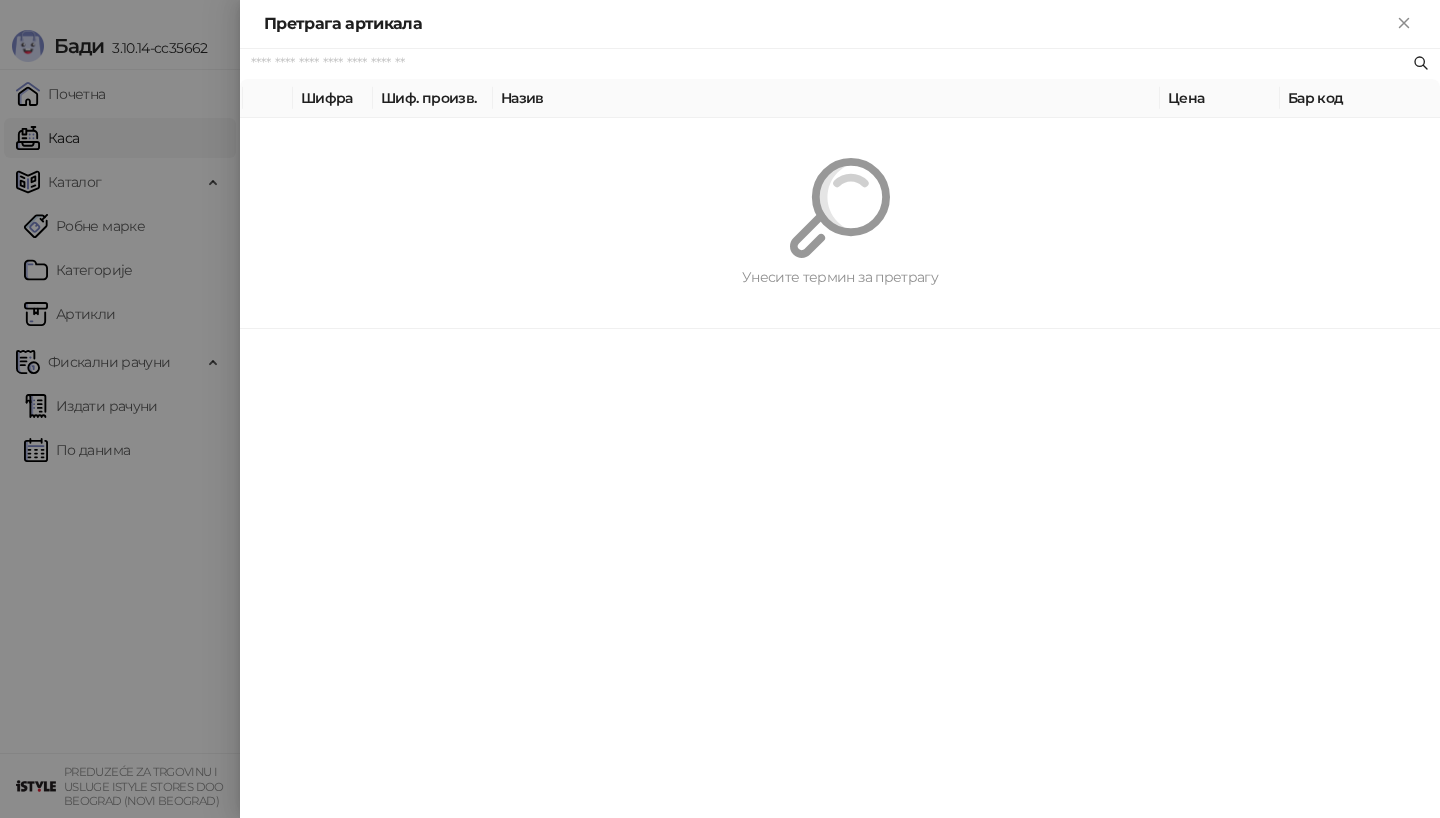 click at bounding box center [830, 64] 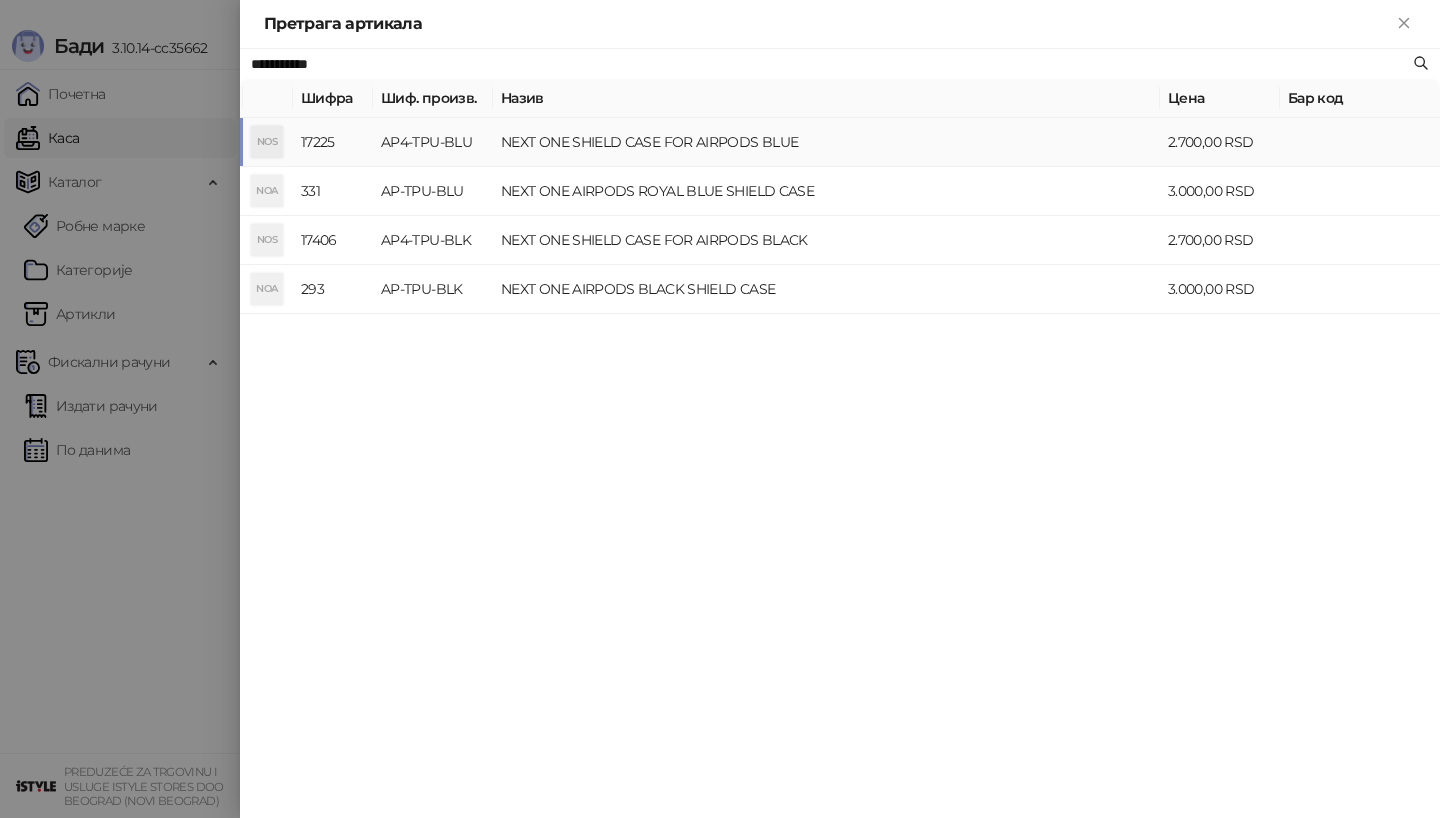 click on "NOS" at bounding box center [267, 142] 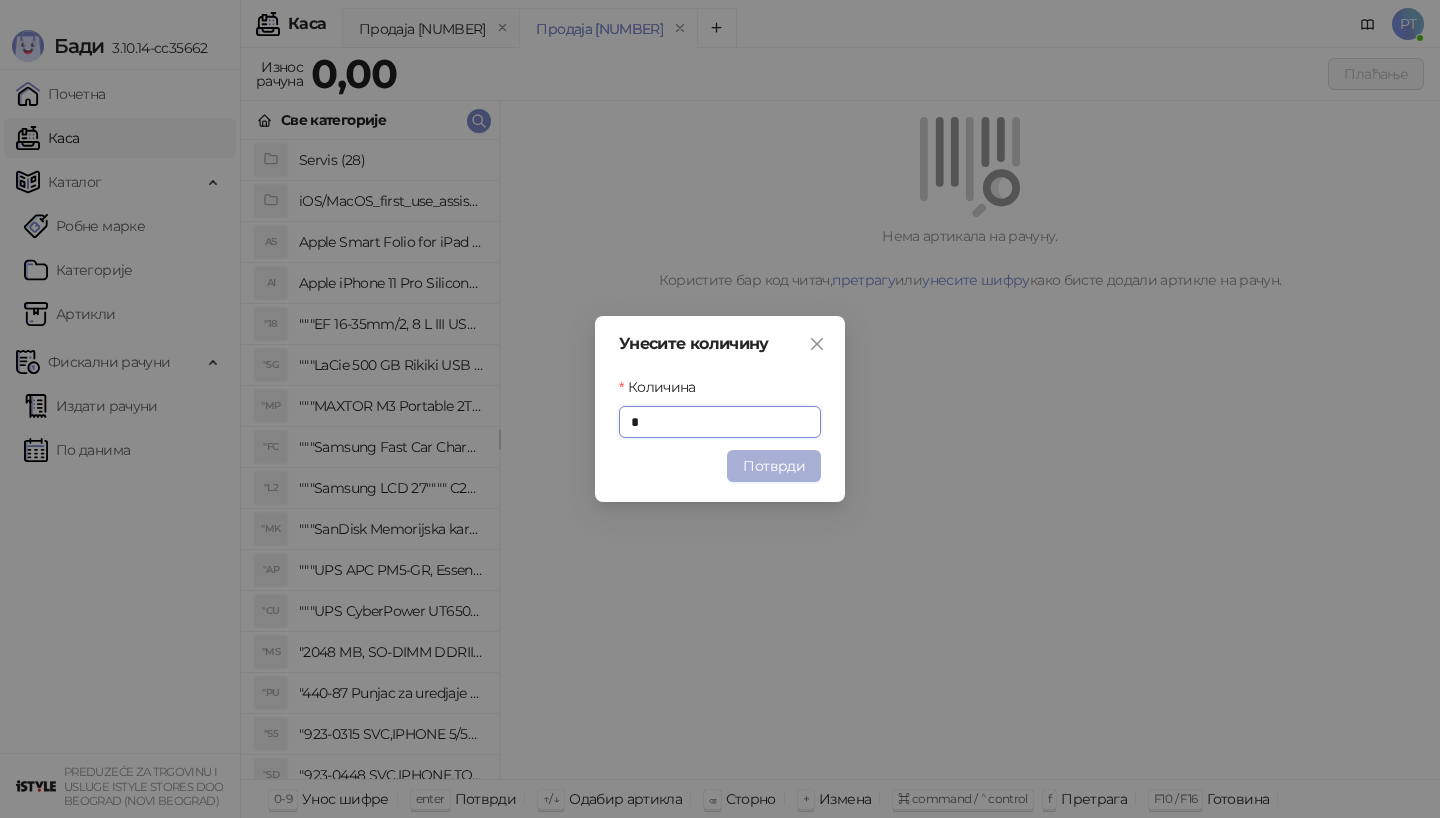click on "Потврди" at bounding box center [774, 466] 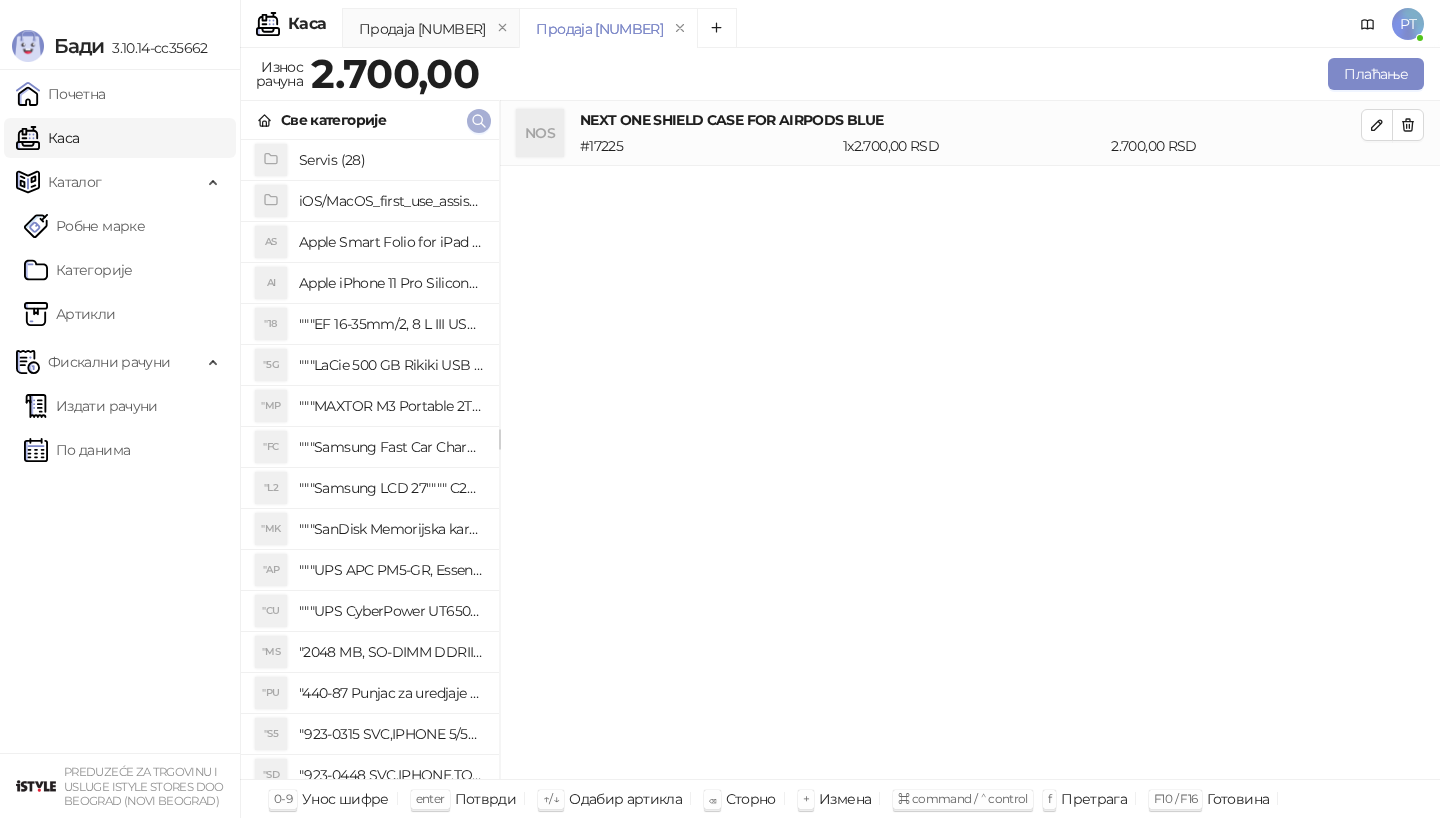 click 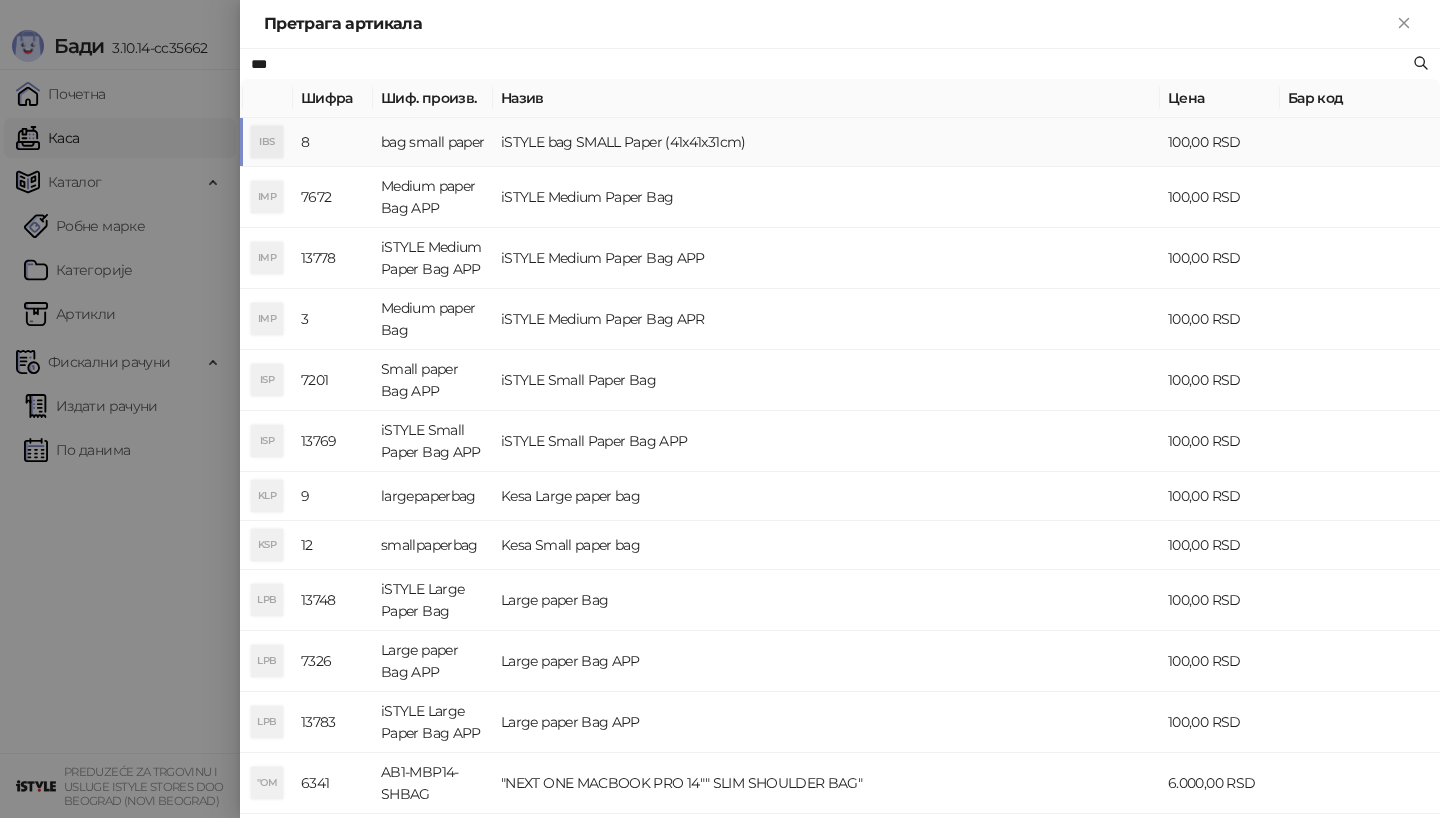 type on "***" 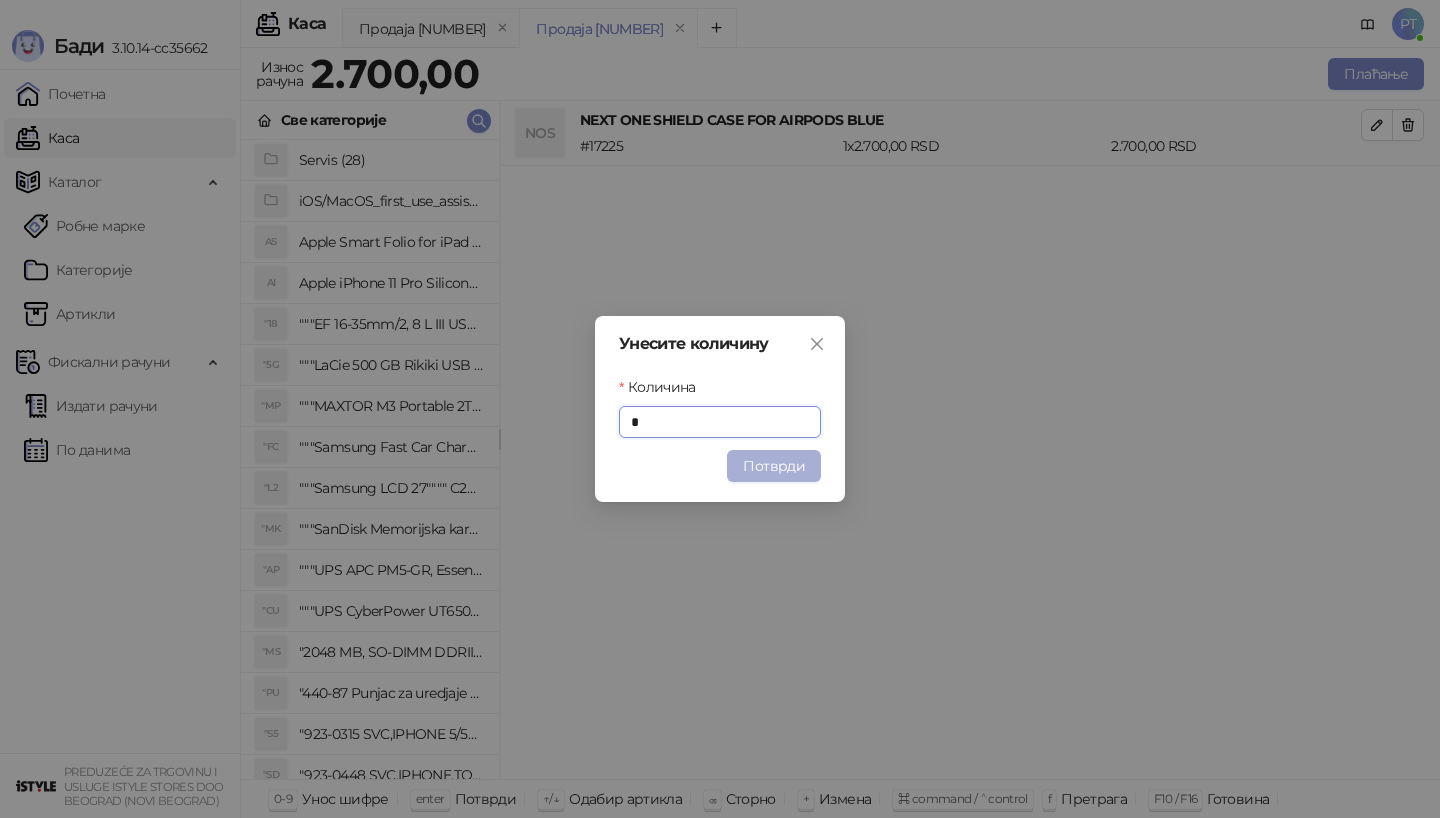 click on "Потврди" at bounding box center [774, 466] 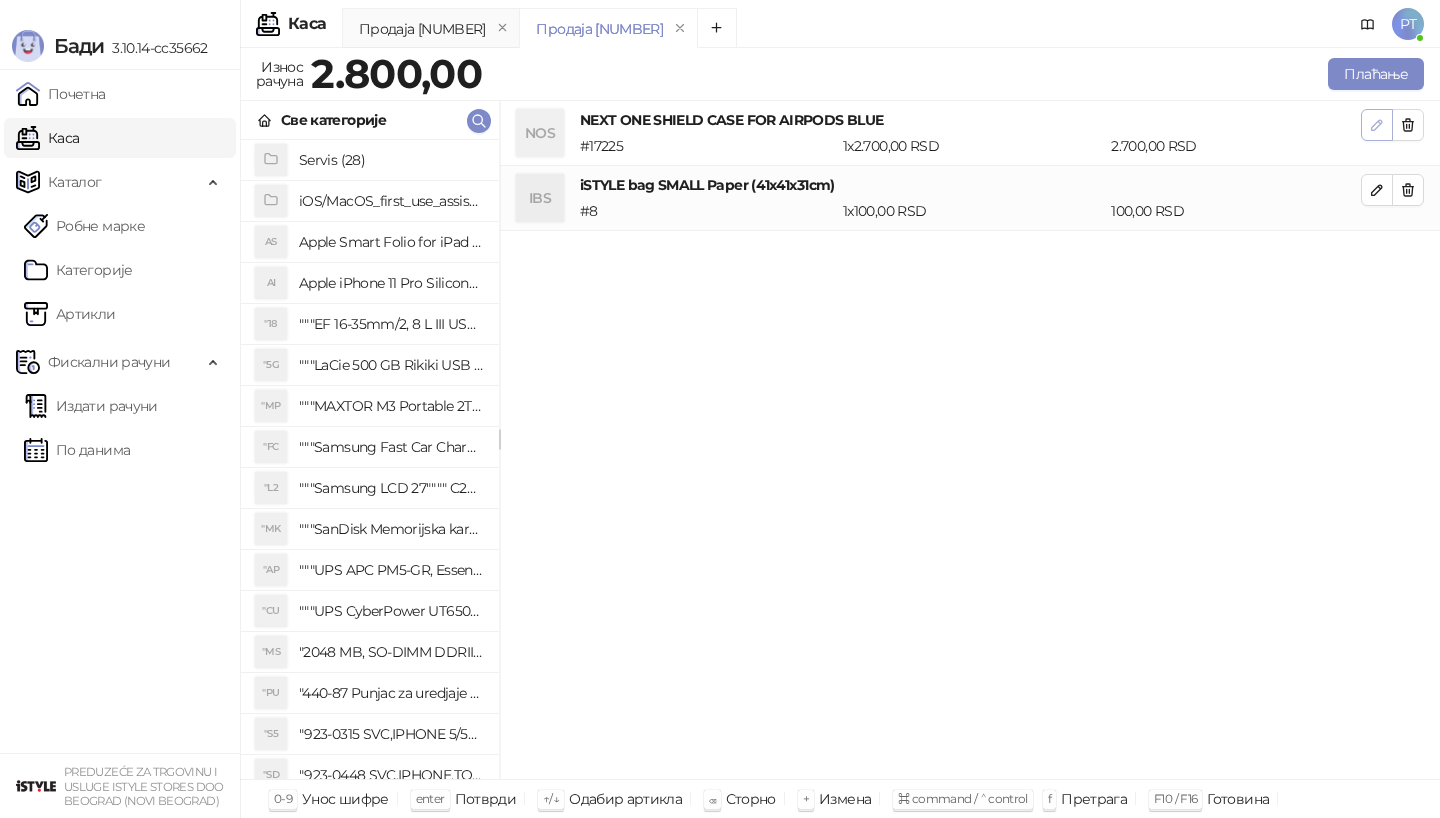 click 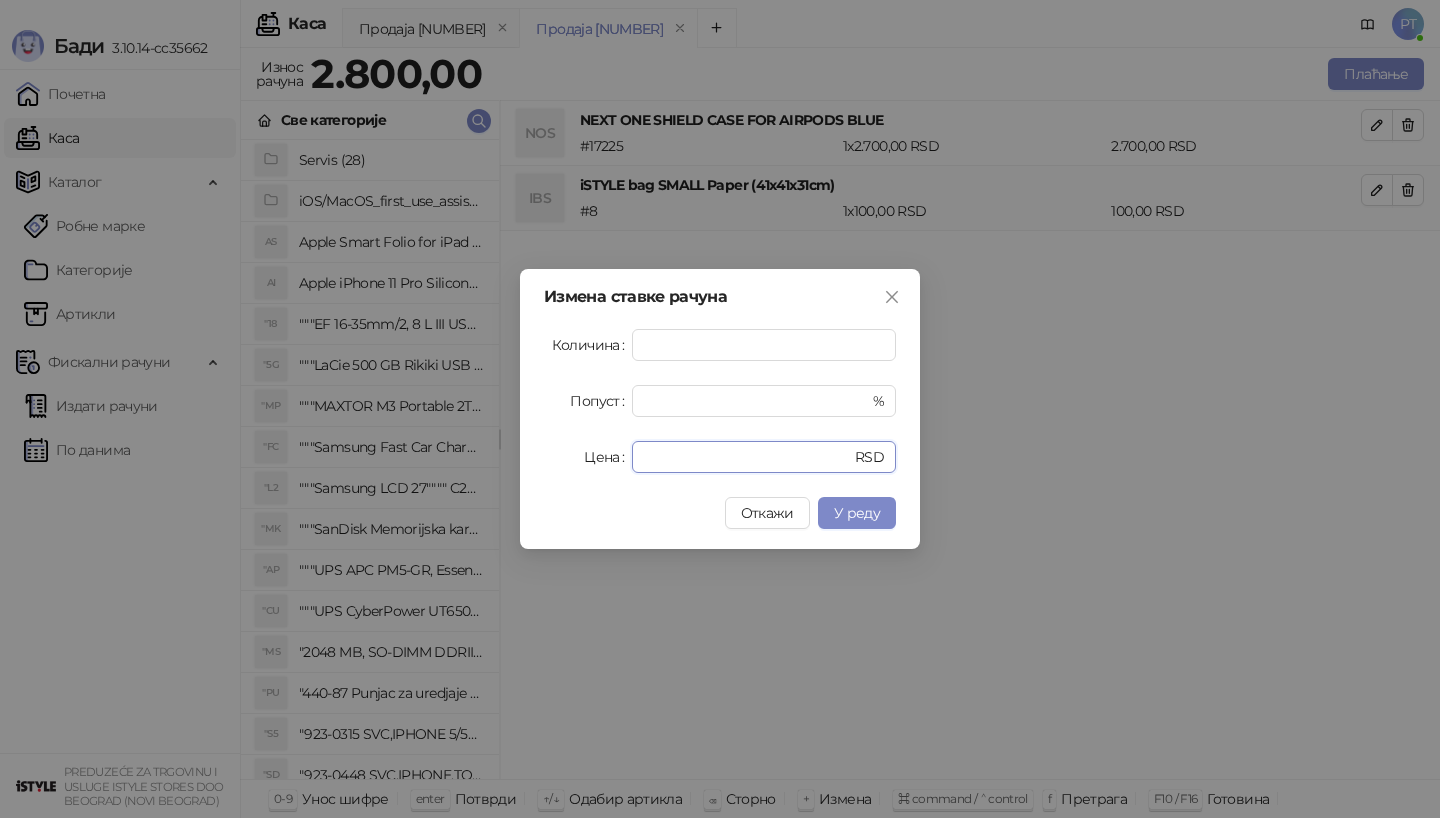 drag, startPoint x: 699, startPoint y: 458, endPoint x: 519, endPoint y: 458, distance: 180 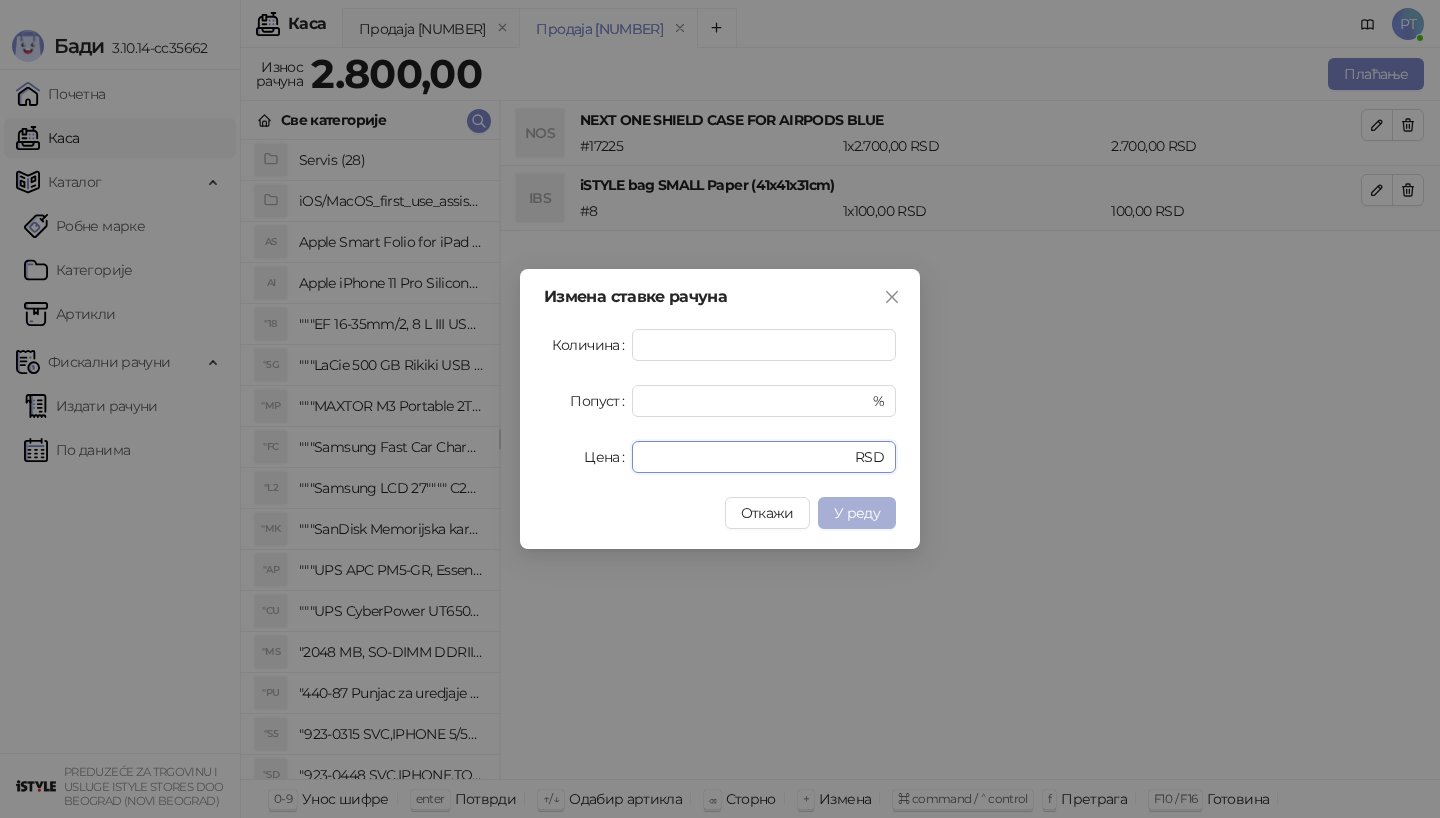 type on "****" 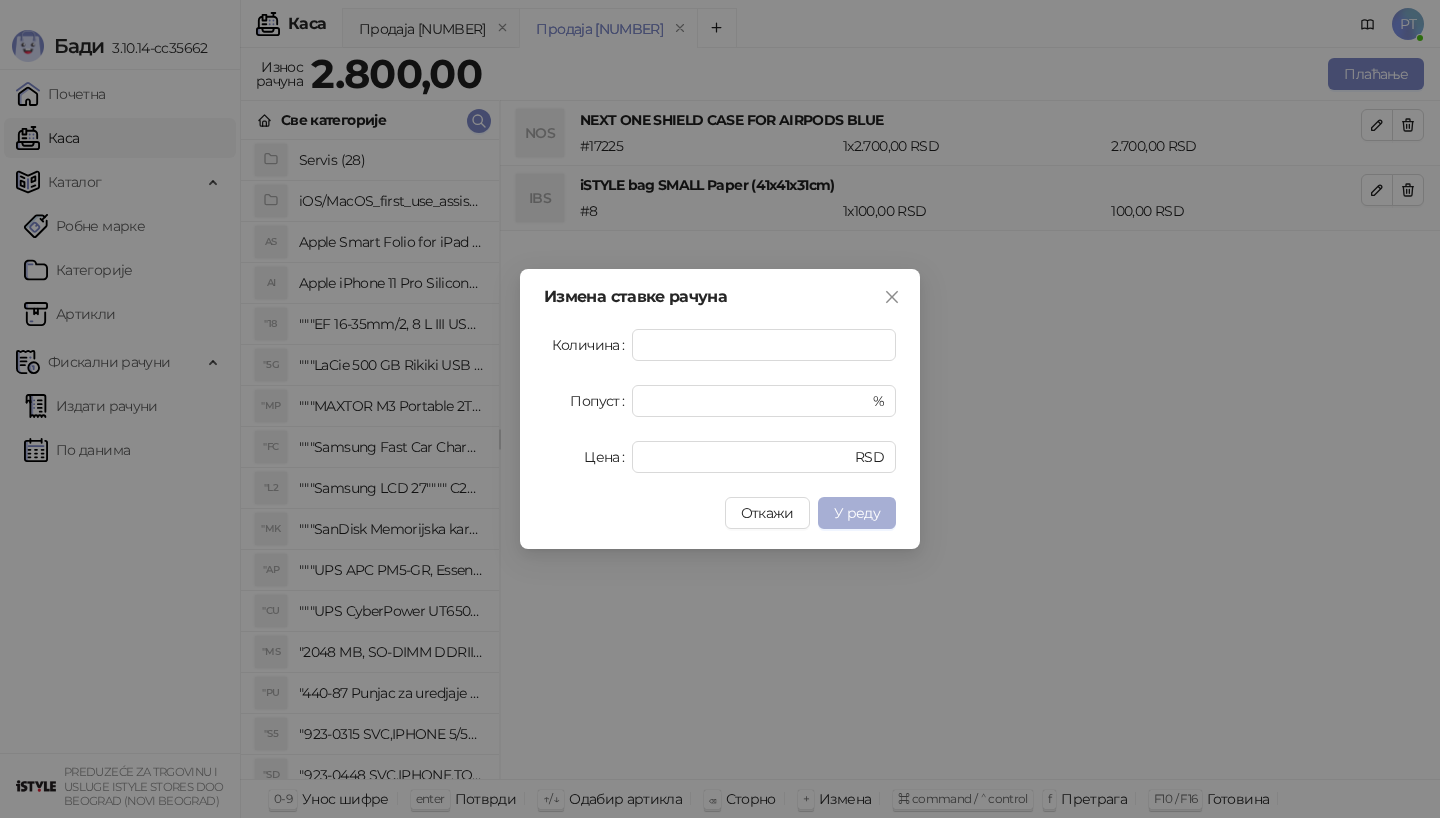 click on "У реду" at bounding box center [857, 513] 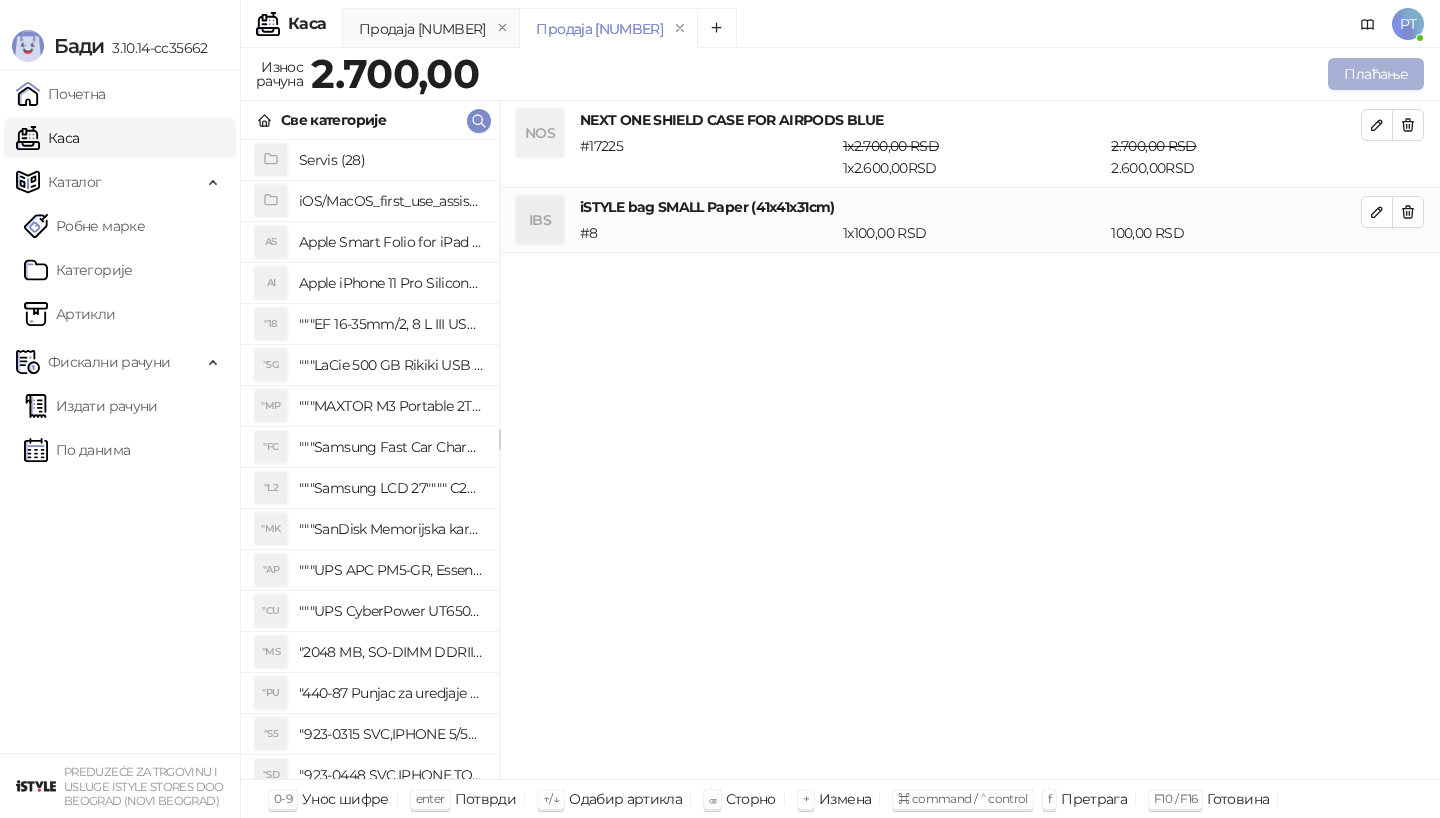 click on "Плаћање" at bounding box center (1376, 74) 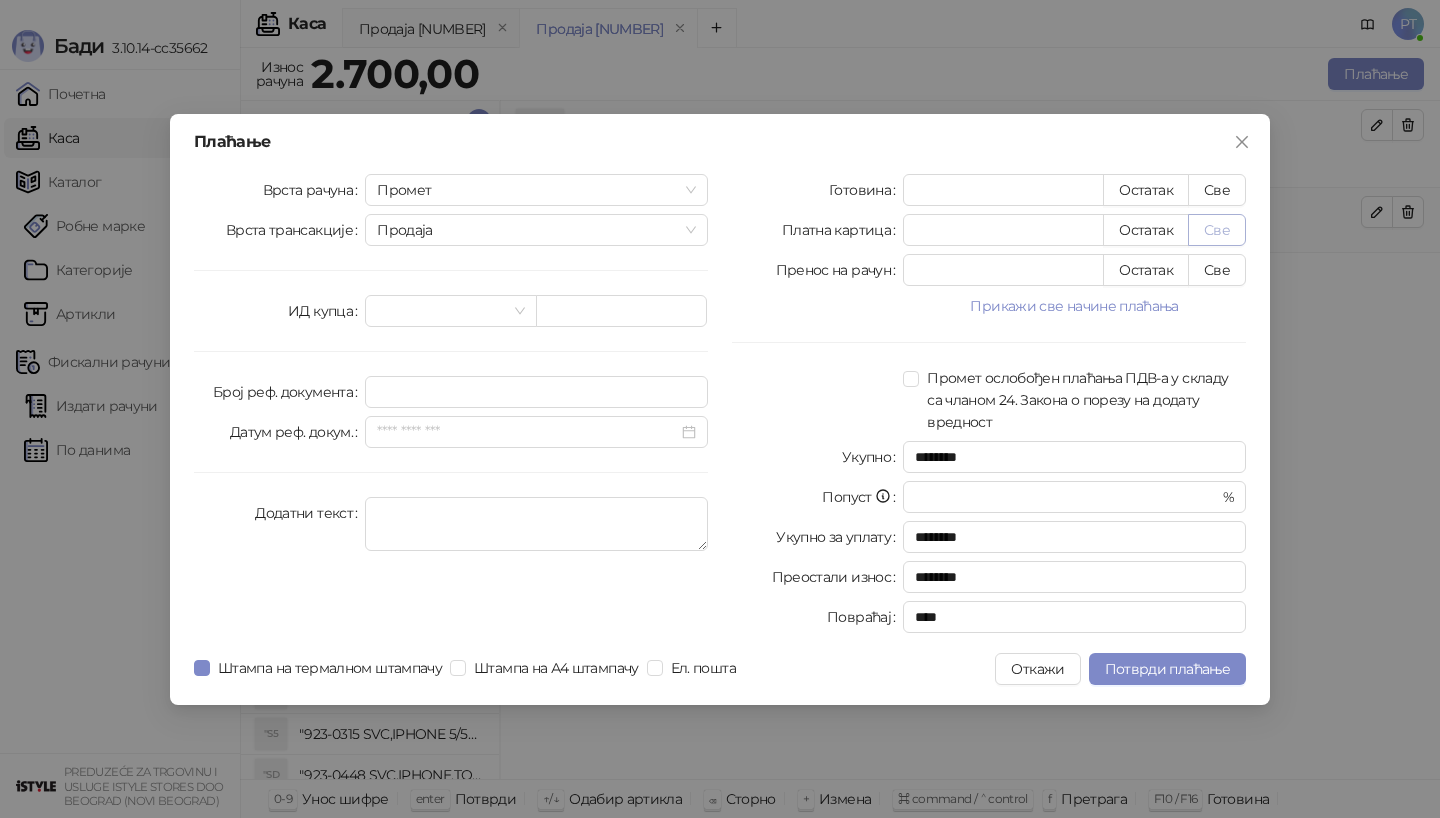 click on "Све" at bounding box center (1217, 230) 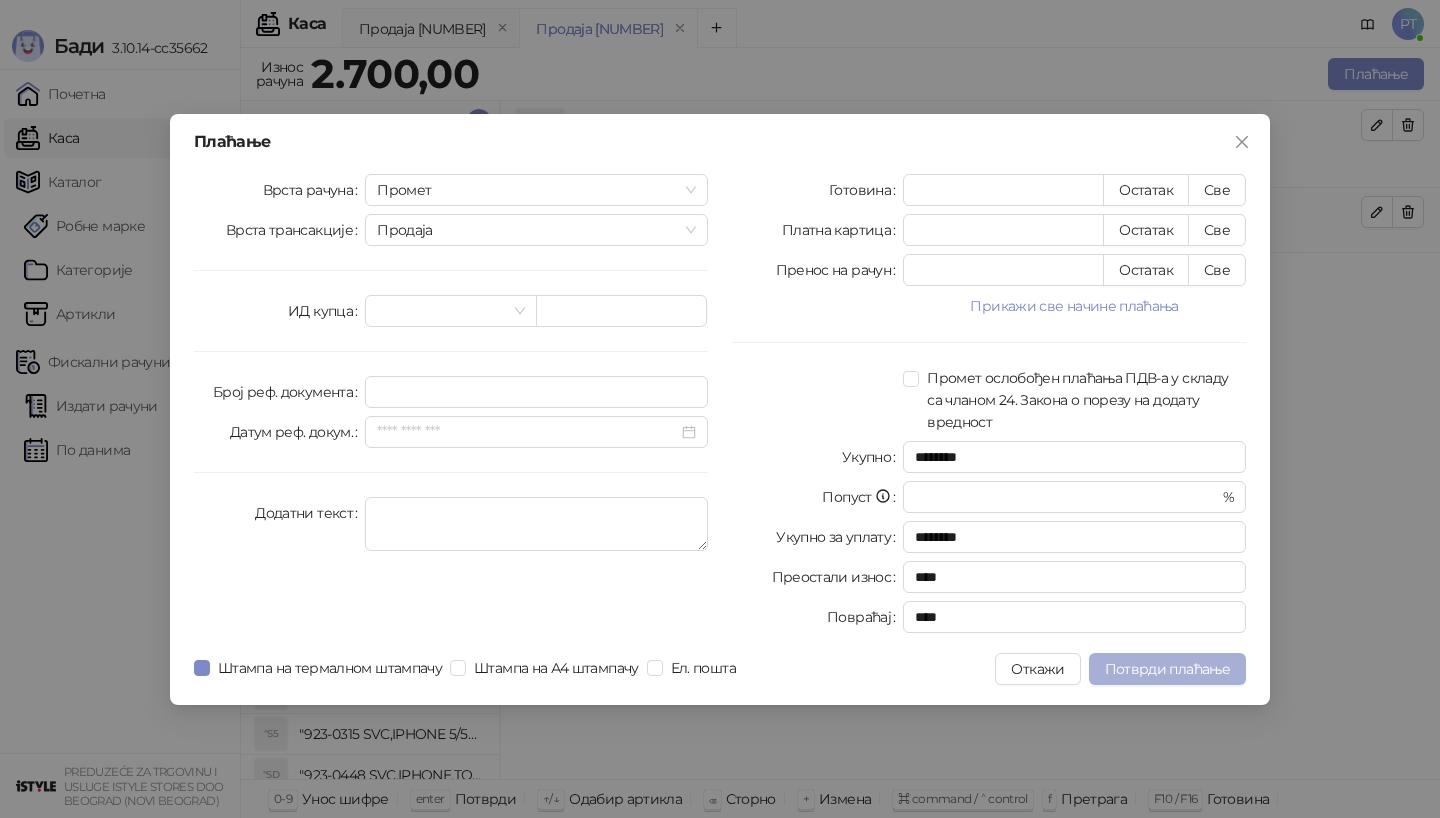 click on "Потврди плаћање" at bounding box center [1167, 669] 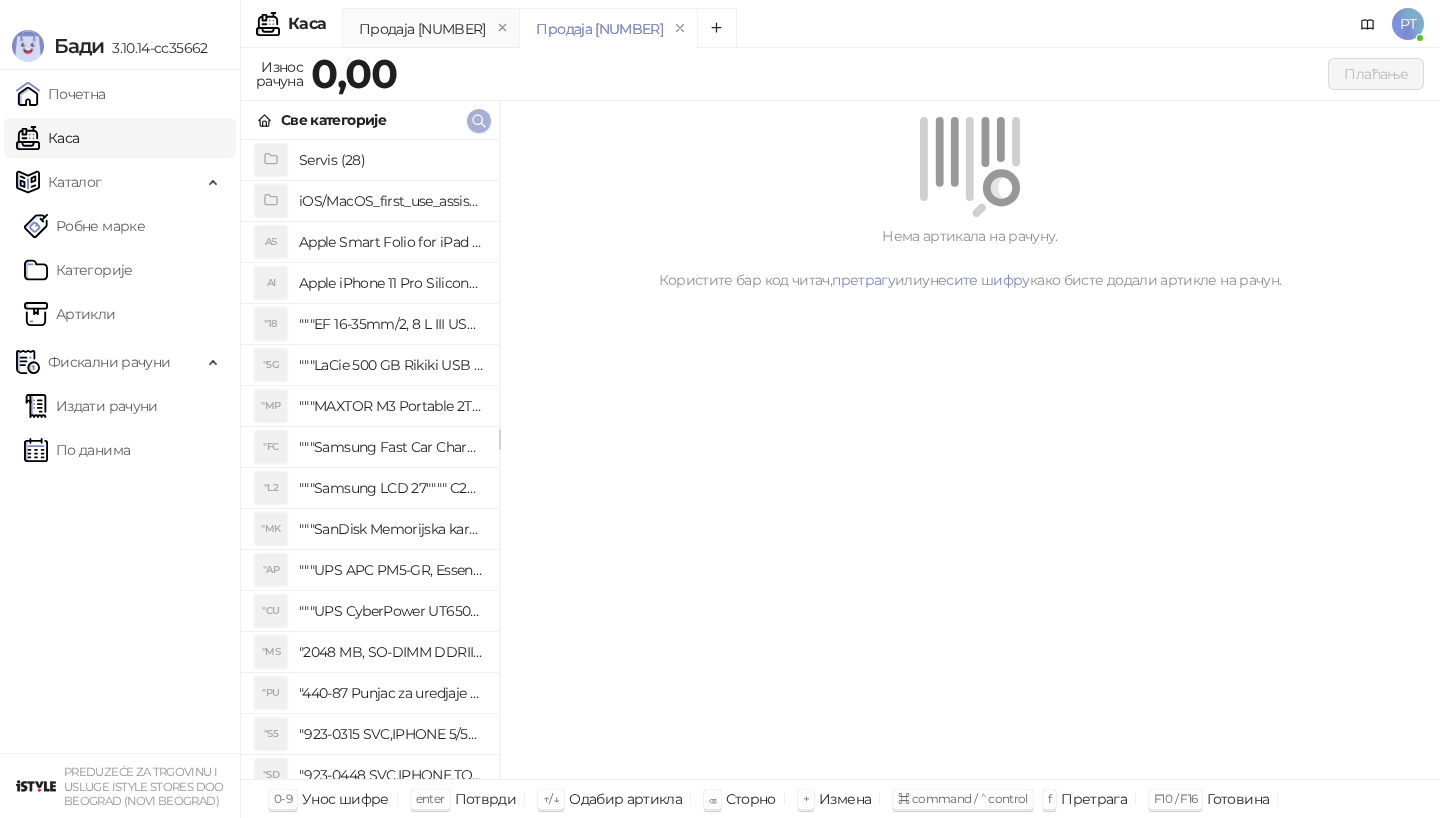click 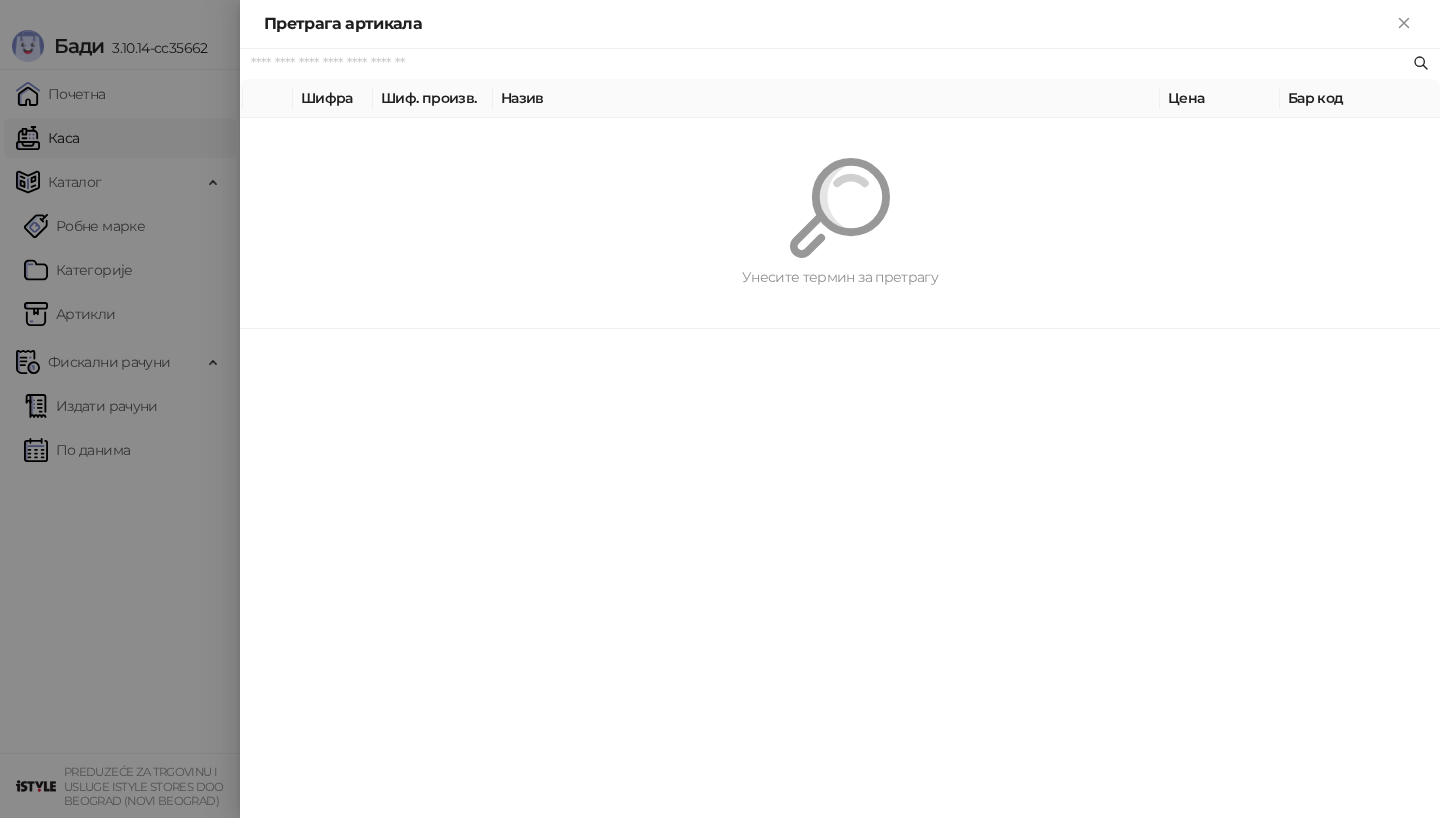 paste on "*********" 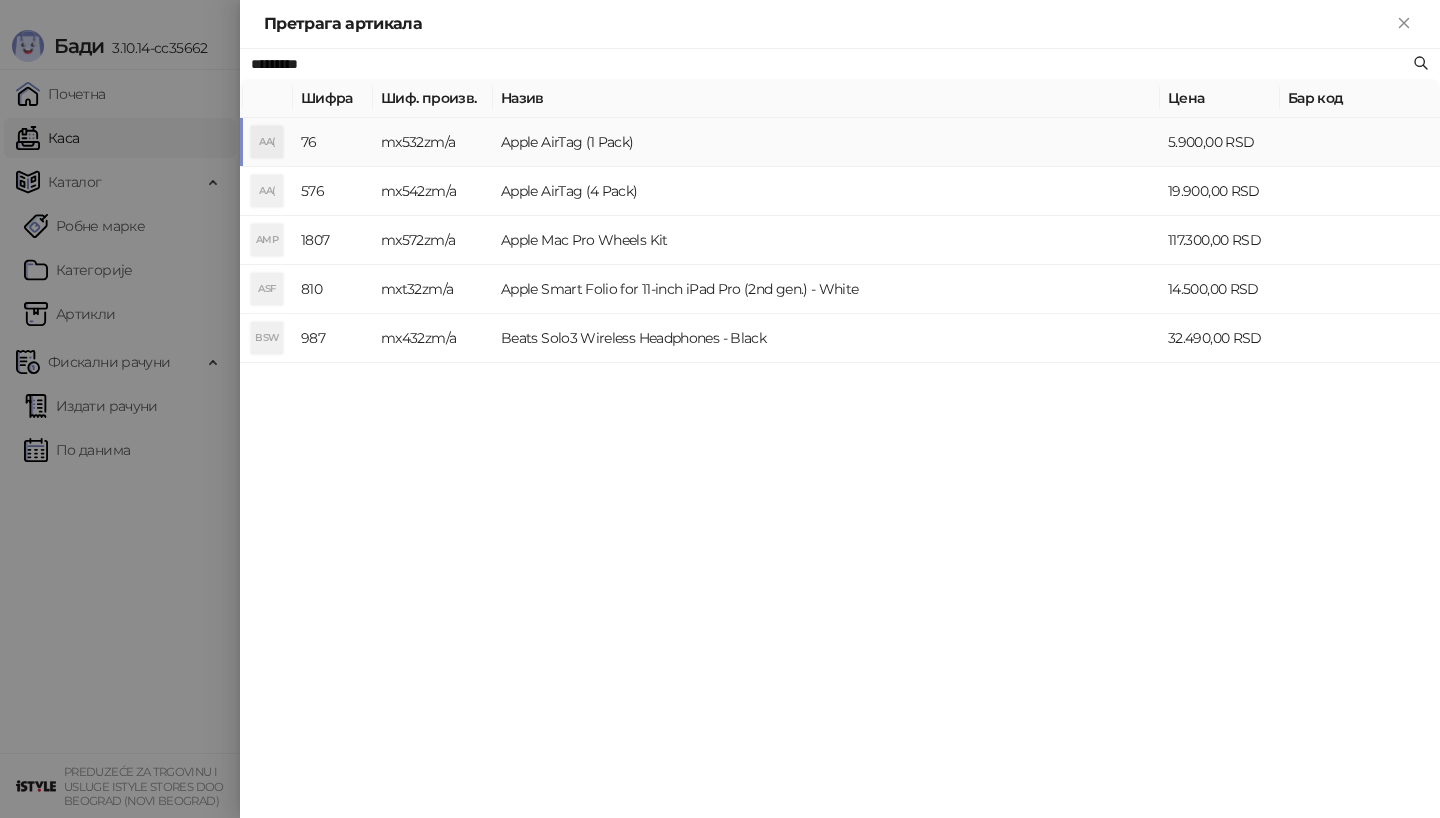 click on "AA(" at bounding box center (267, 142) 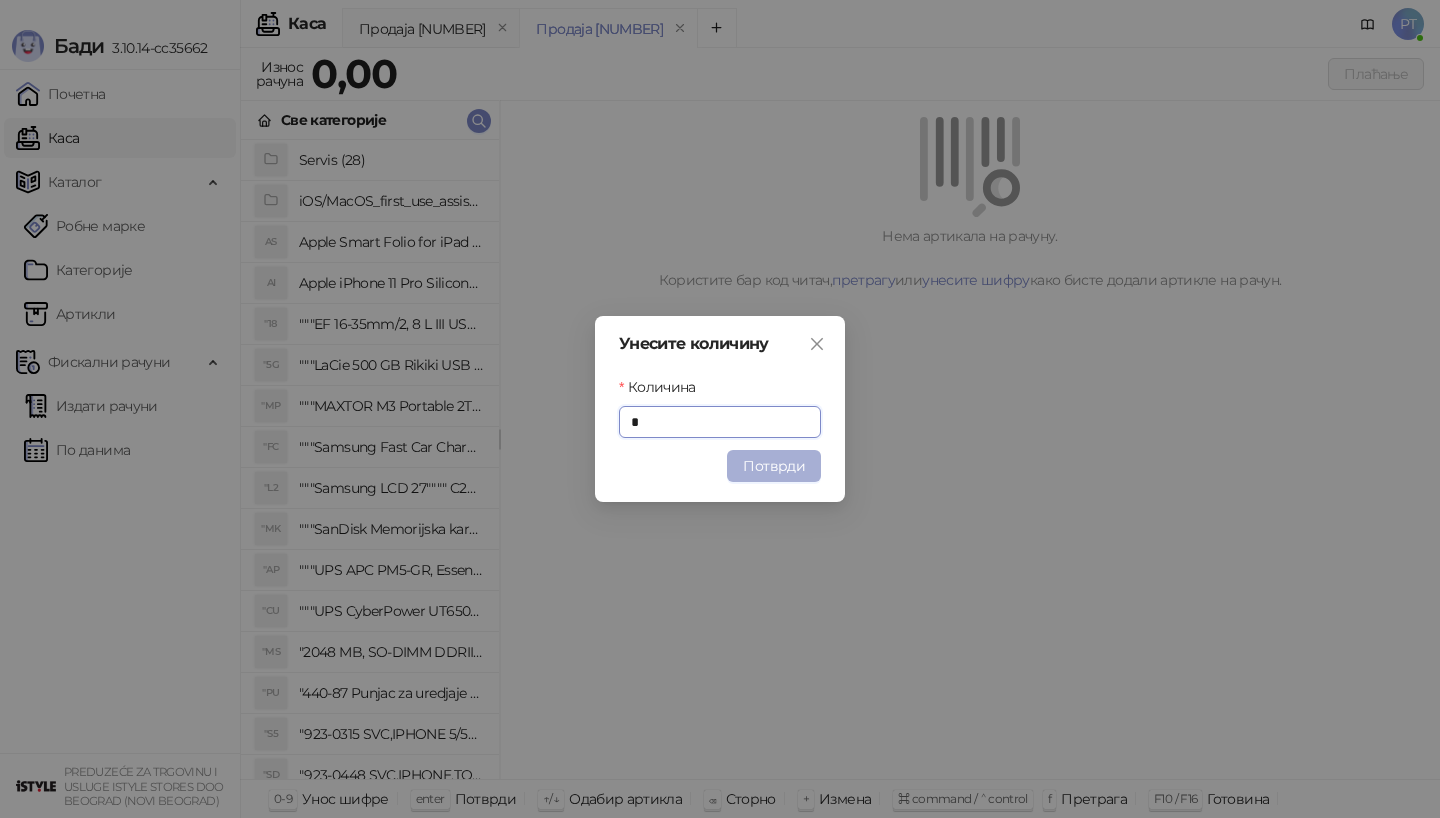 click on "Потврди" at bounding box center (774, 466) 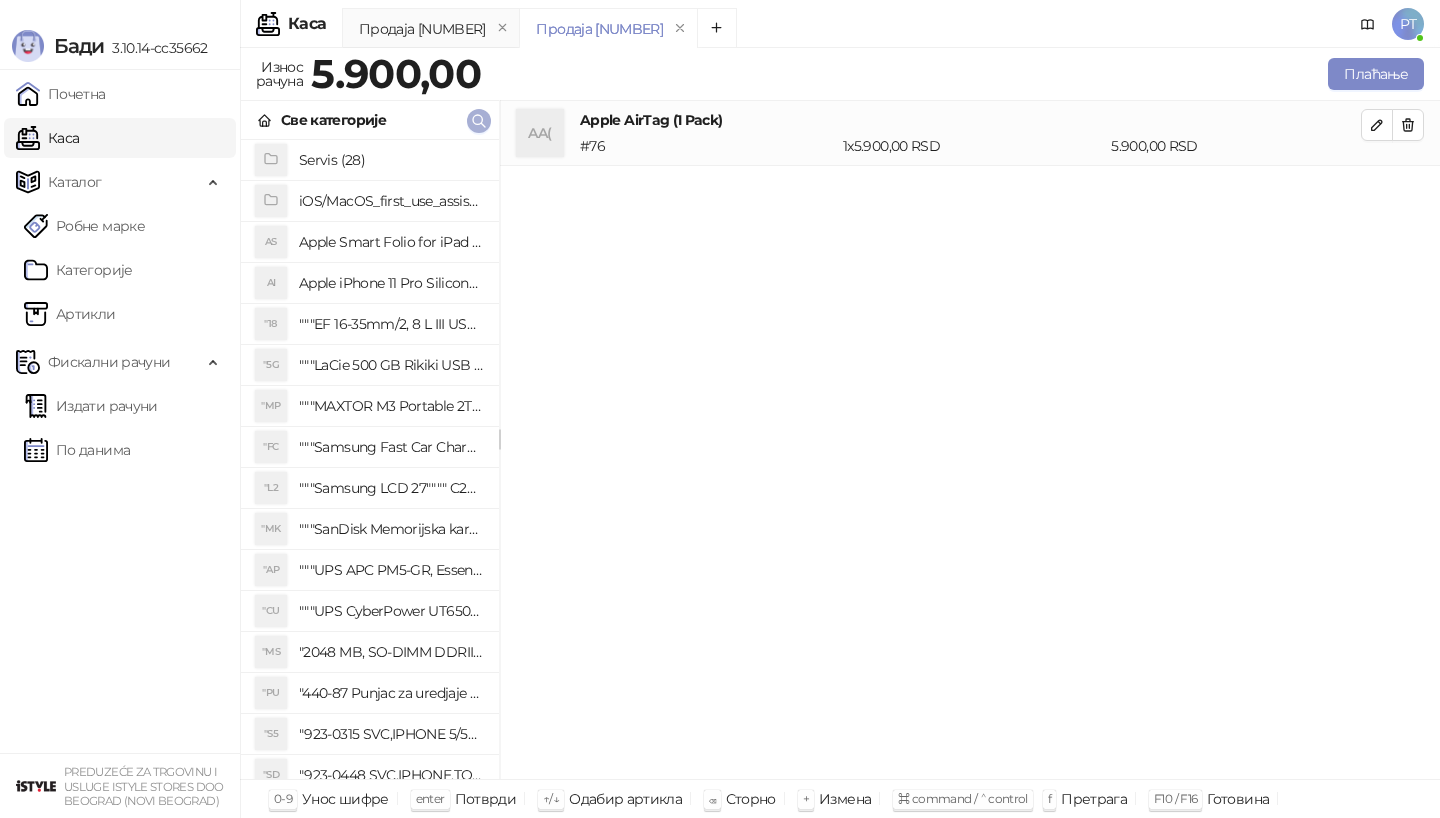 click 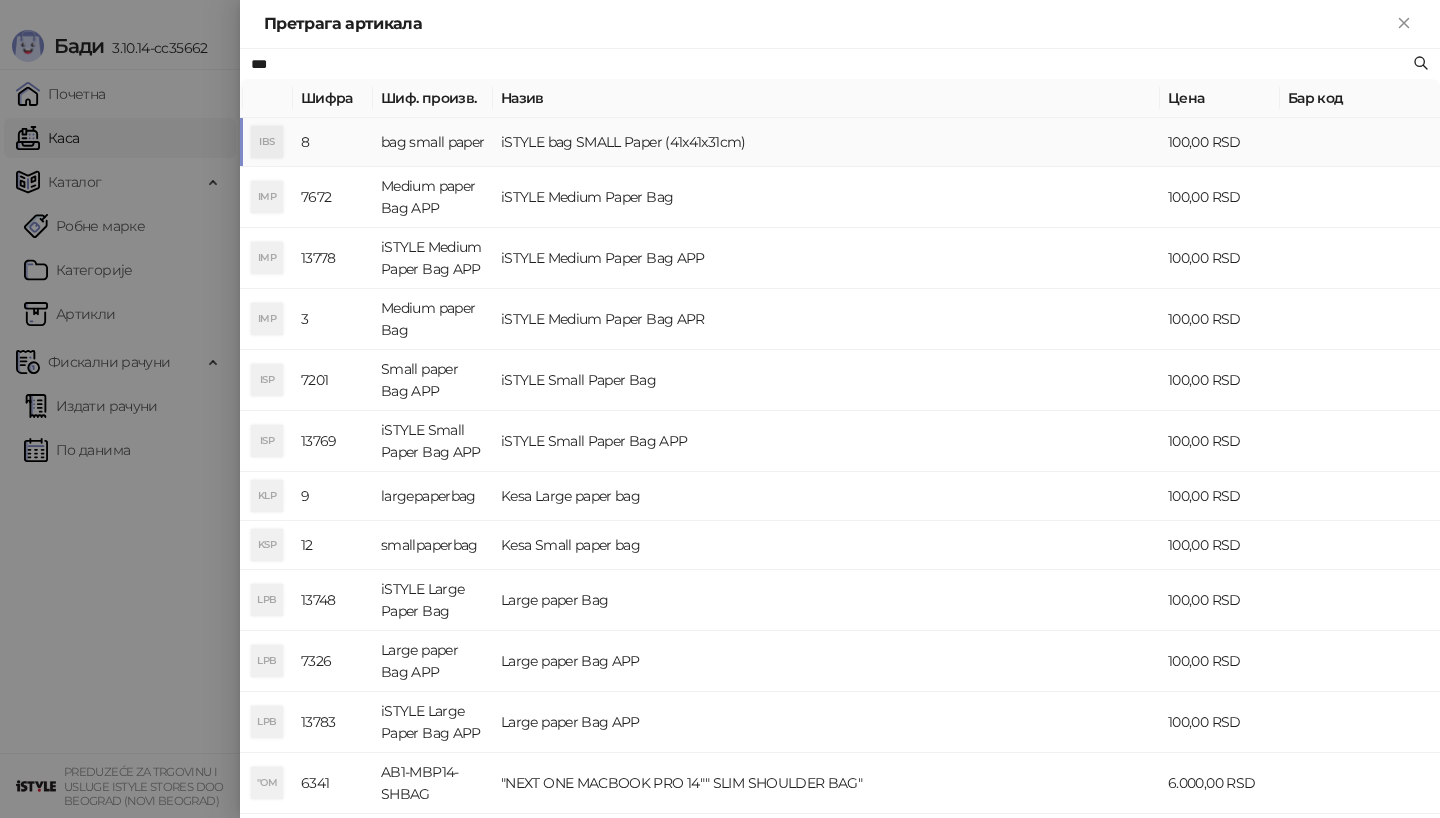 type on "***" 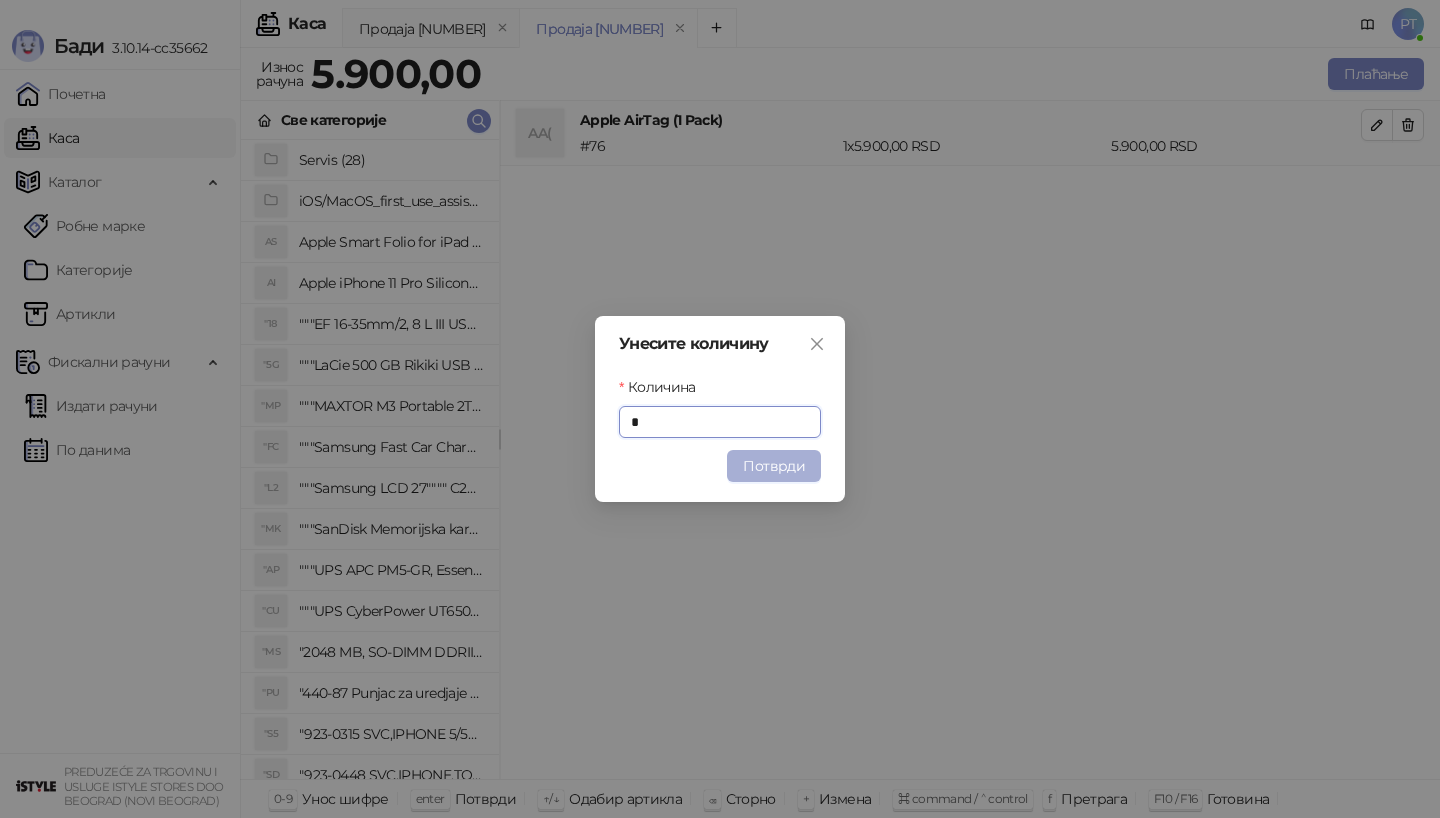 click on "Потврди" at bounding box center [774, 466] 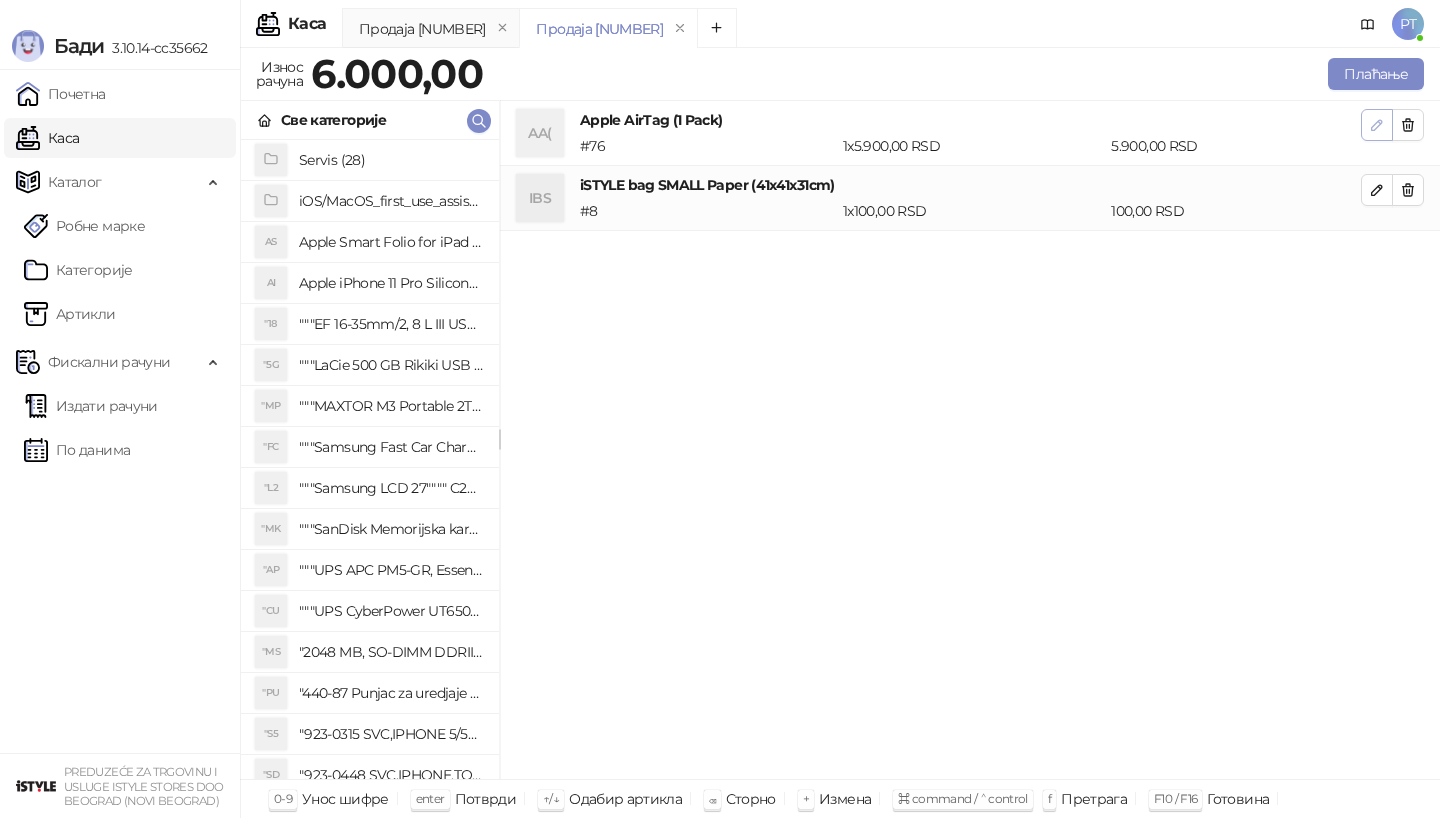 click 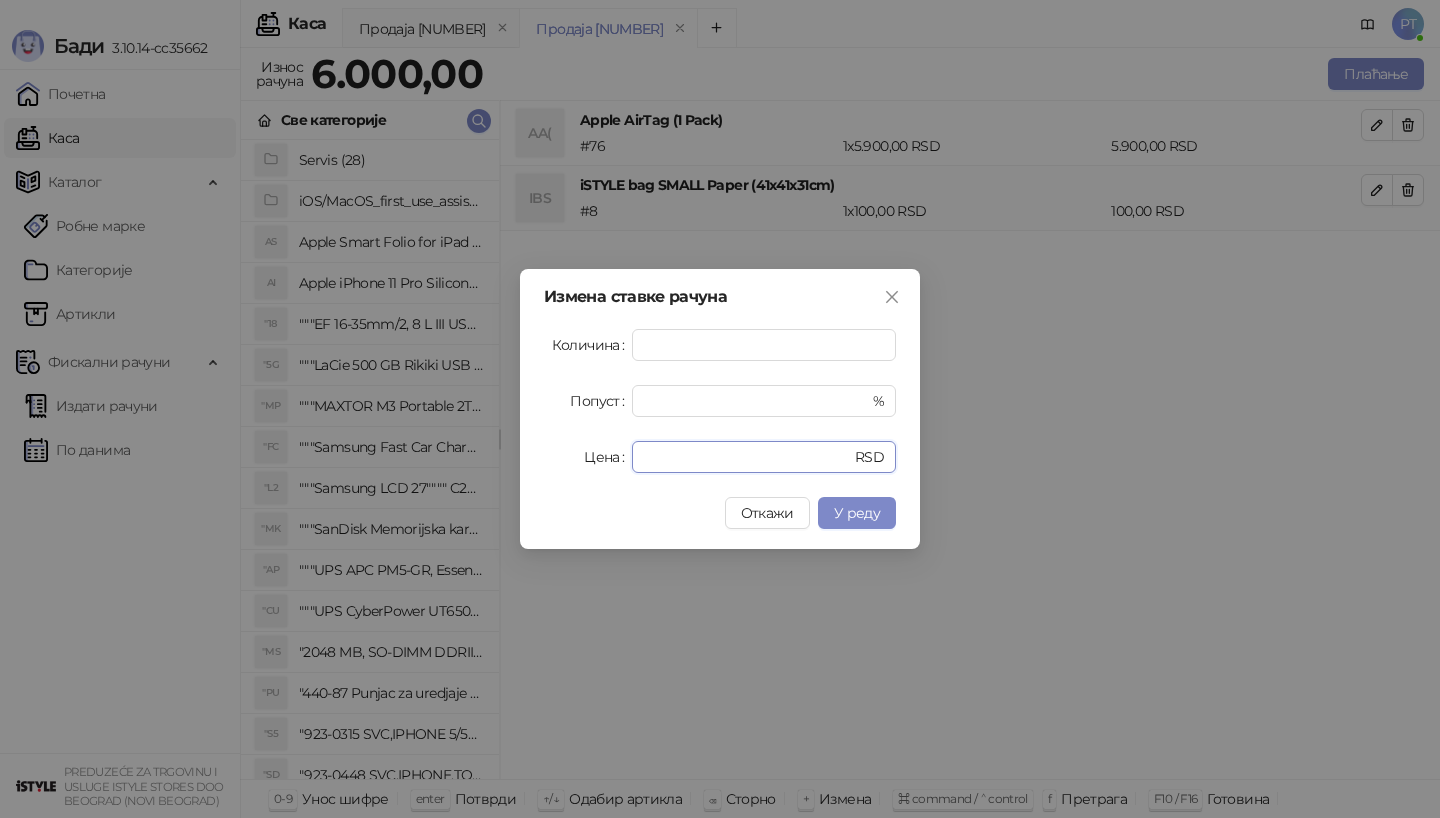 drag, startPoint x: 693, startPoint y: 459, endPoint x: 461, endPoint y: 459, distance: 232 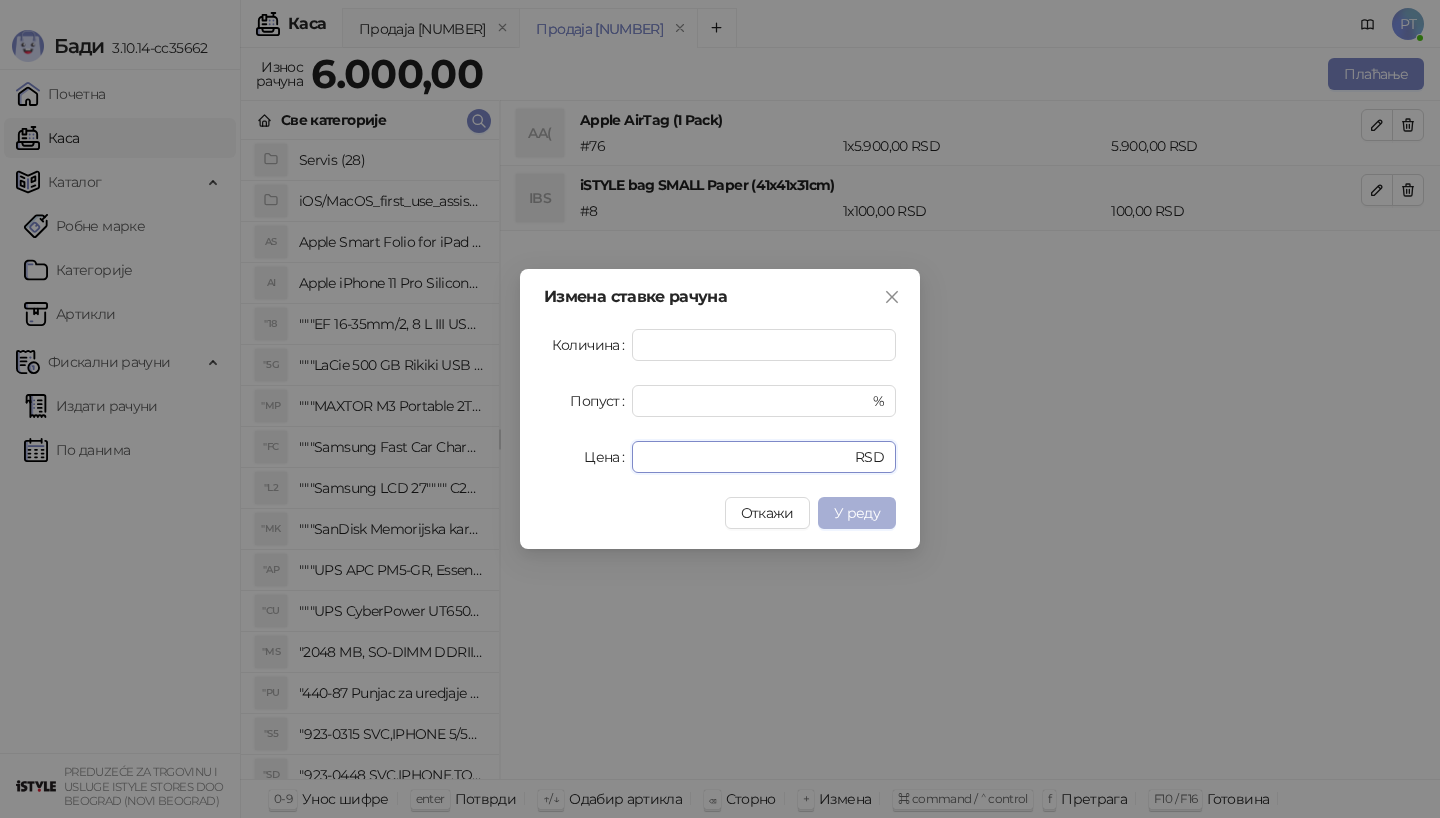 type on "****" 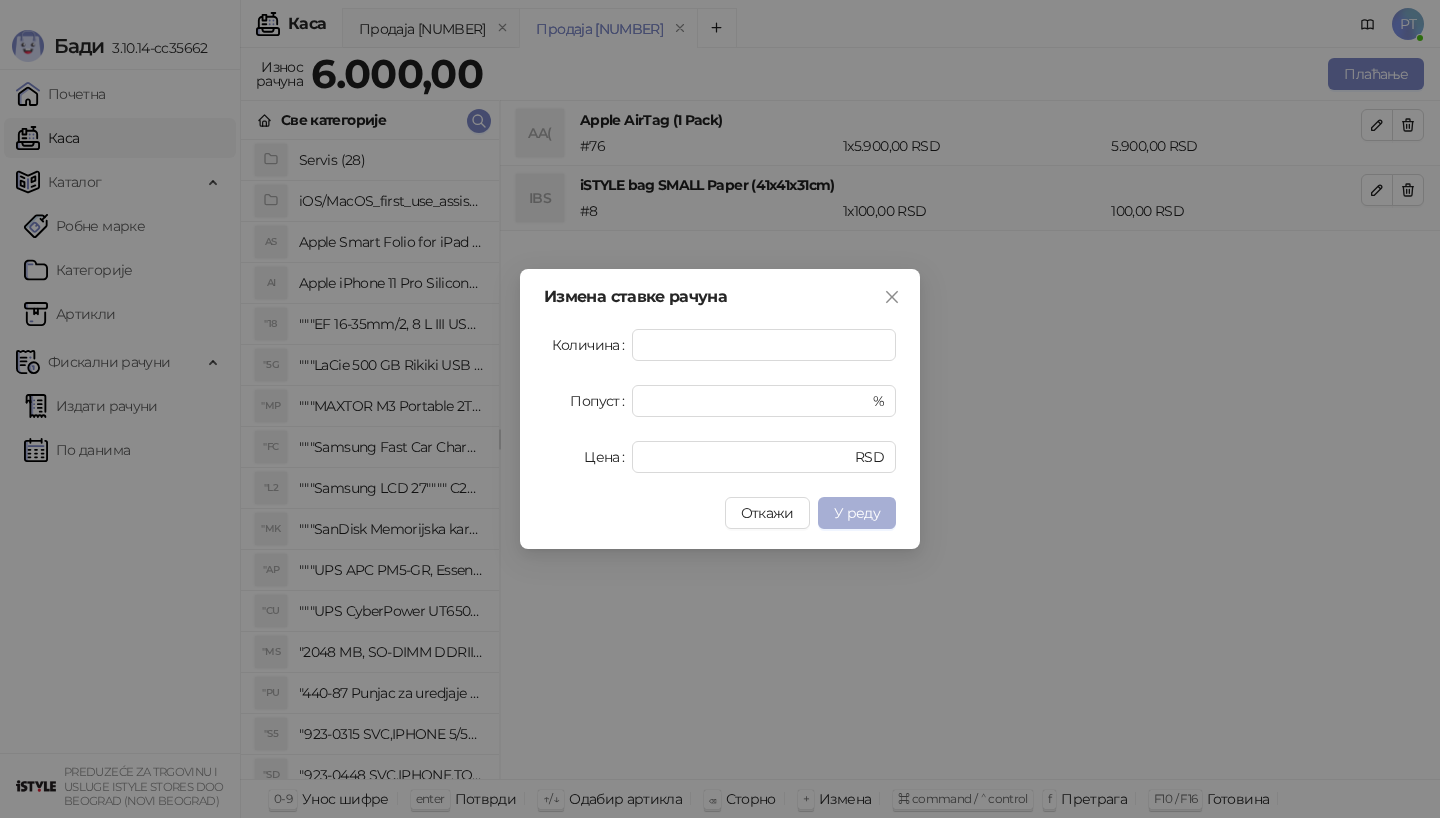 click on "У реду" at bounding box center (857, 513) 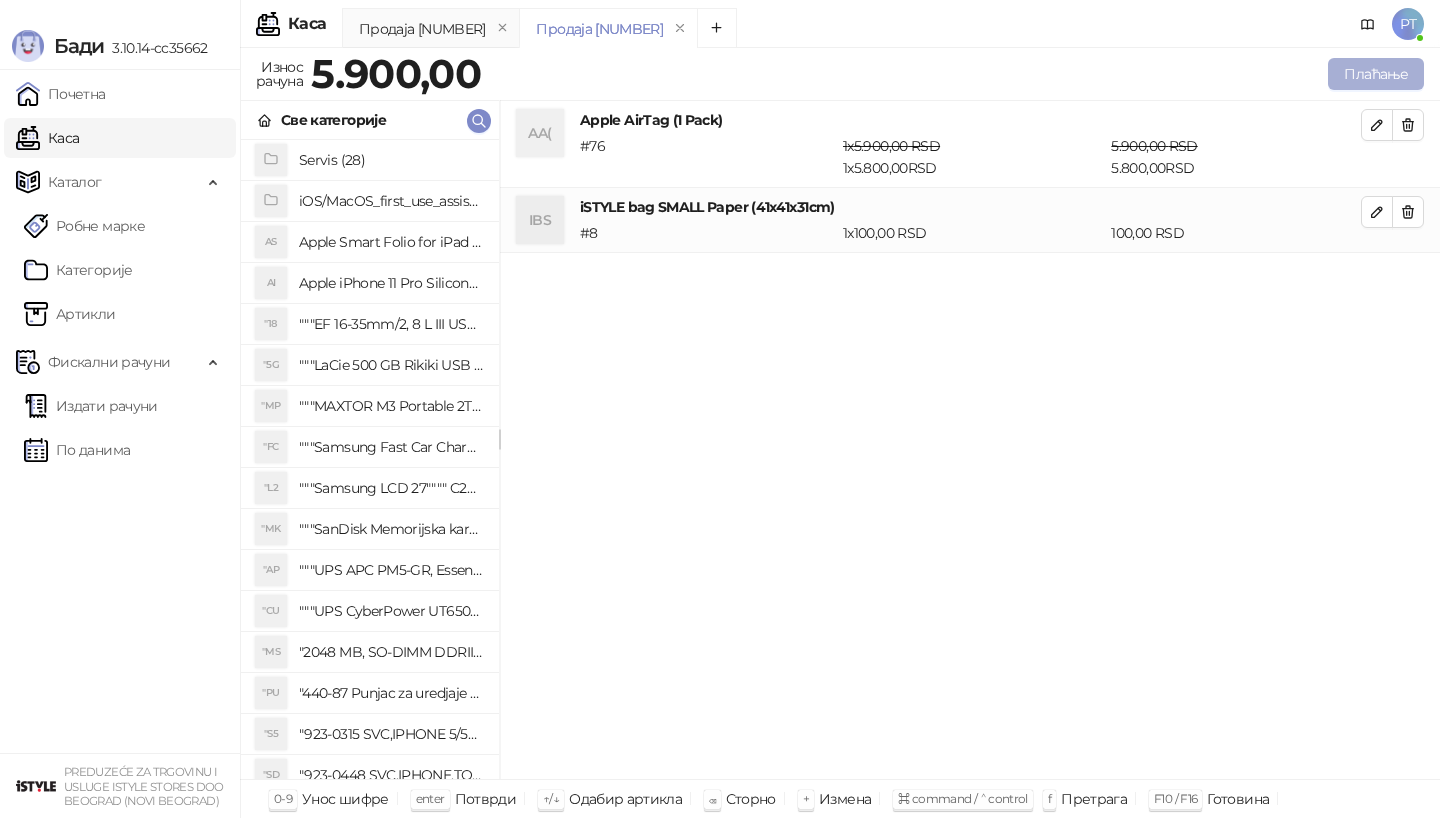 click on "Плаћање" at bounding box center (1376, 74) 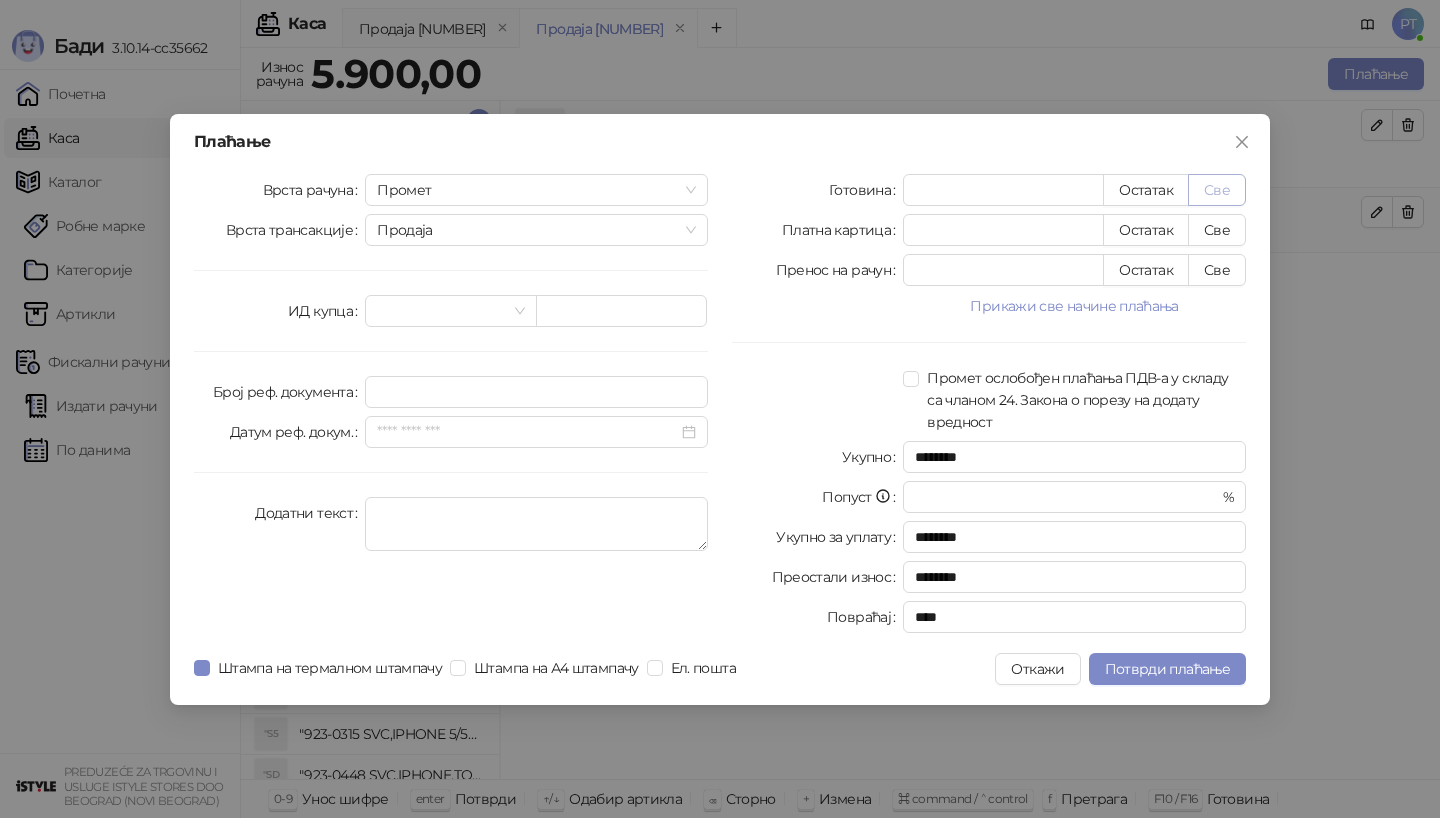 click on "Све" at bounding box center [1217, 190] 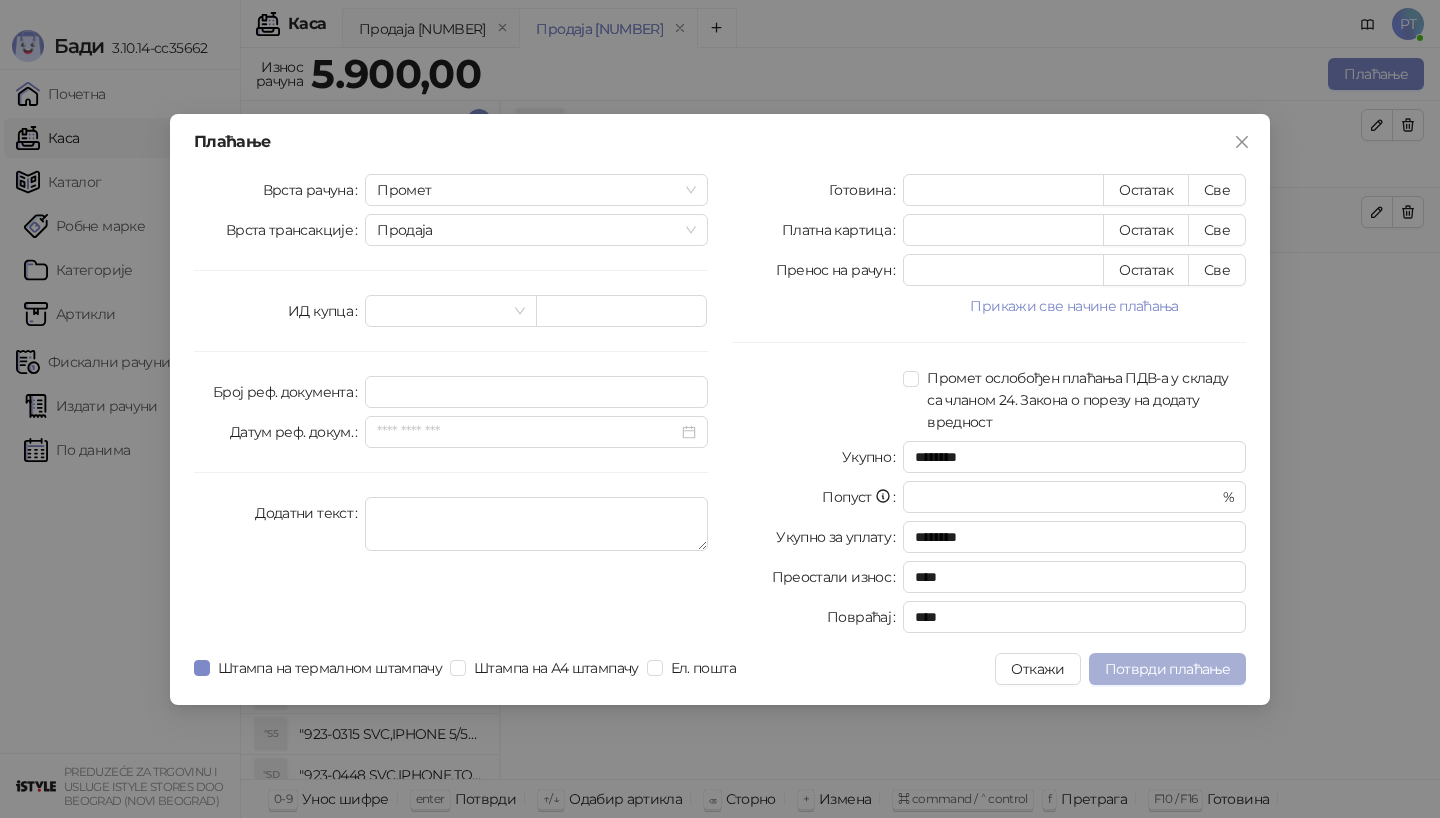 click on "Потврди плаћање" at bounding box center (1167, 669) 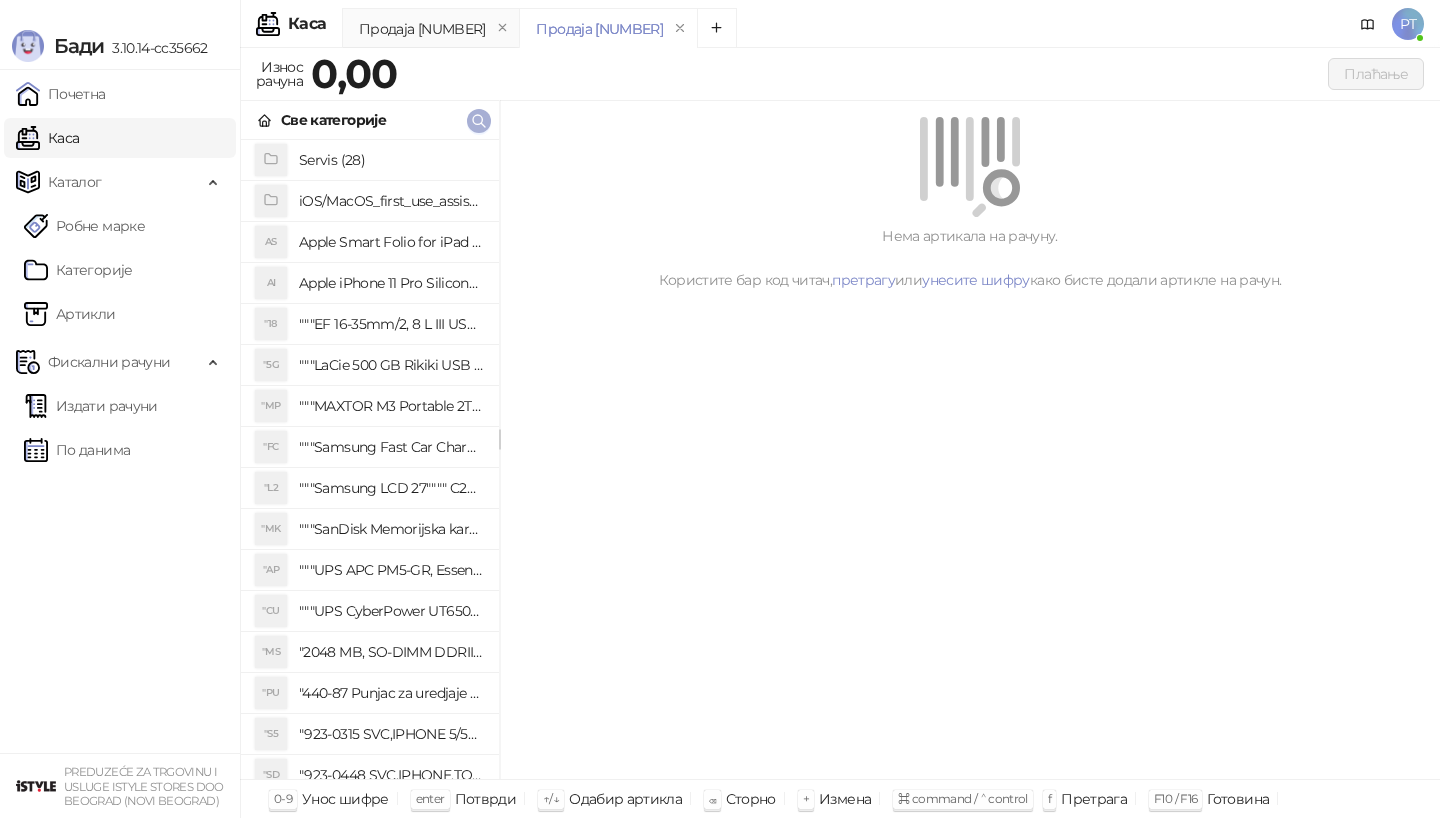 click 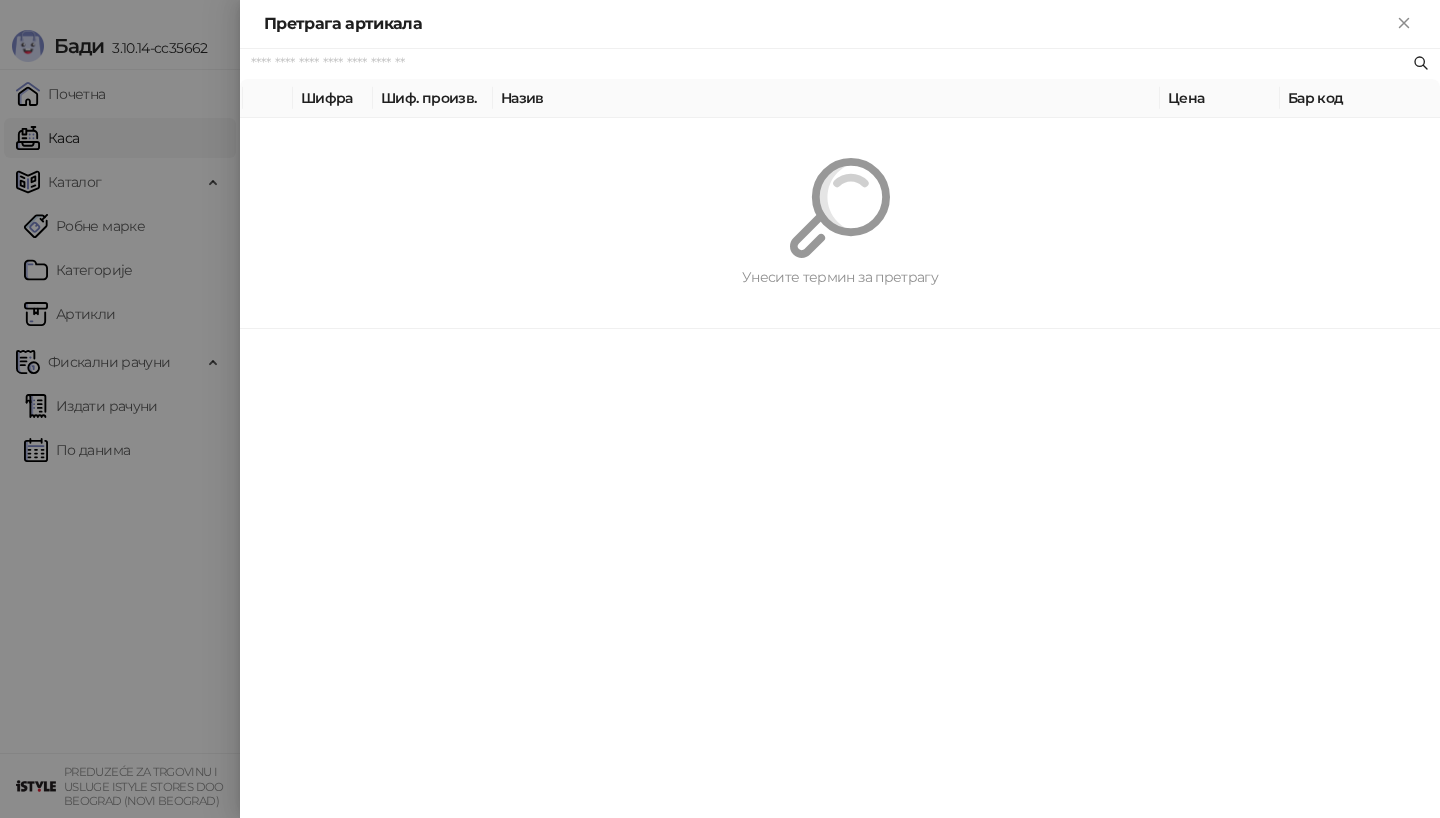 paste on "*********" 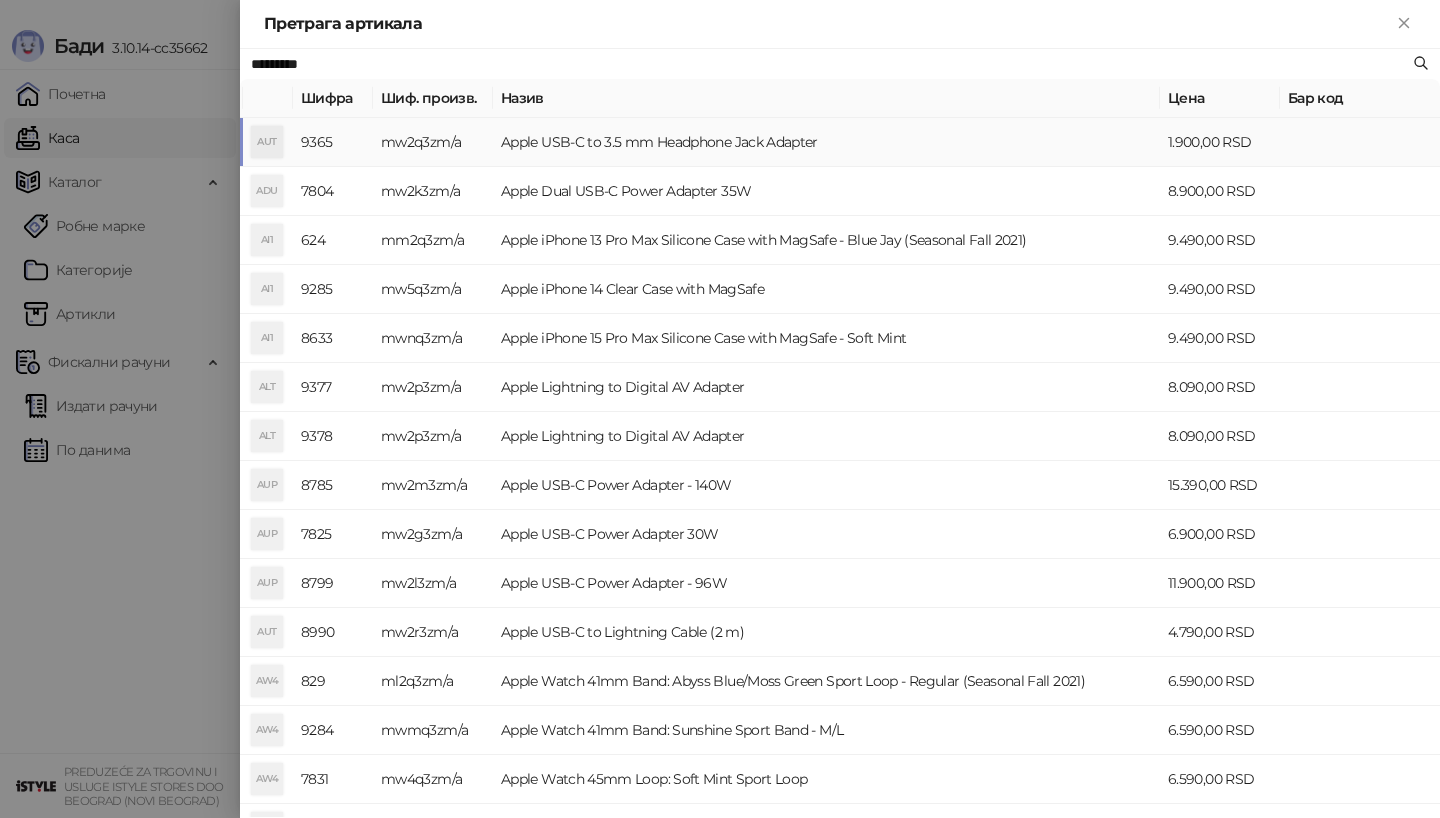 click on "AUT" at bounding box center (267, 142) 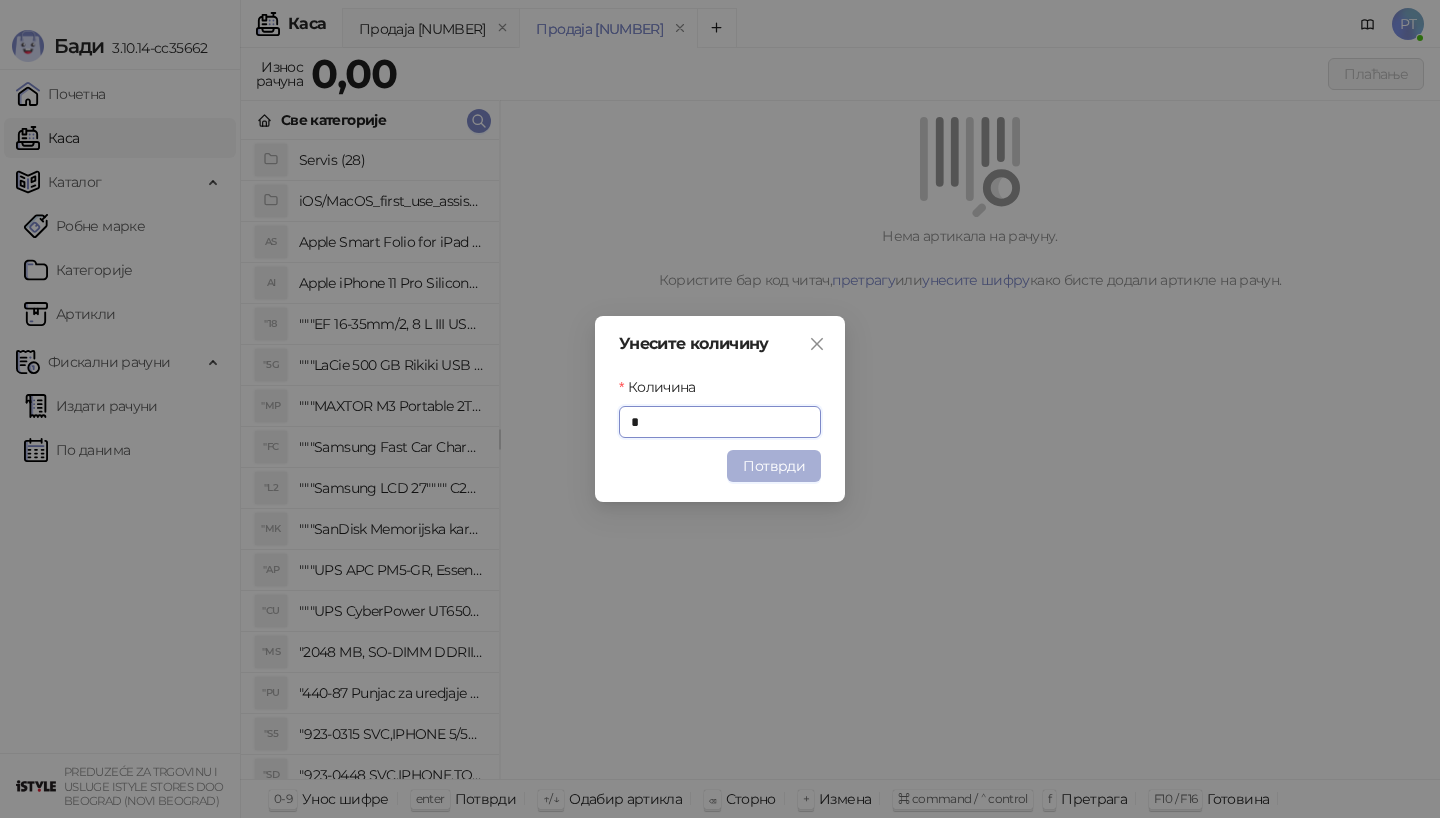 click on "Потврди" at bounding box center [774, 466] 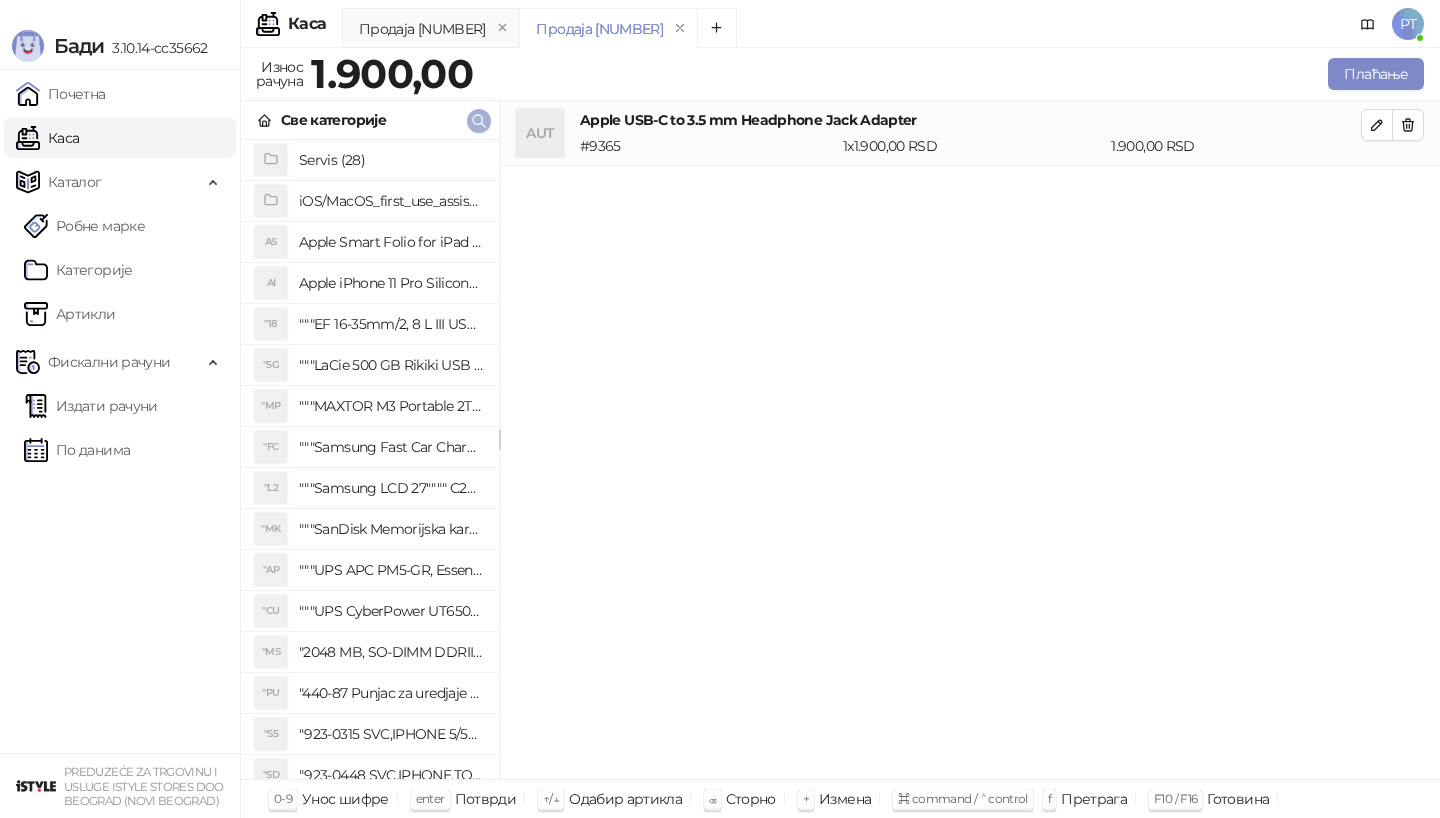 click 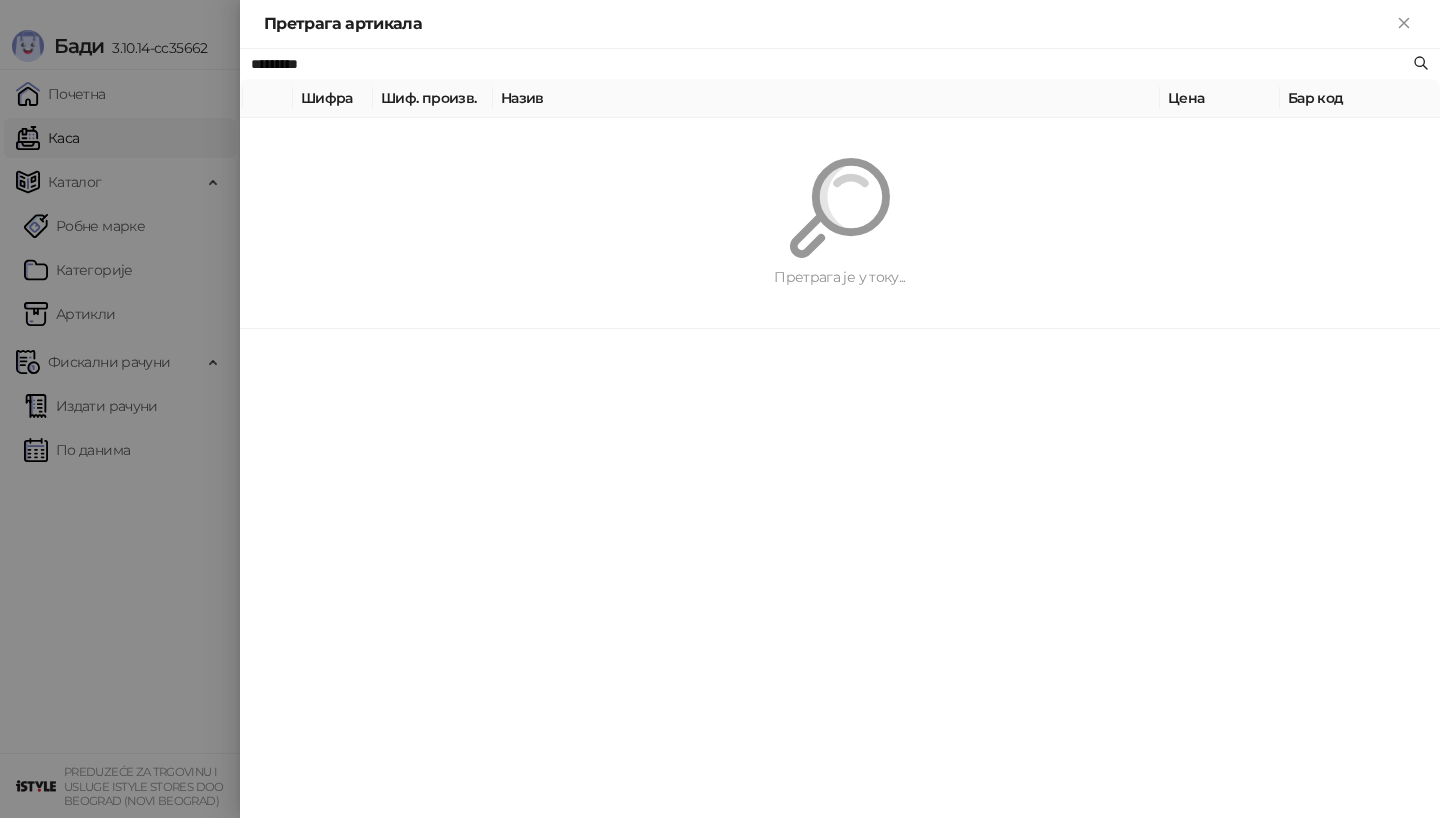 paste 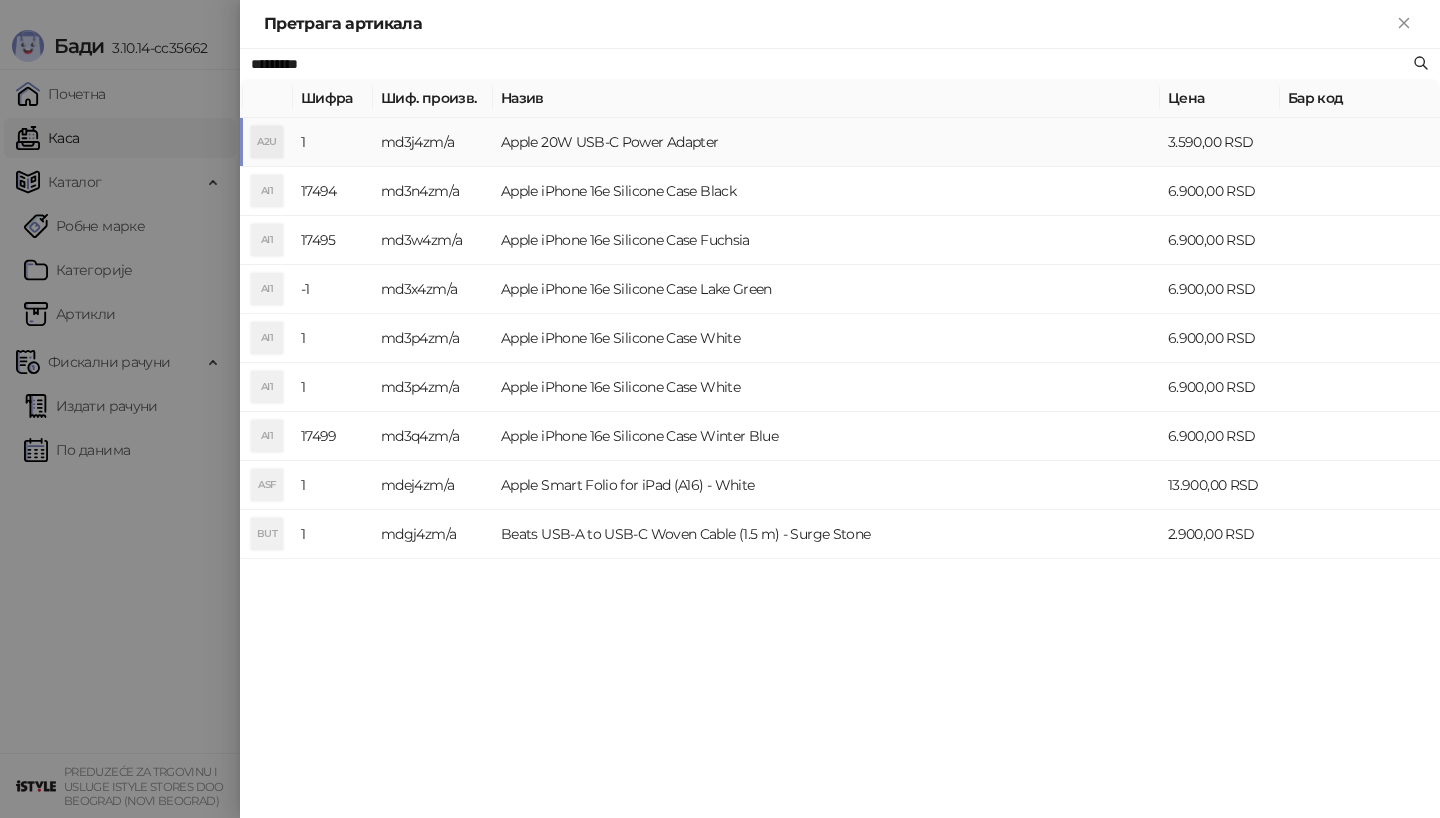 type on "*********" 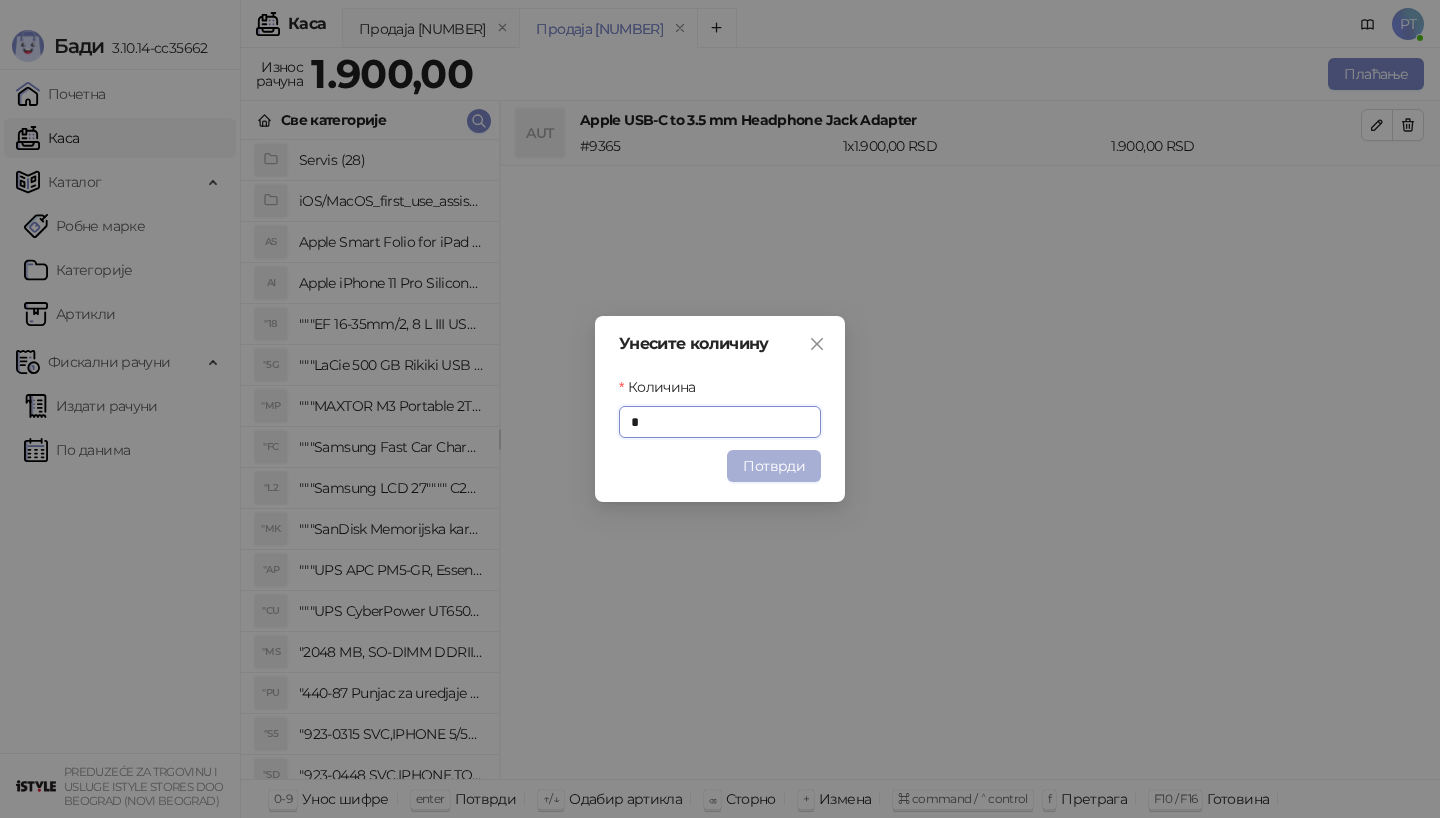 click on "Потврди" at bounding box center [774, 466] 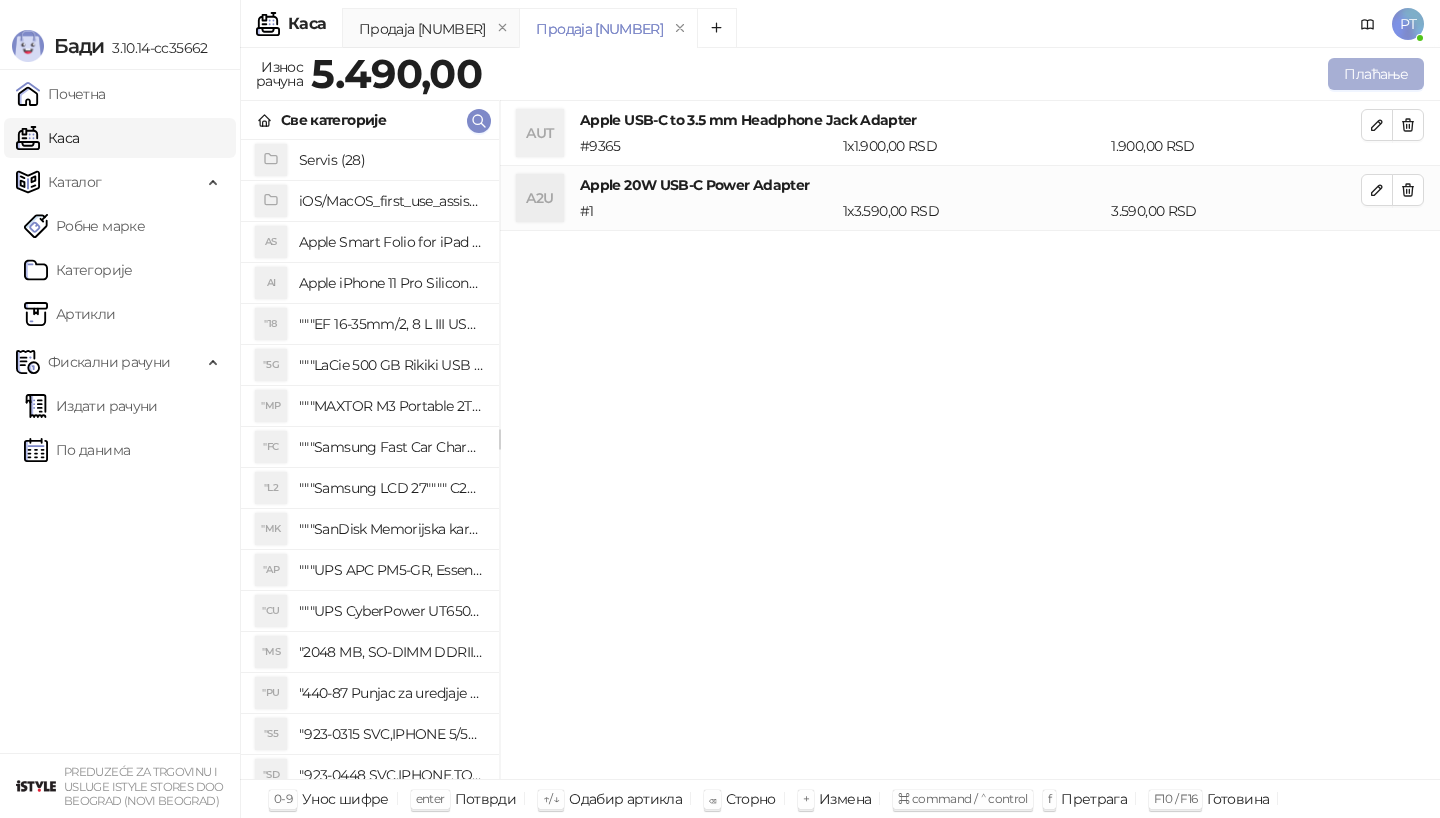click on "Плаћање" at bounding box center [1376, 74] 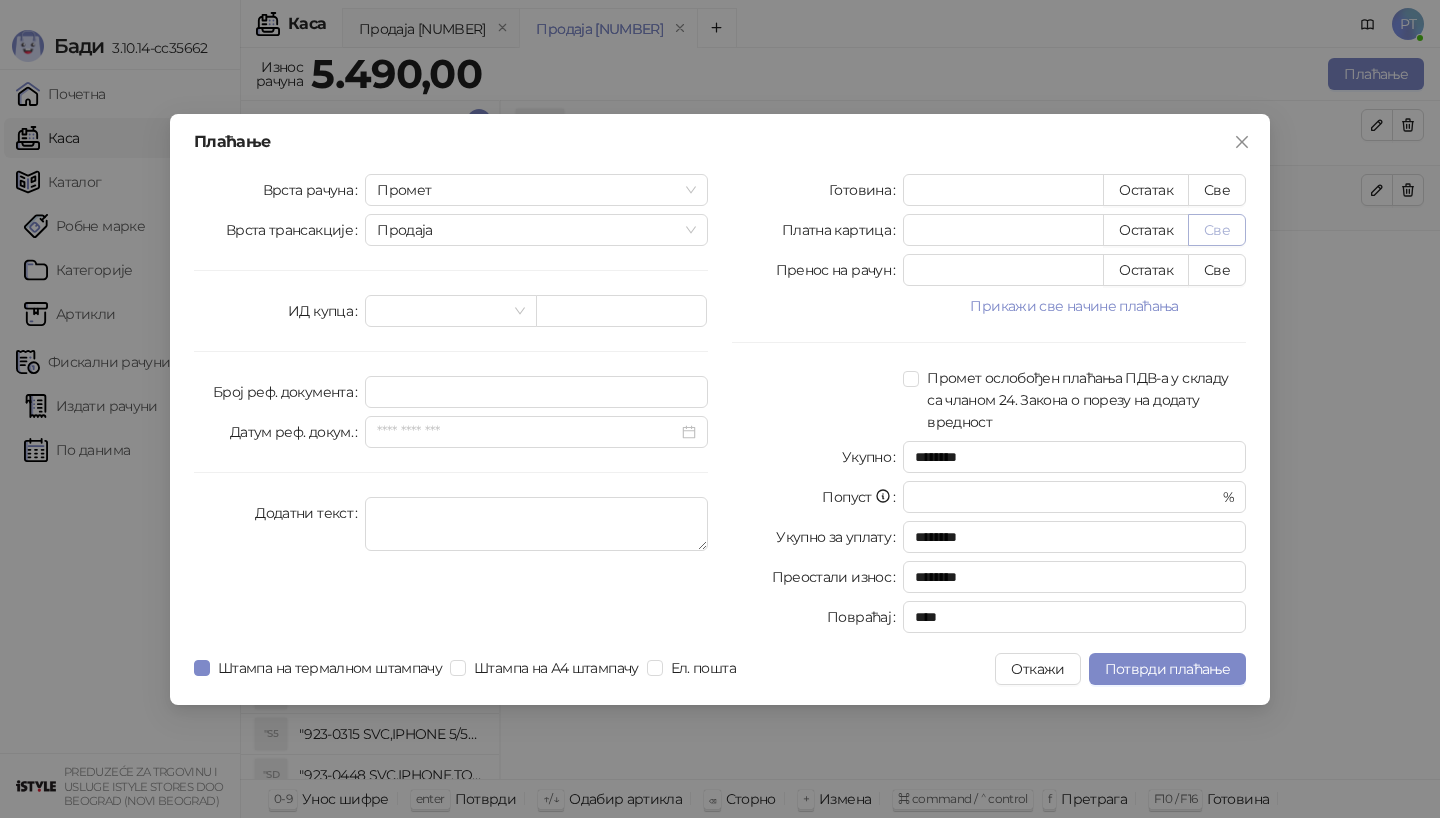 click on "Све" at bounding box center (1217, 230) 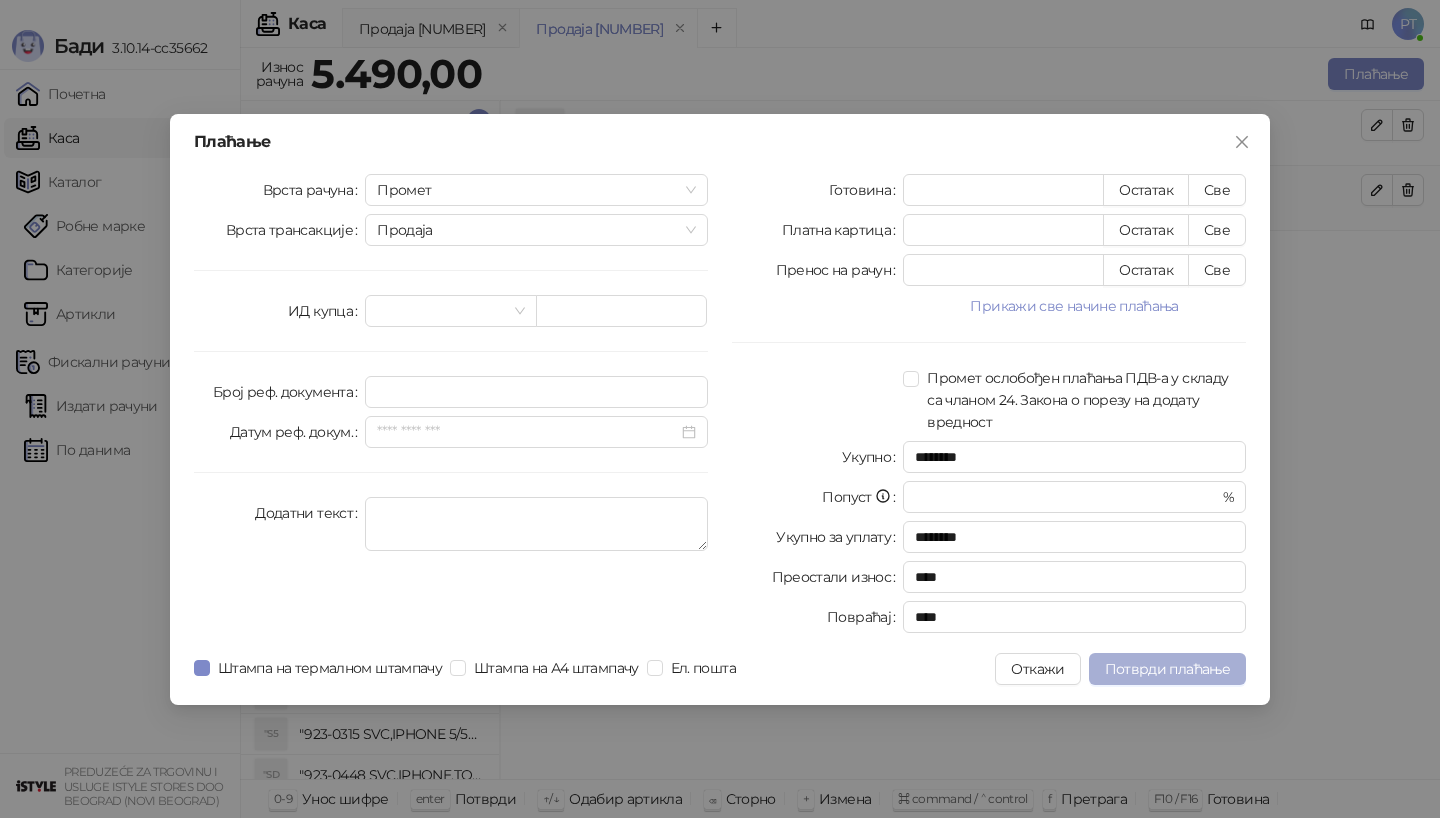 click on "Потврди плаћање" at bounding box center (1167, 669) 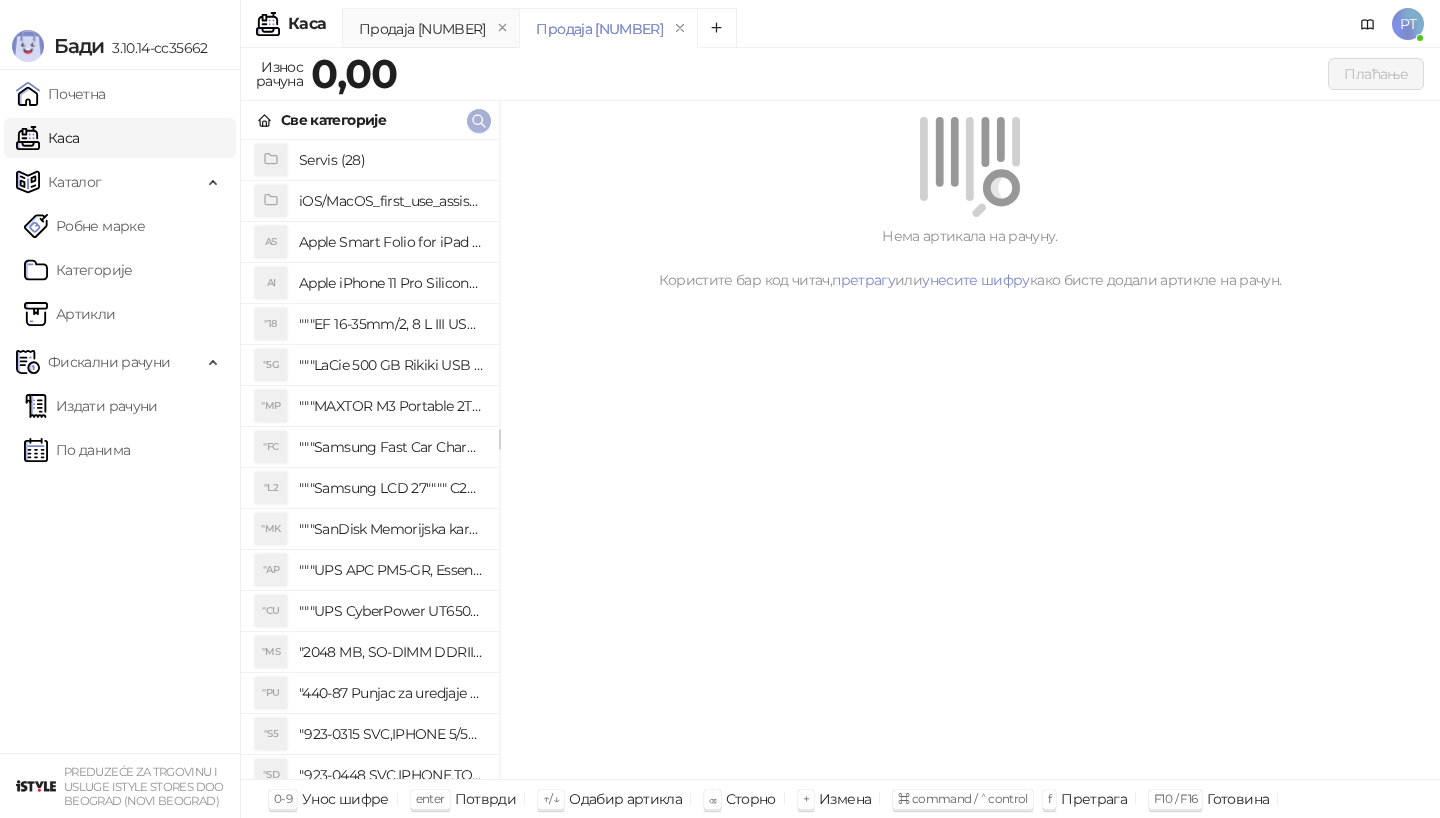 click 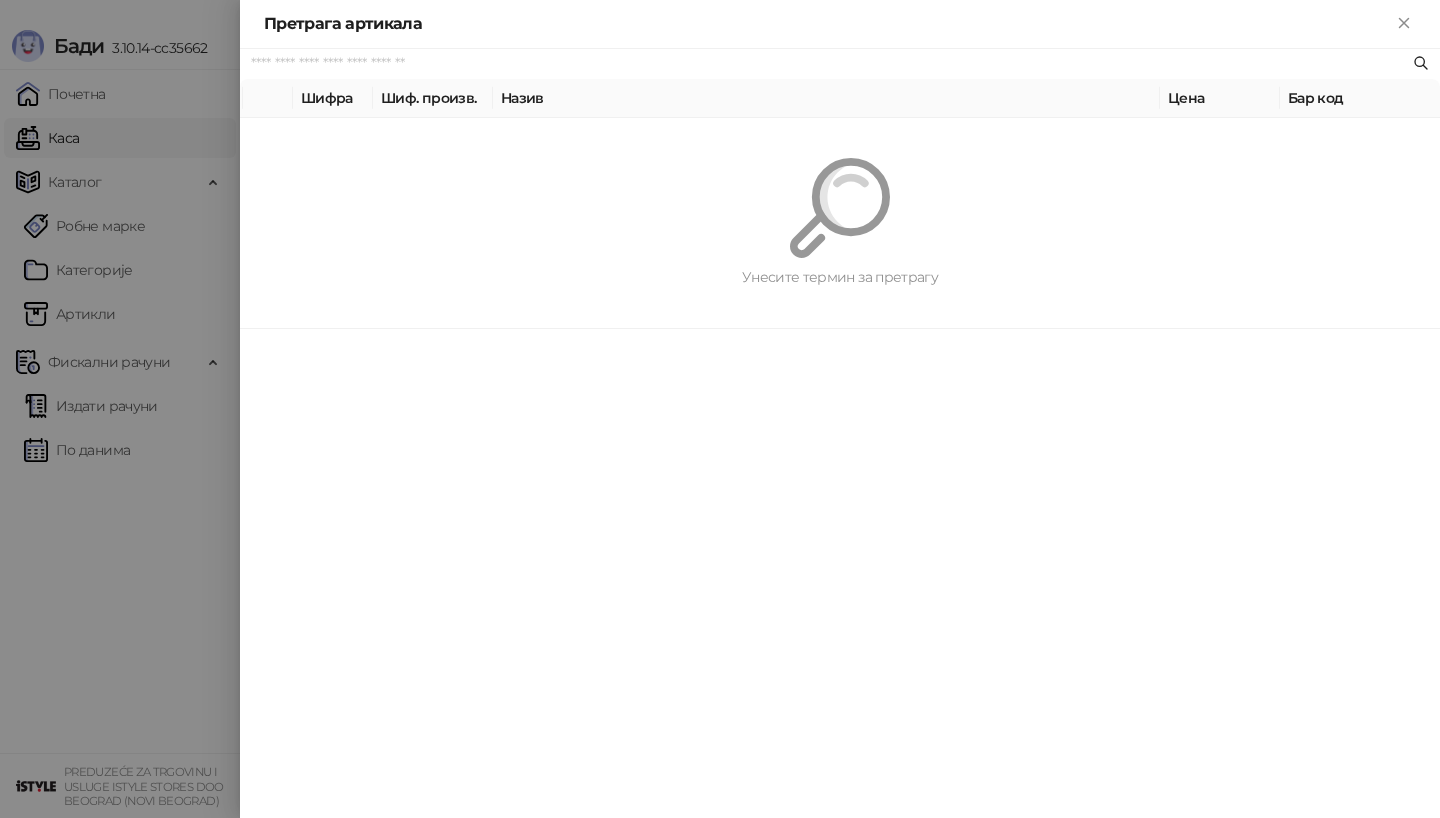 paste on "*********" 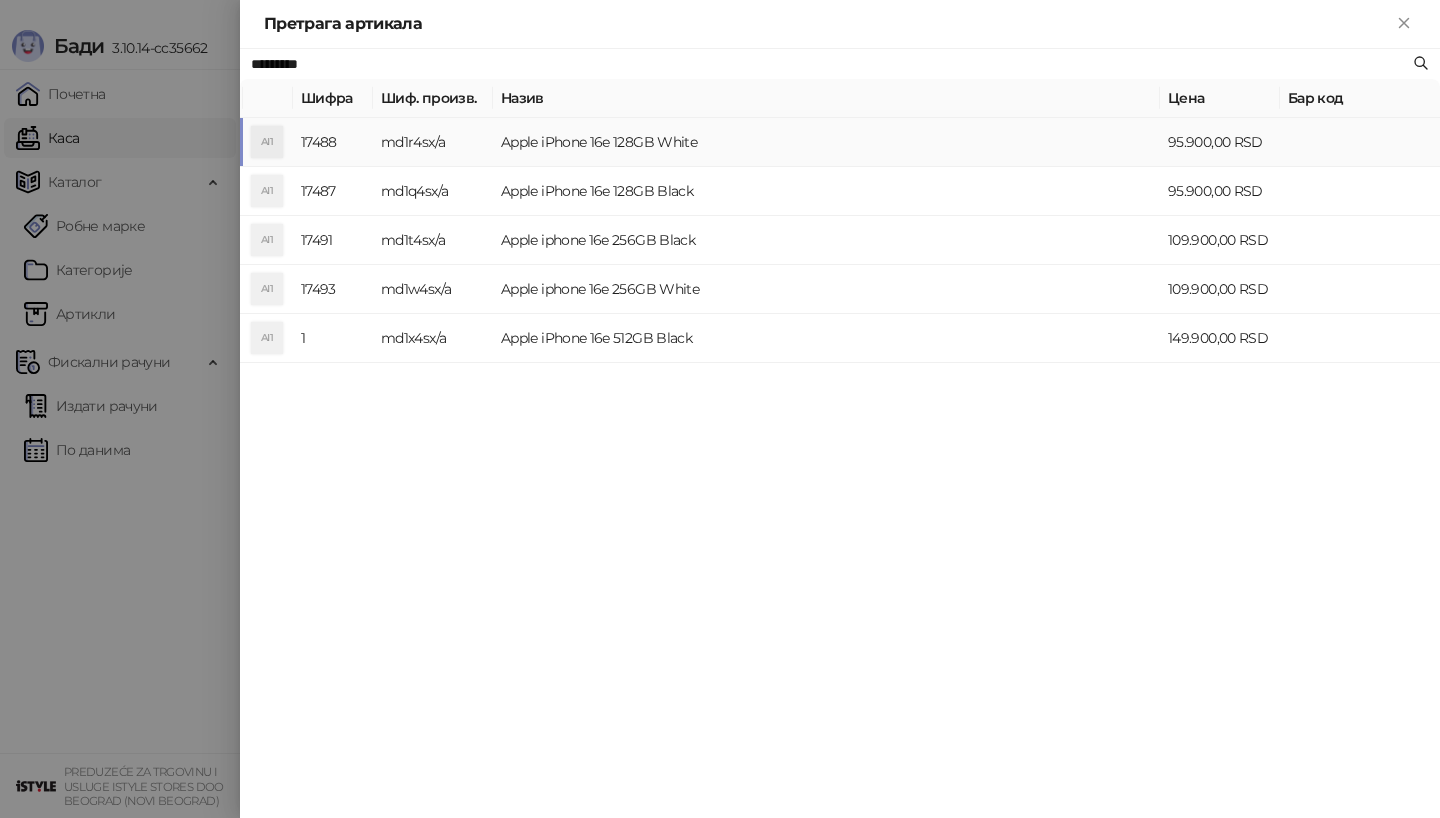 click on "AI1" at bounding box center (267, 142) 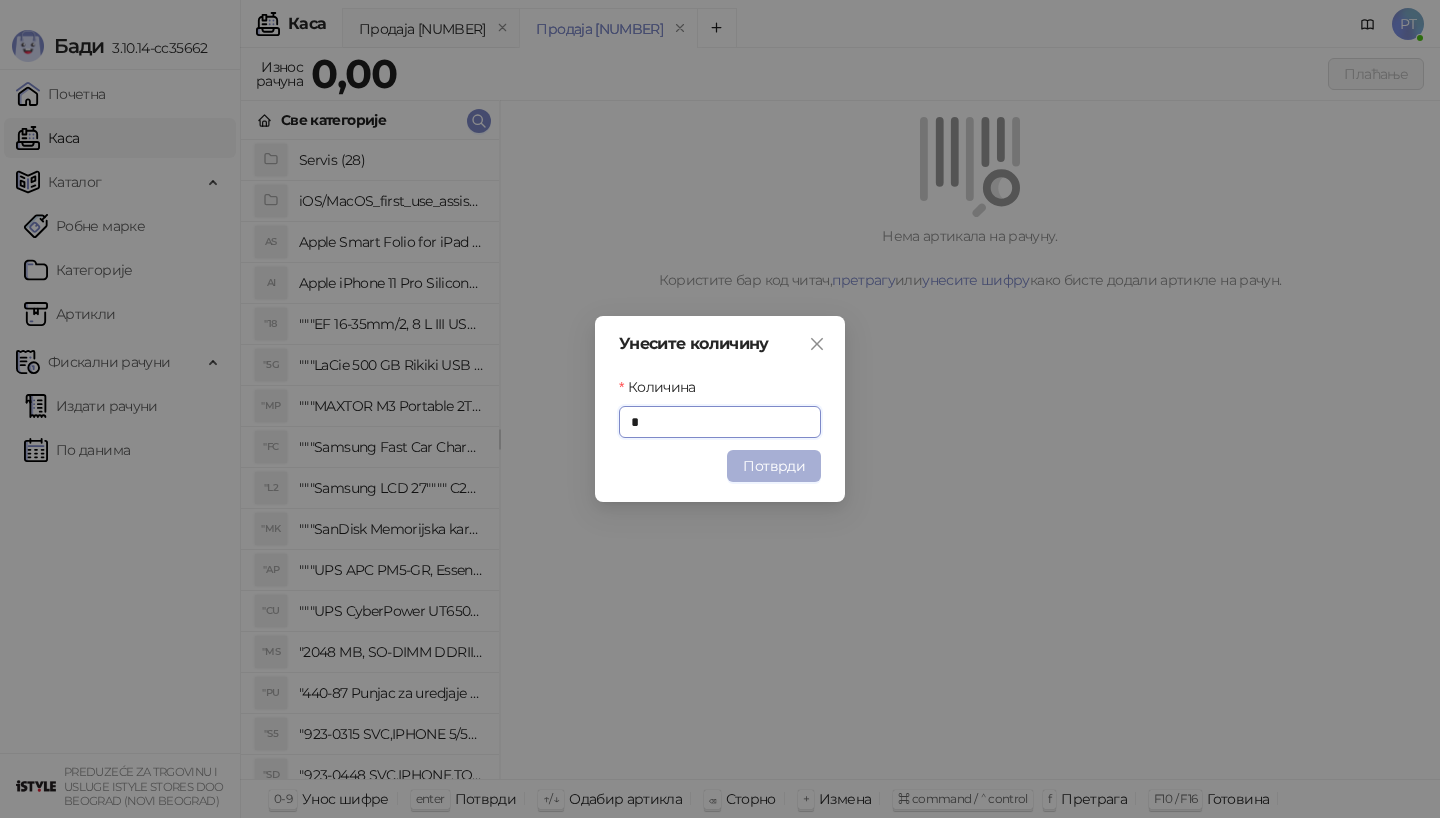 click on "Потврди" at bounding box center (774, 466) 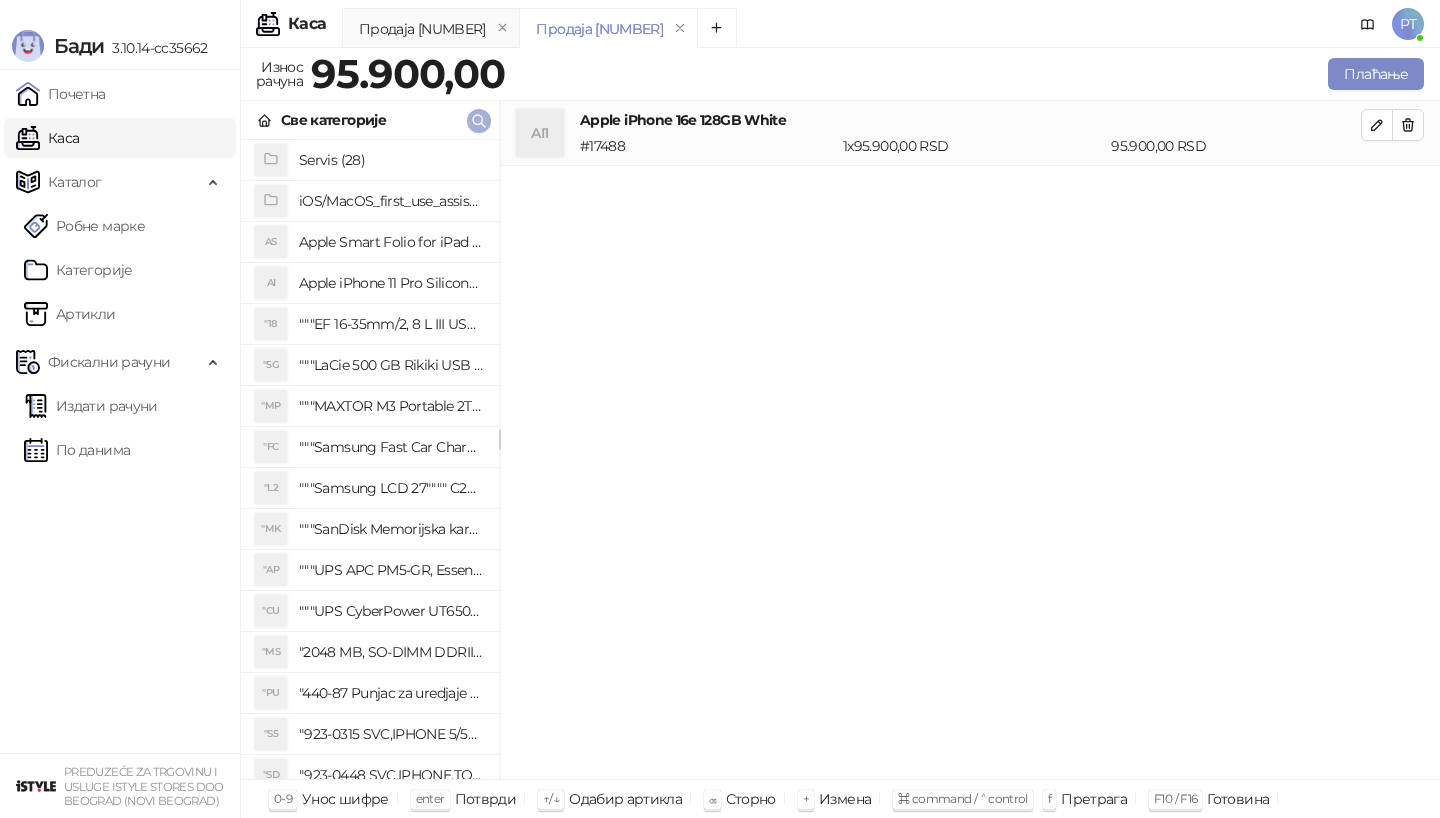 click 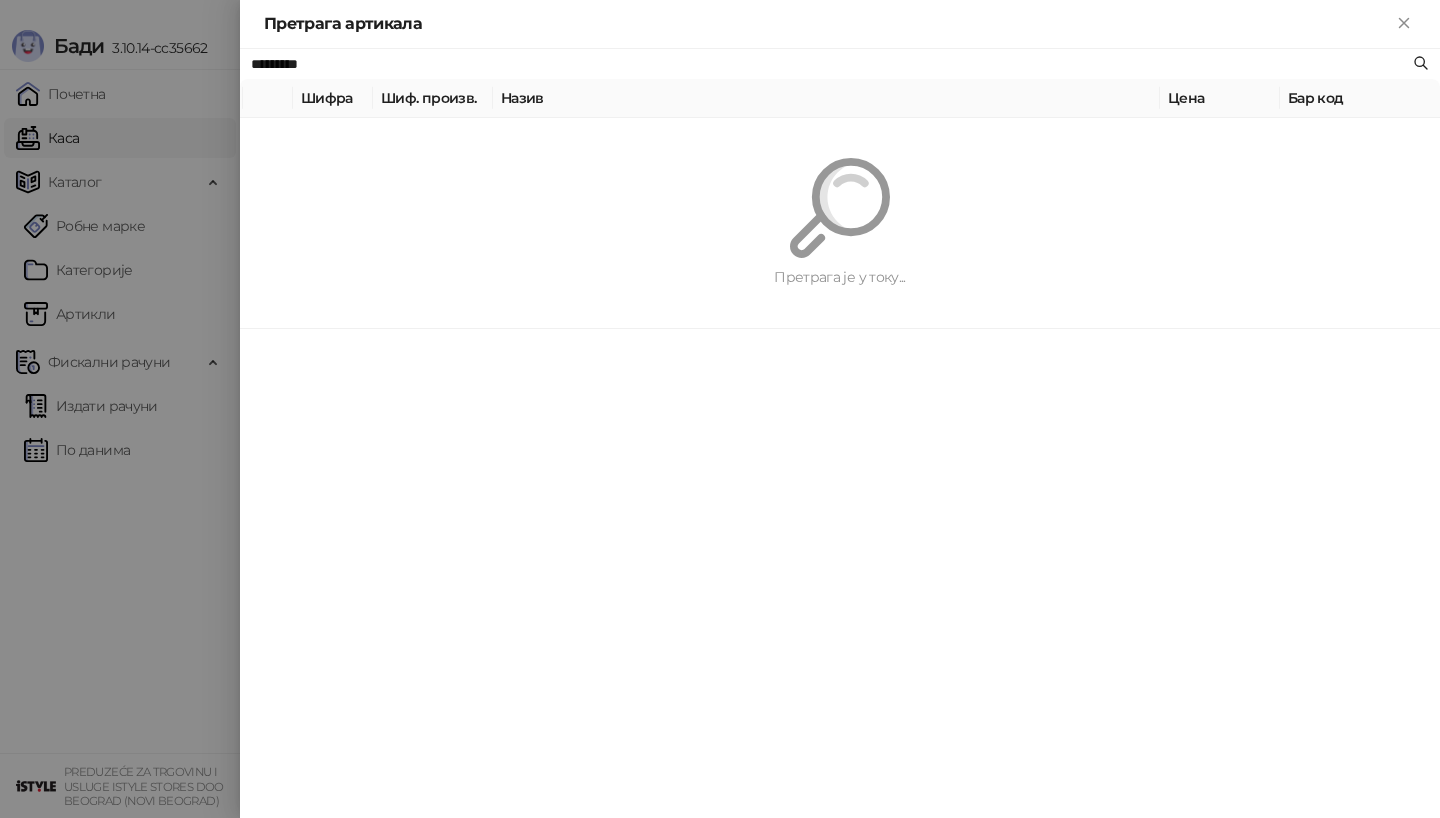 paste on "*****" 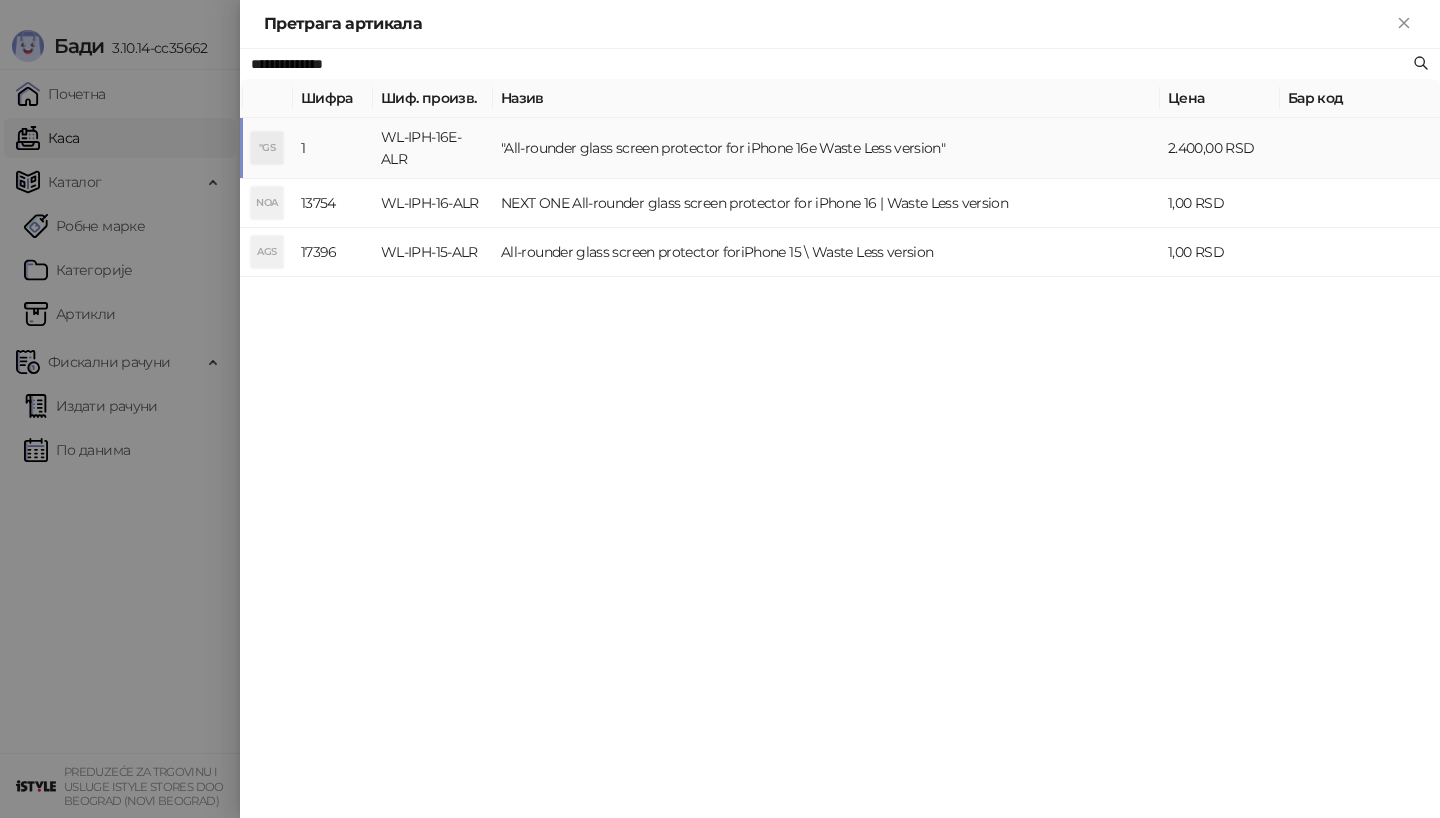 click on ""GS" at bounding box center [267, 148] 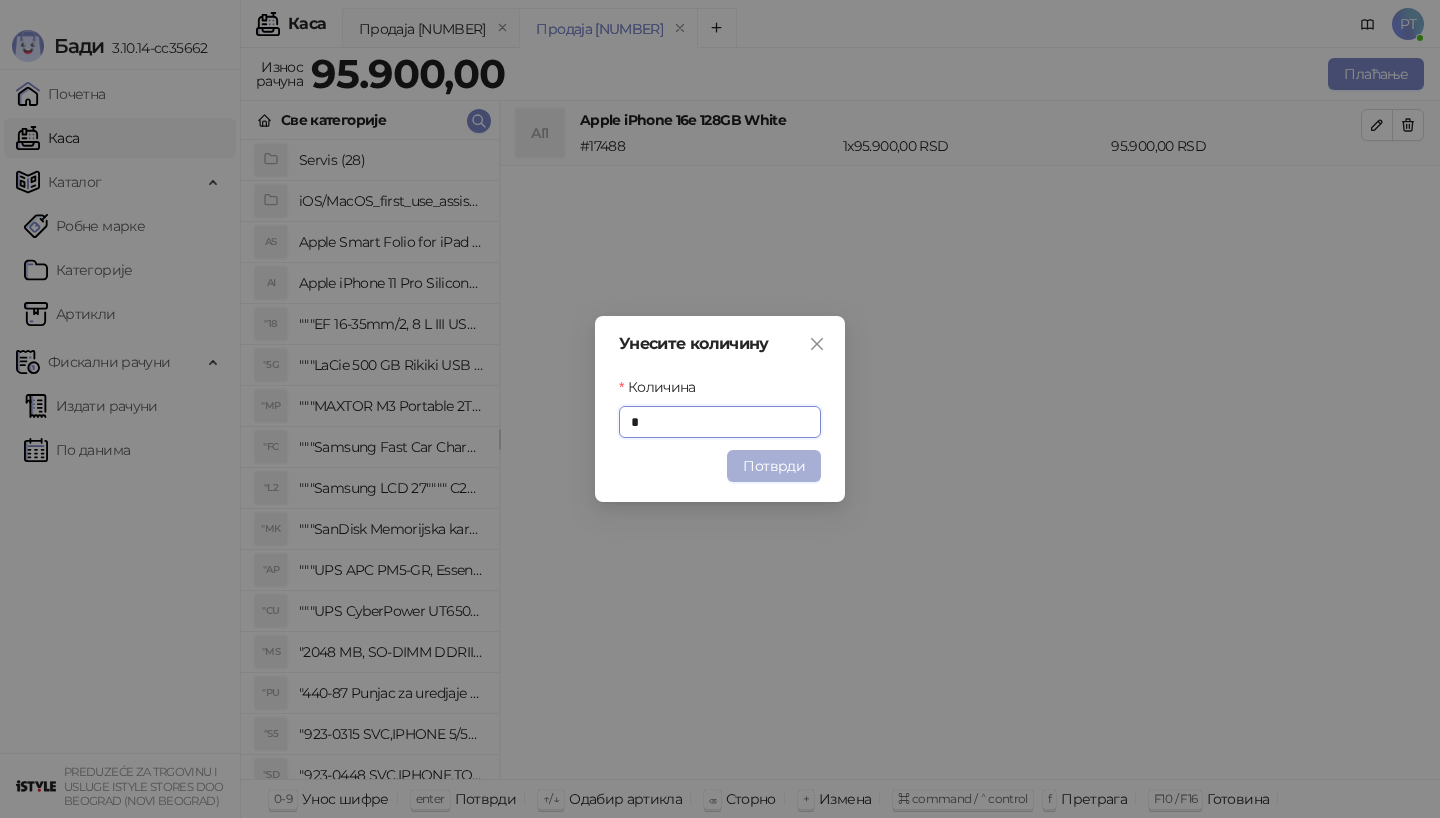 click on "Потврди" at bounding box center [774, 466] 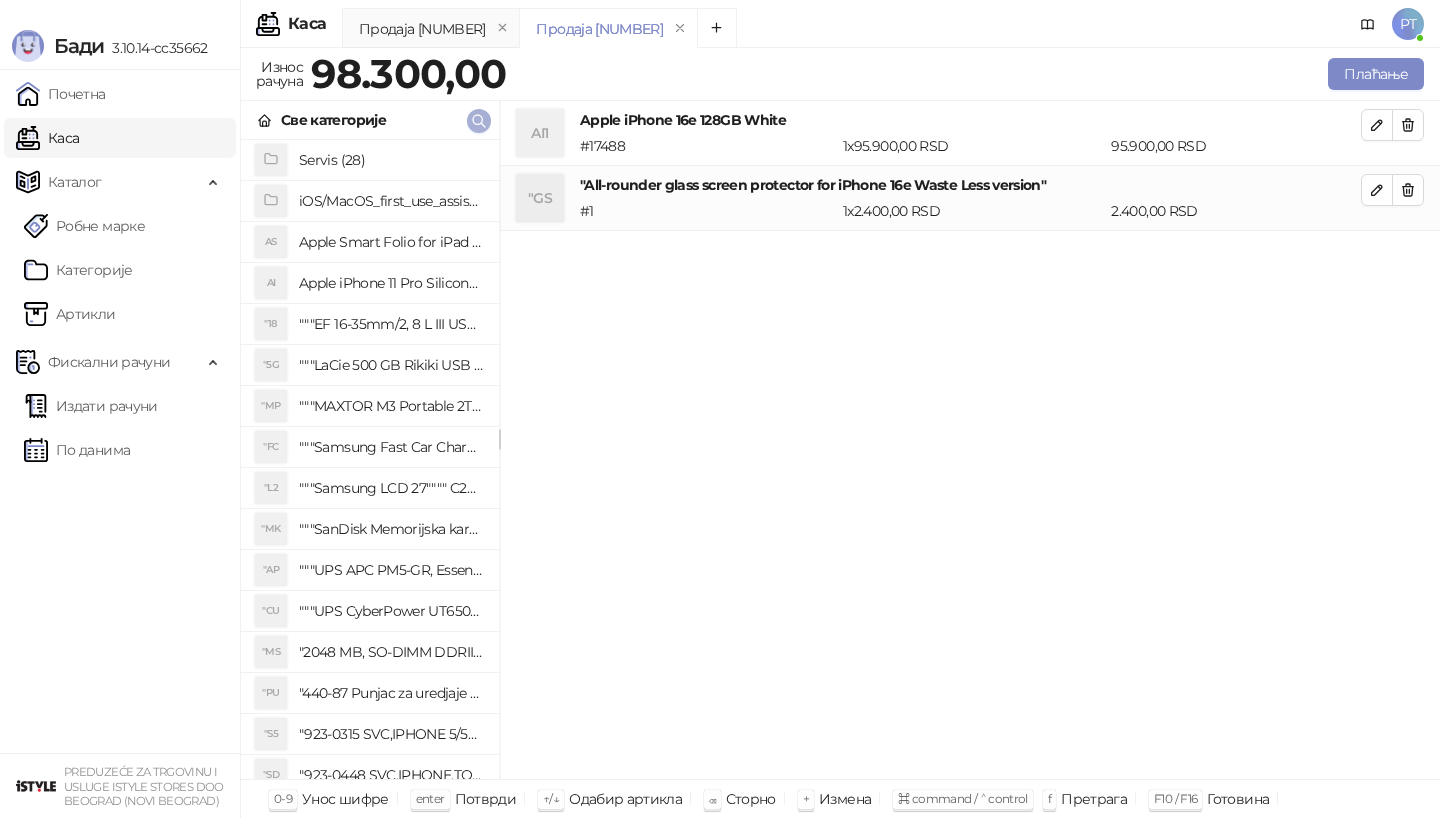 click 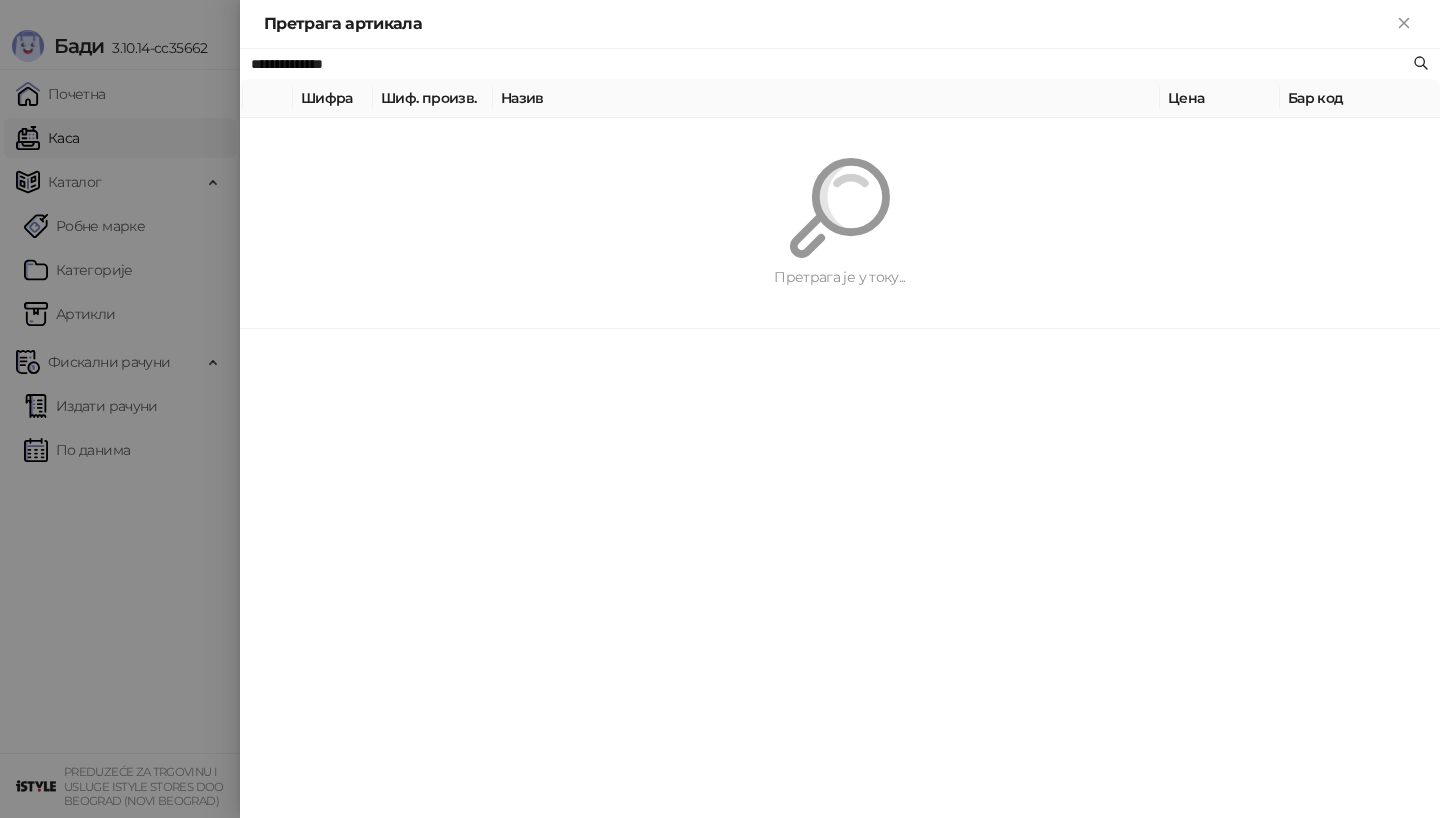 paste on "*********" 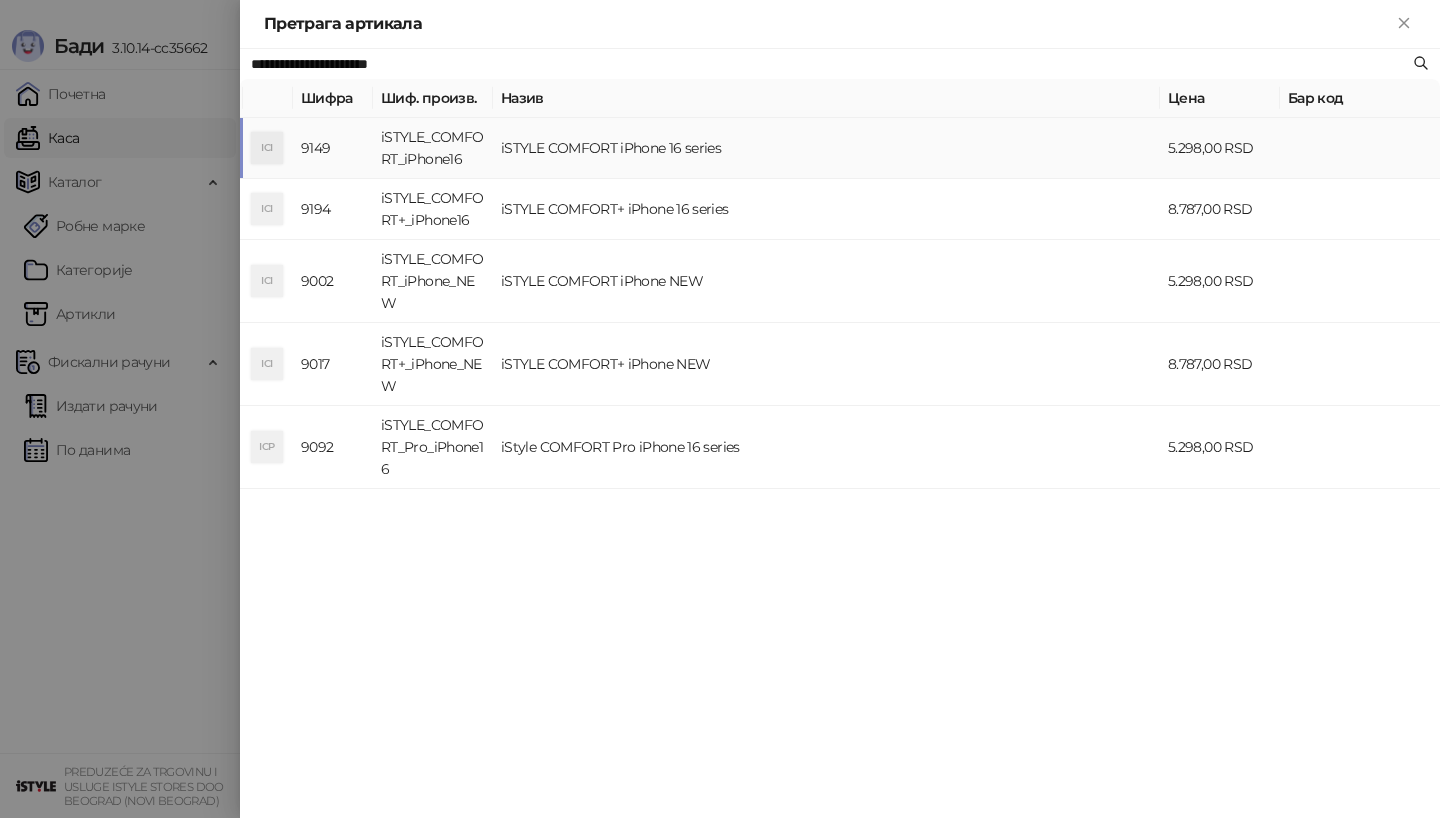 type on "**********" 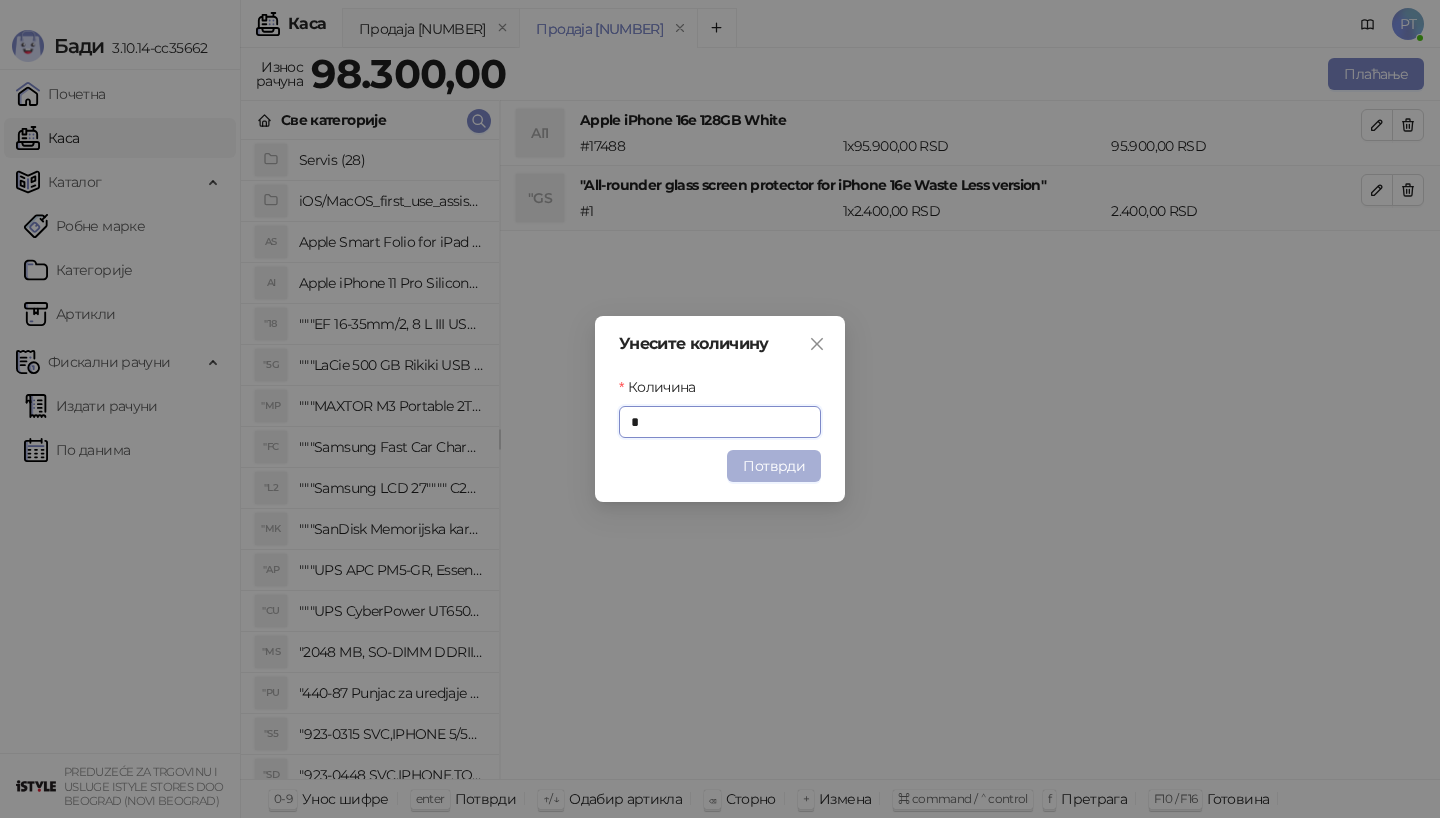 click on "Потврди" at bounding box center (774, 466) 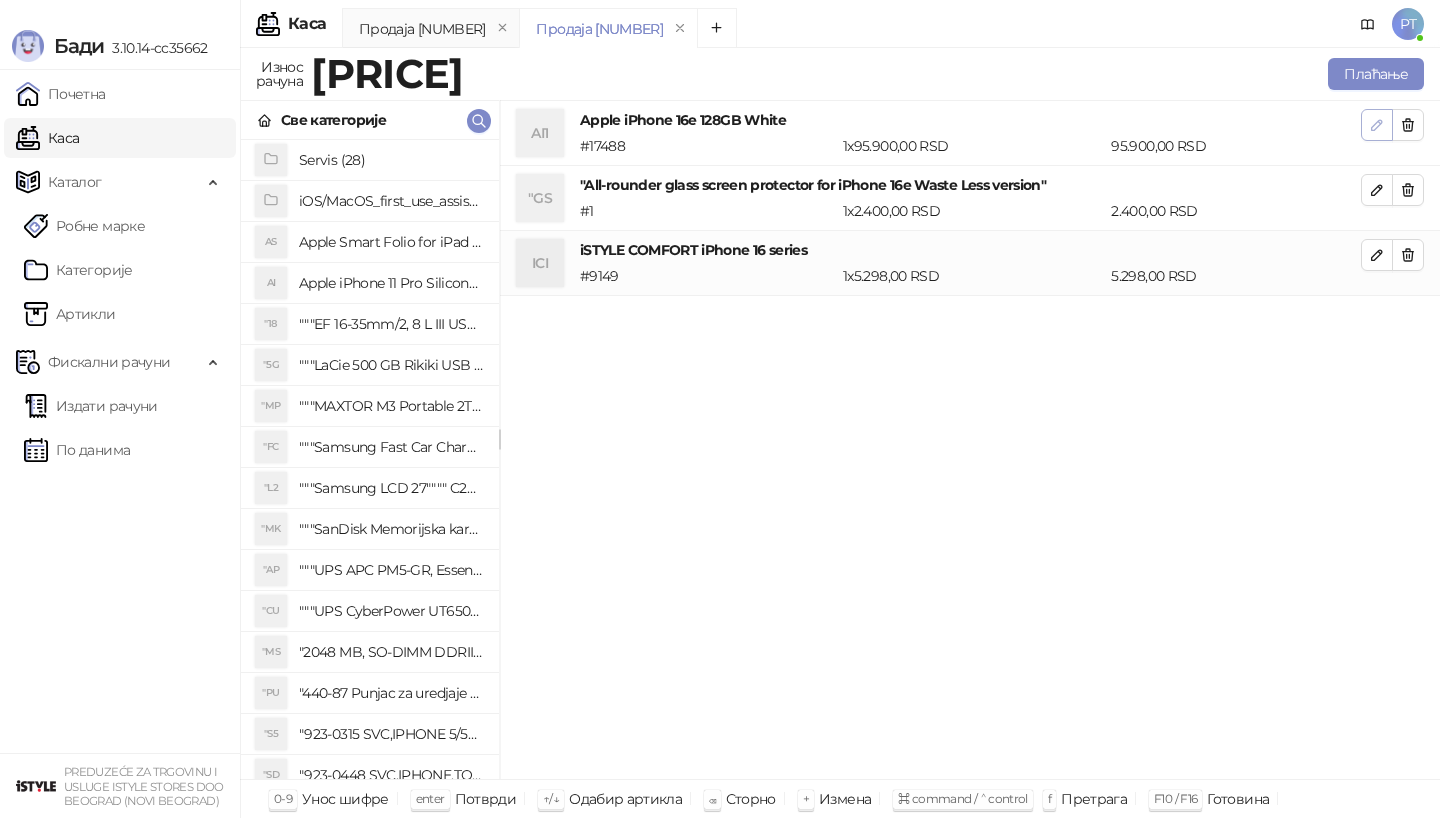 click at bounding box center (1377, 125) 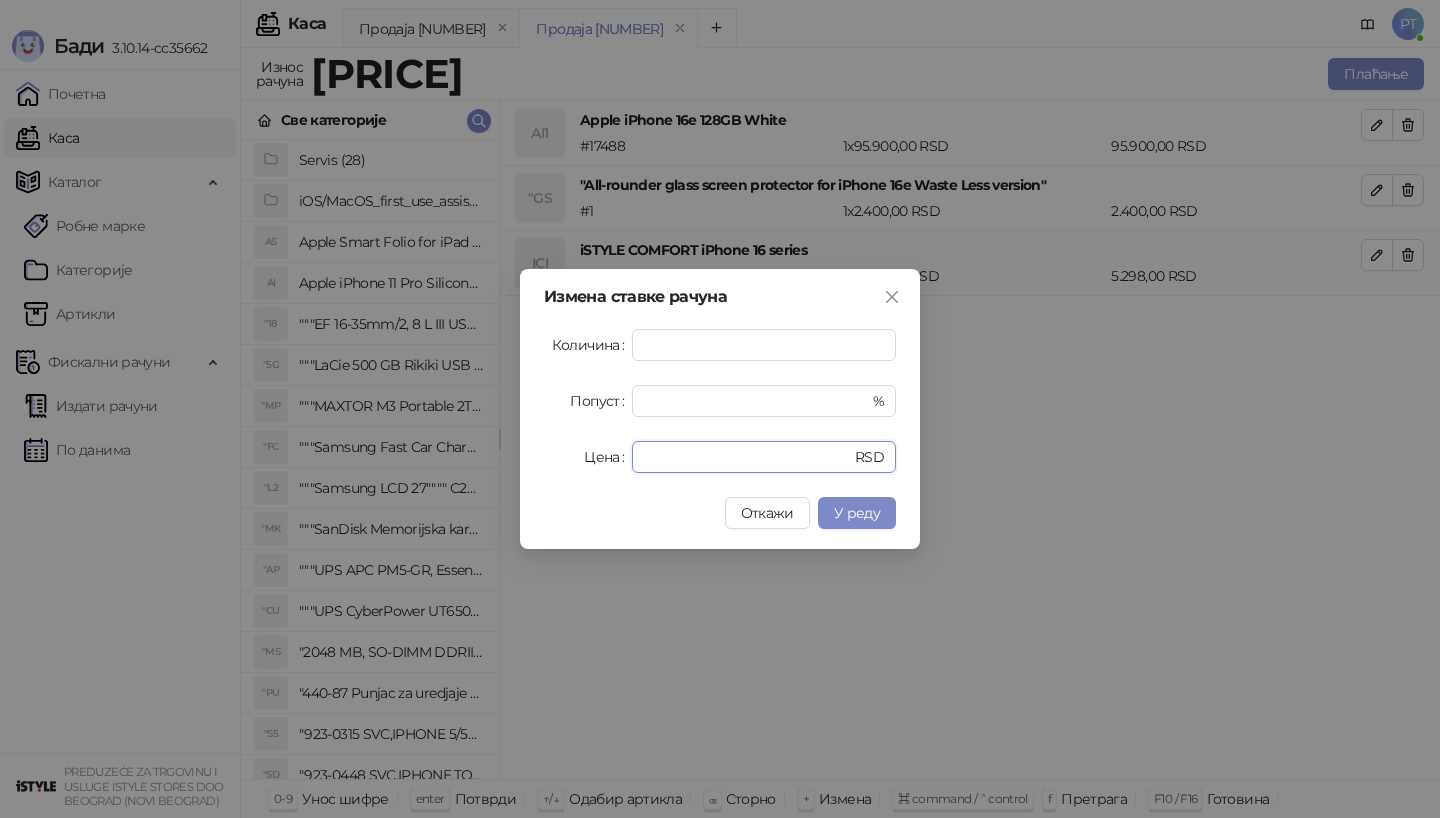 drag, startPoint x: 700, startPoint y: 460, endPoint x: 529, endPoint y: 460, distance: 171 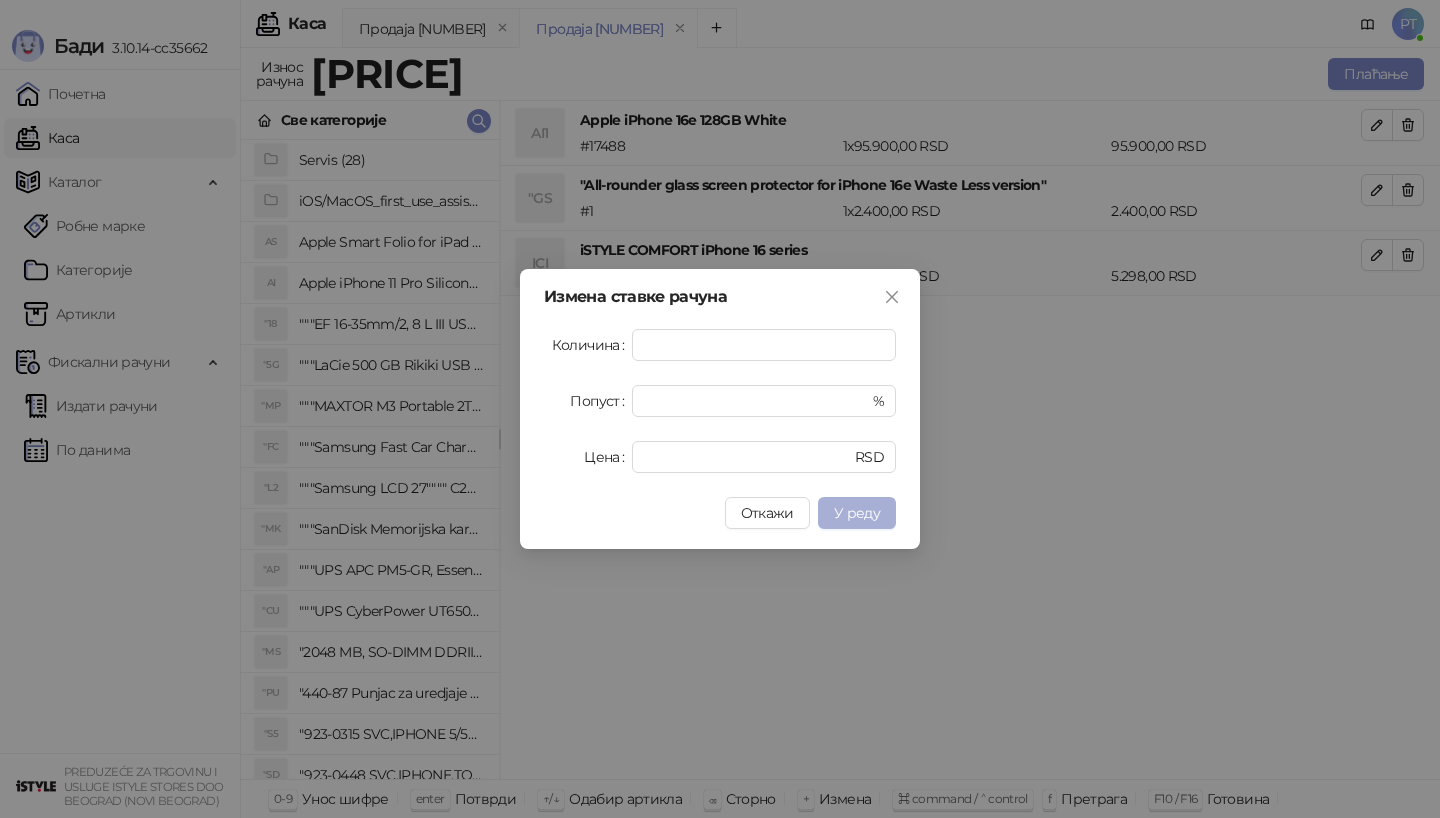 click on "У реду" at bounding box center (857, 513) 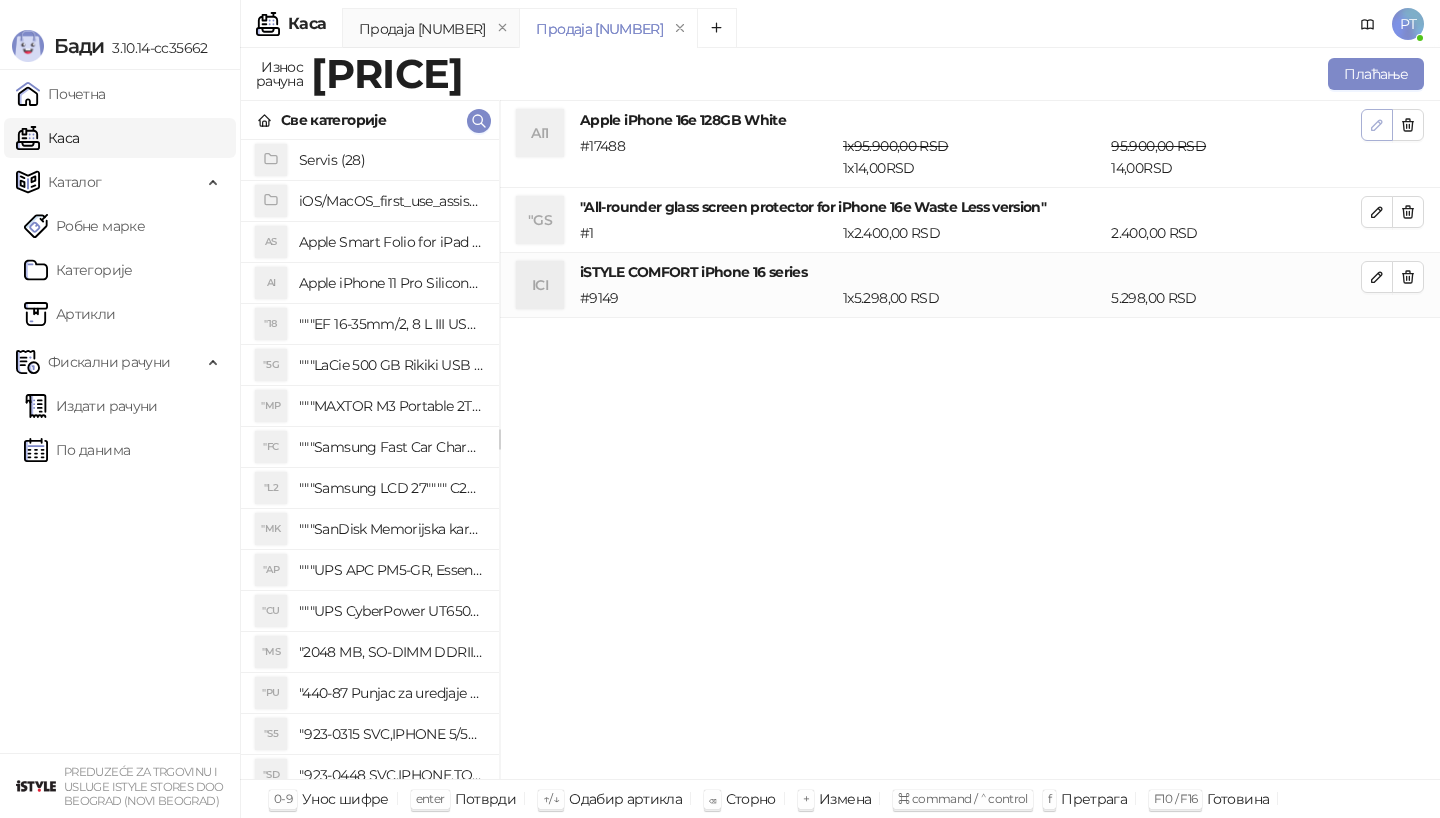 click 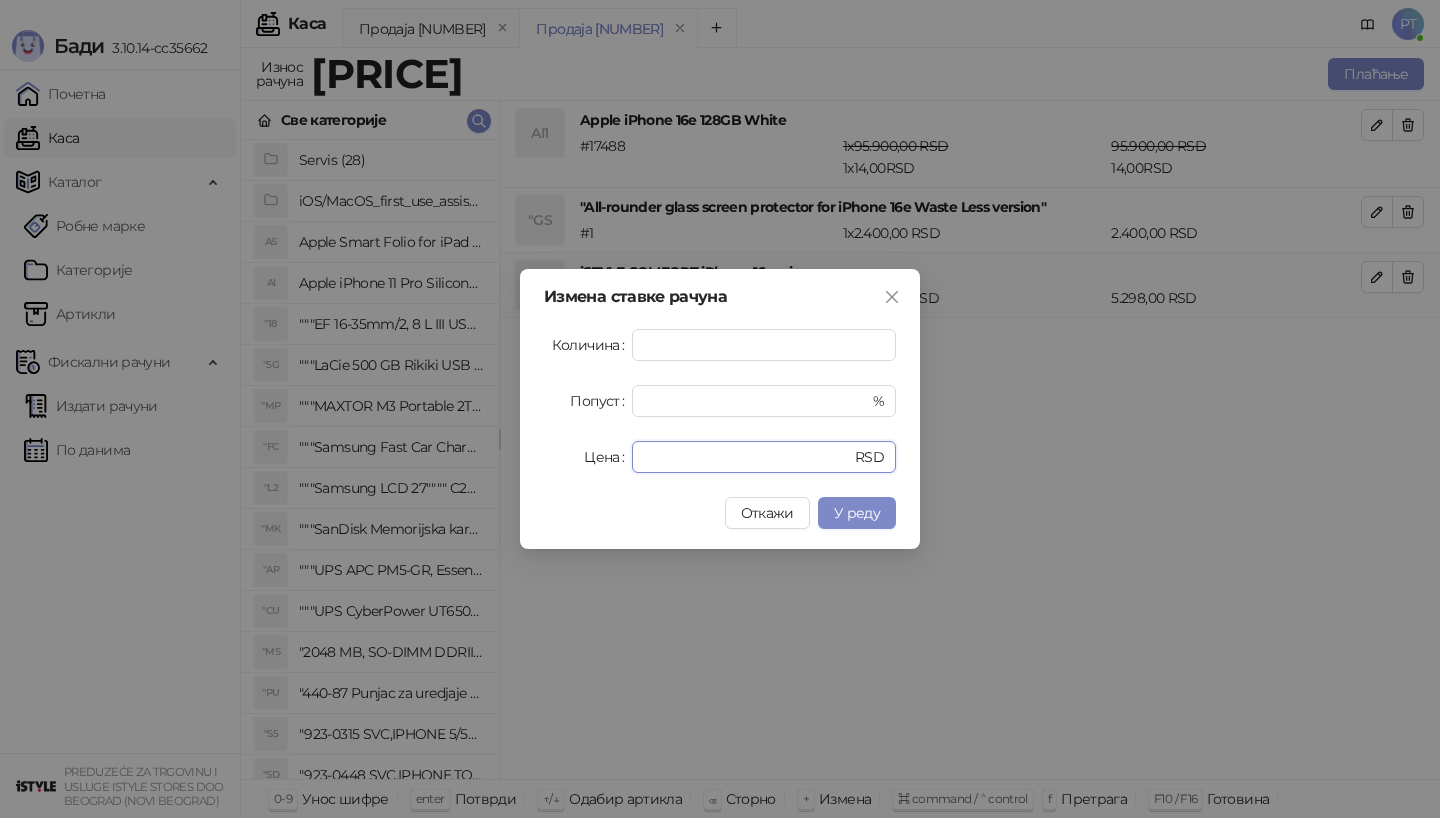 drag, startPoint x: 666, startPoint y: 461, endPoint x: 540, endPoint y: 459, distance: 126.01587 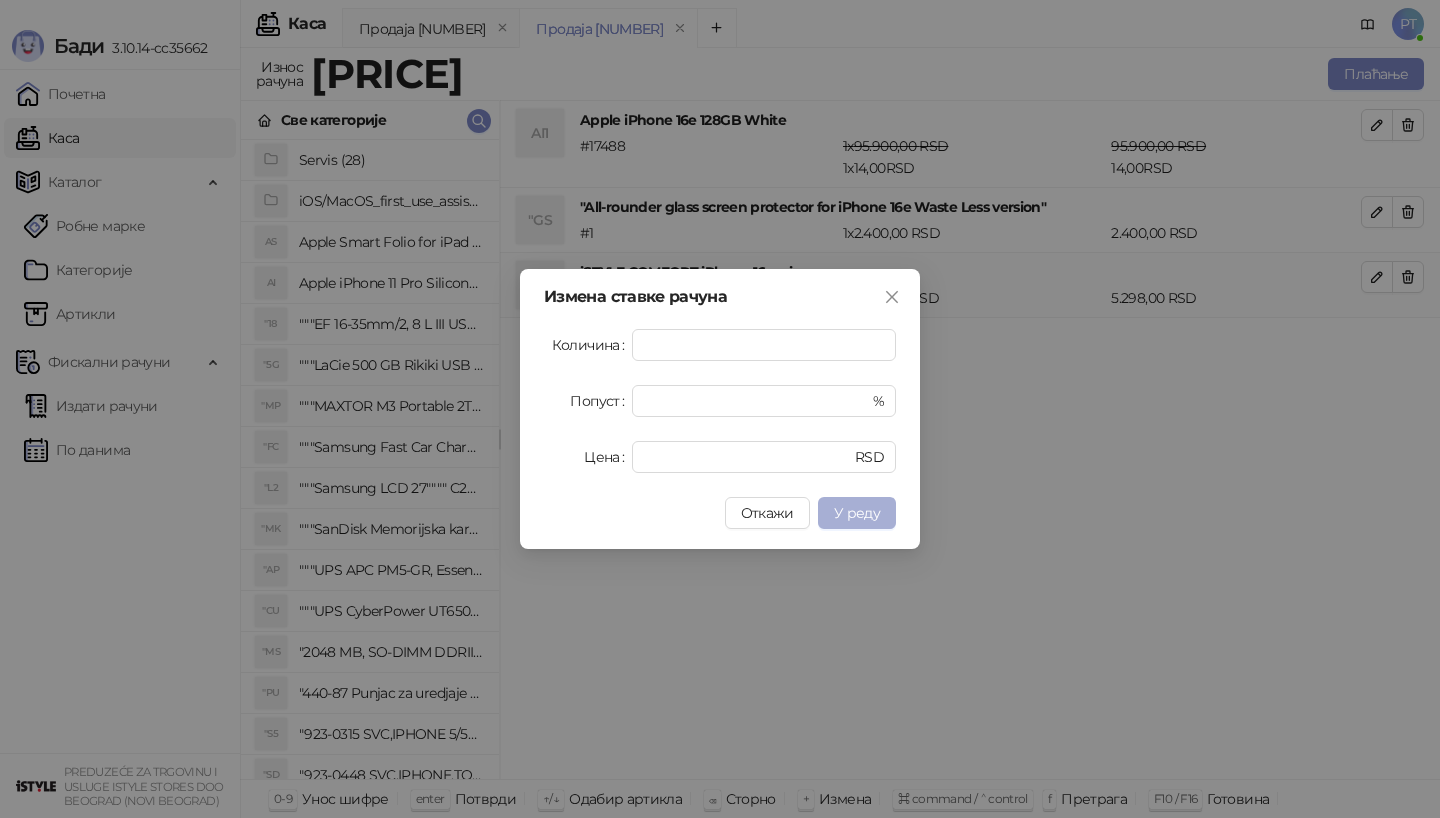 click on "У реду" at bounding box center (857, 513) 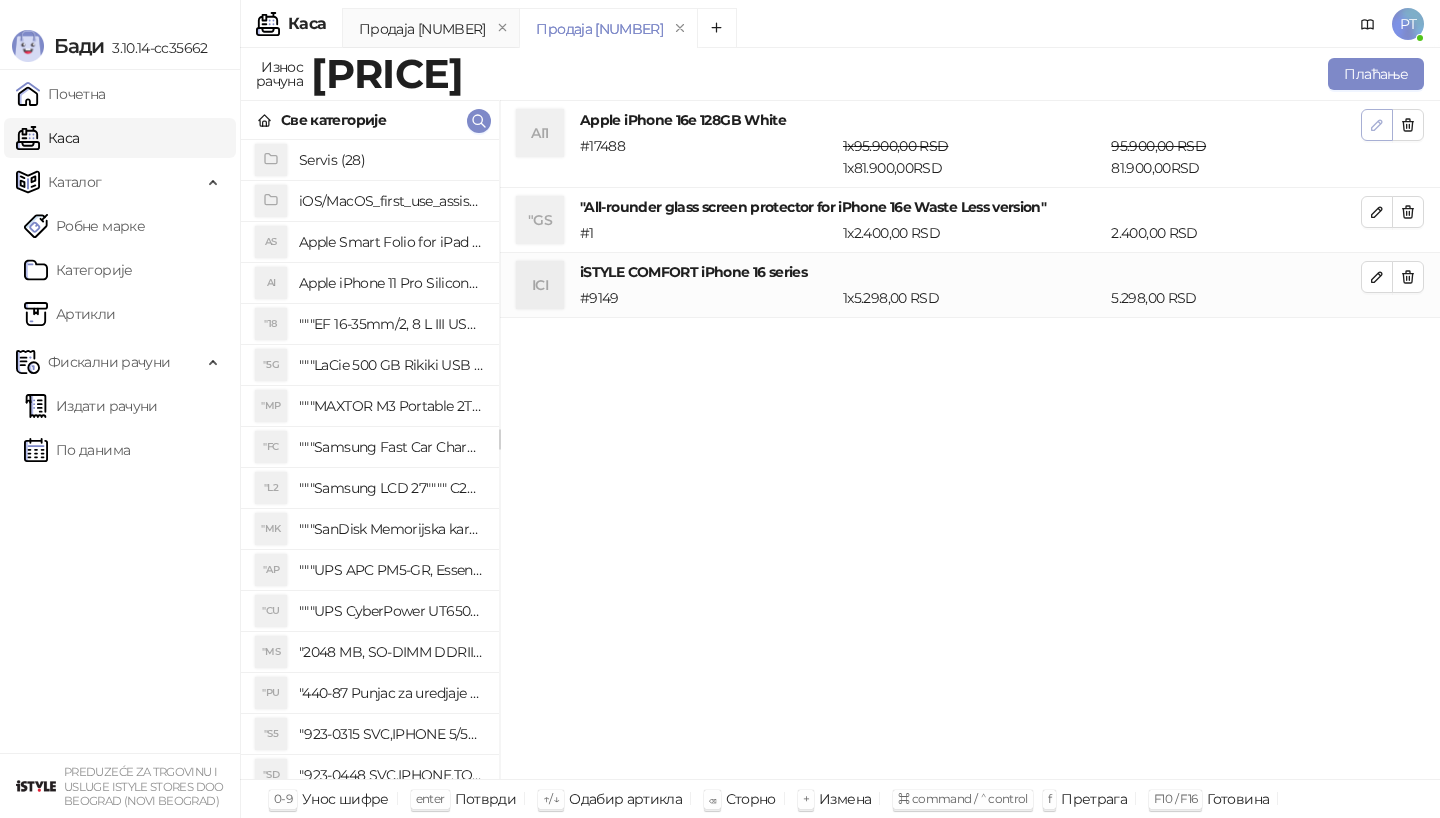 click 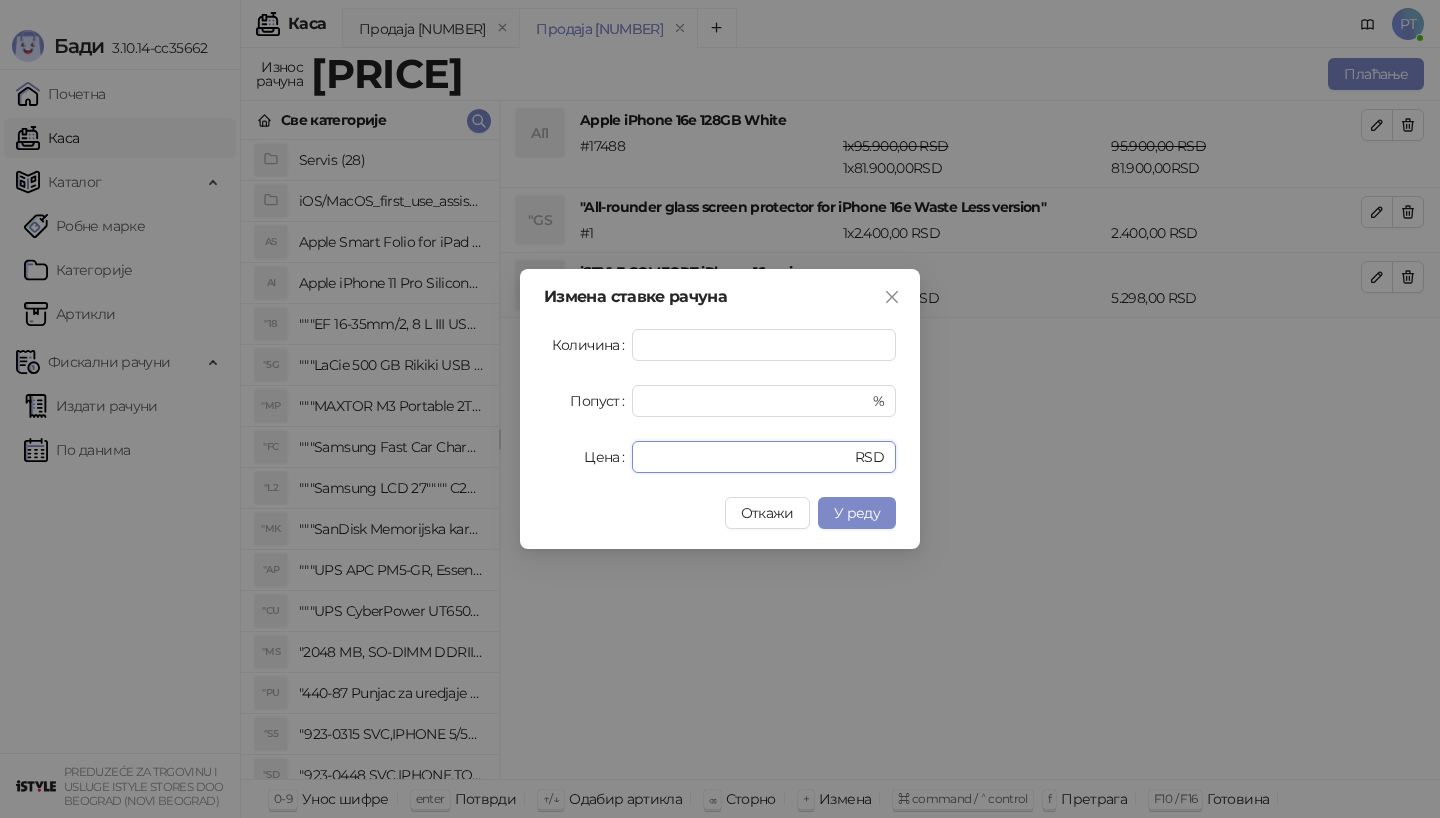 drag, startPoint x: 702, startPoint y: 462, endPoint x: 558, endPoint y: 462, distance: 144 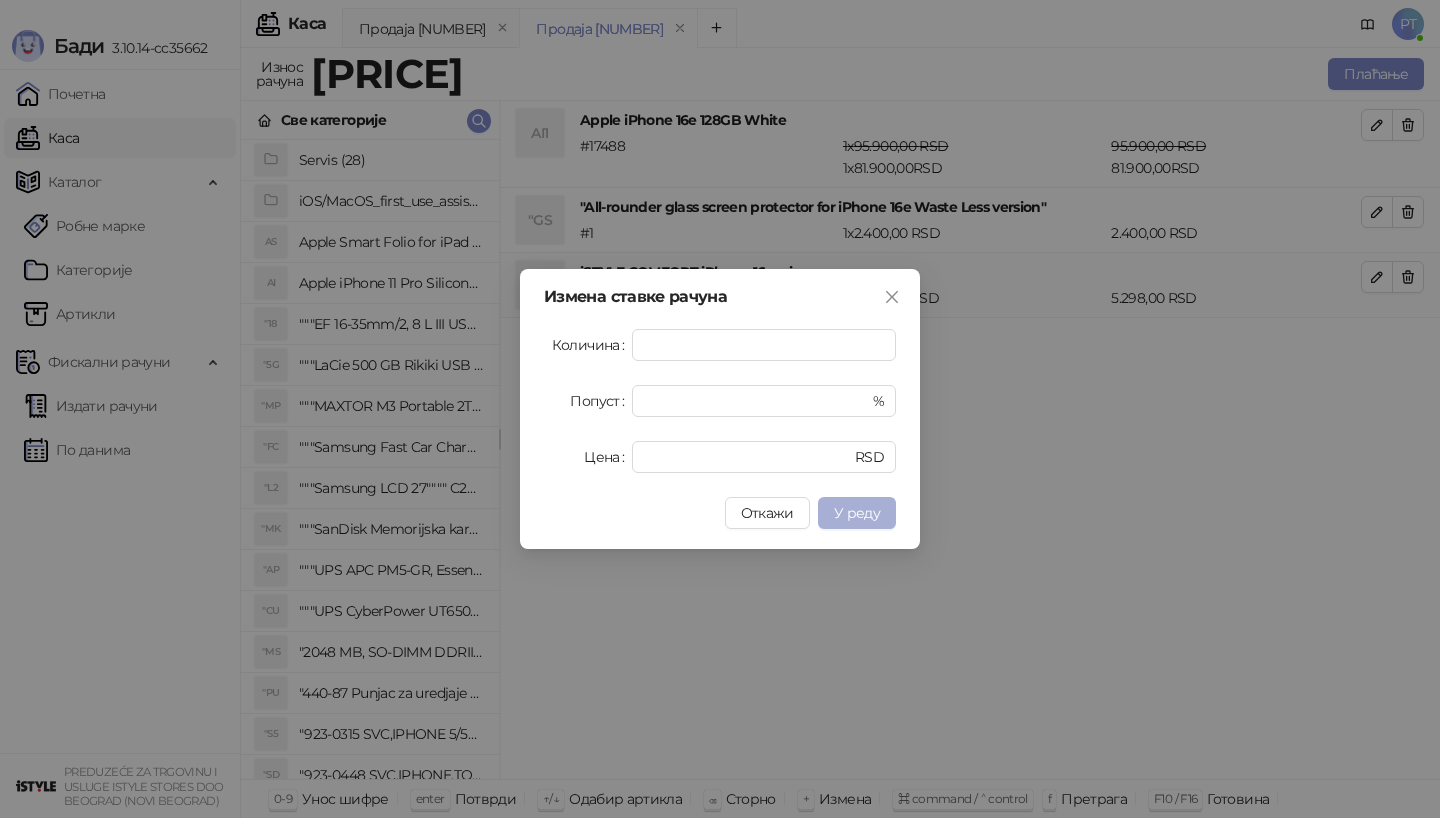 click on "У реду" at bounding box center [857, 513] 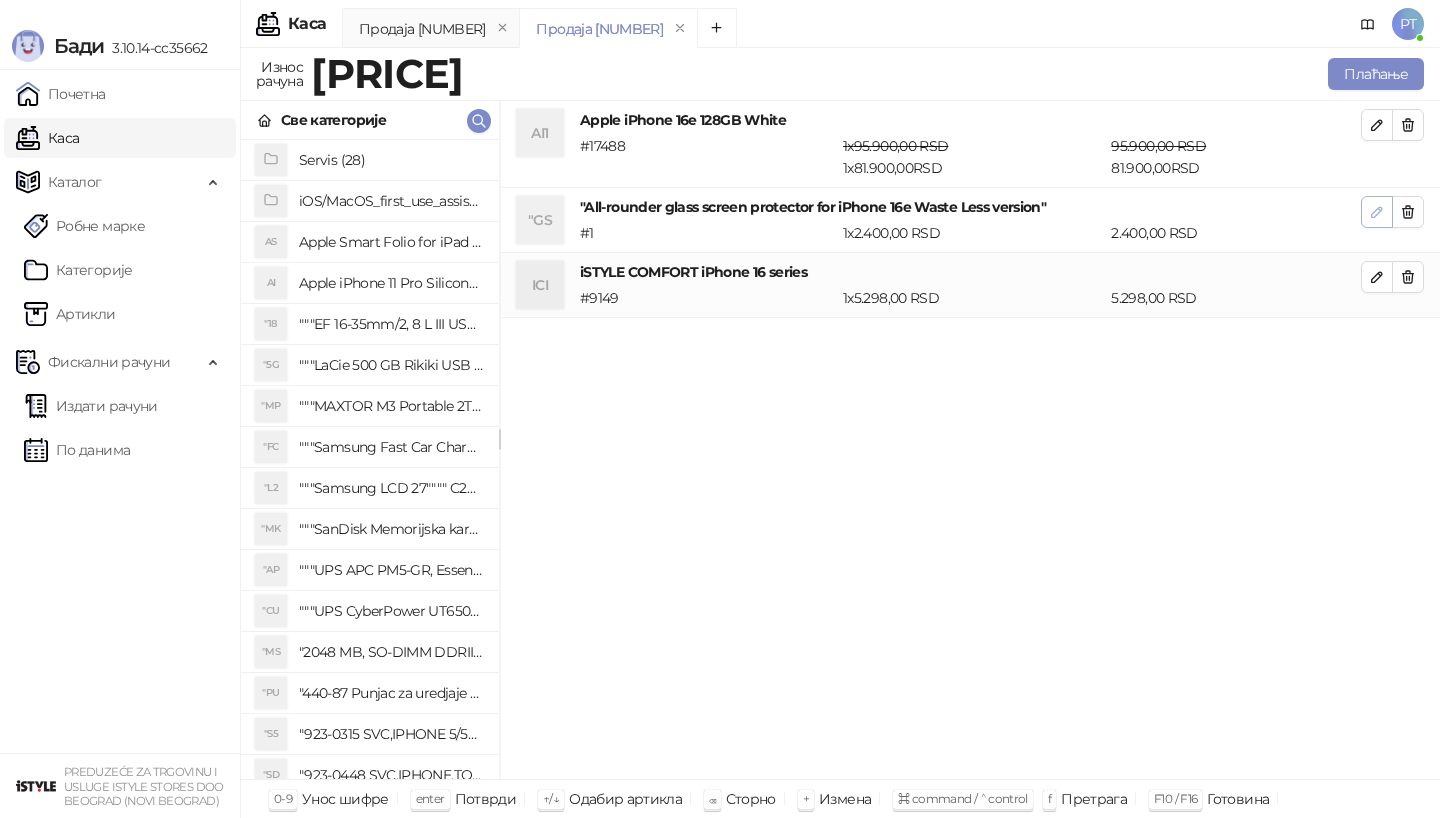 click 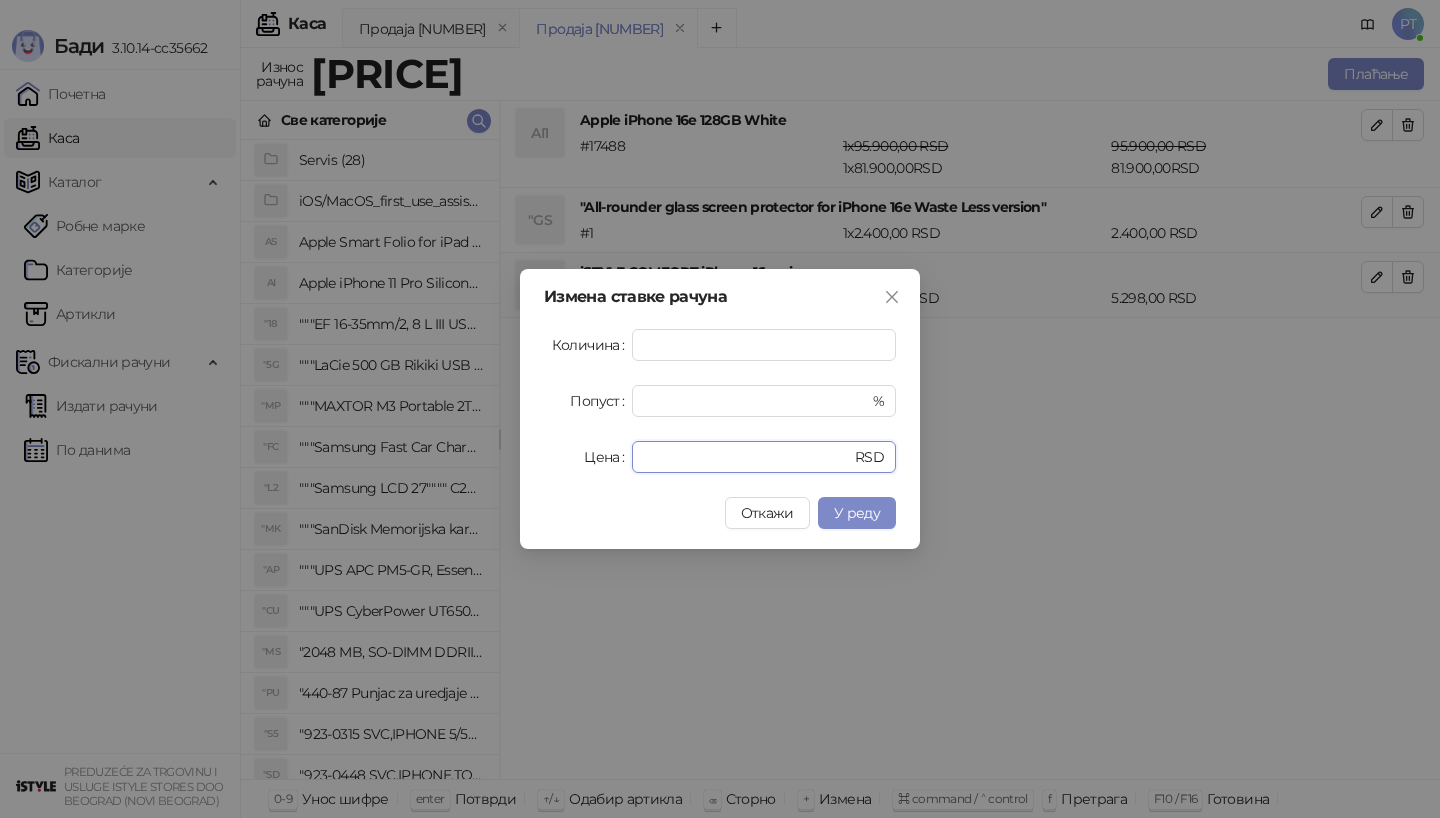 drag, startPoint x: 688, startPoint y: 450, endPoint x: 541, endPoint y: 450, distance: 147 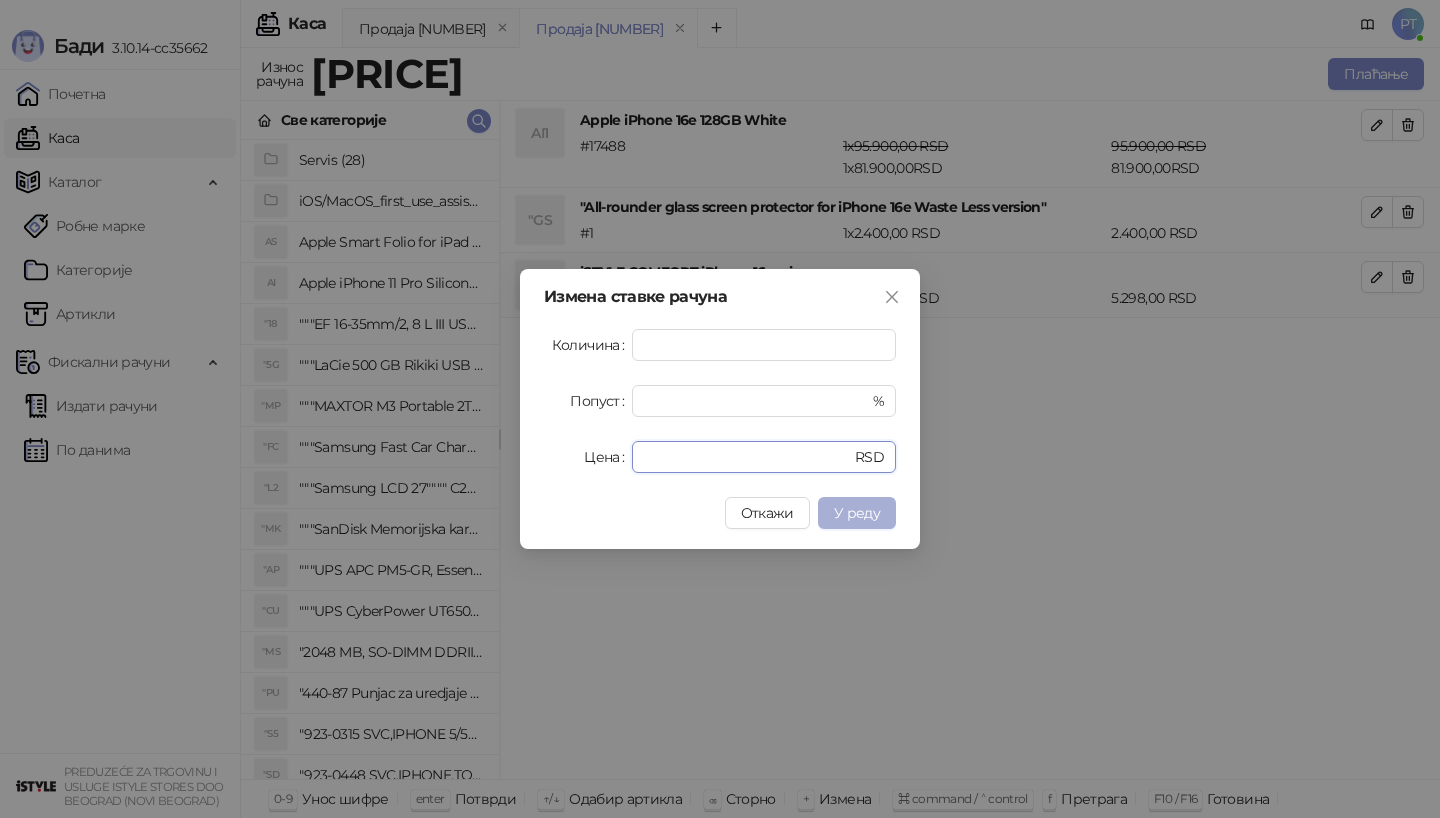 type on "*" 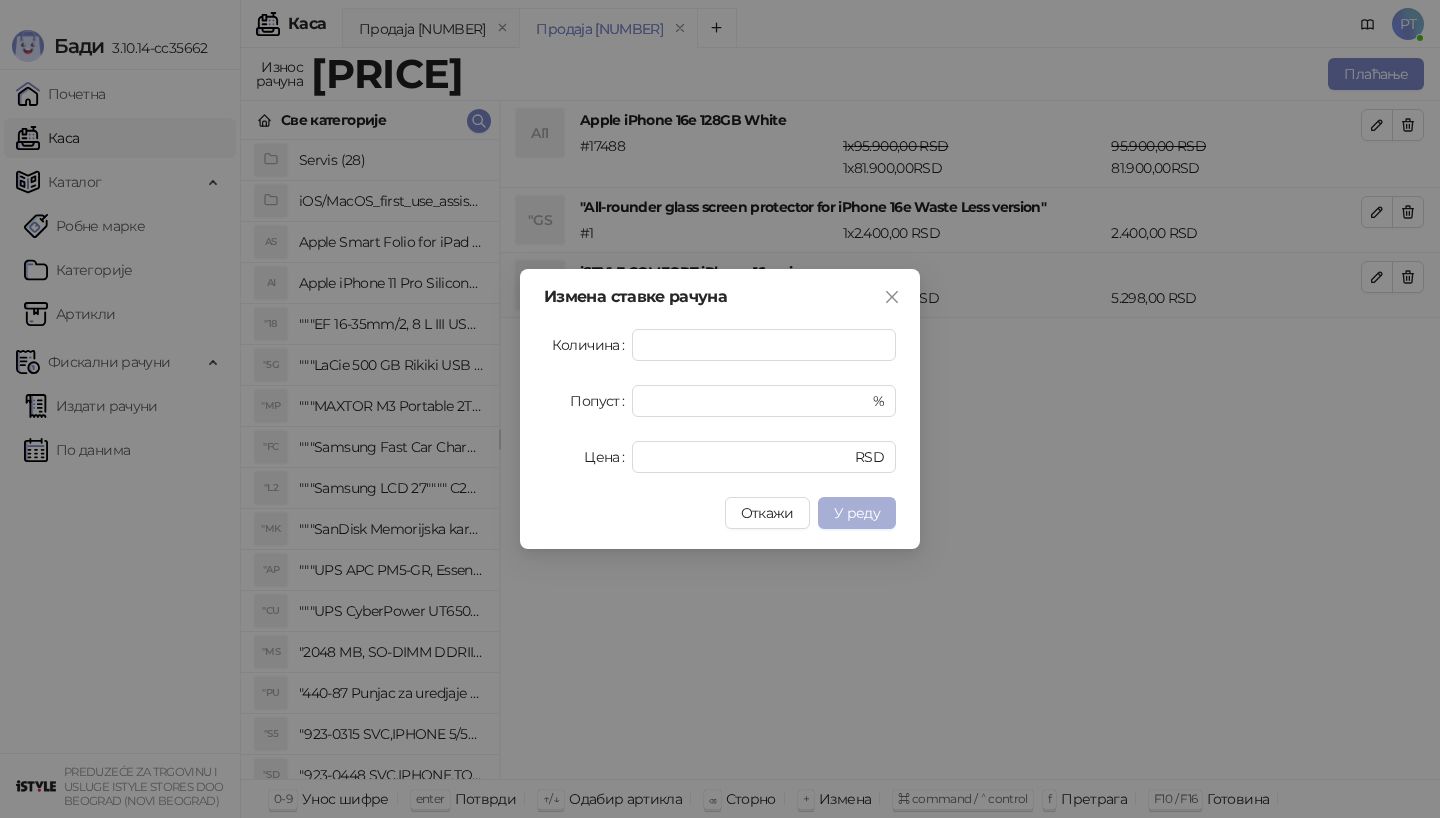 click on "У реду" at bounding box center [857, 513] 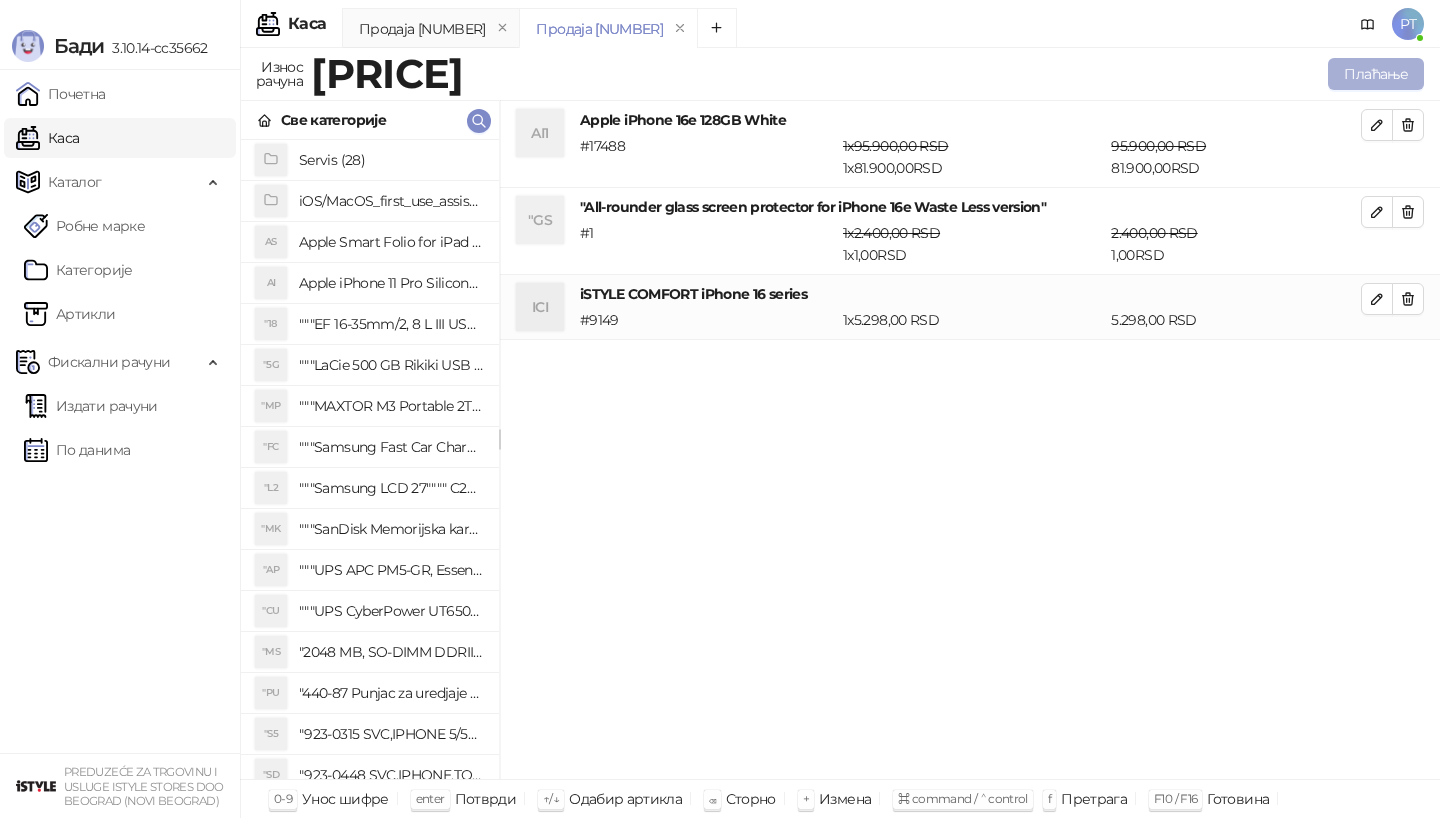 click on "Плаћање" at bounding box center (1376, 74) 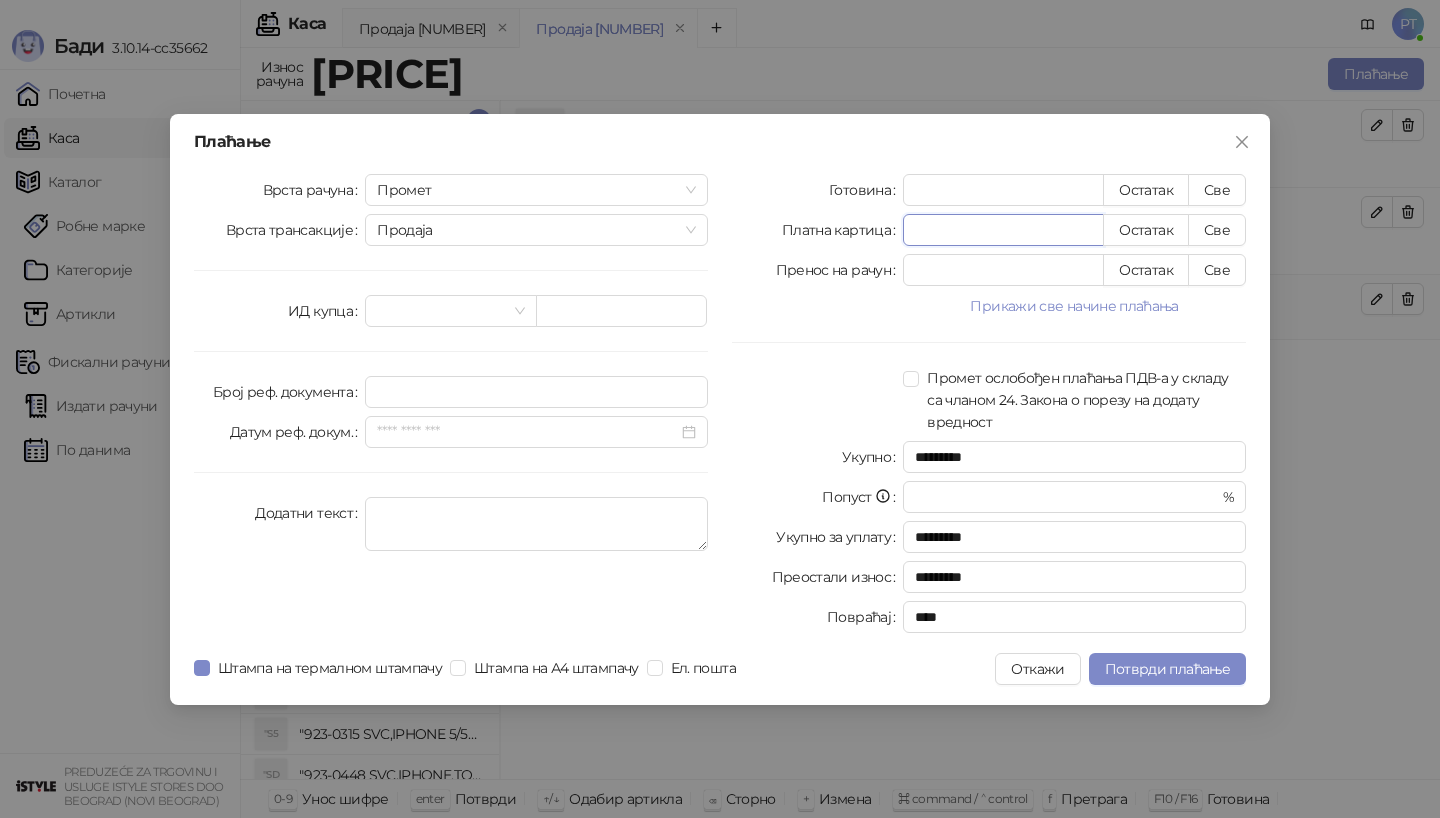 drag, startPoint x: 960, startPoint y: 234, endPoint x: 848, endPoint y: 234, distance: 112 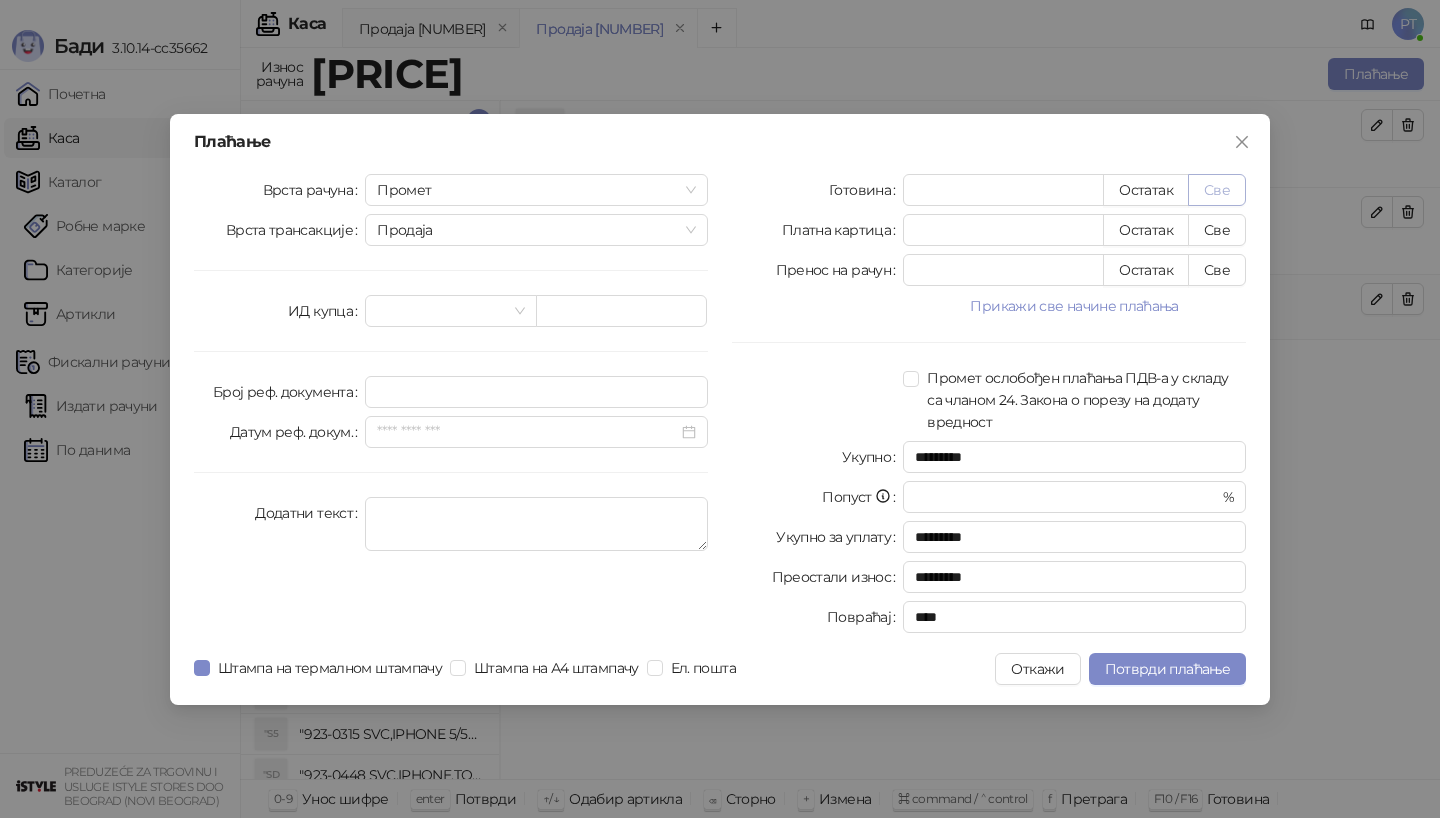 type on "*****" 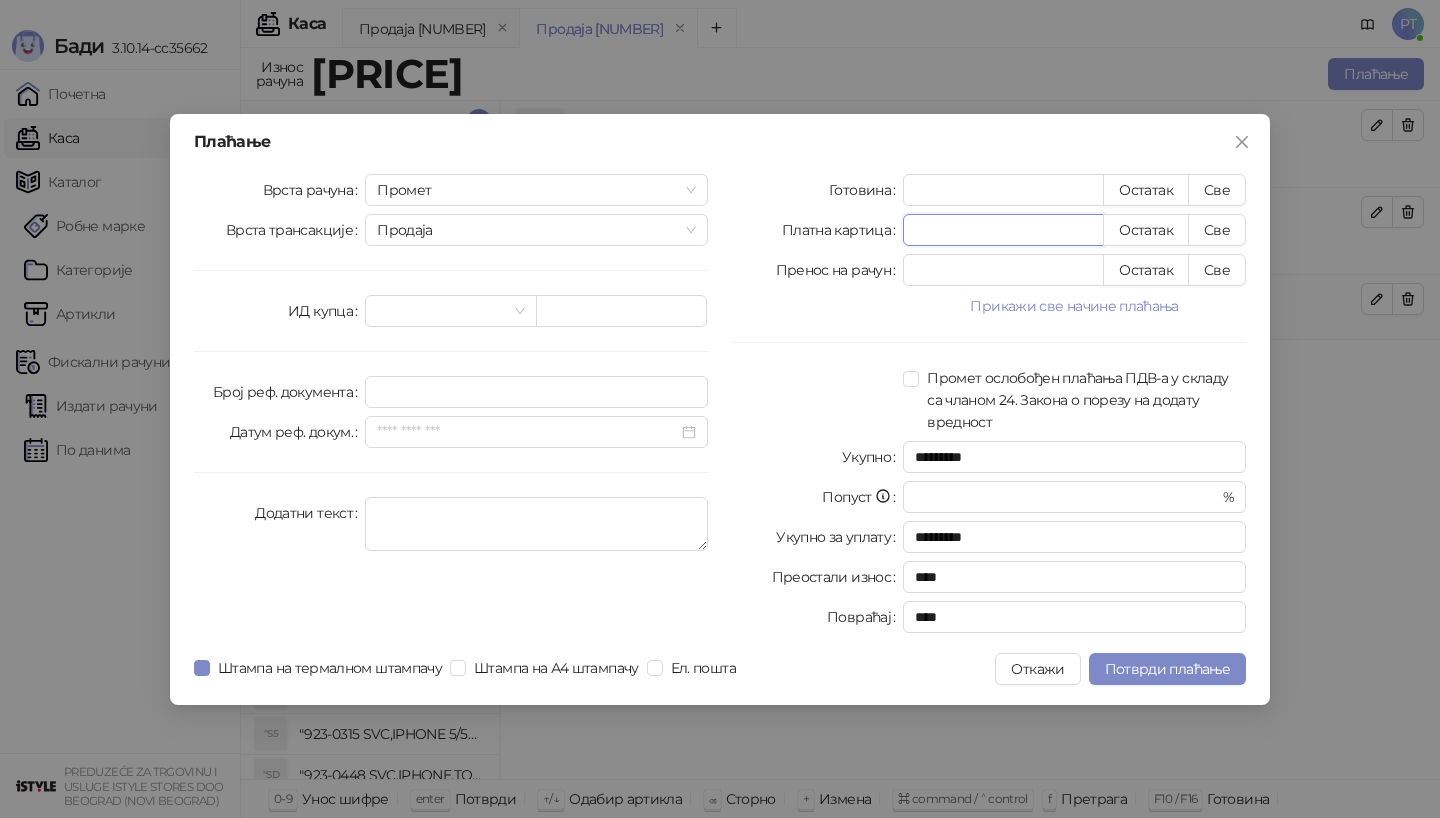 drag, startPoint x: 960, startPoint y: 232, endPoint x: 860, endPoint y: 231, distance: 100.005 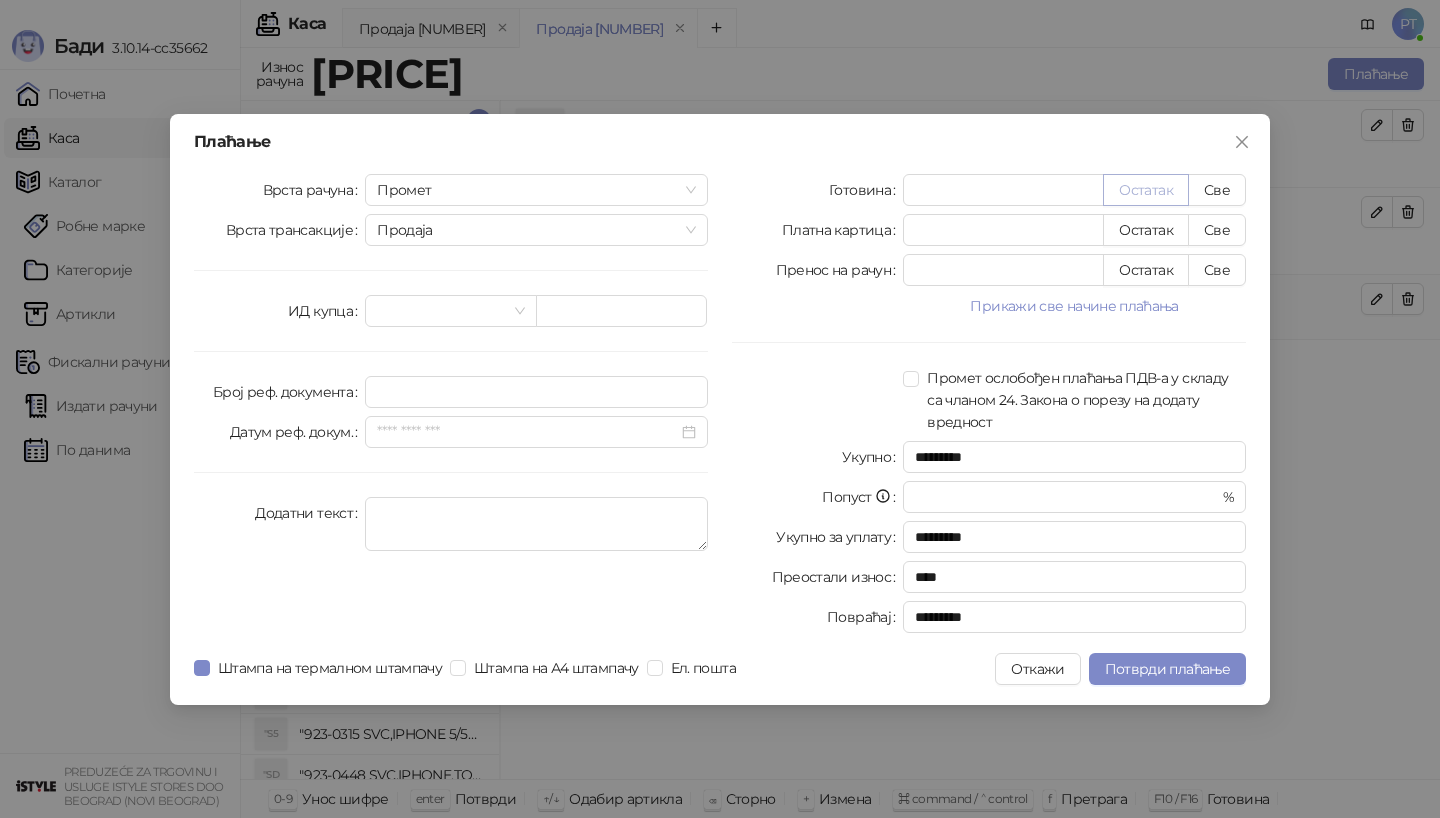 type on "*****" 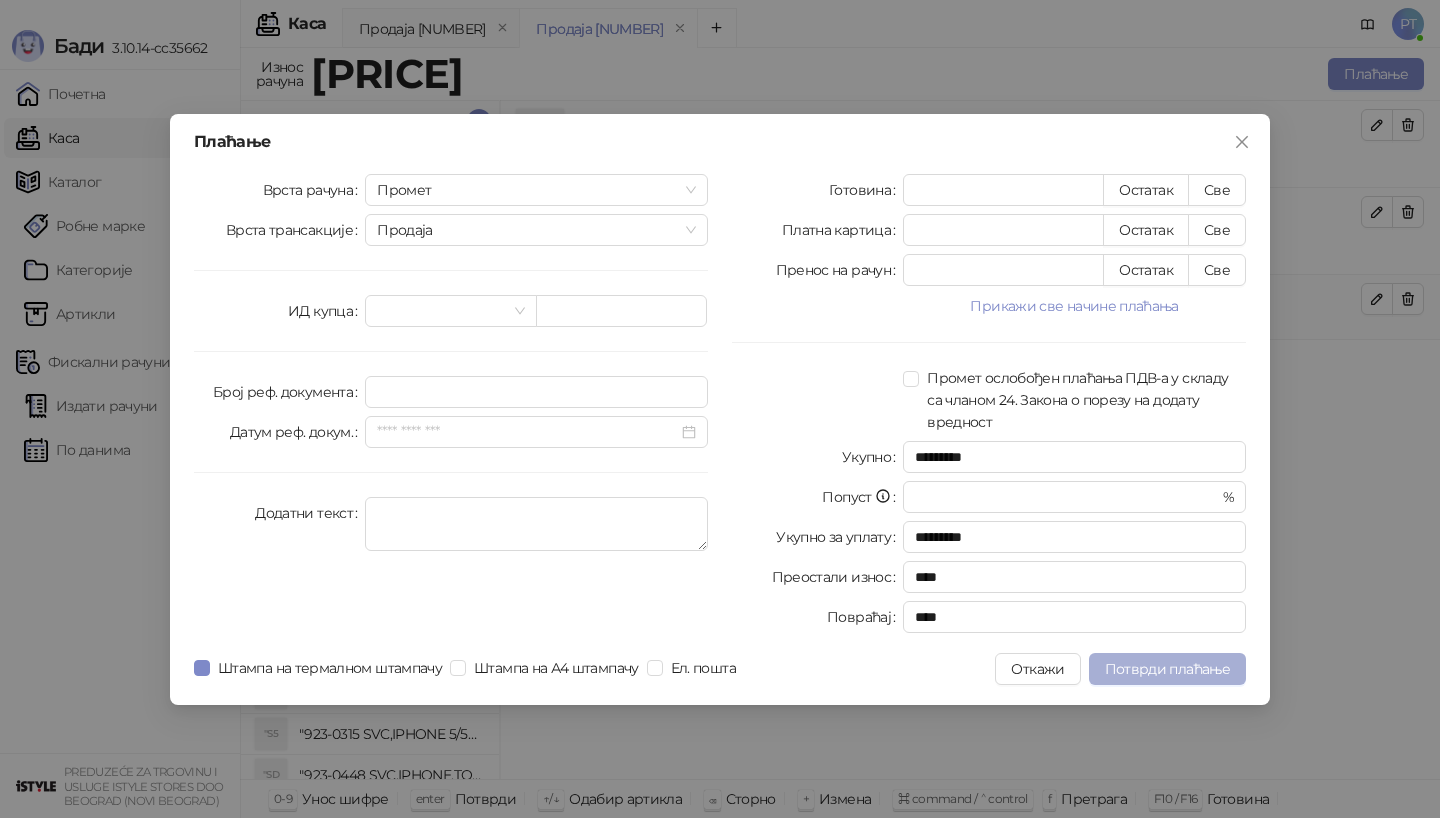 click on "Потврди плаћање" at bounding box center (1167, 669) 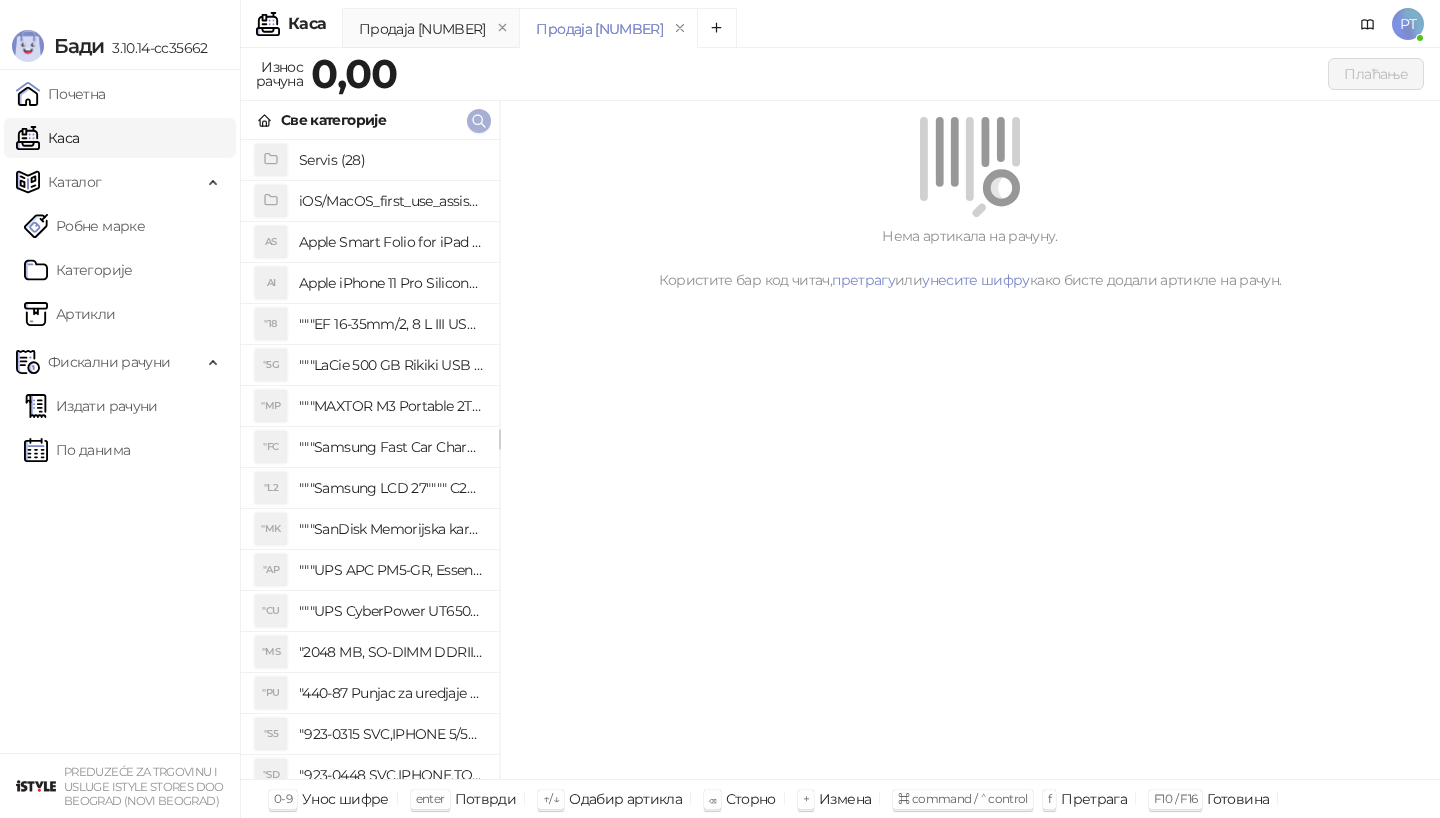 click at bounding box center [479, 120] 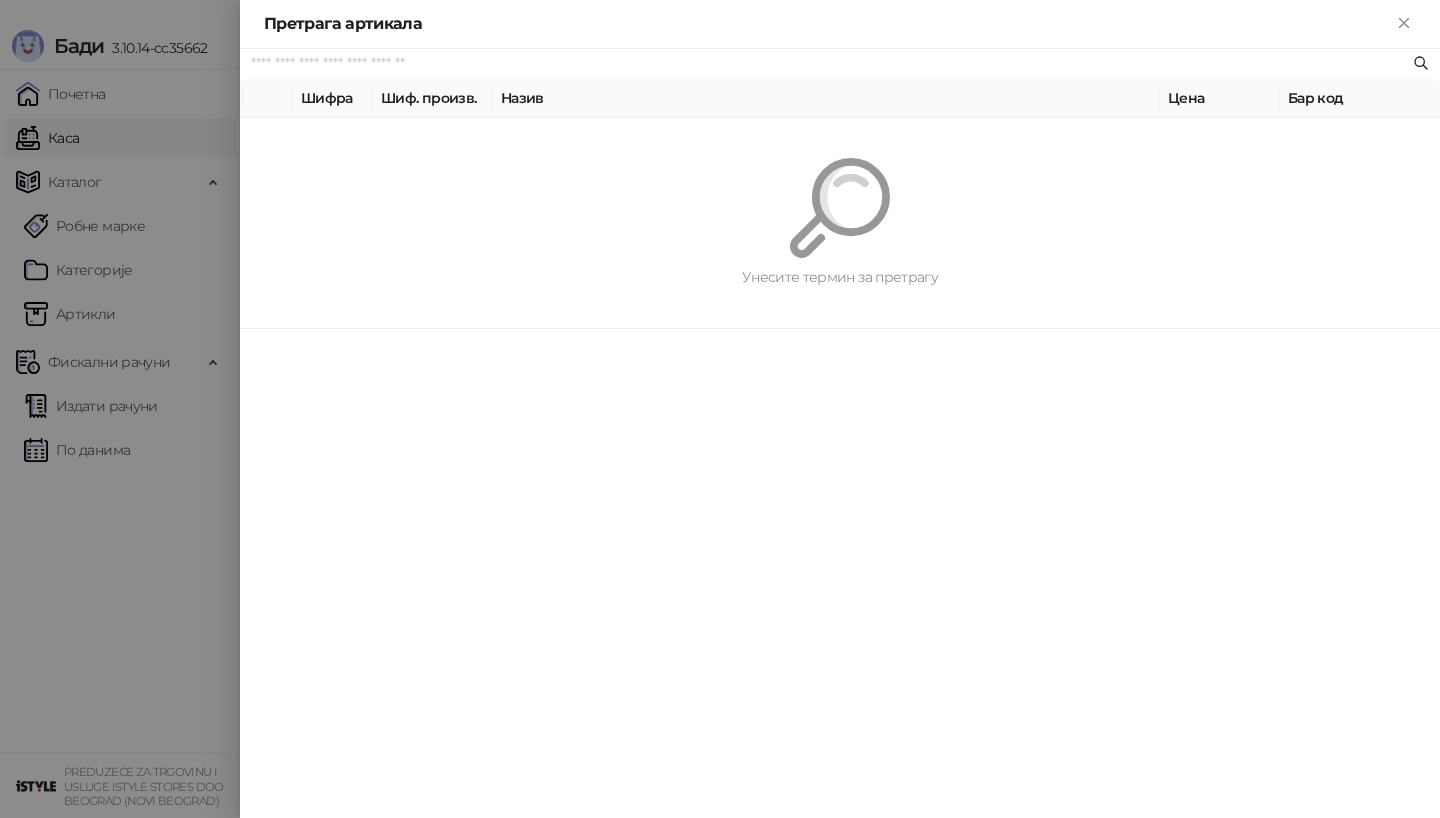 paste on "*********" 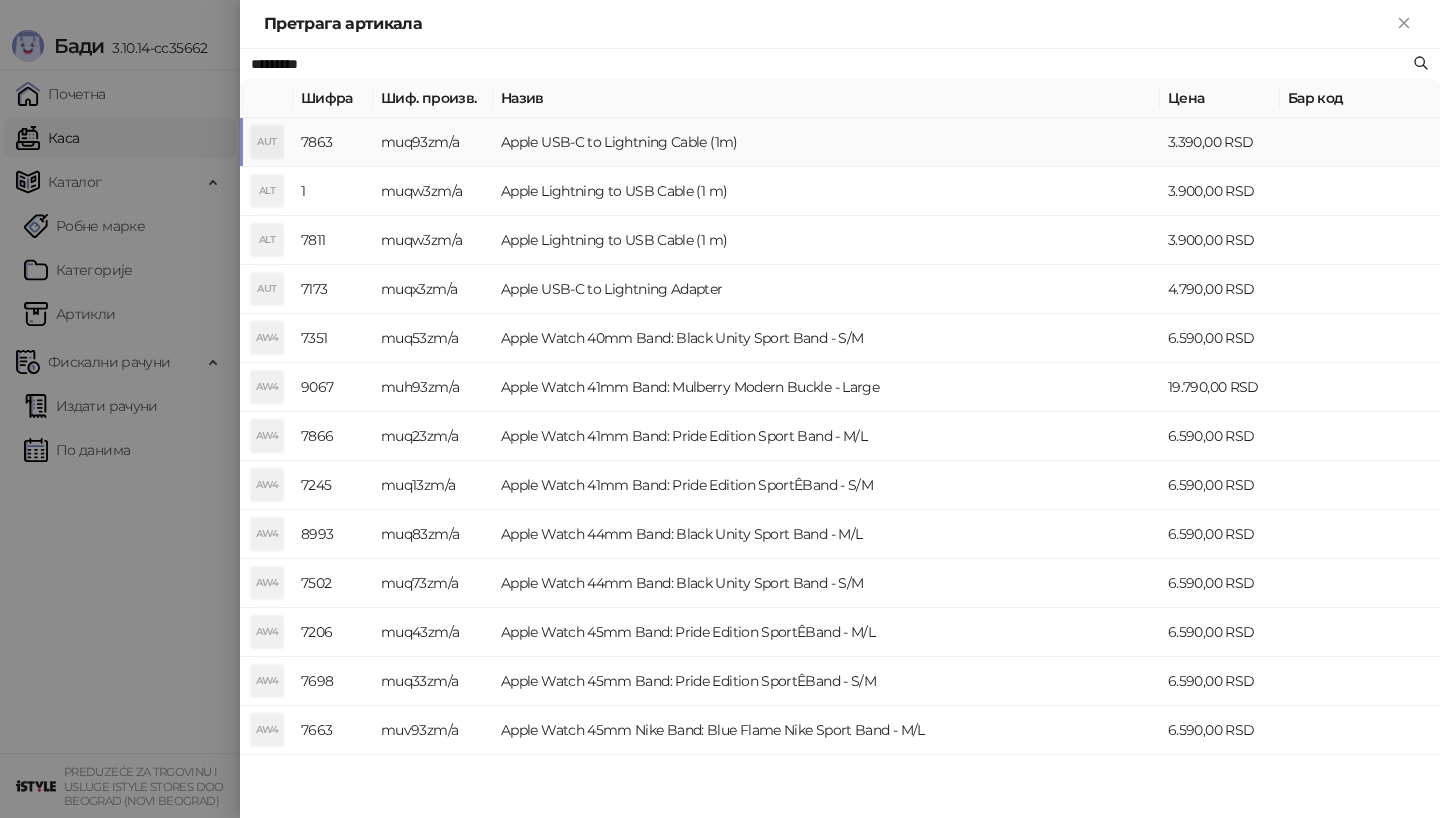 click on "AUT" at bounding box center (267, 142) 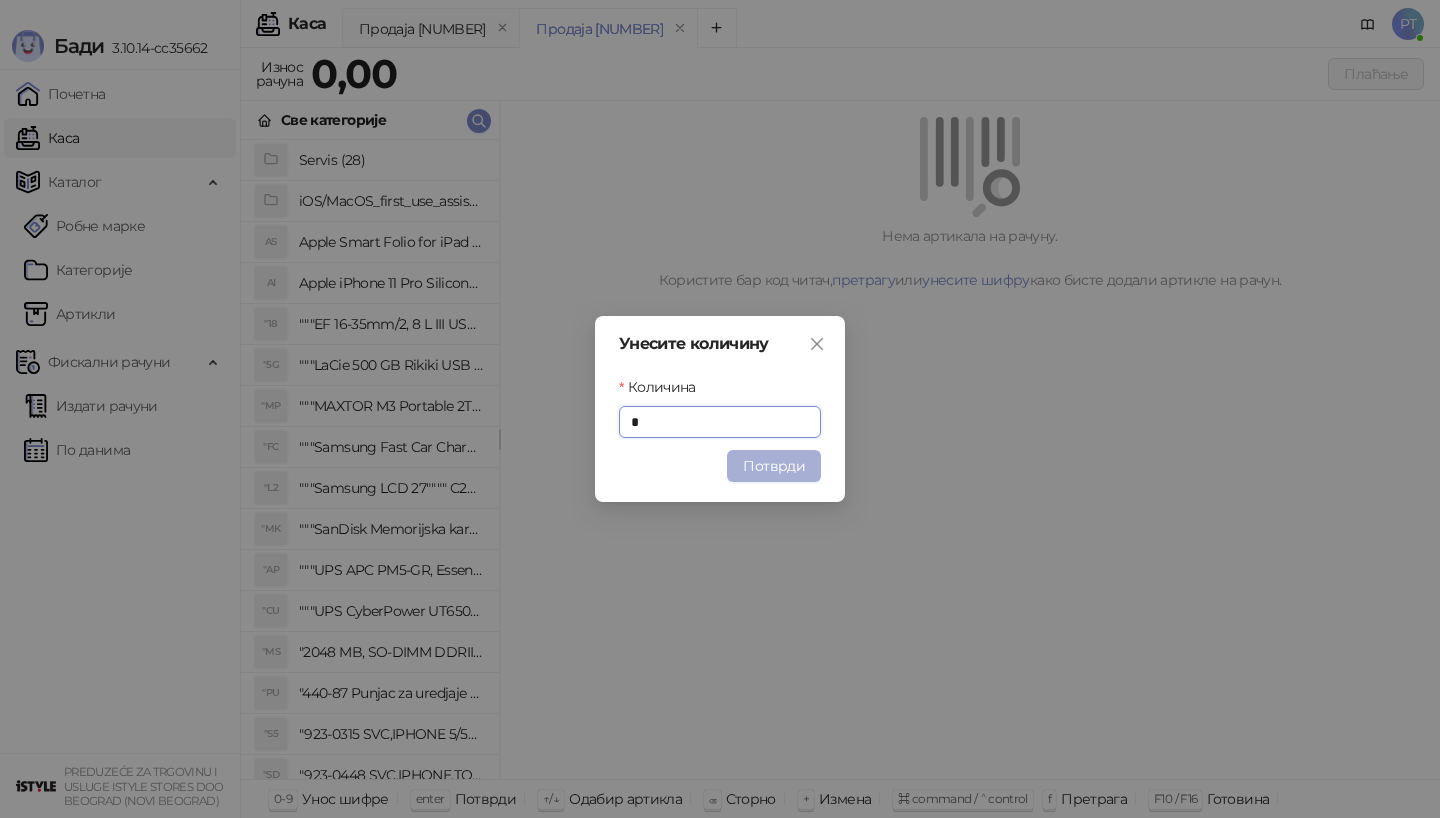 click on "Потврди" at bounding box center [774, 466] 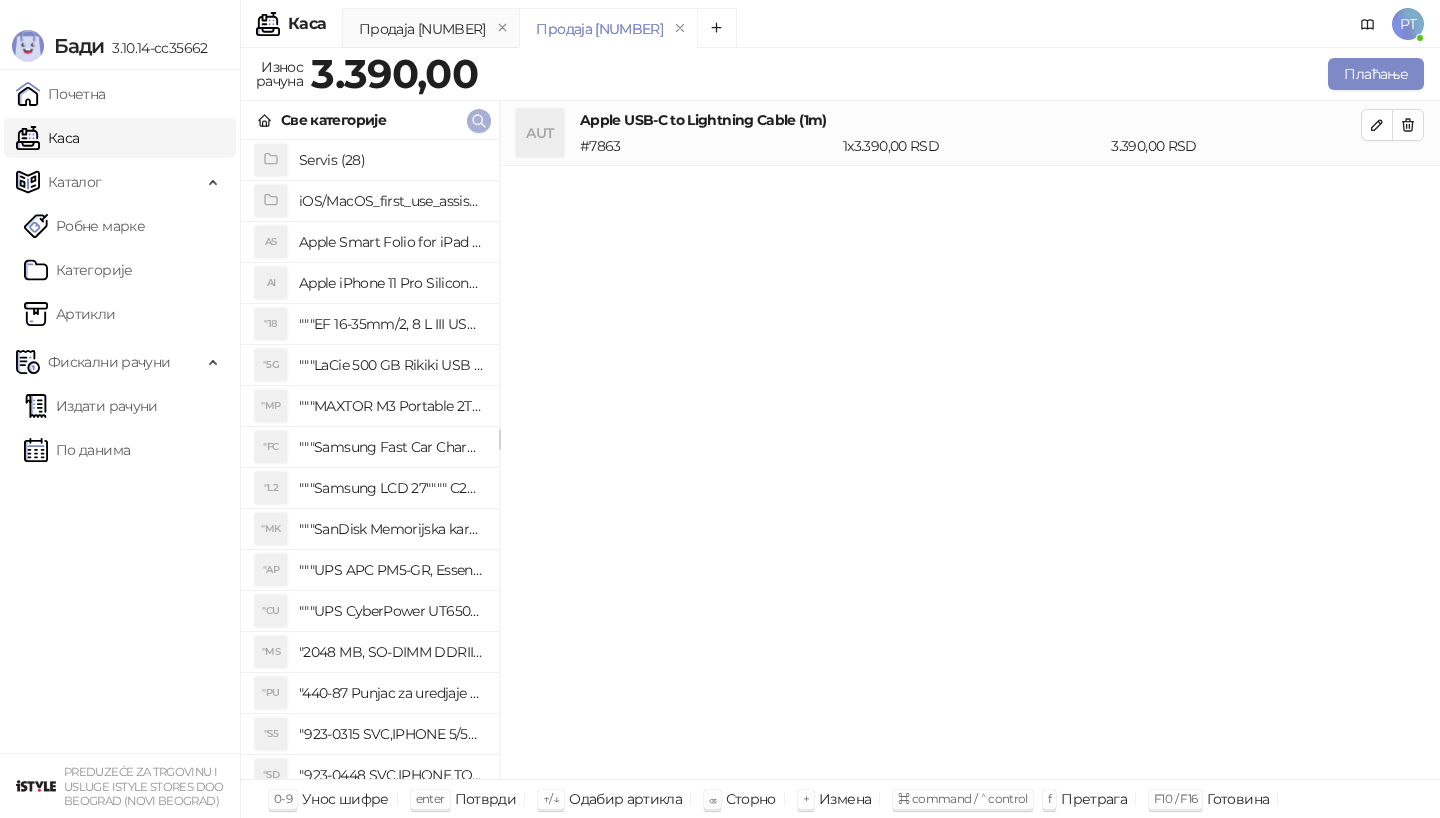click 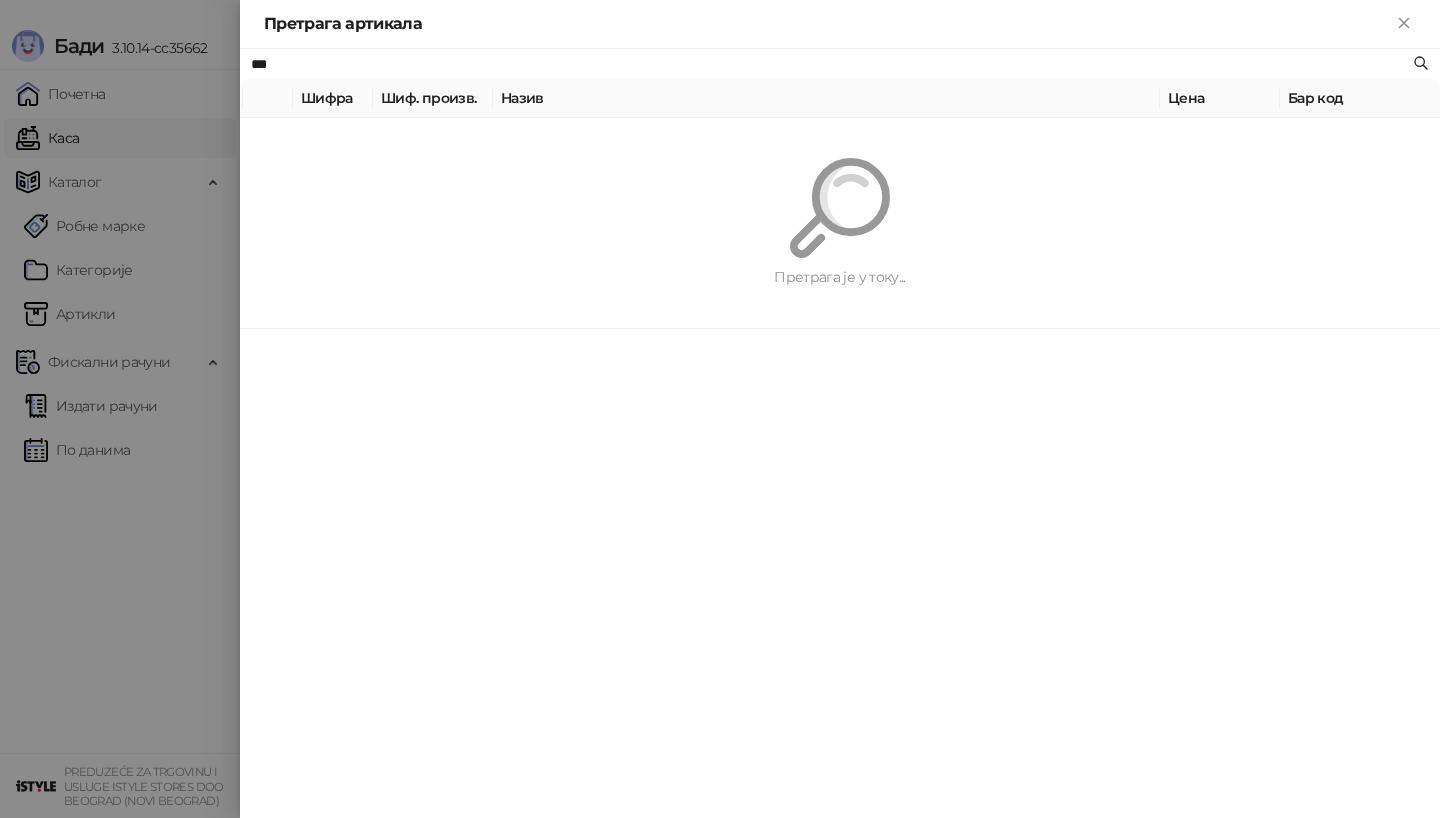 type on "***" 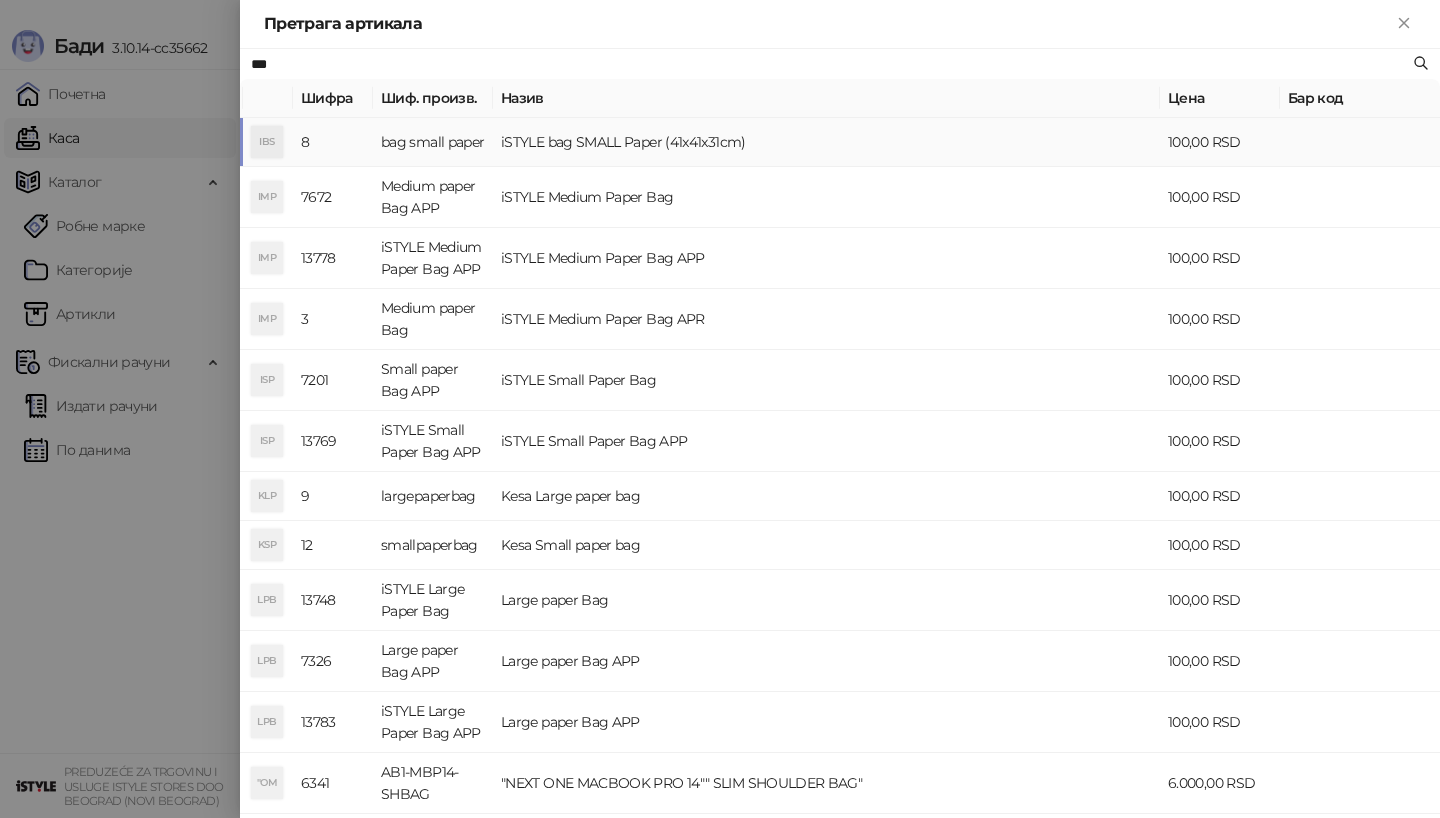 click on "IBS" at bounding box center (267, 142) 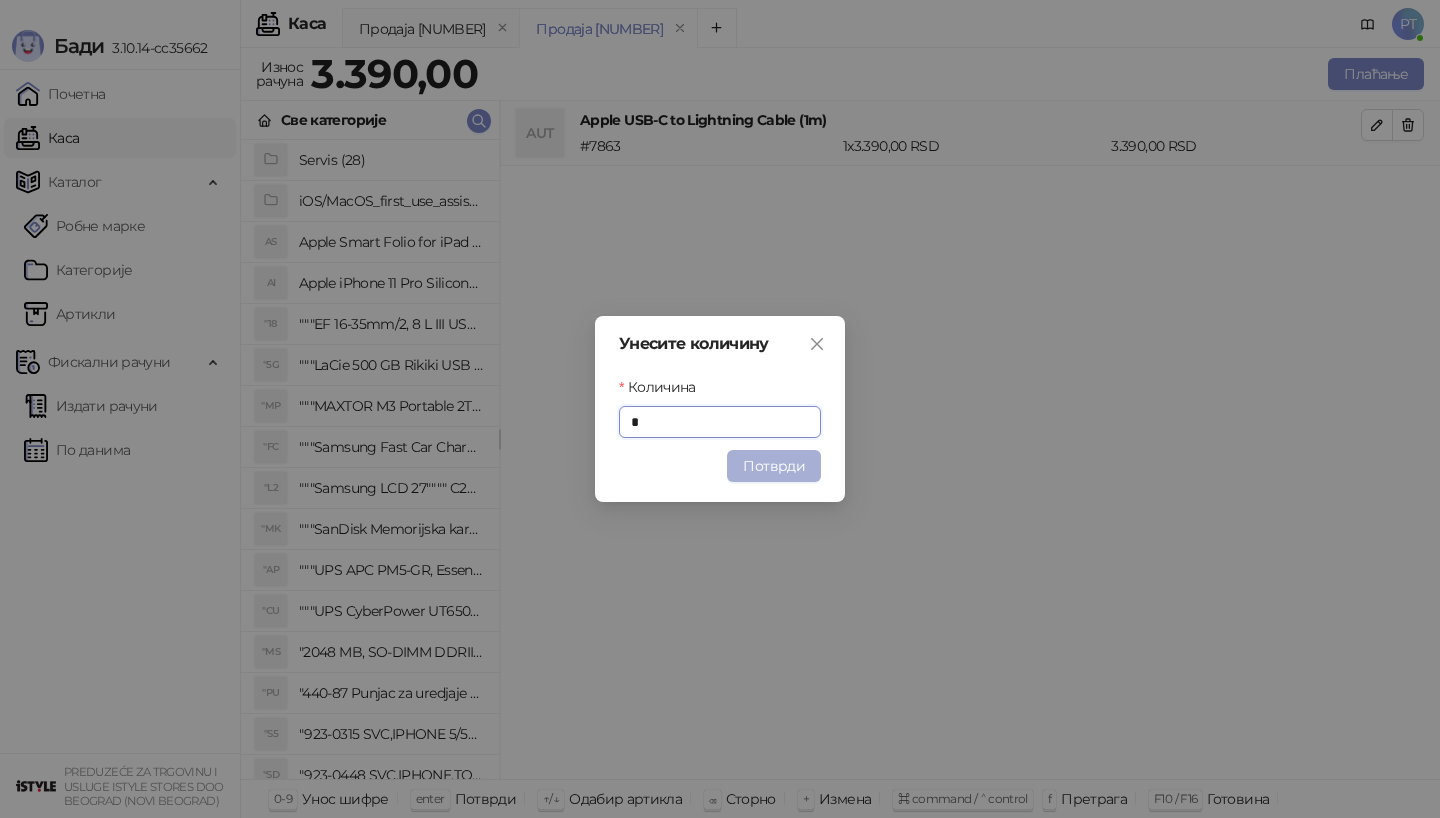 click on "Потврди" at bounding box center [774, 466] 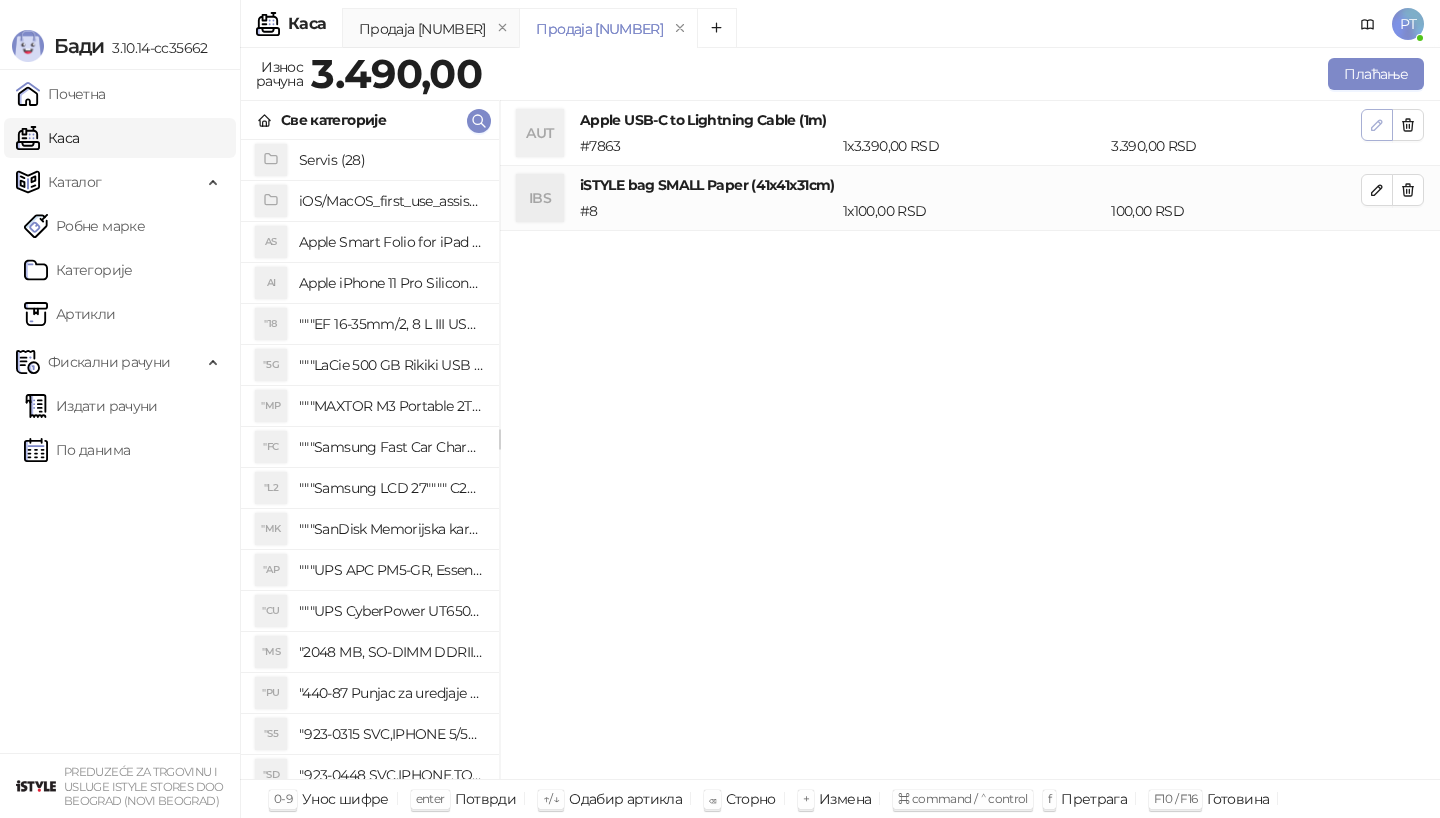 click 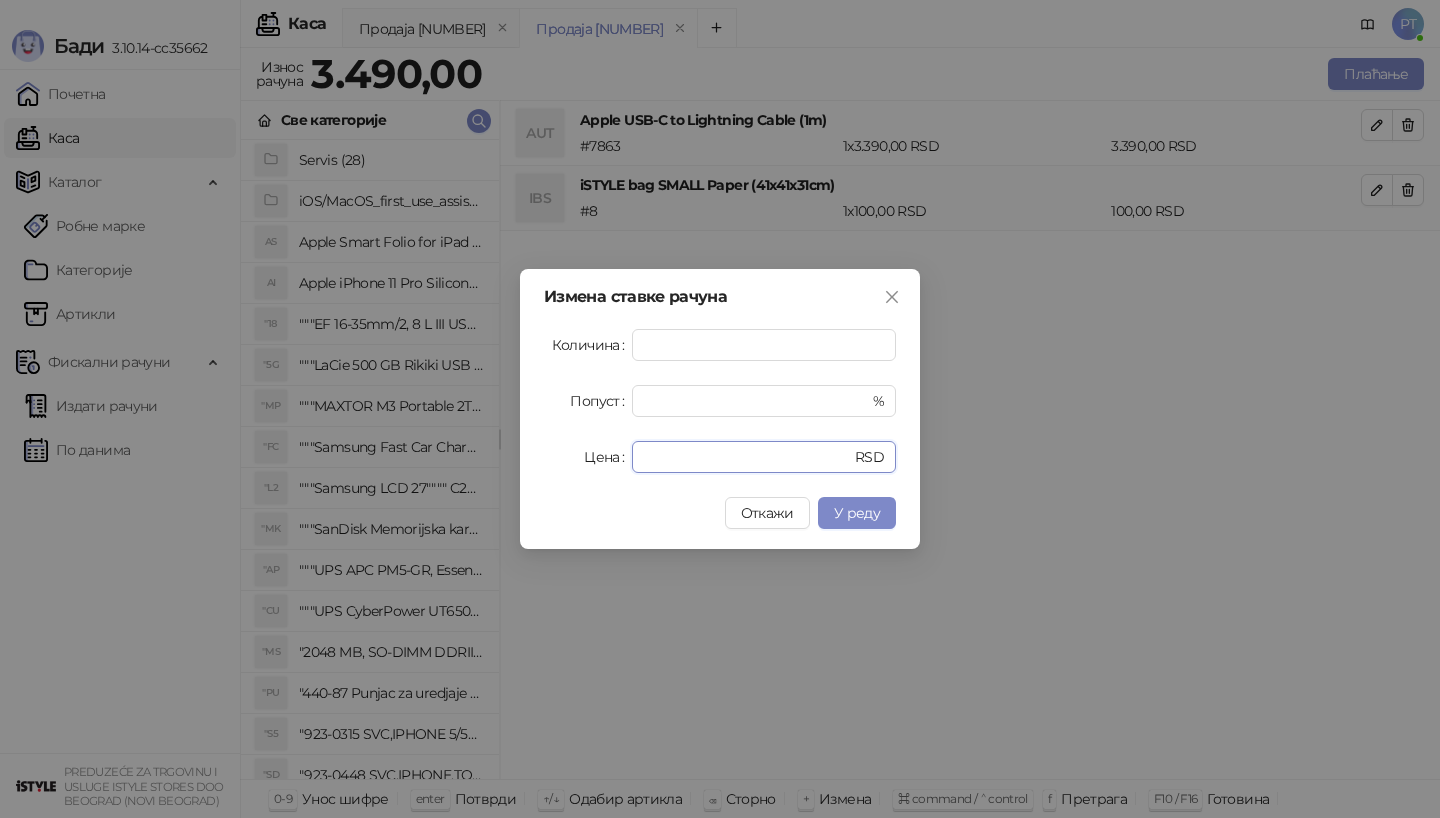 drag, startPoint x: 702, startPoint y: 459, endPoint x: 607, endPoint y: 459, distance: 95 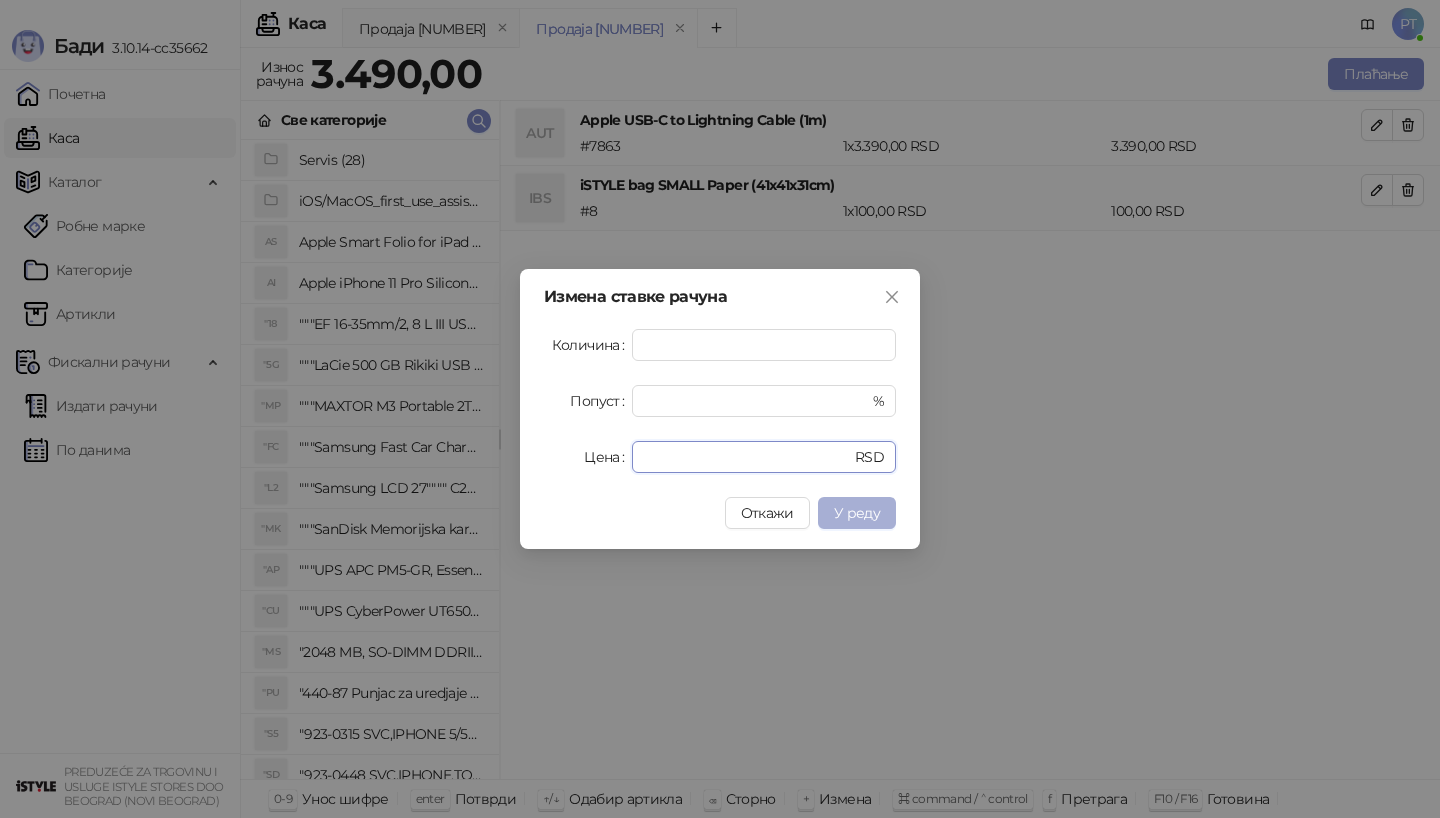 type on "****" 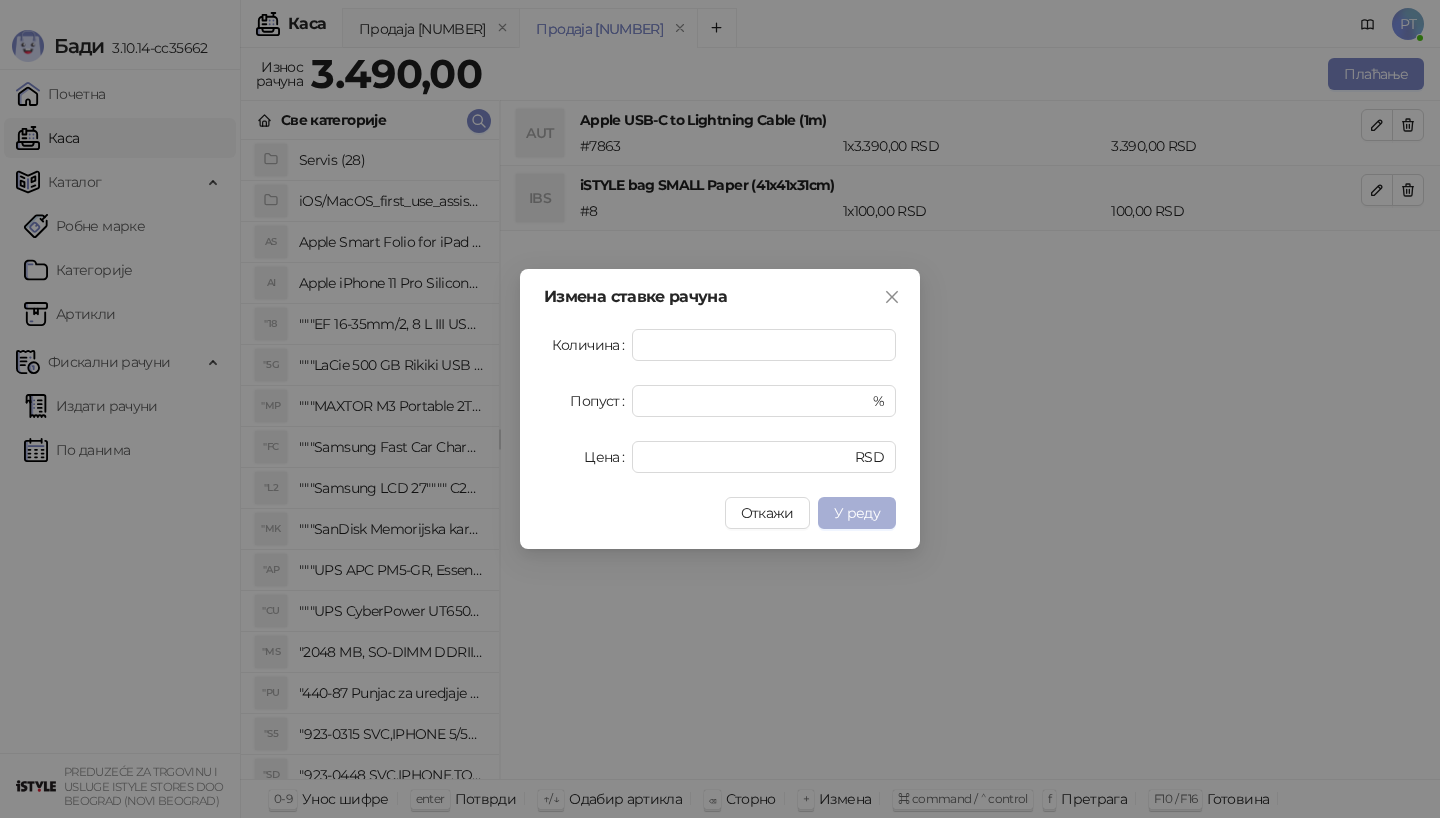 click on "У реду" at bounding box center [857, 513] 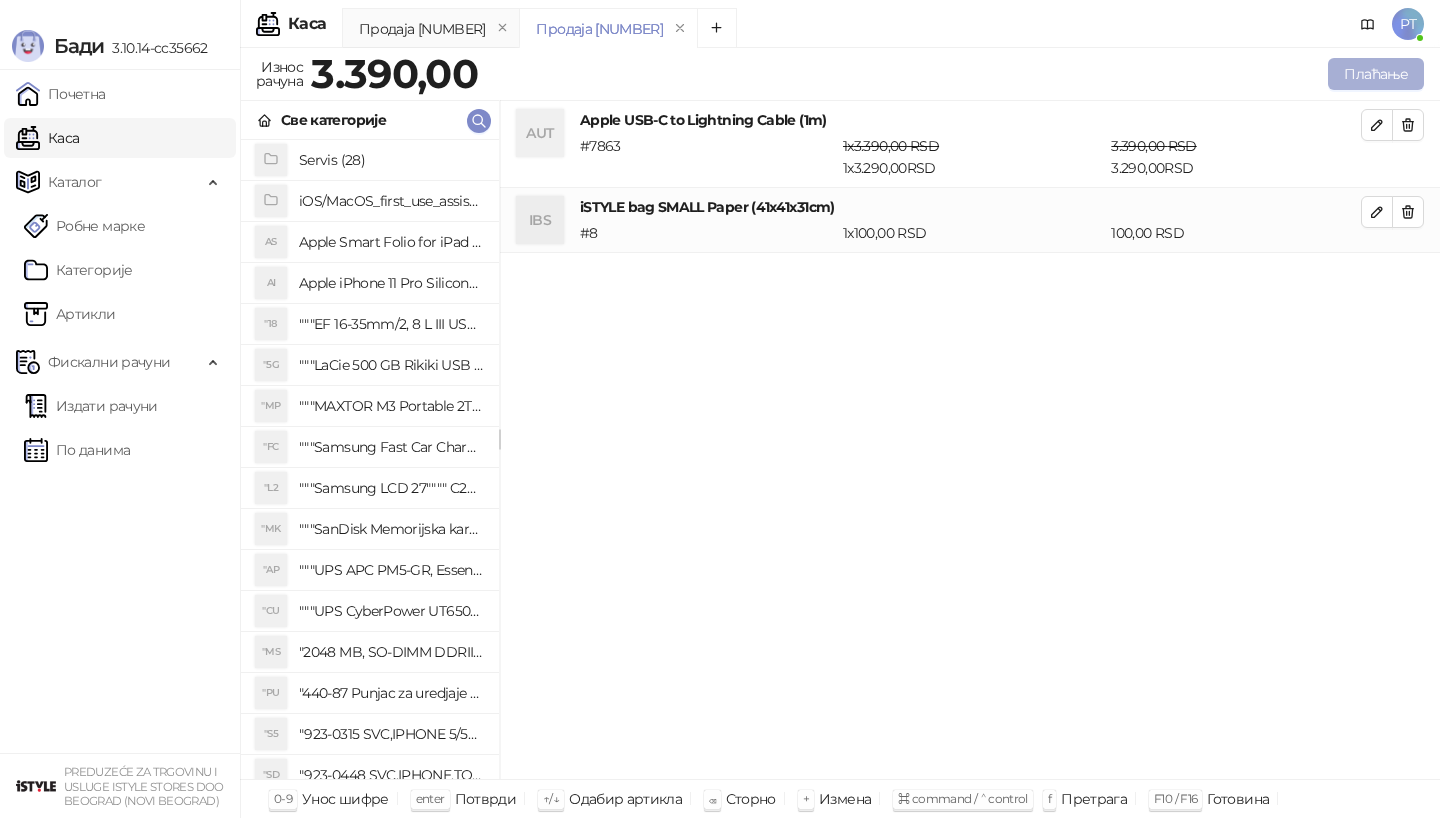 click on "Плаћање" at bounding box center (1376, 74) 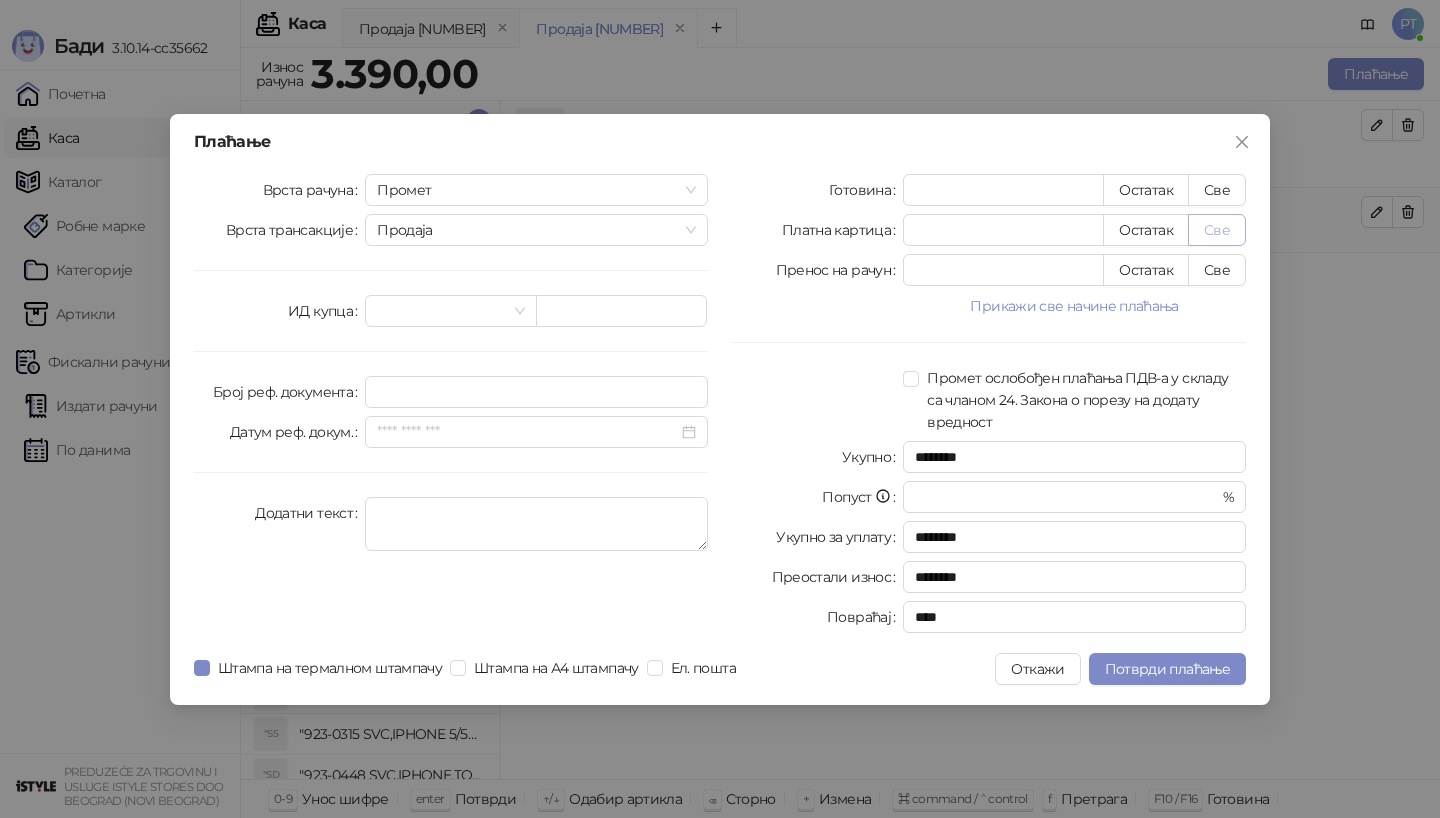 click on "Све" at bounding box center (1217, 230) 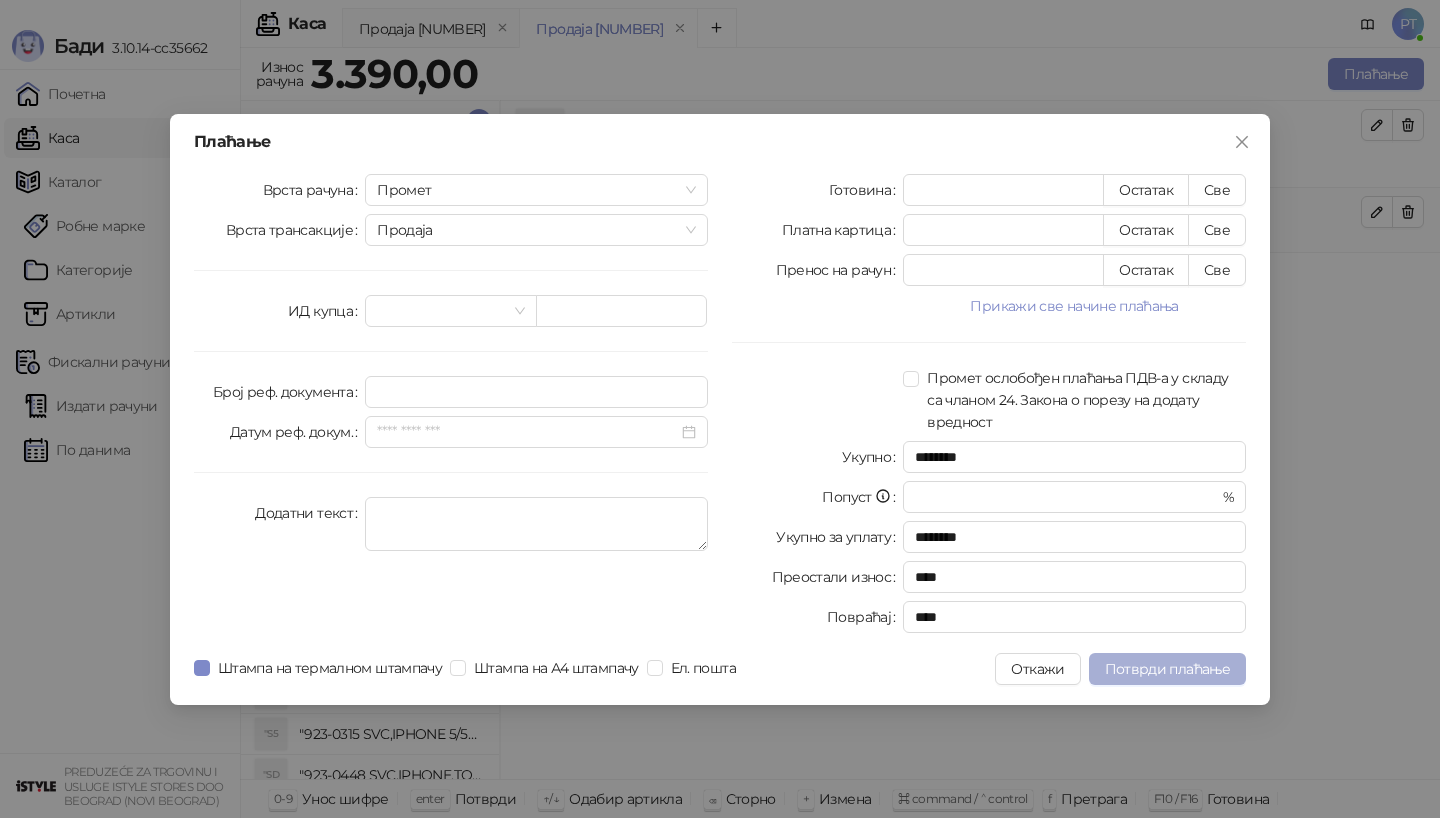 click on "Потврди плаћање" at bounding box center (1167, 669) 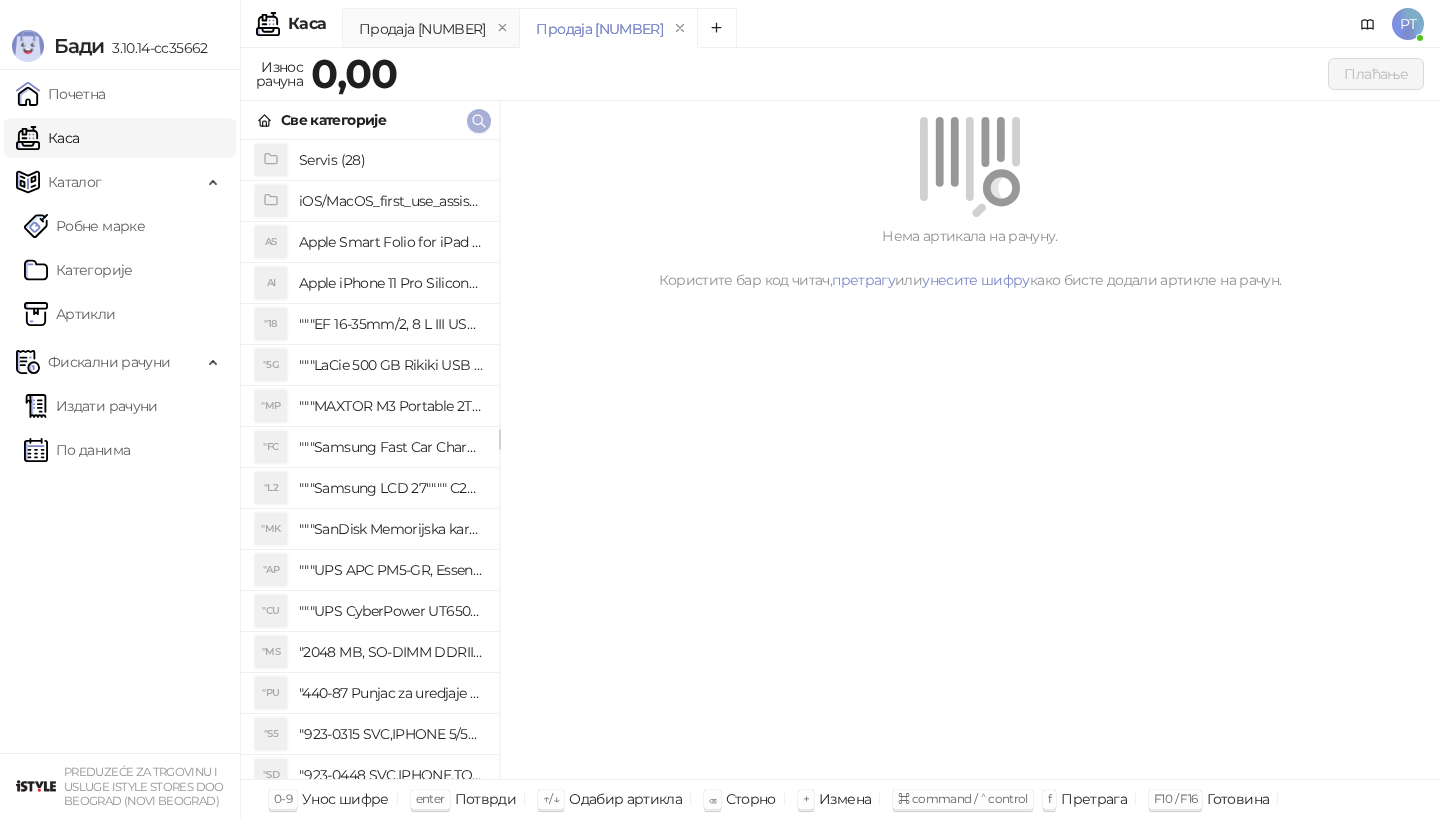 click 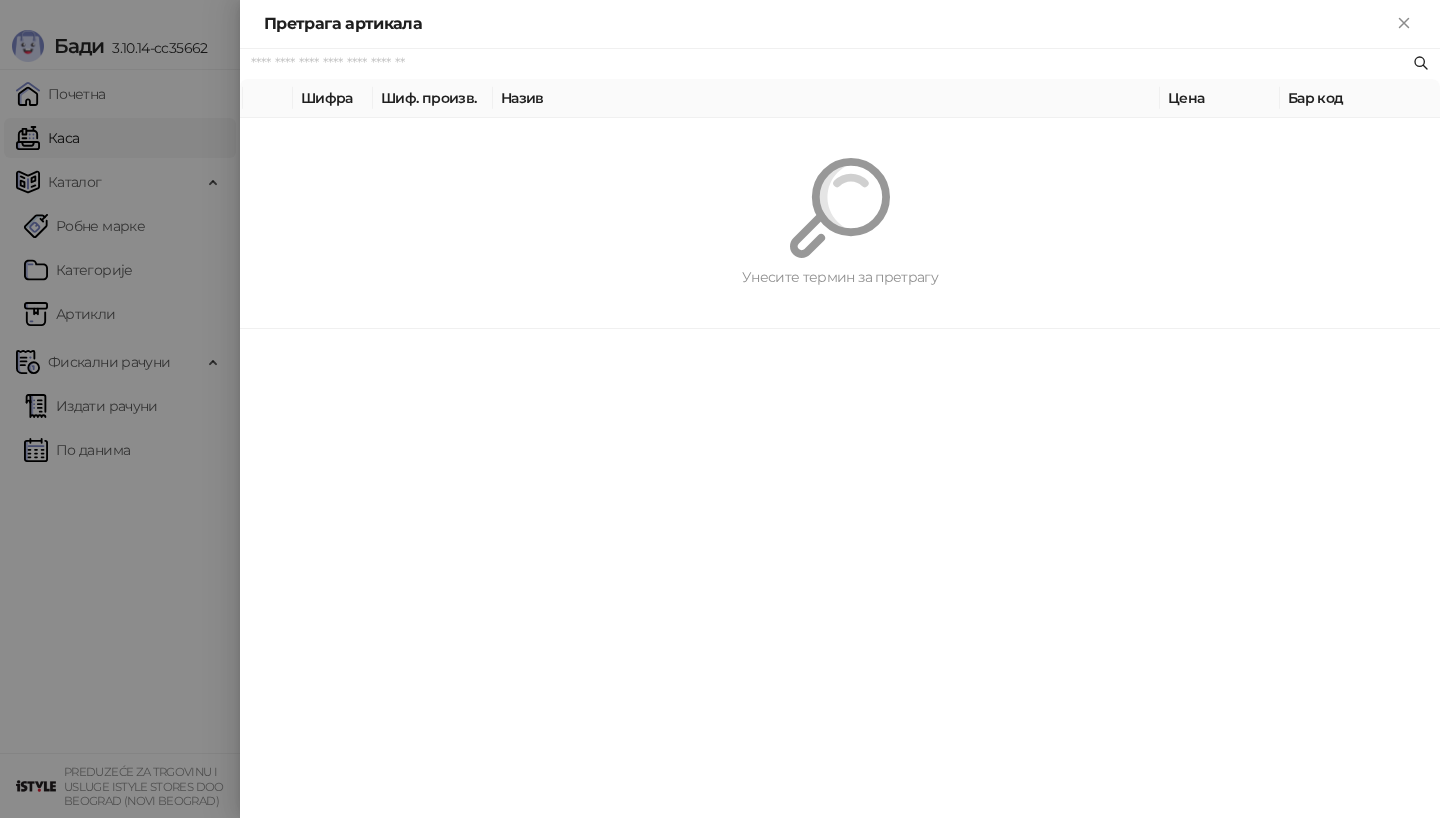 paste on "**********" 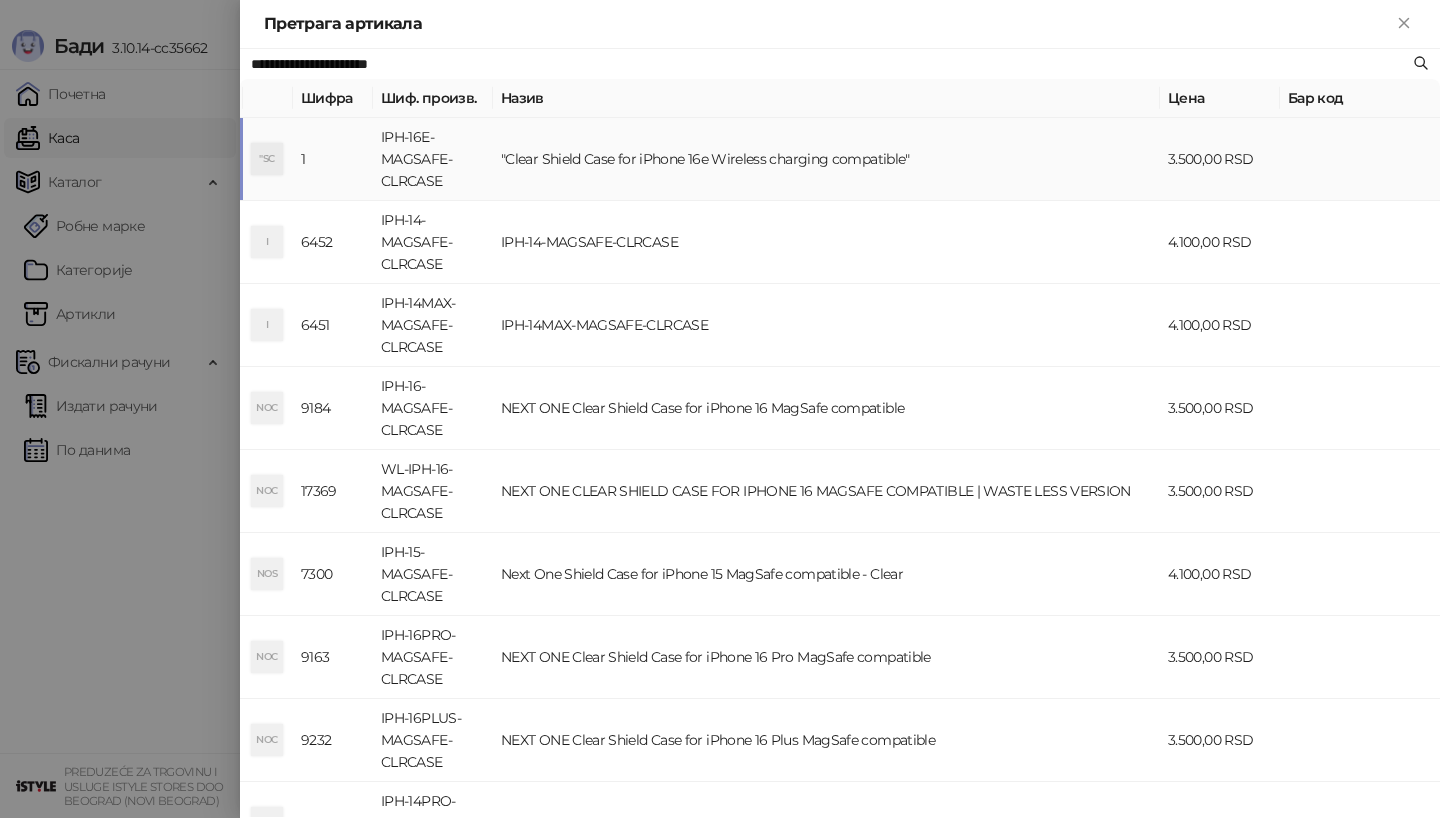 click on ""SC" at bounding box center (268, 159) 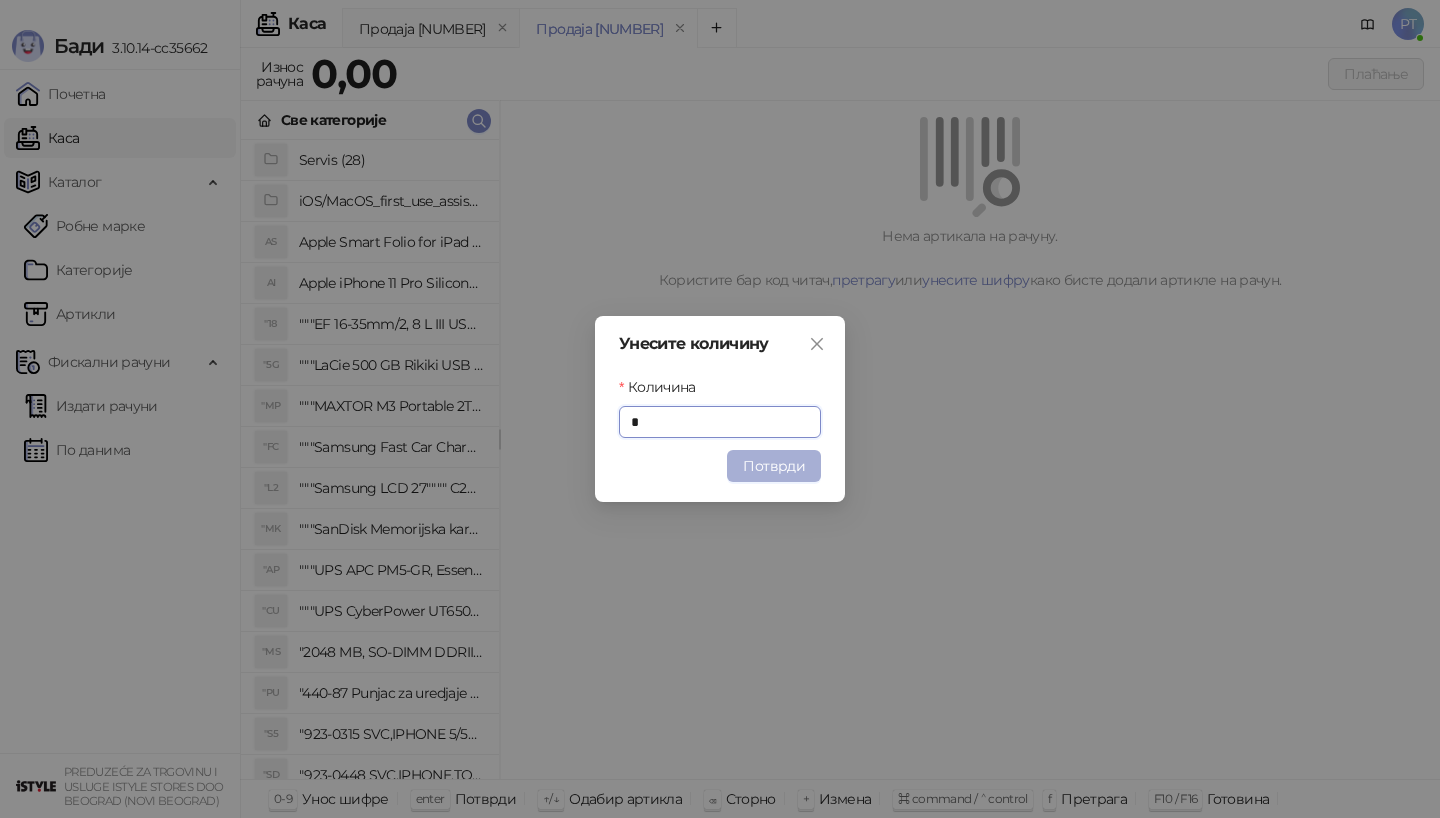 click on "Потврди" at bounding box center [774, 466] 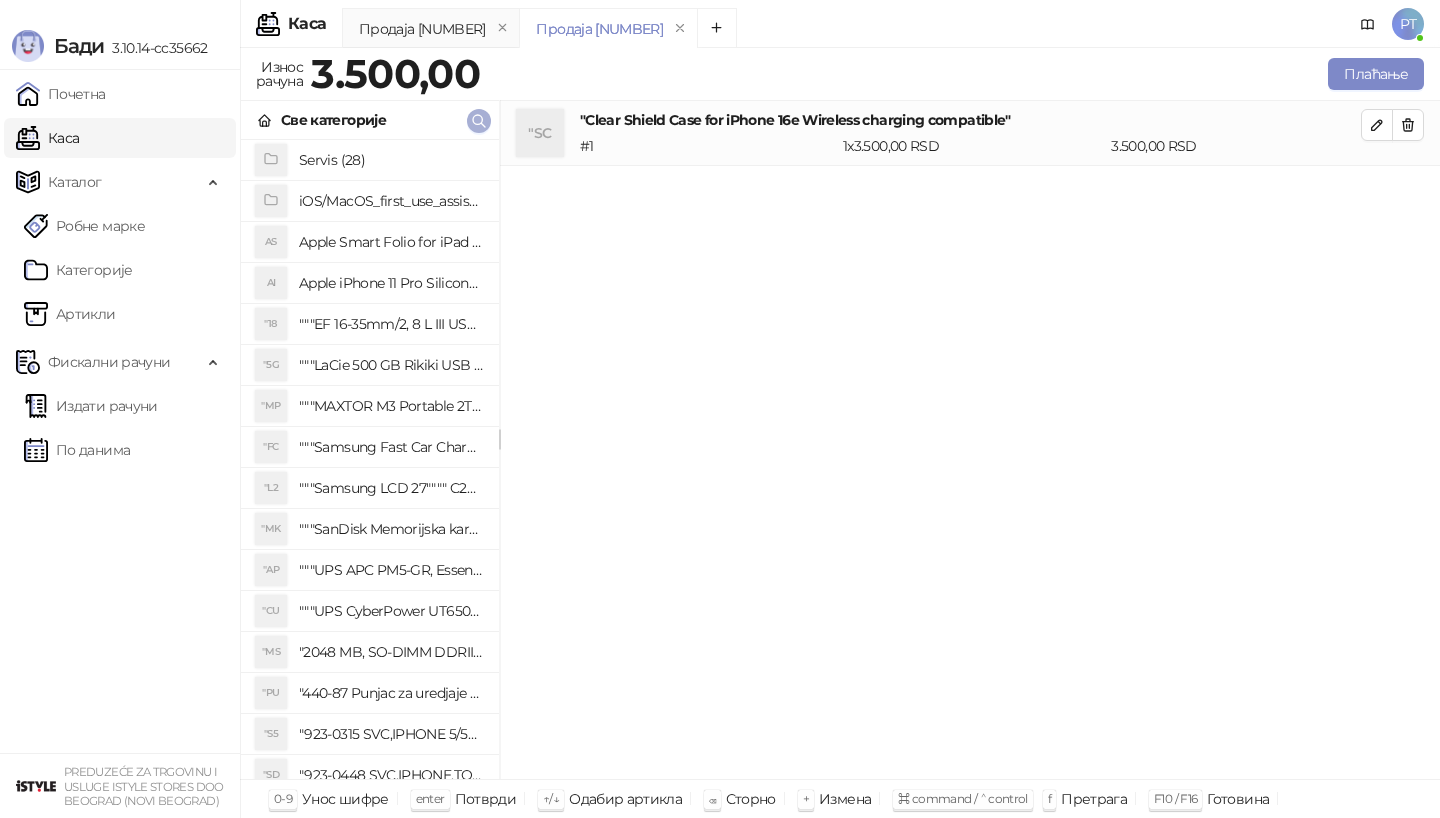 click 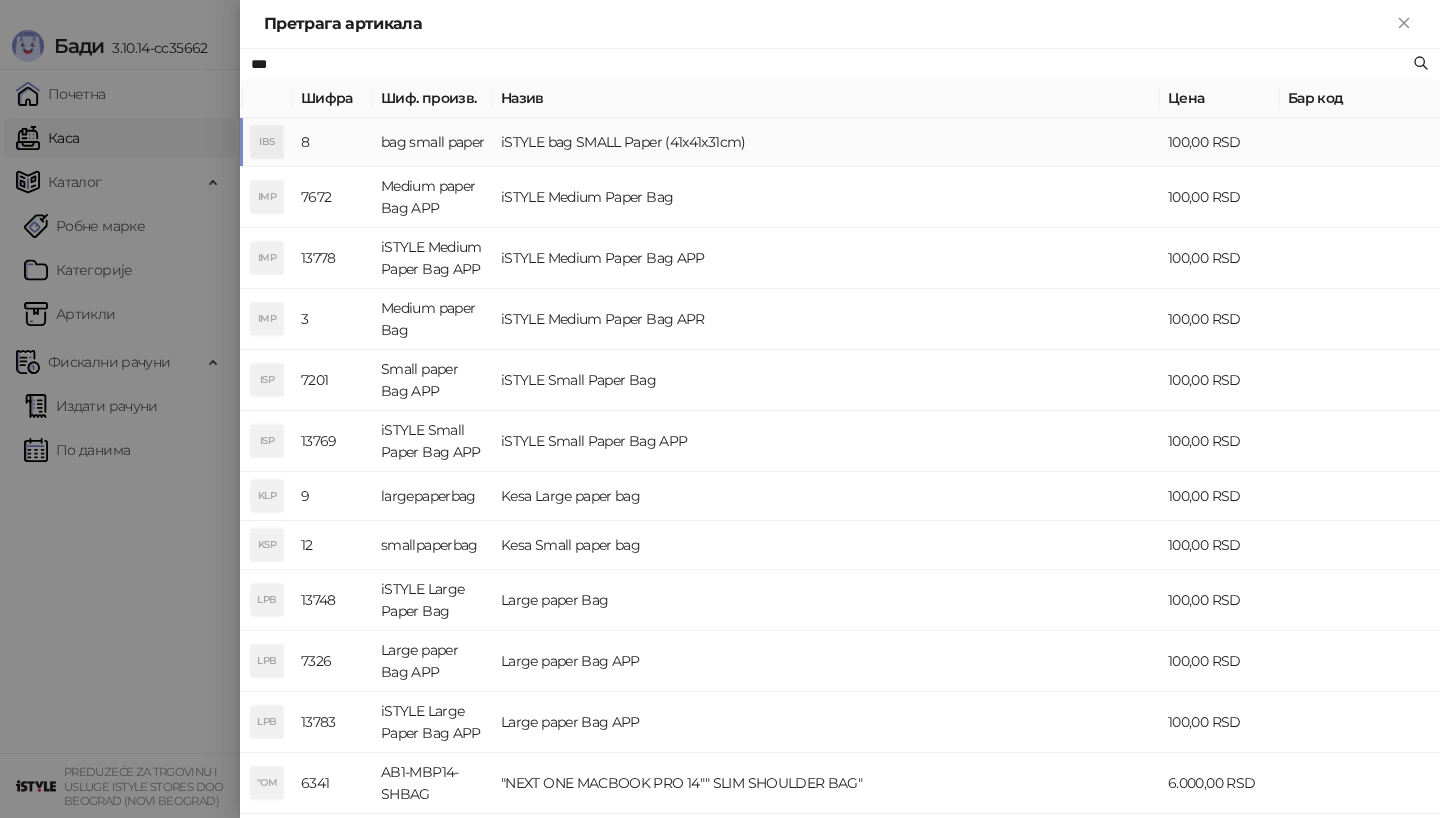 type on "***" 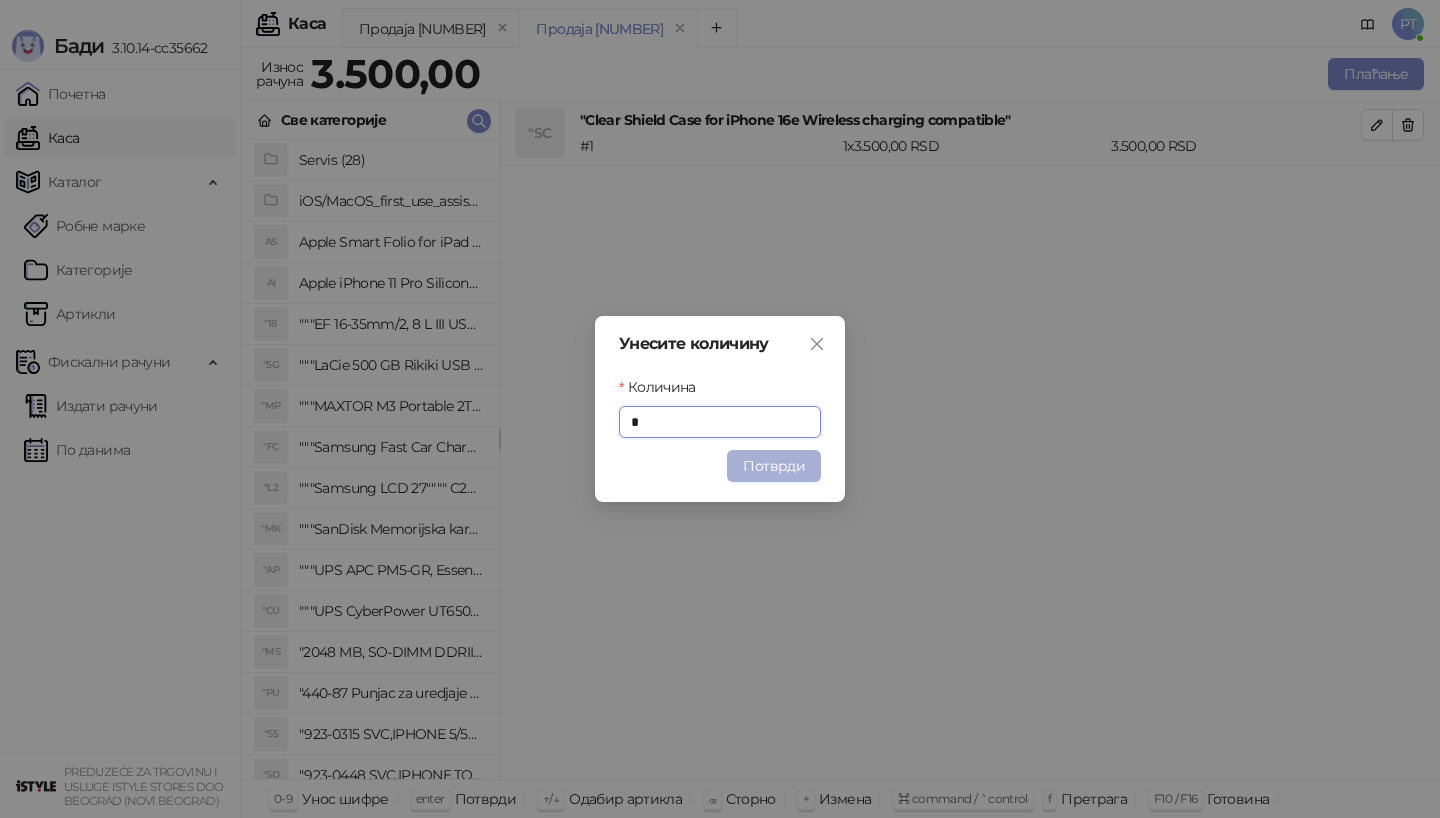 click on "Потврди" at bounding box center (774, 466) 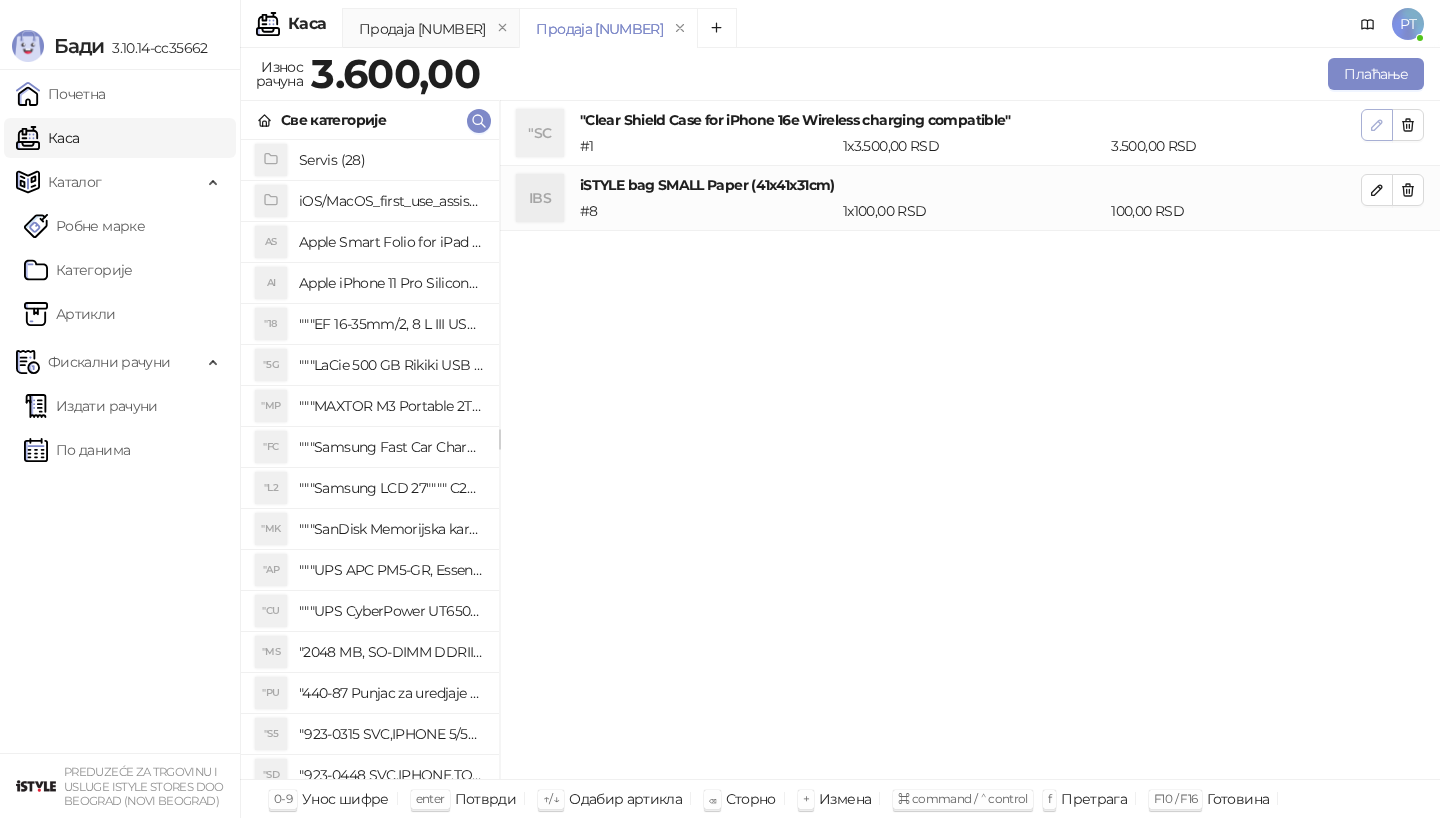 click 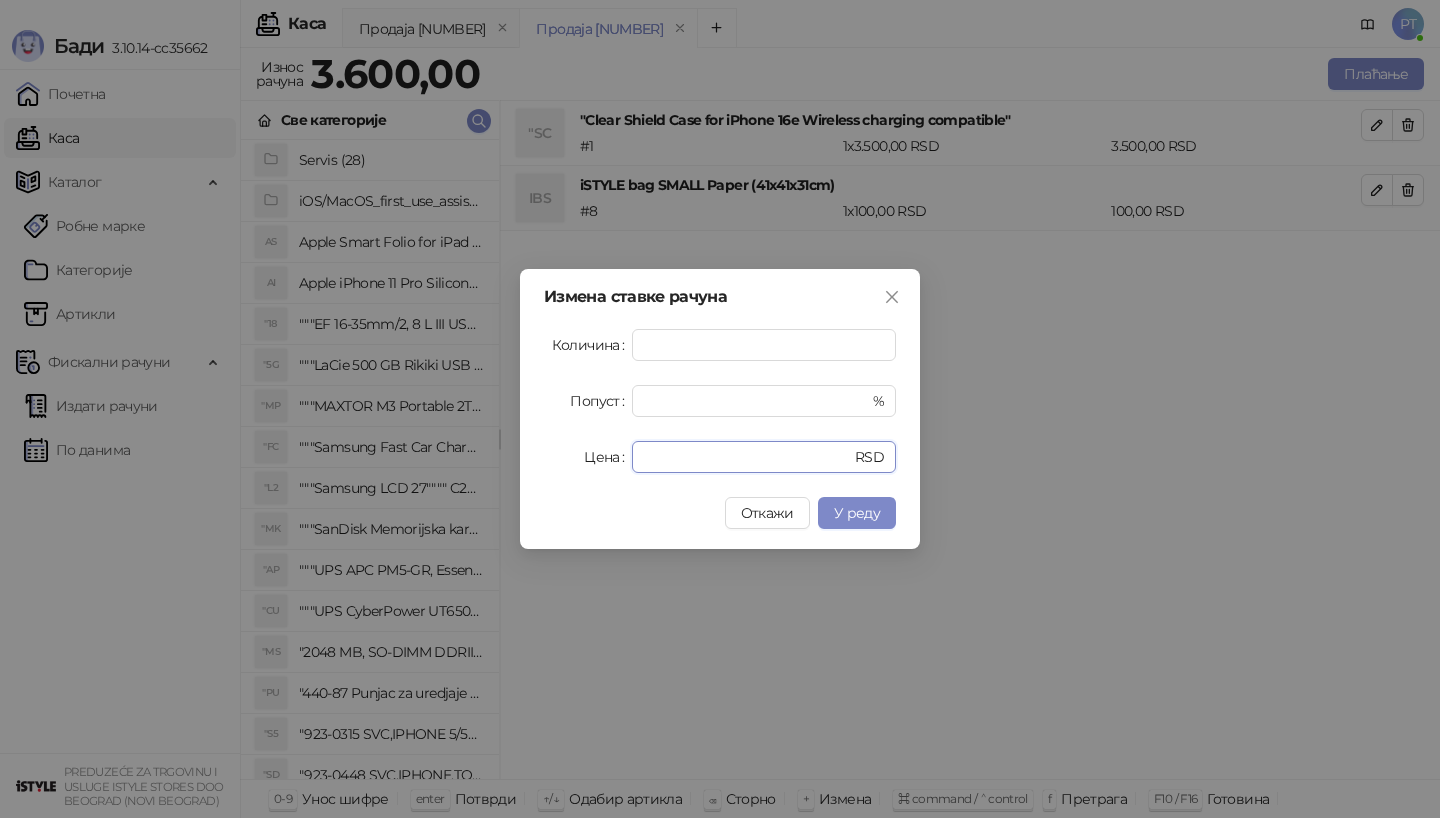 drag, startPoint x: 689, startPoint y: 454, endPoint x: 515, endPoint y: 454, distance: 174 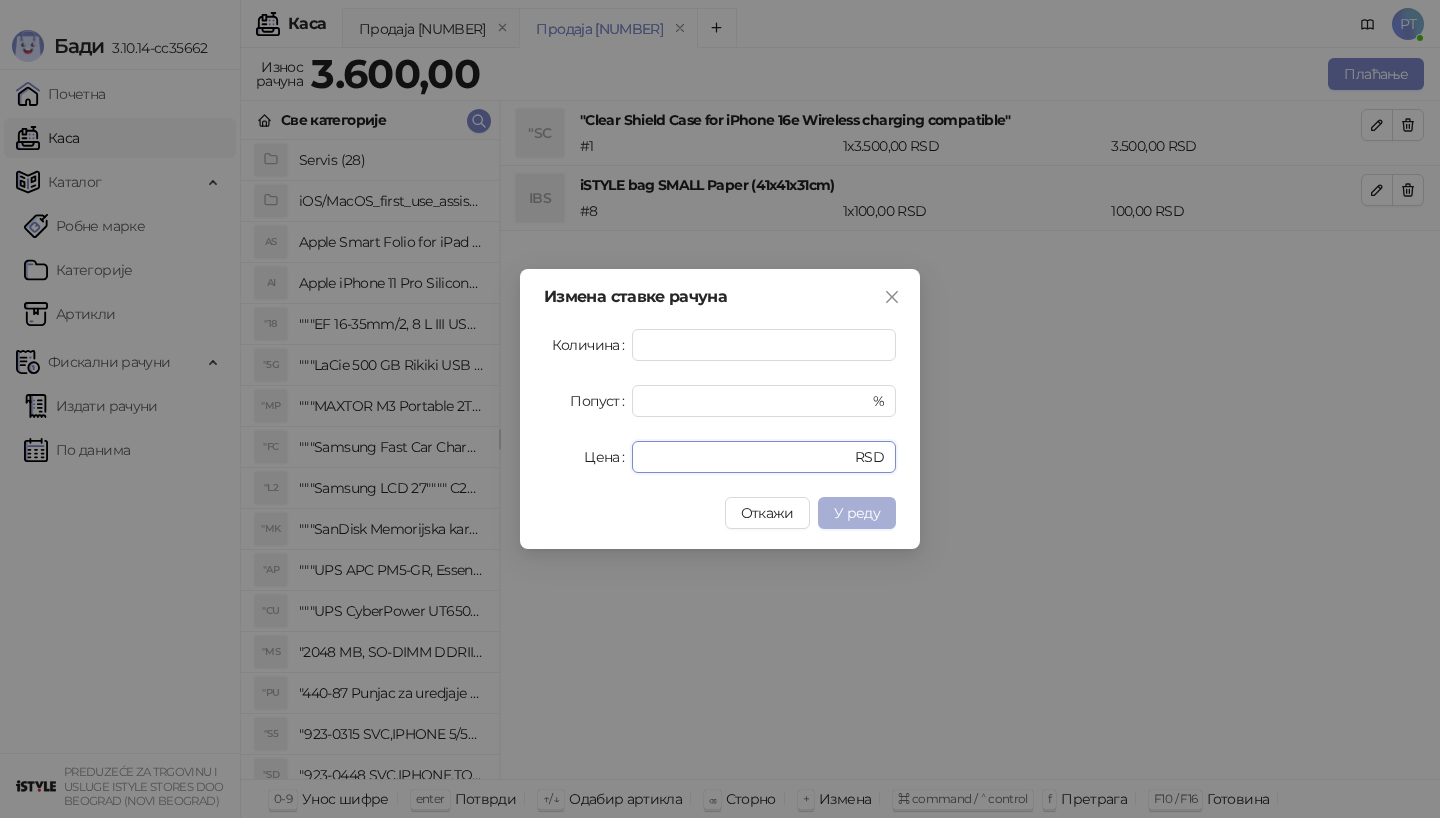 type on "****" 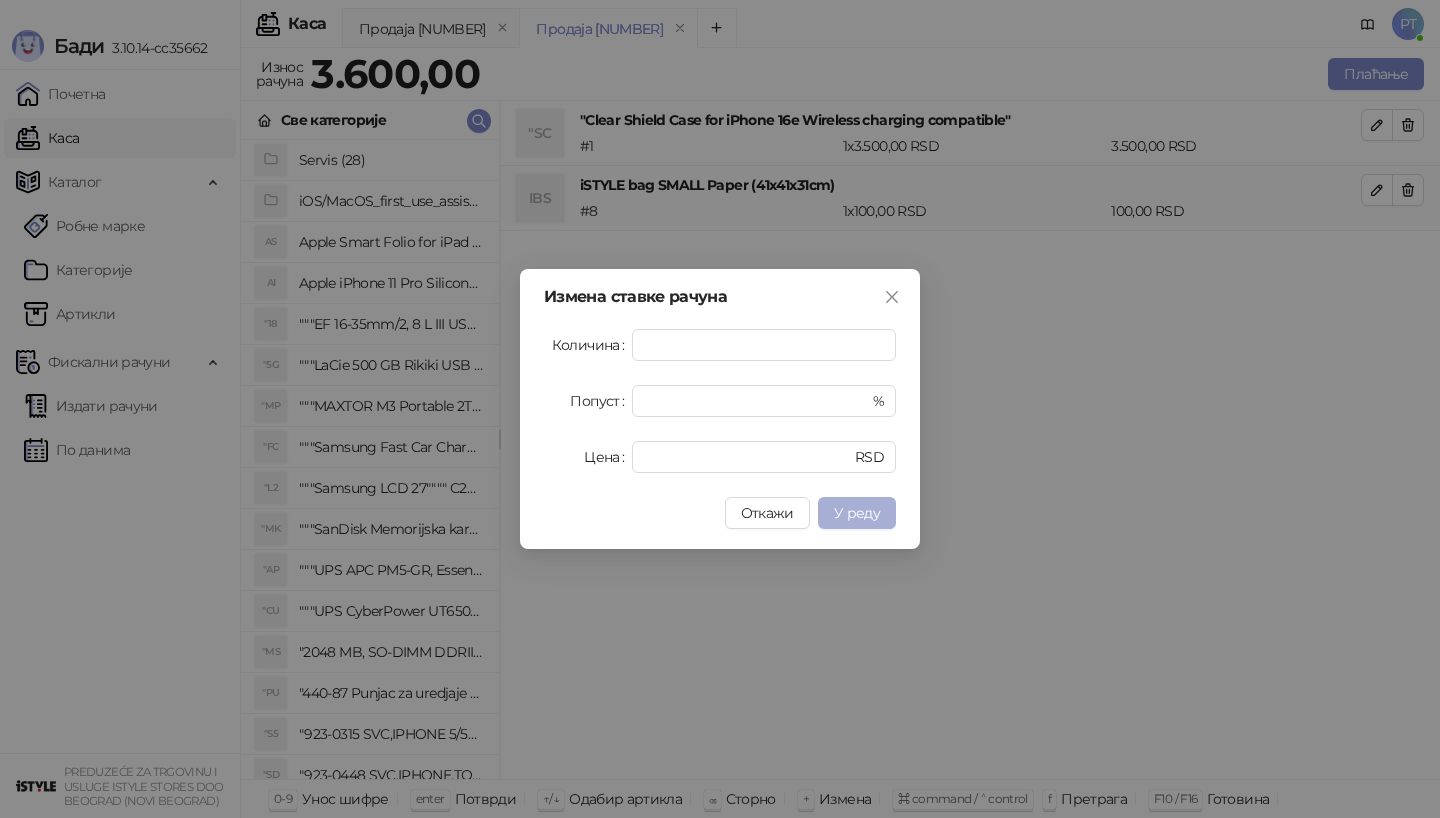 click on "У реду" at bounding box center [857, 513] 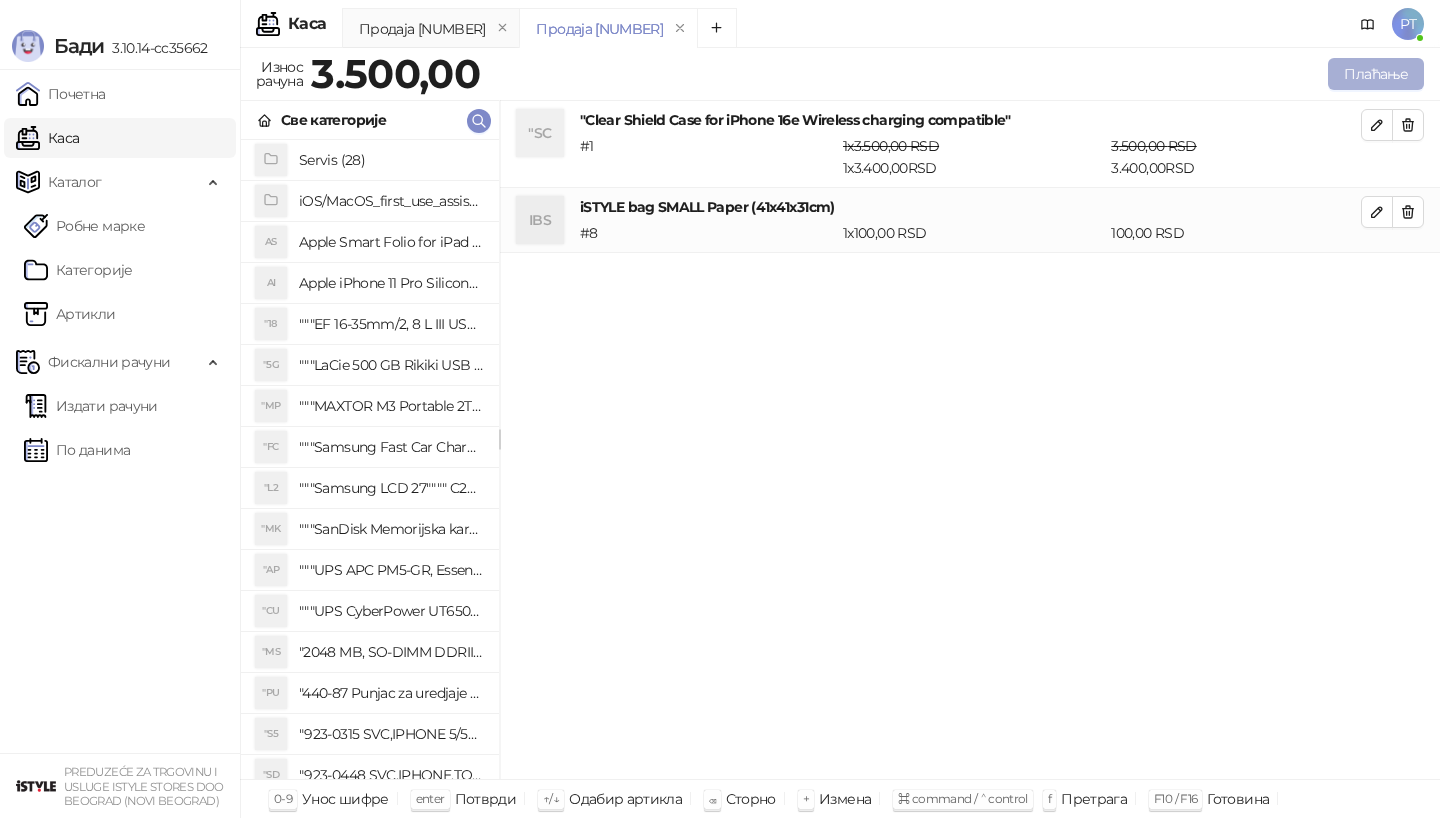click on "Плаћање" at bounding box center [1376, 74] 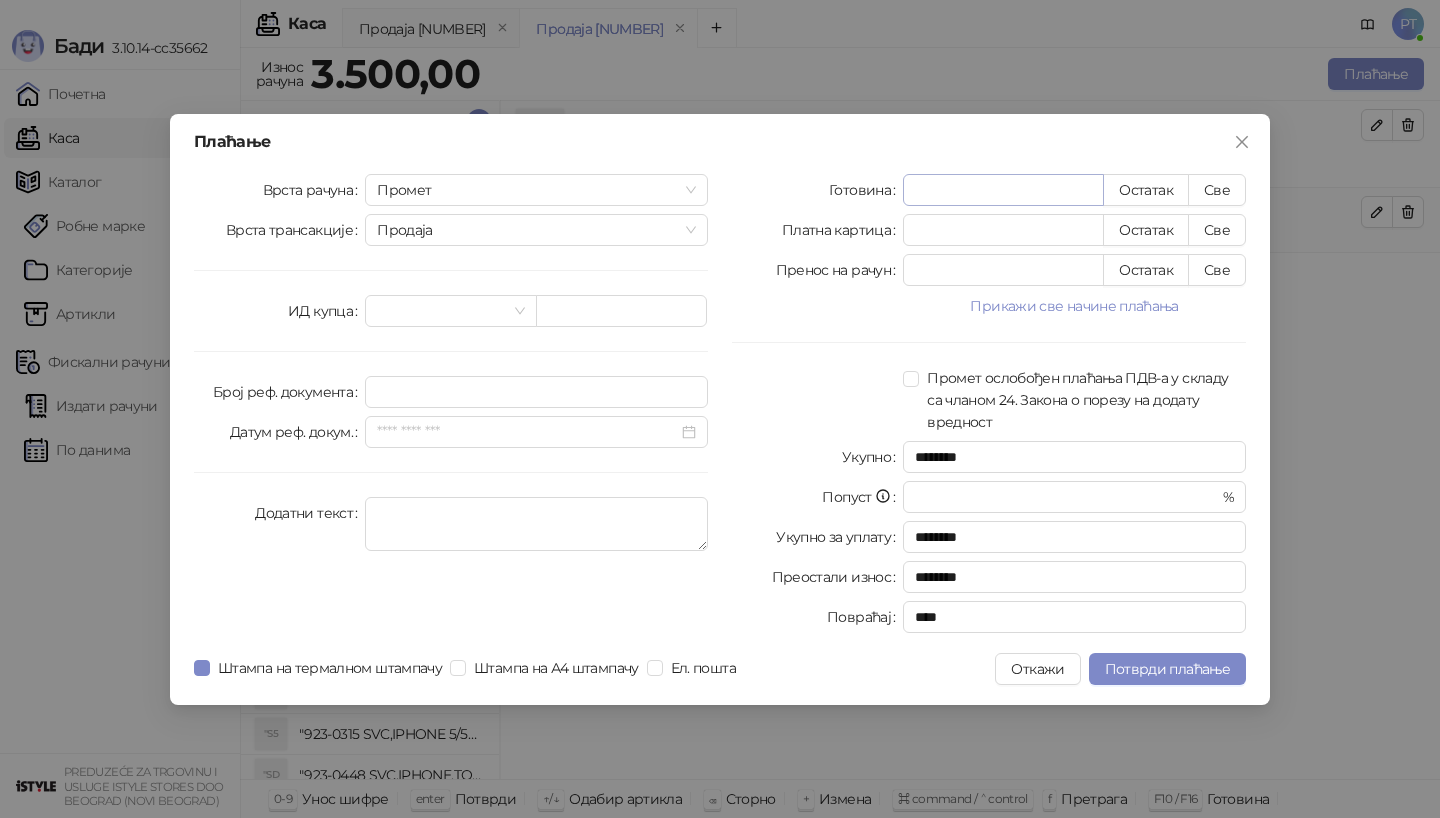 type on "*" 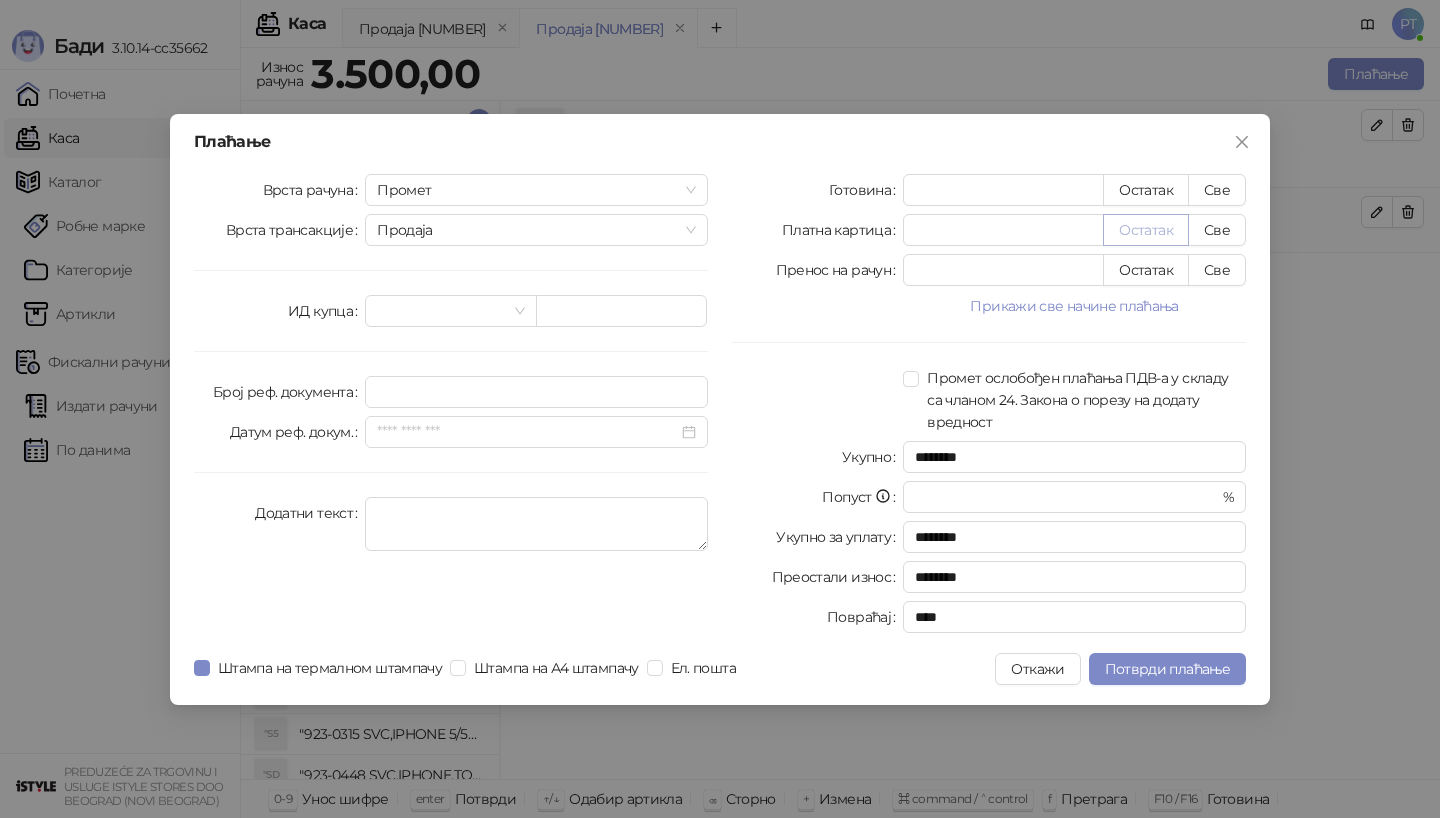 type on "***" 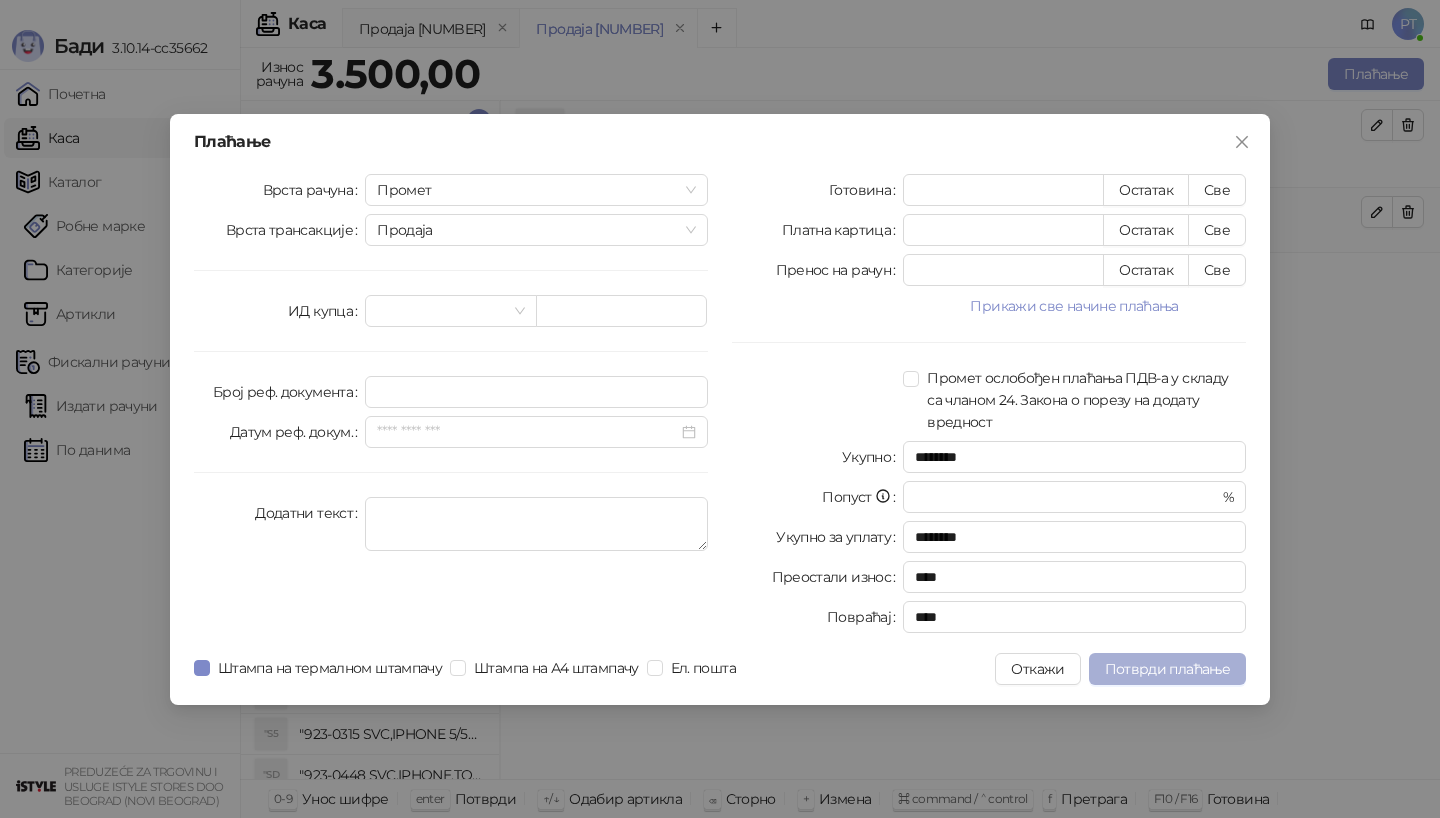 click on "Потврди плаћање" at bounding box center (1167, 669) 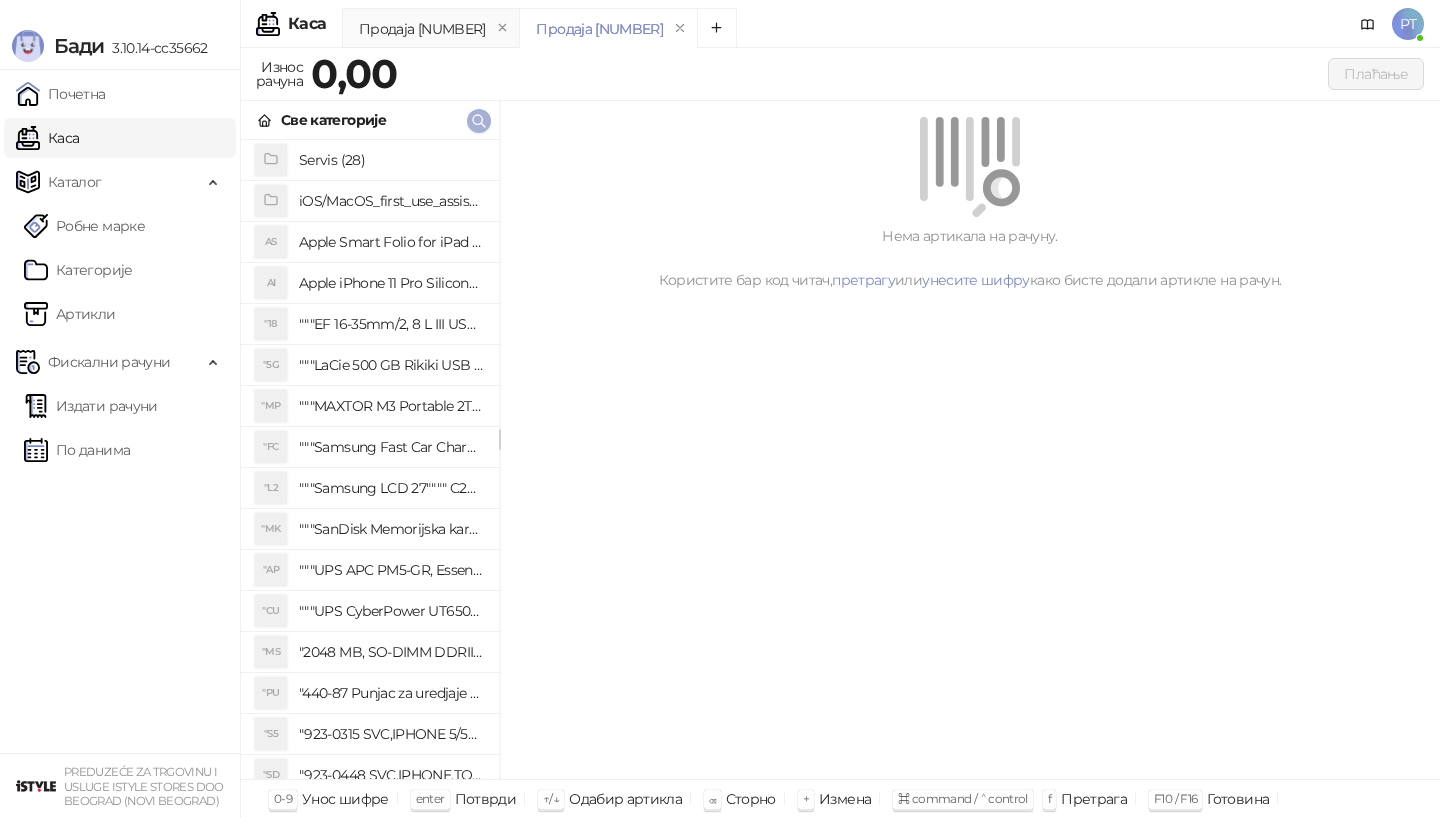 click 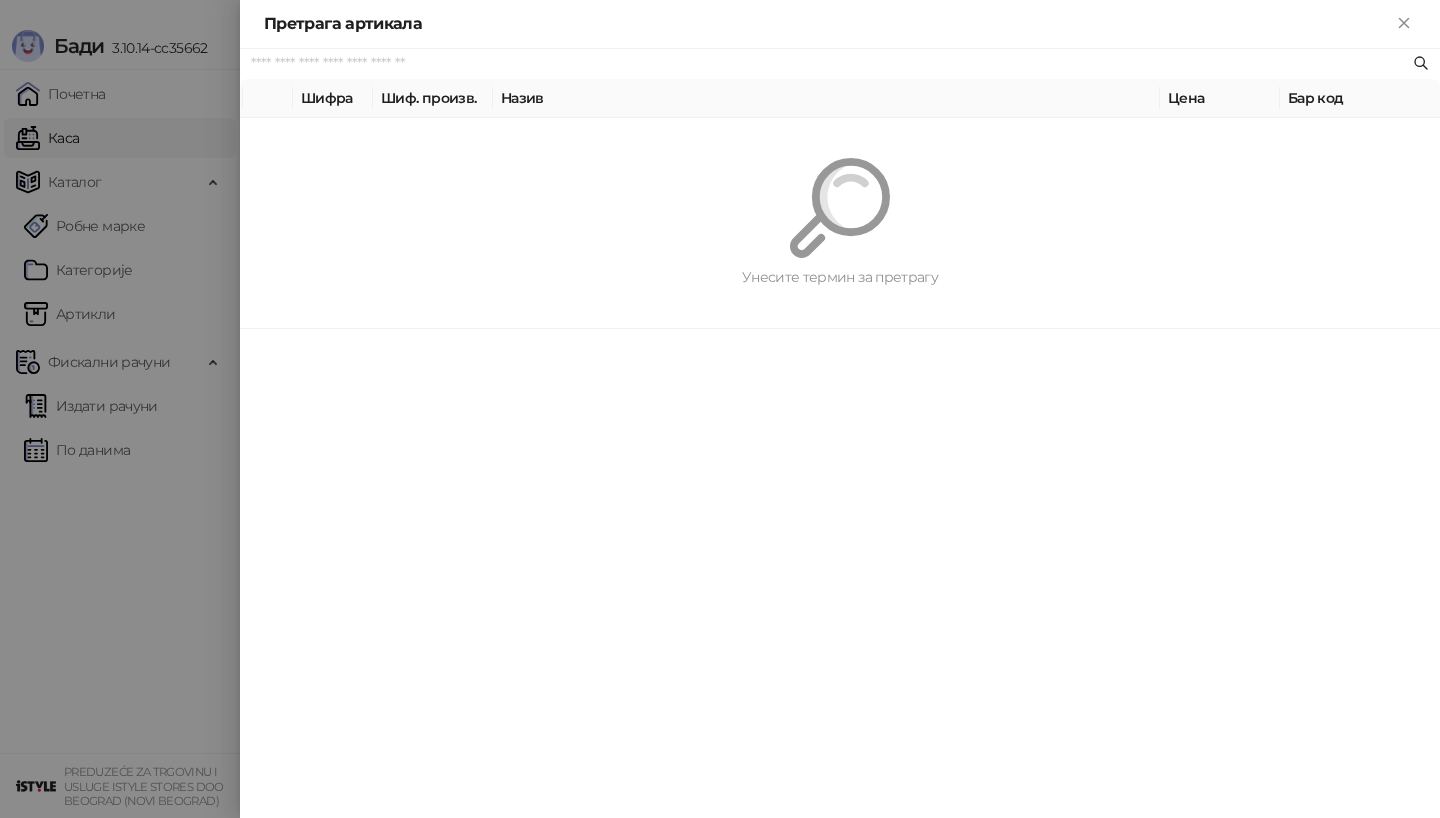 paste on "*********" 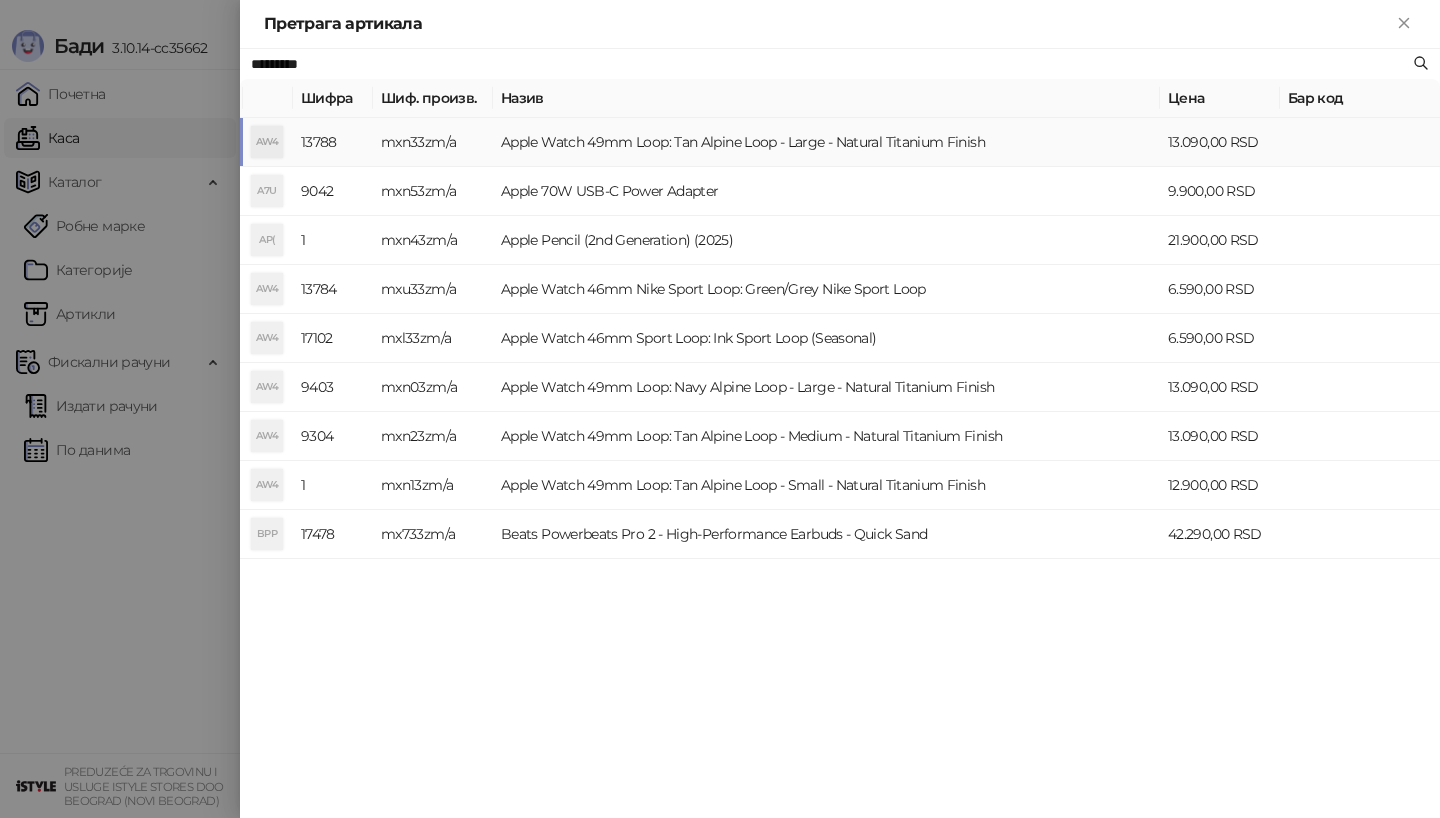 click on "AW4" at bounding box center (267, 142) 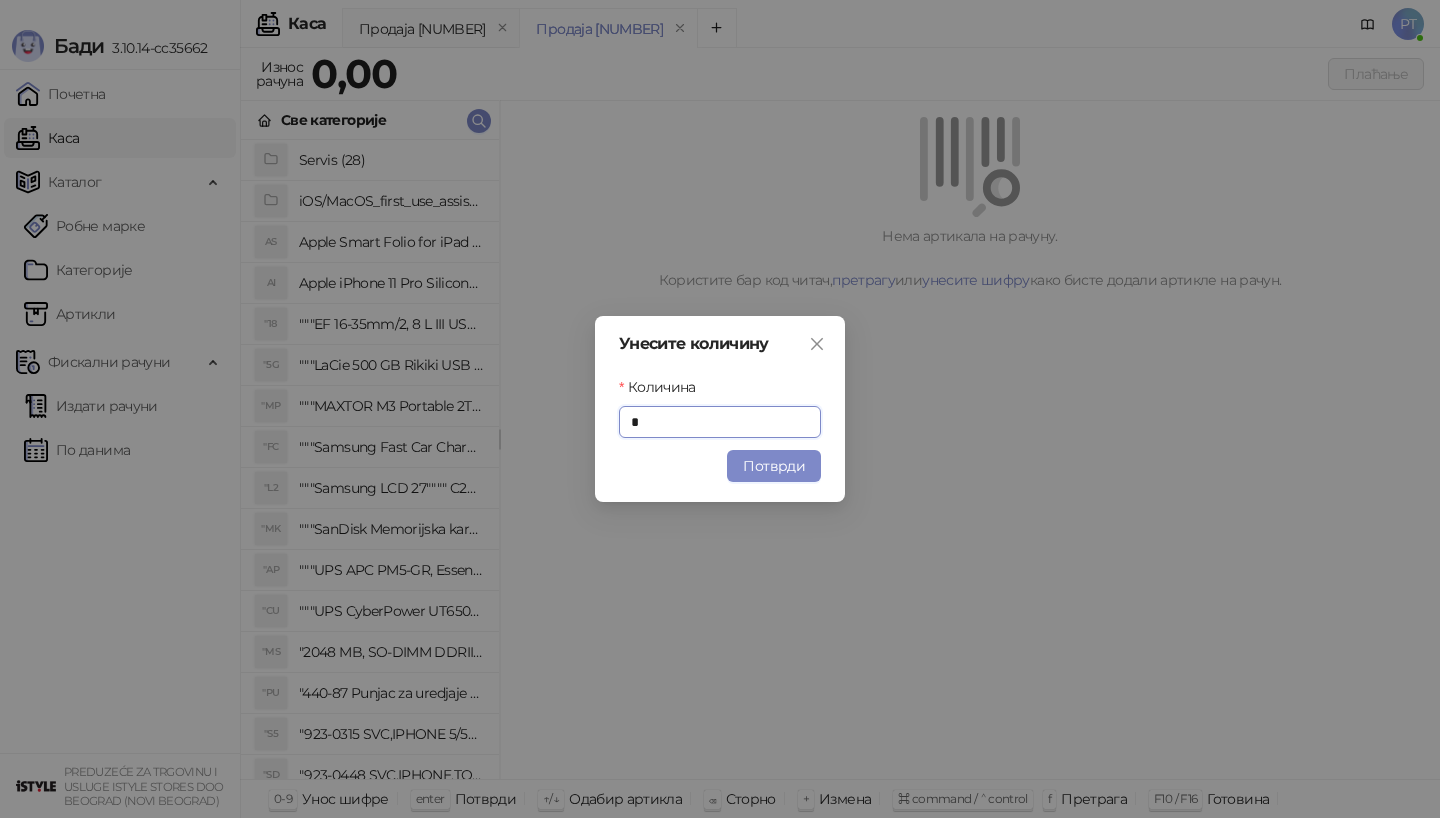 click on "Унесите количину Количина * Потврди" at bounding box center (720, 409) 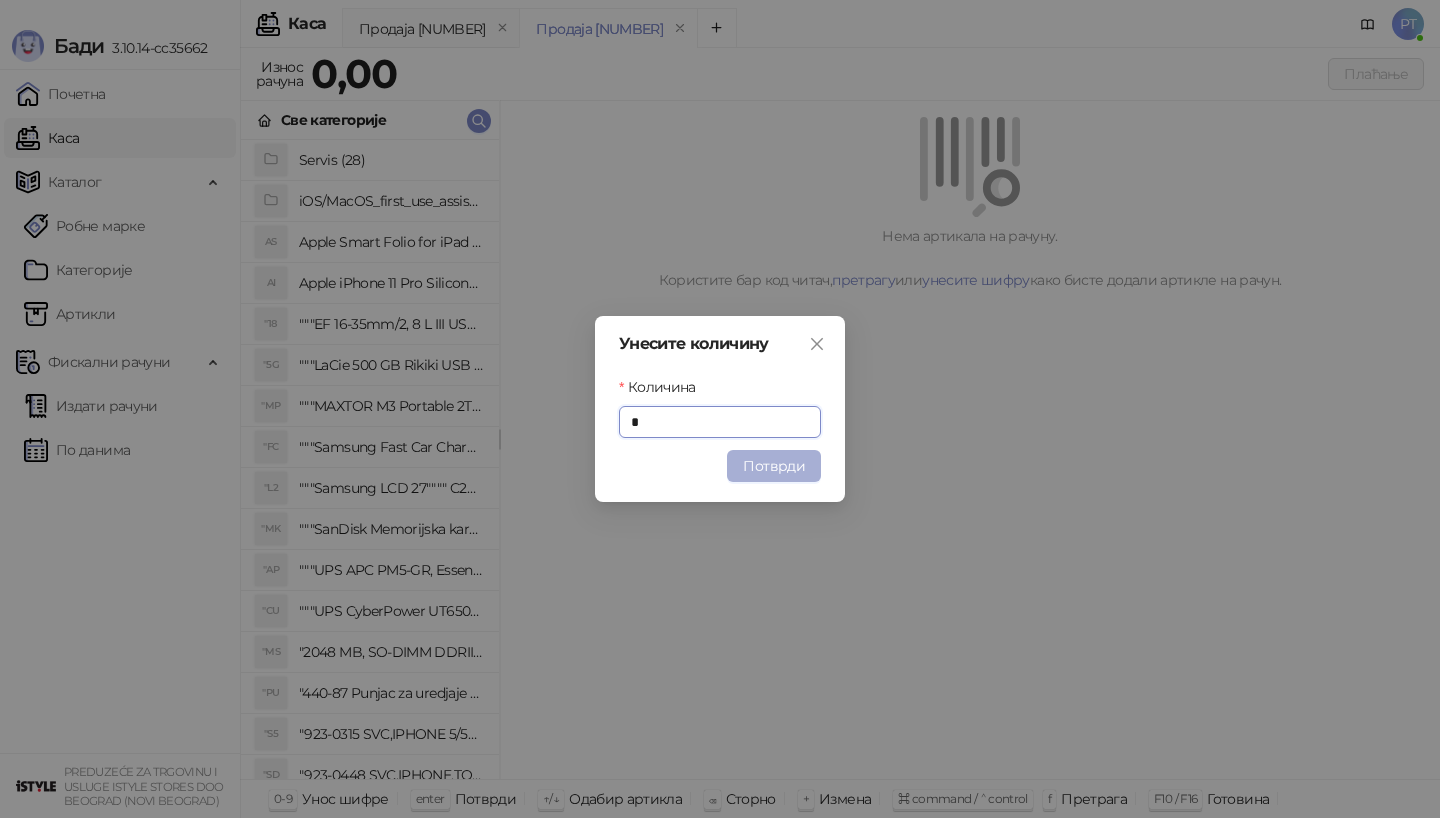 click on "Потврди" at bounding box center [774, 466] 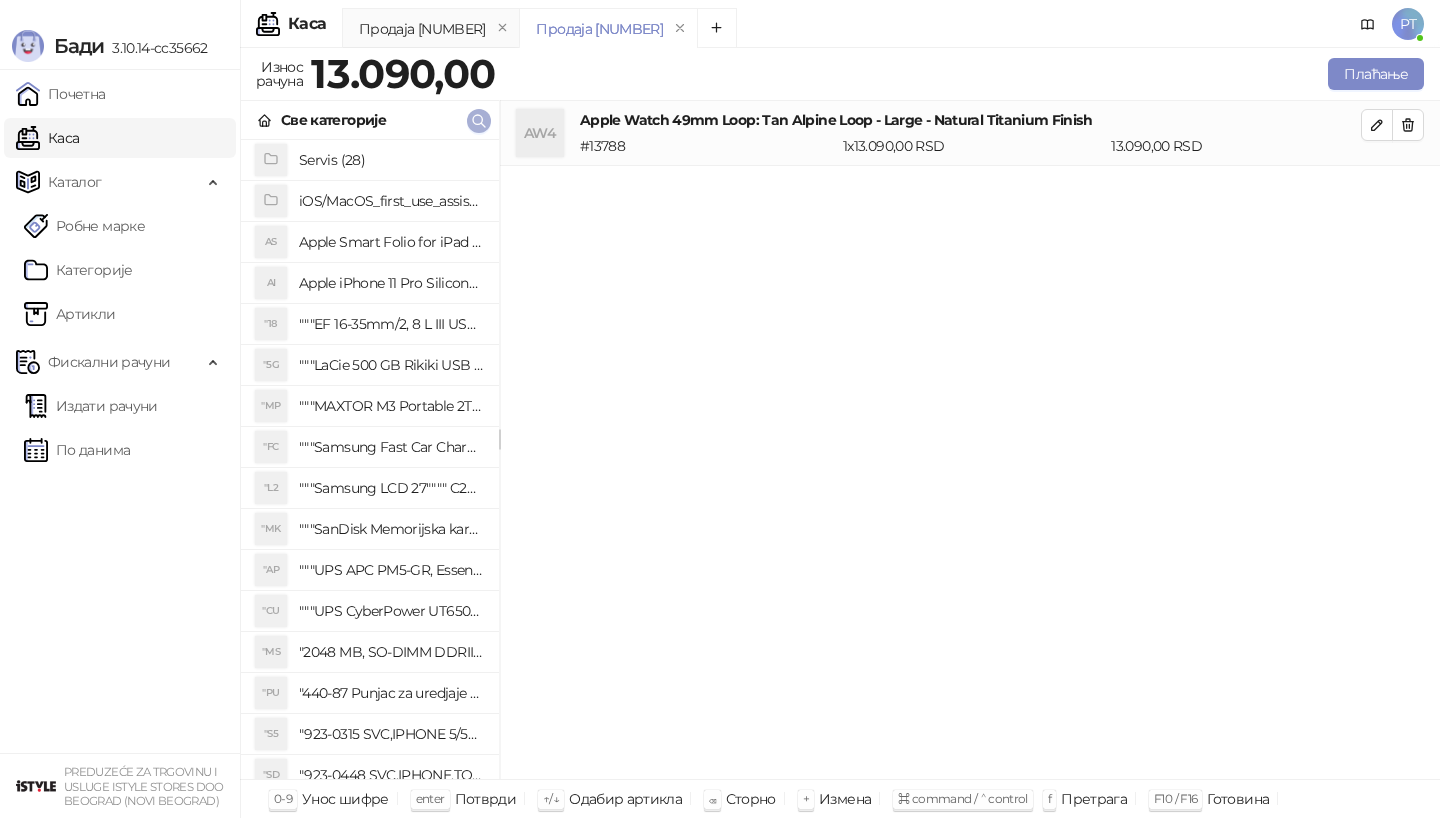 click at bounding box center [479, 120] 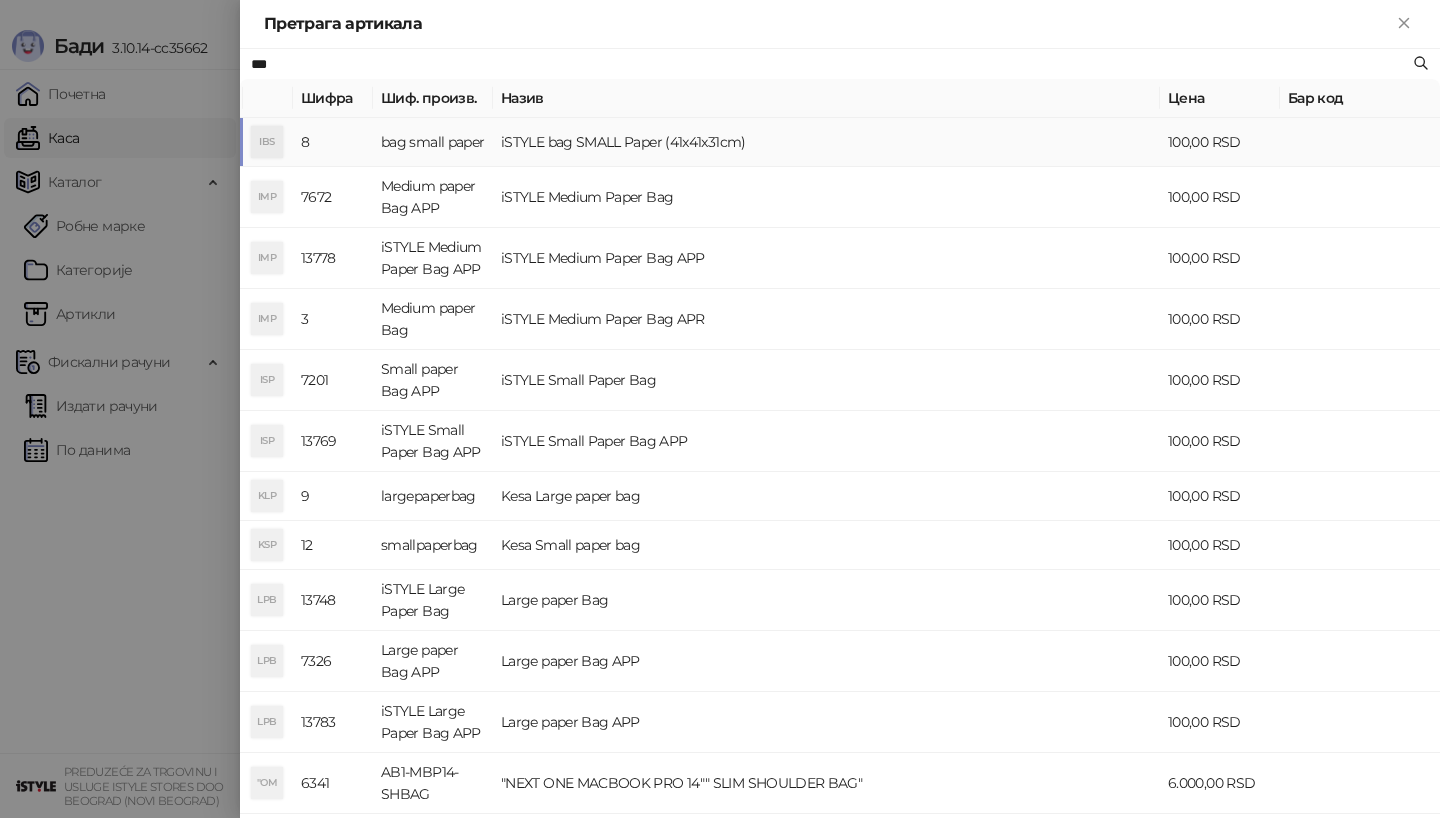 type on "***" 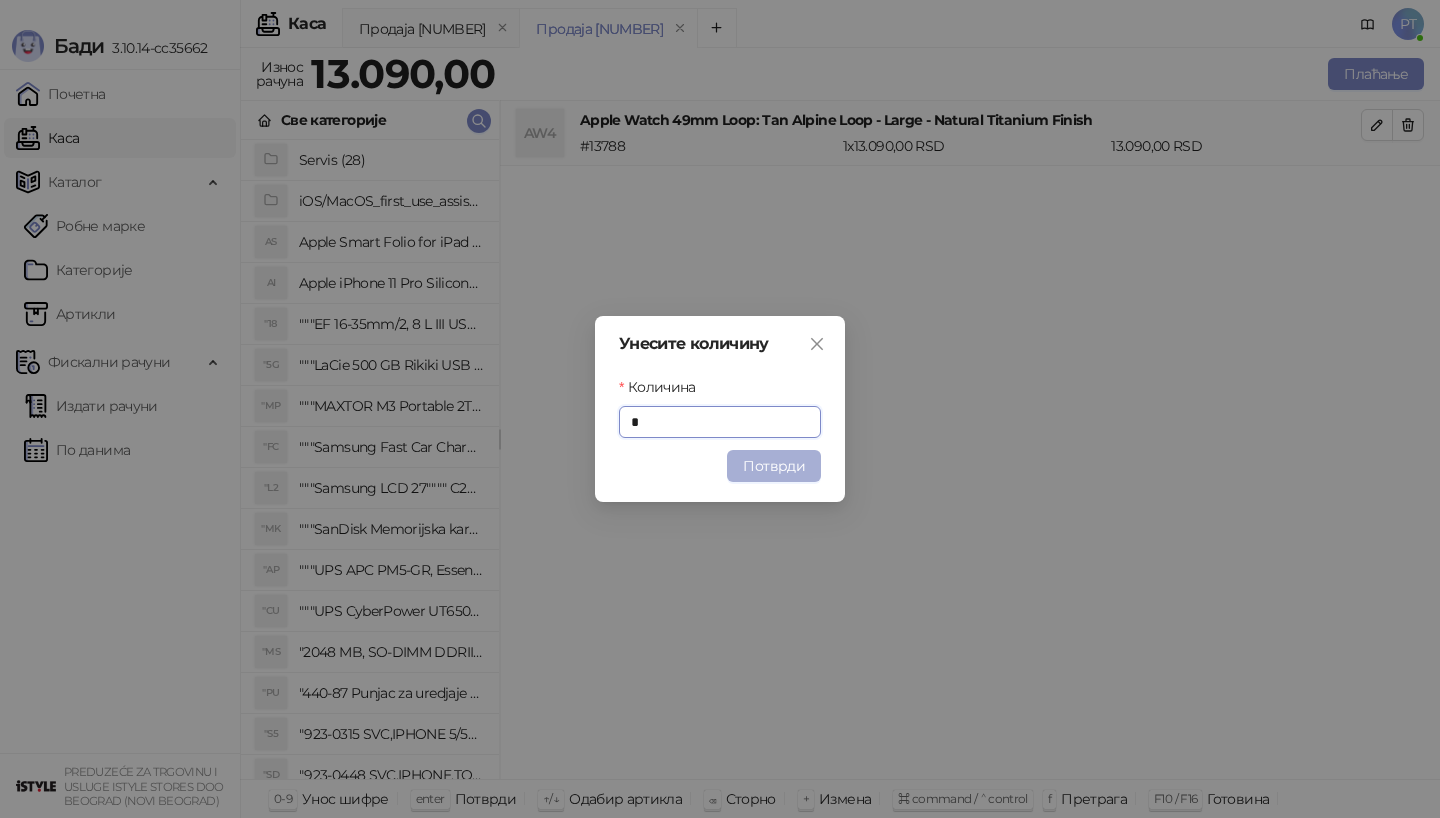 click on "Потврди" at bounding box center (774, 466) 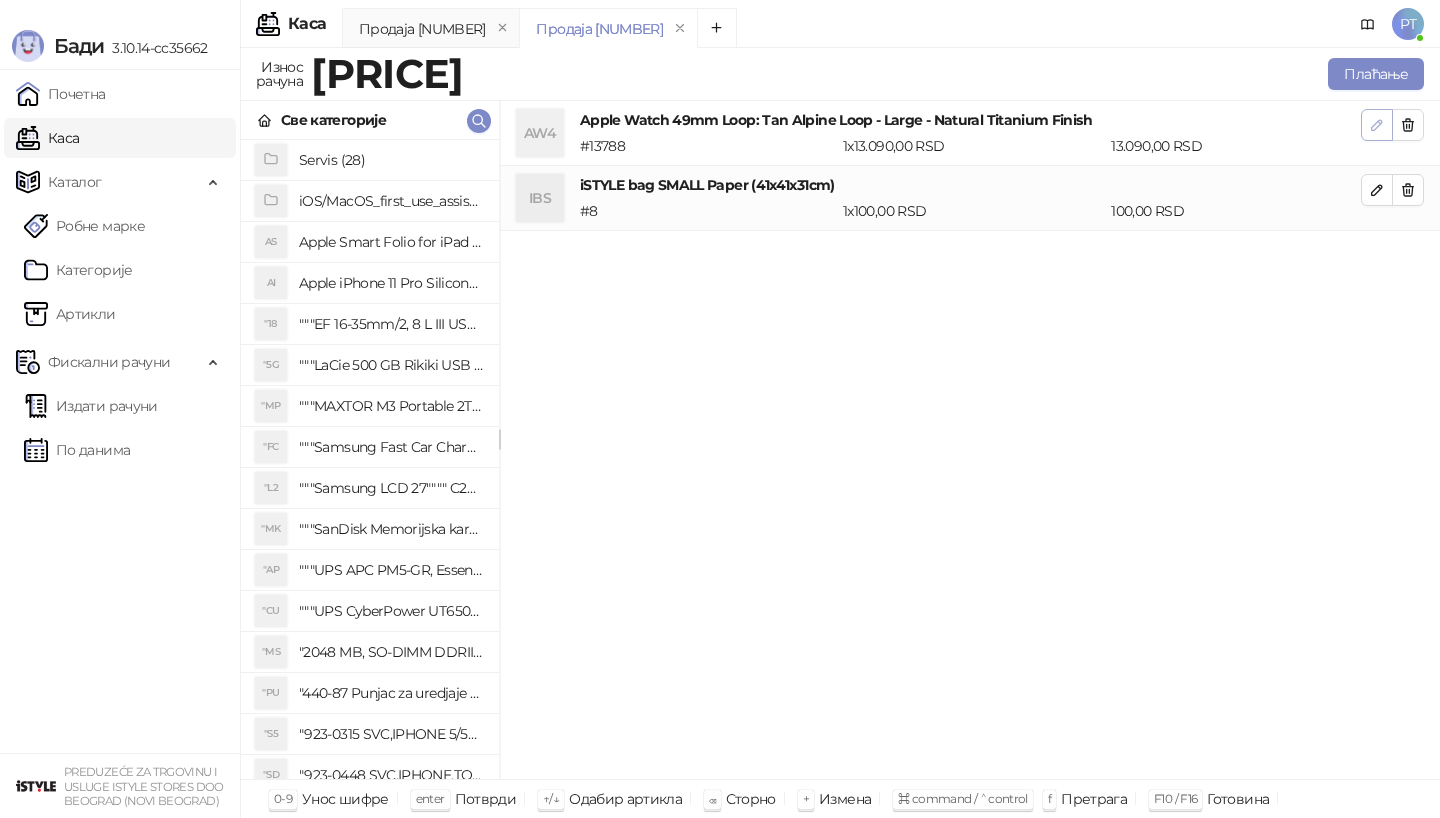 click at bounding box center (1377, 125) 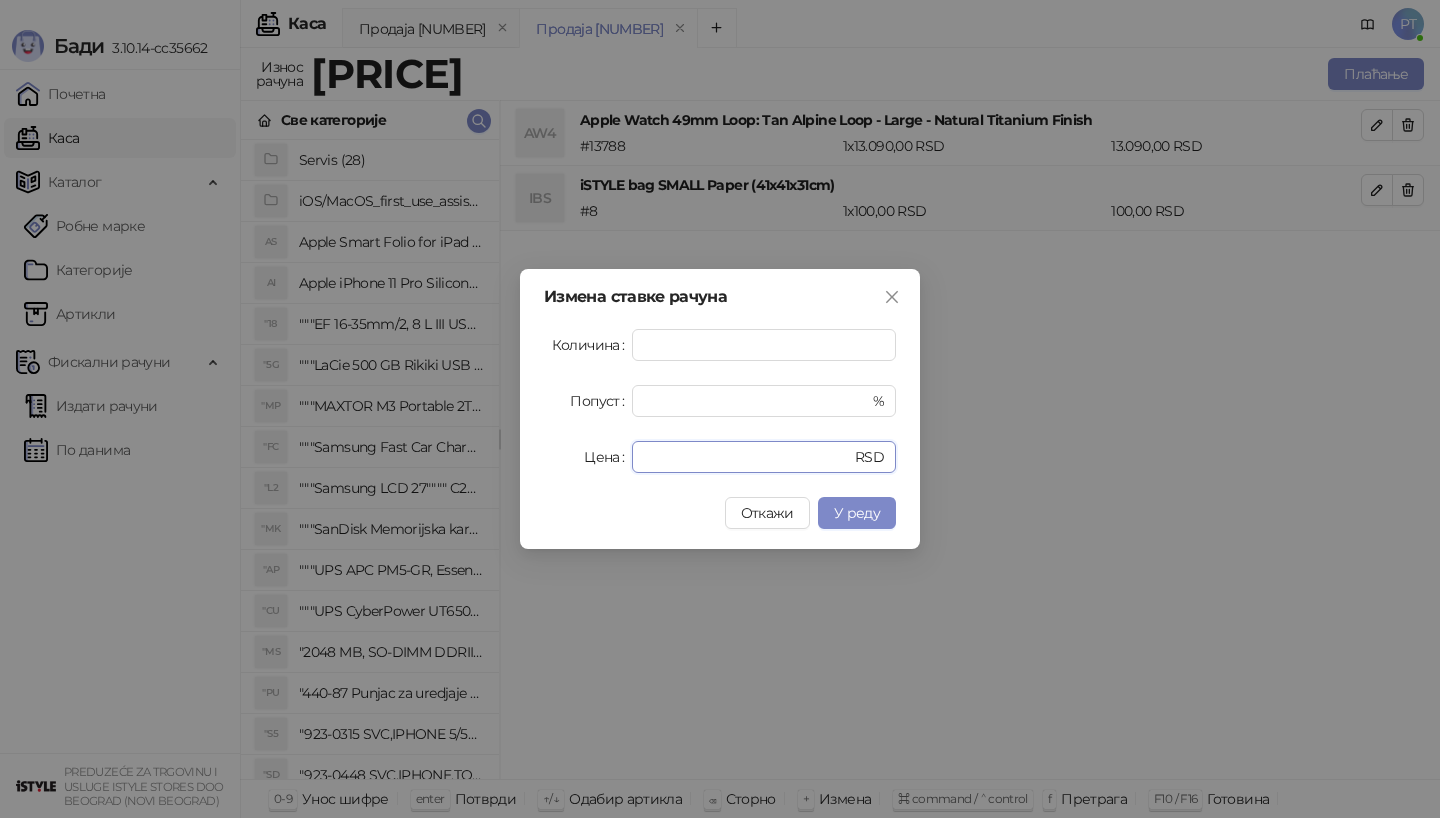 drag, startPoint x: 681, startPoint y: 458, endPoint x: 504, endPoint y: 458, distance: 177 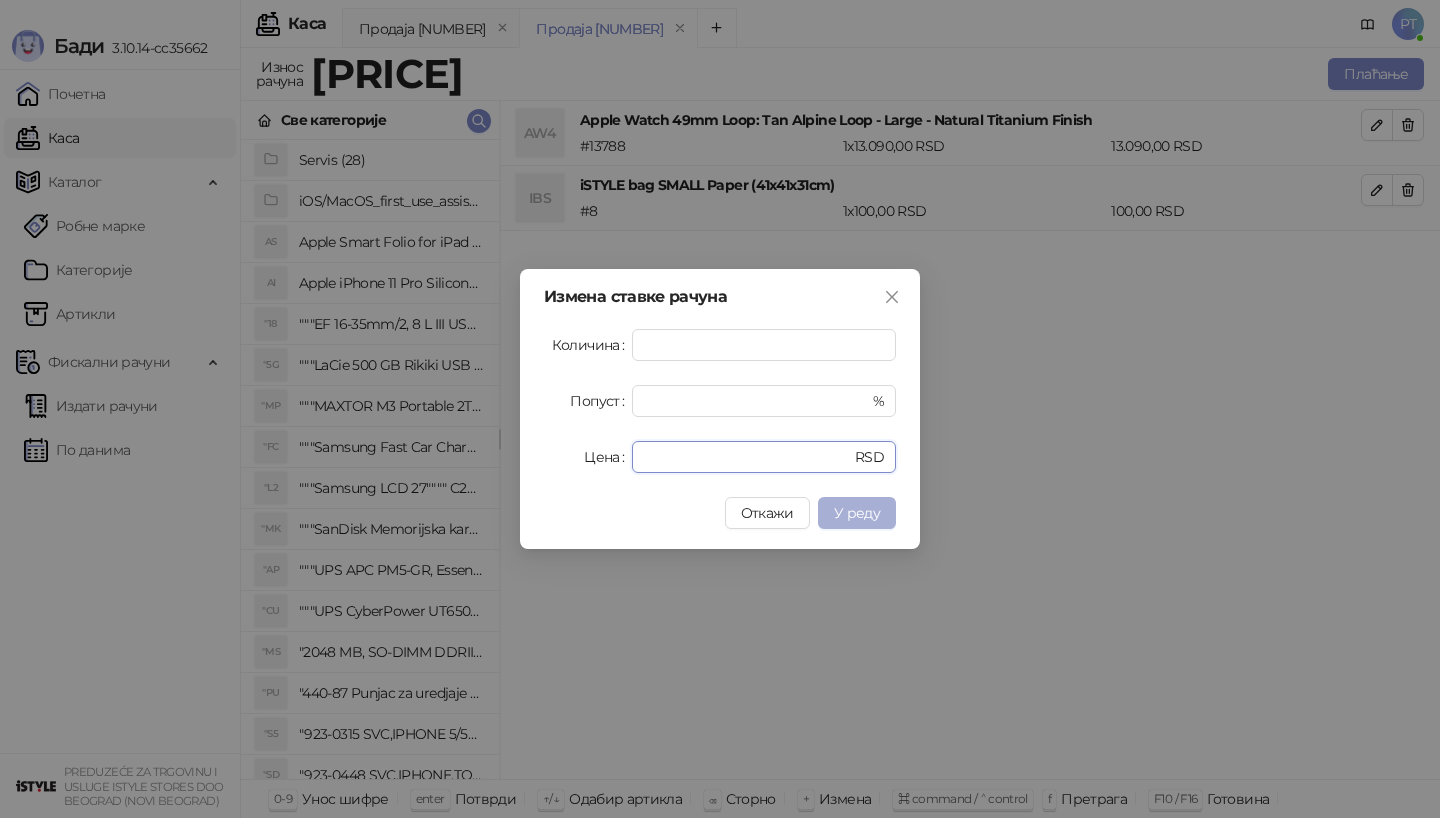 type on "*****" 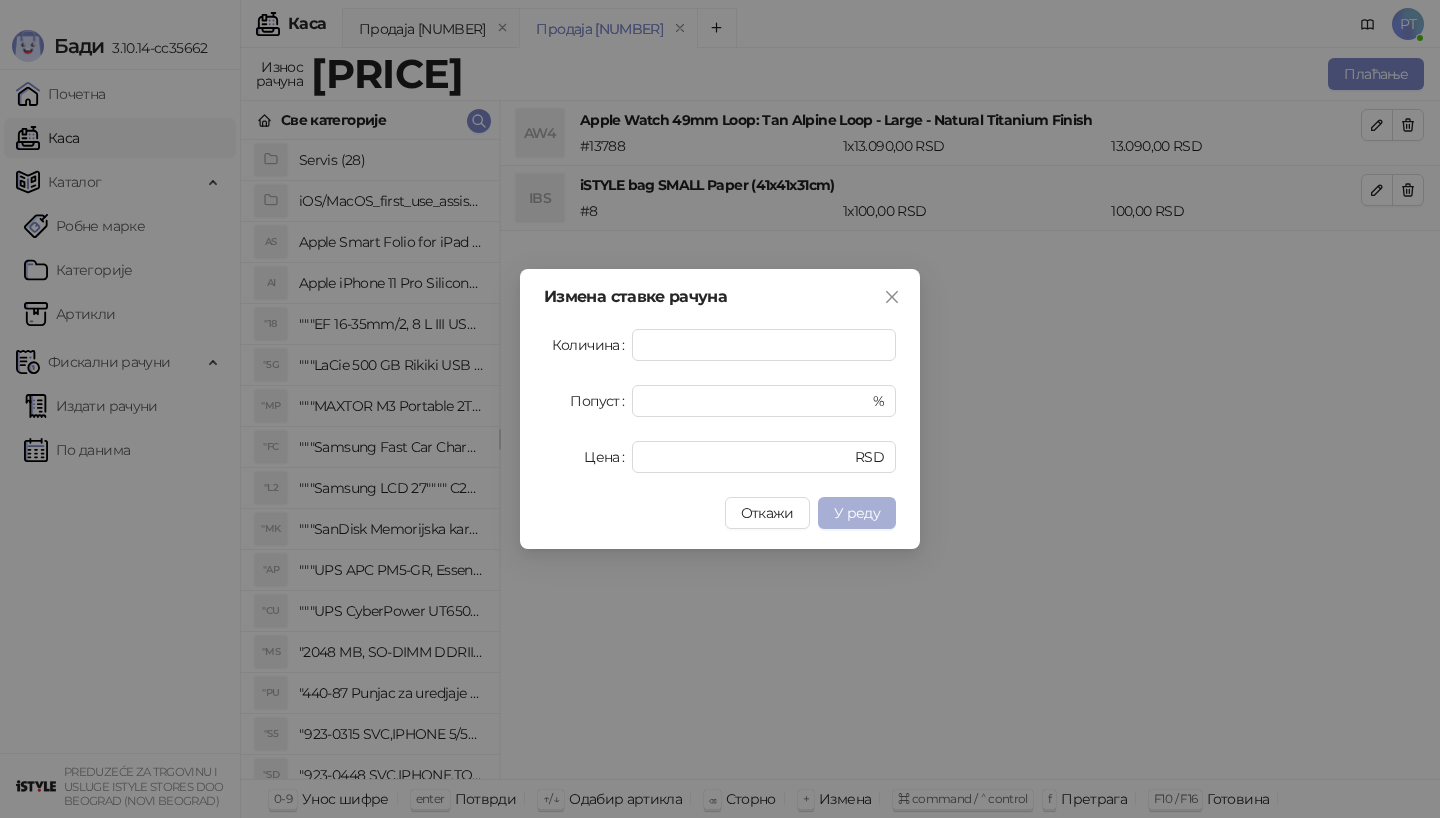 click on "У реду" at bounding box center (857, 513) 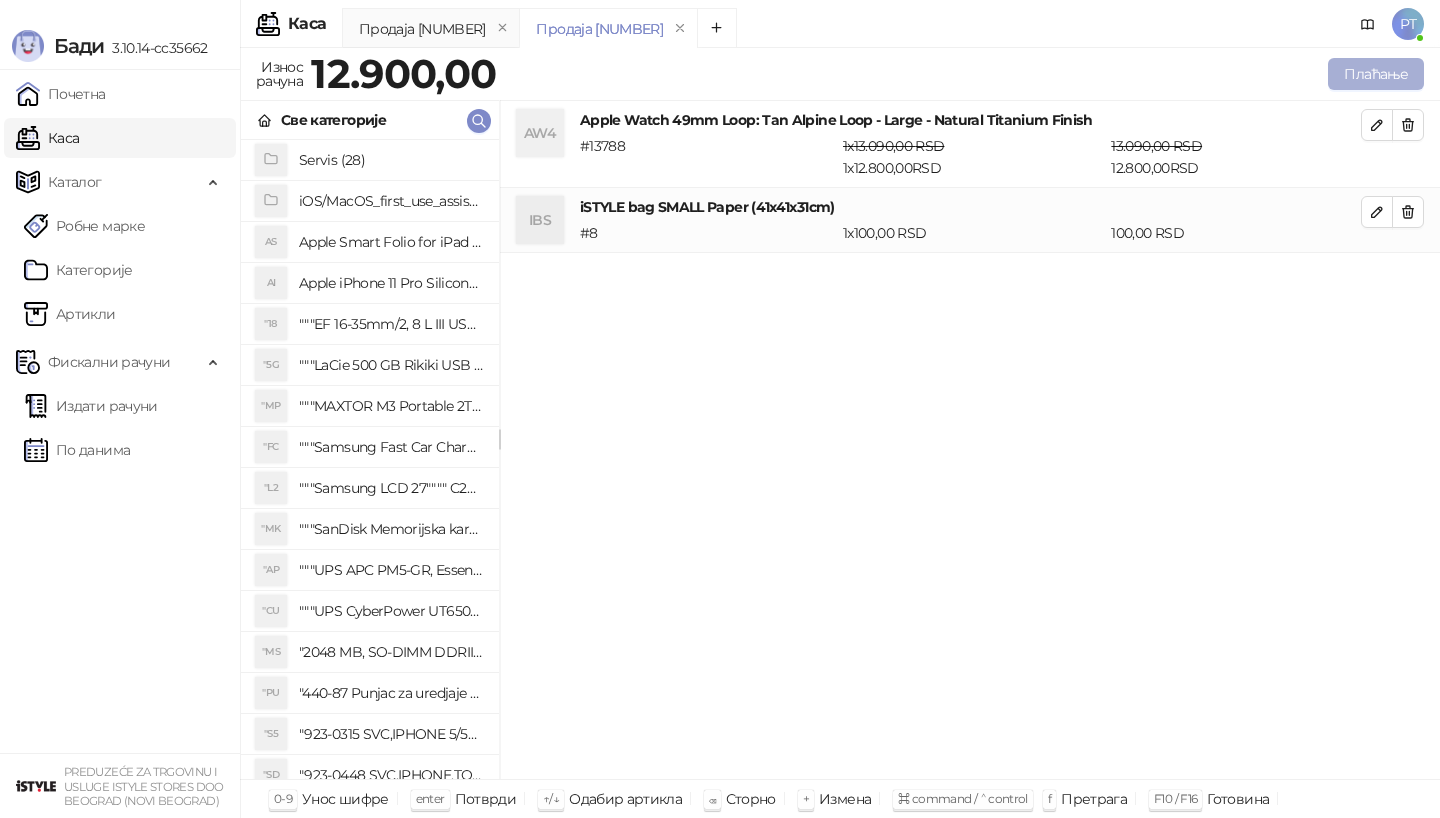 click on "Плаћање" at bounding box center [1376, 74] 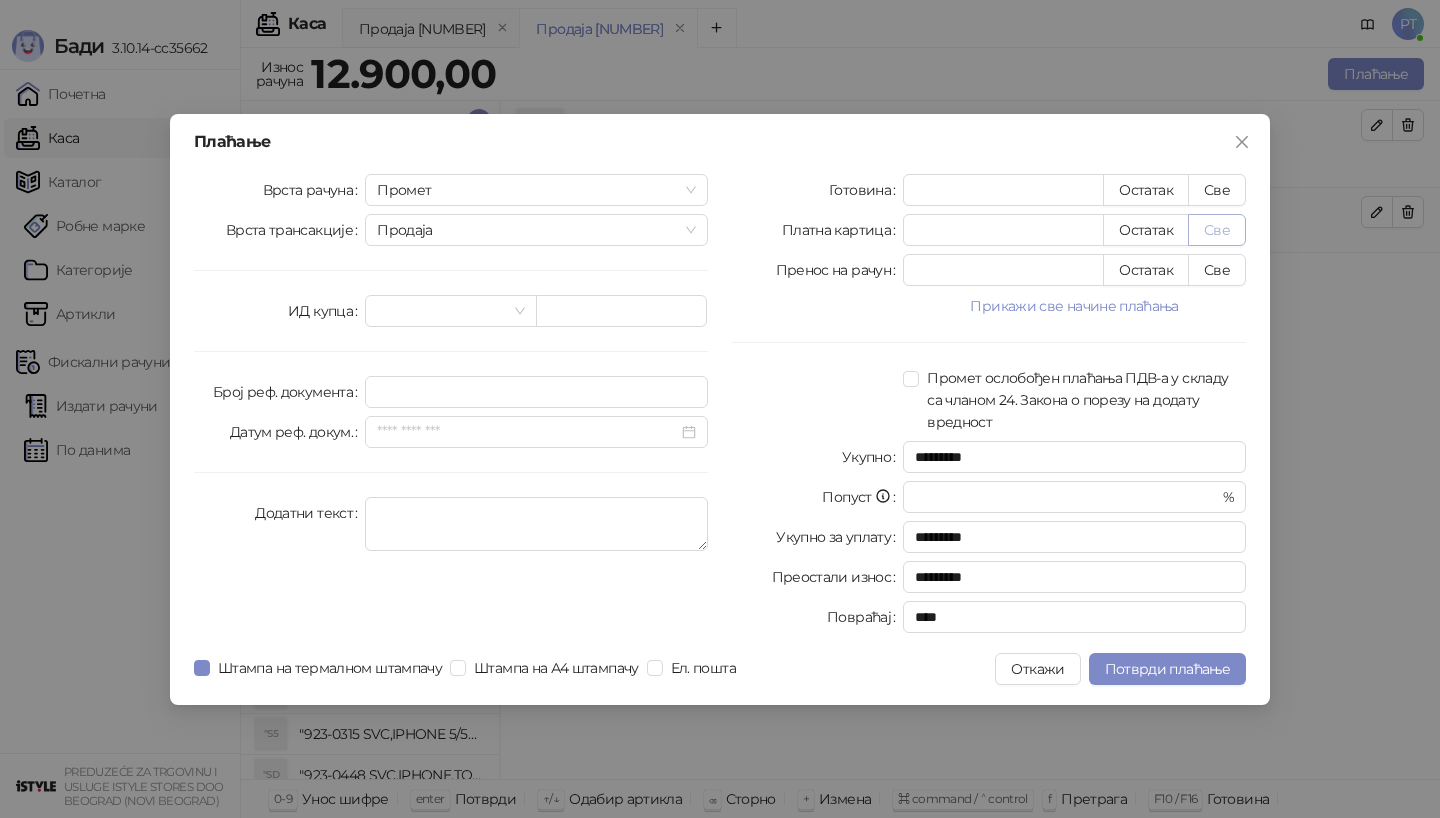 click on "Све" at bounding box center (1217, 230) 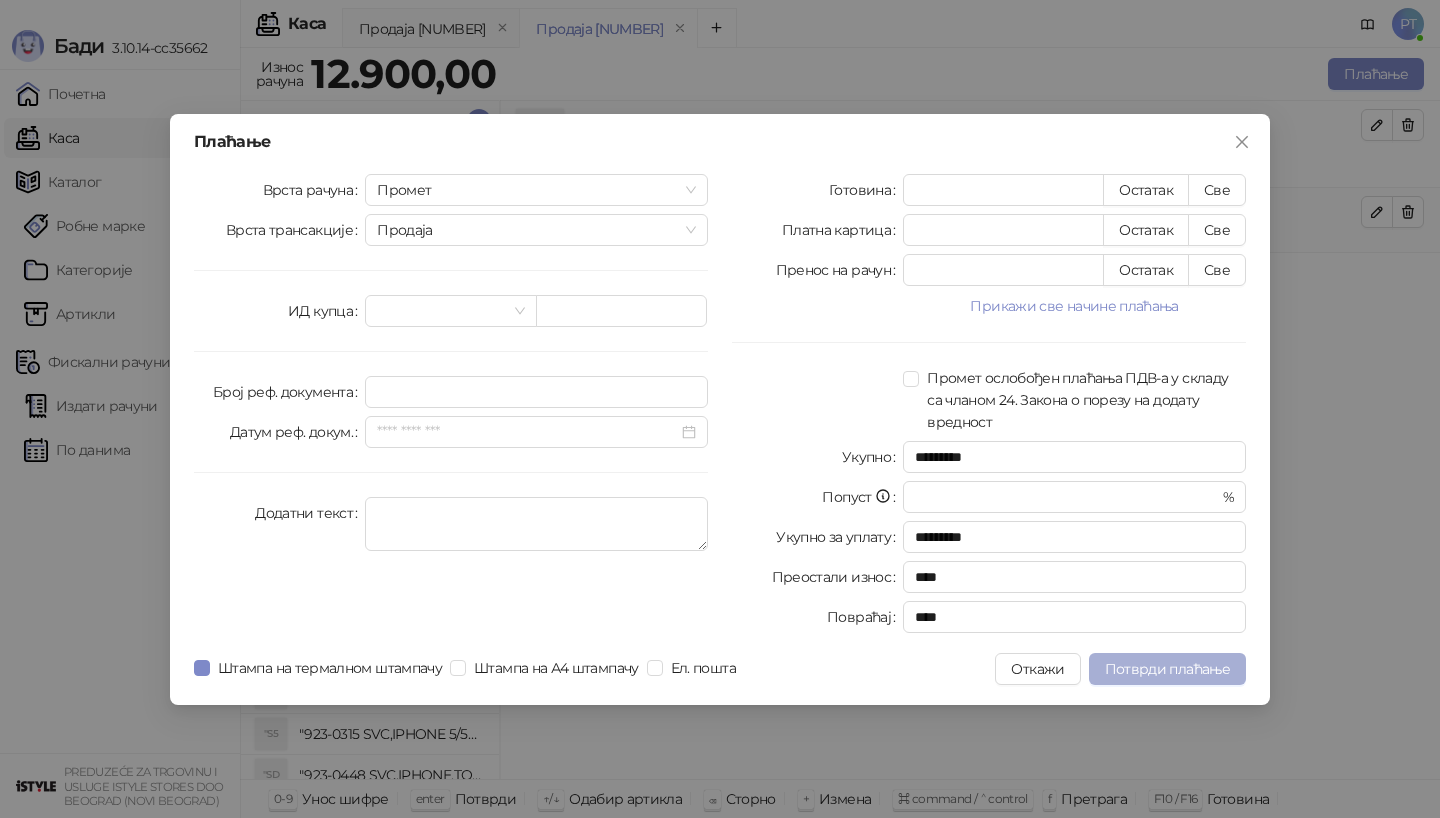 click on "Потврди плаћање" at bounding box center [1167, 669] 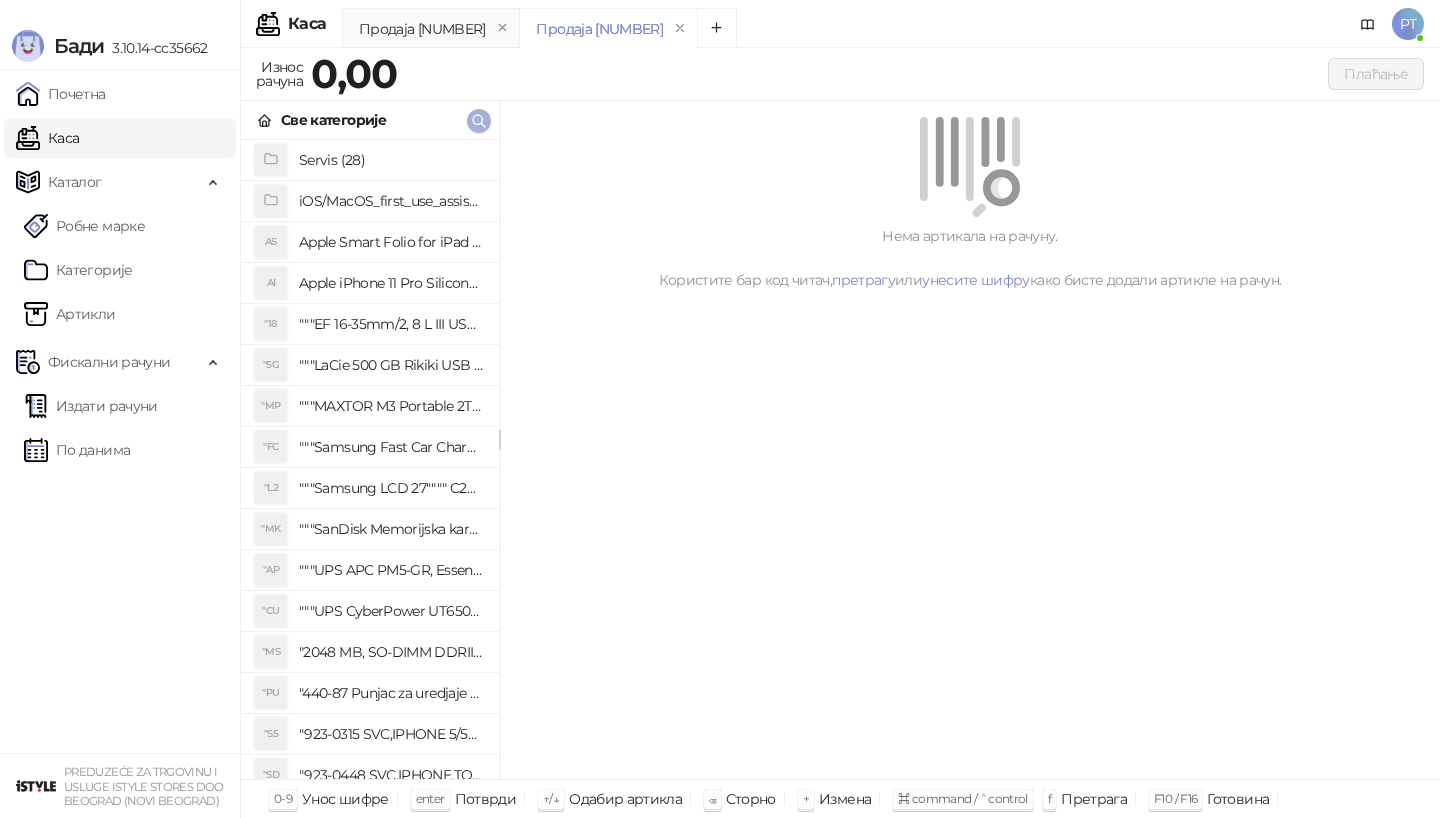 click 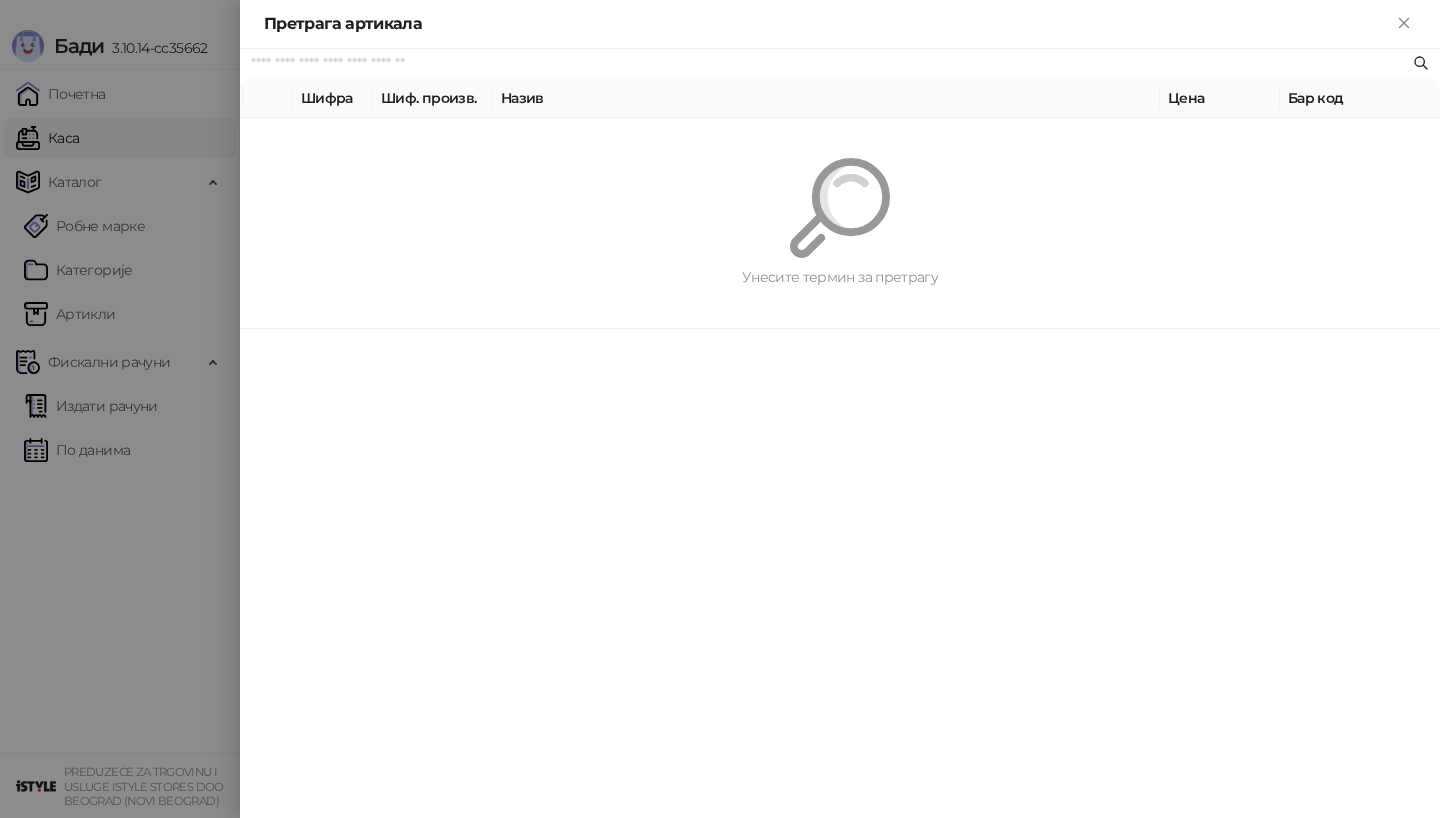 paste on "*********" 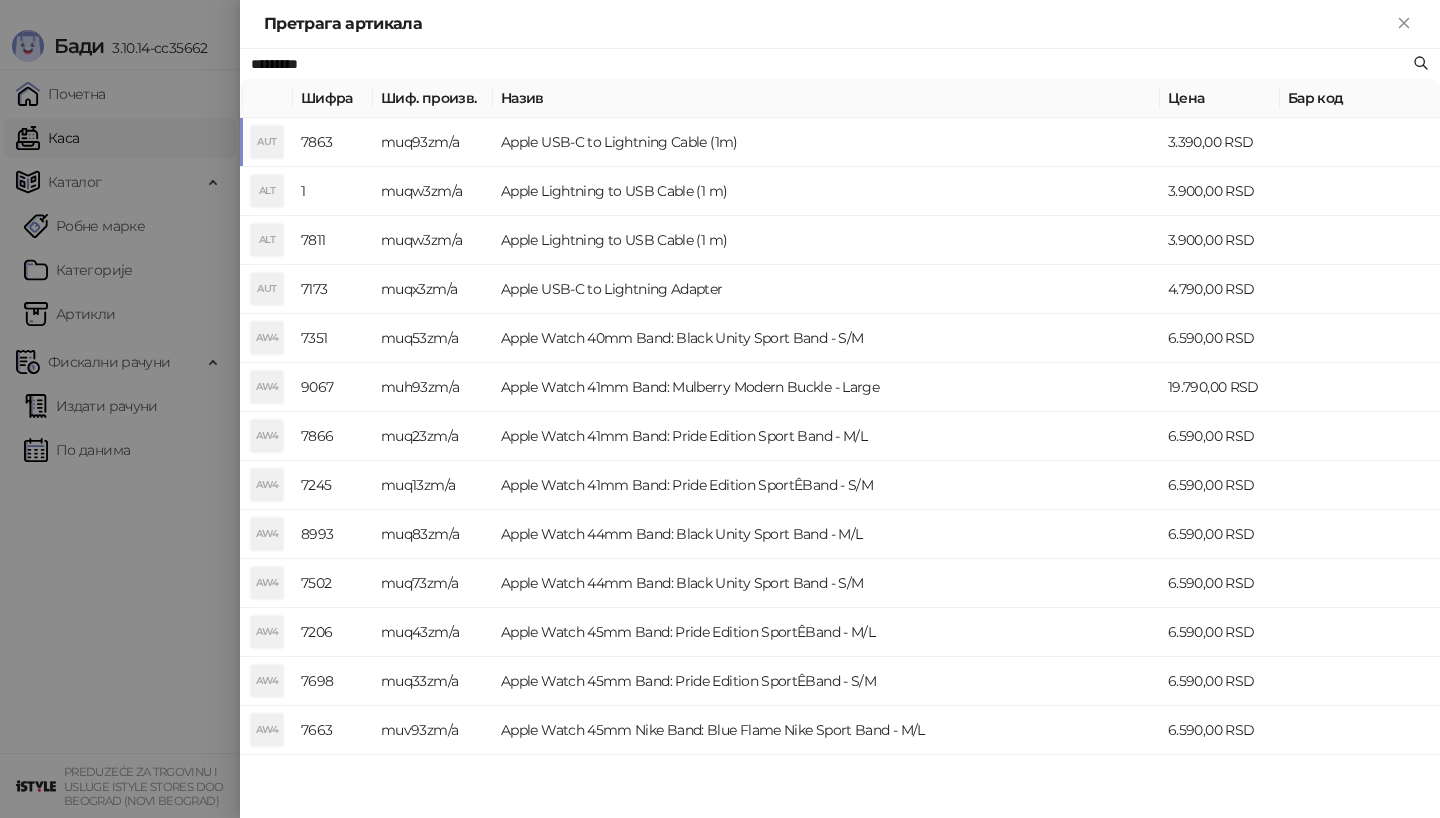 click on "AUT" at bounding box center [267, 142] 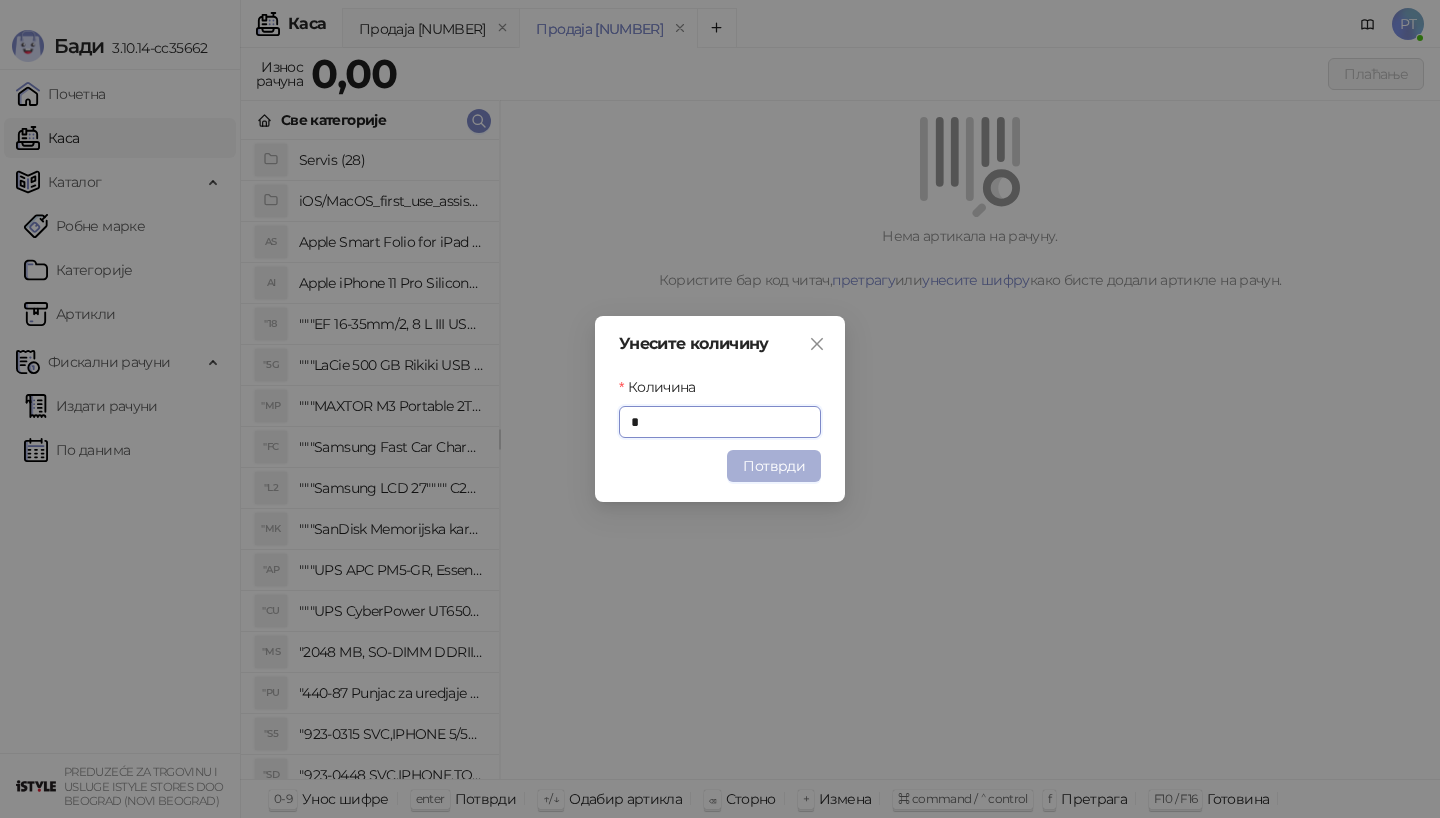 click on "Потврди" at bounding box center (774, 466) 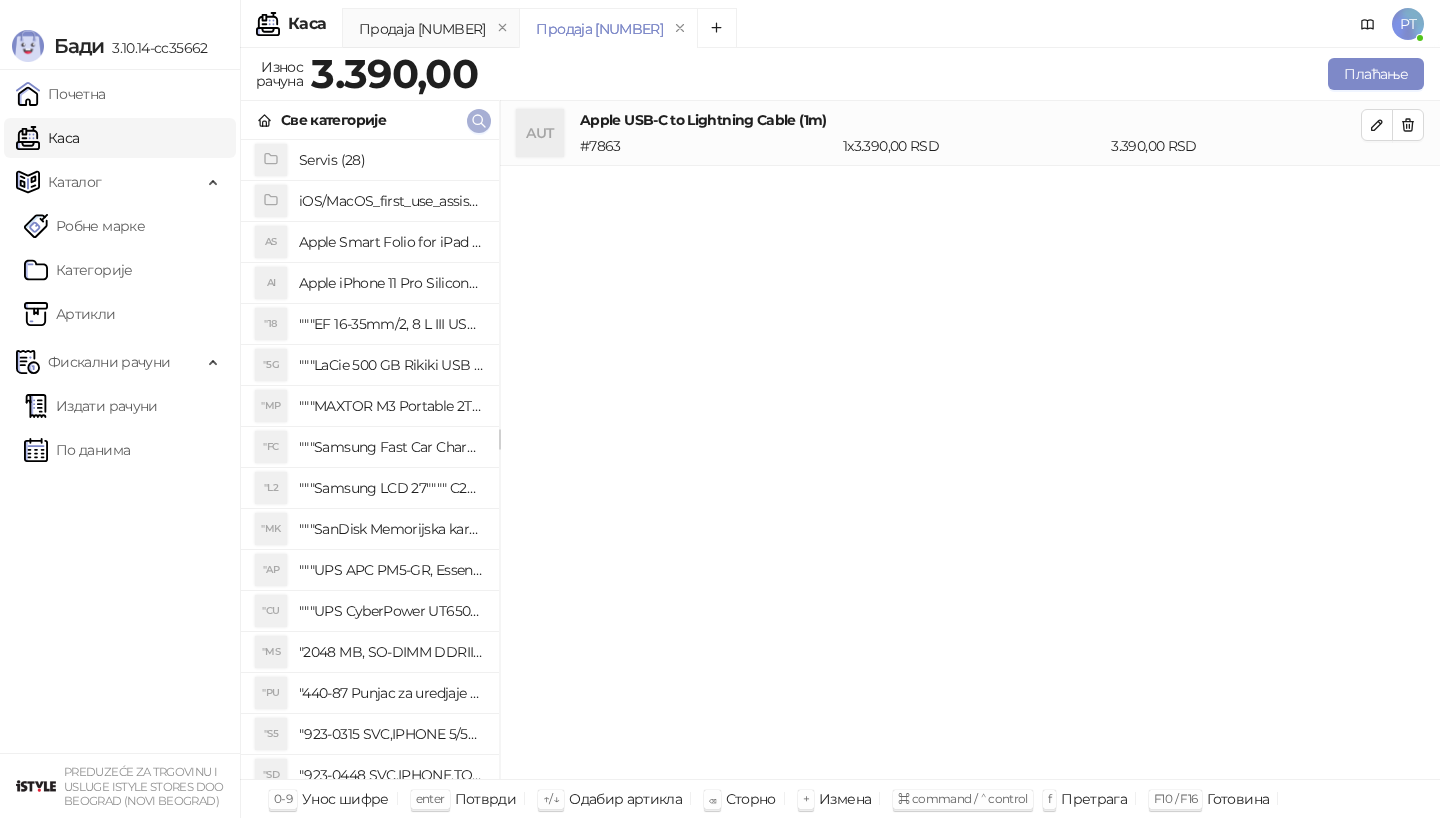 click at bounding box center (479, 121) 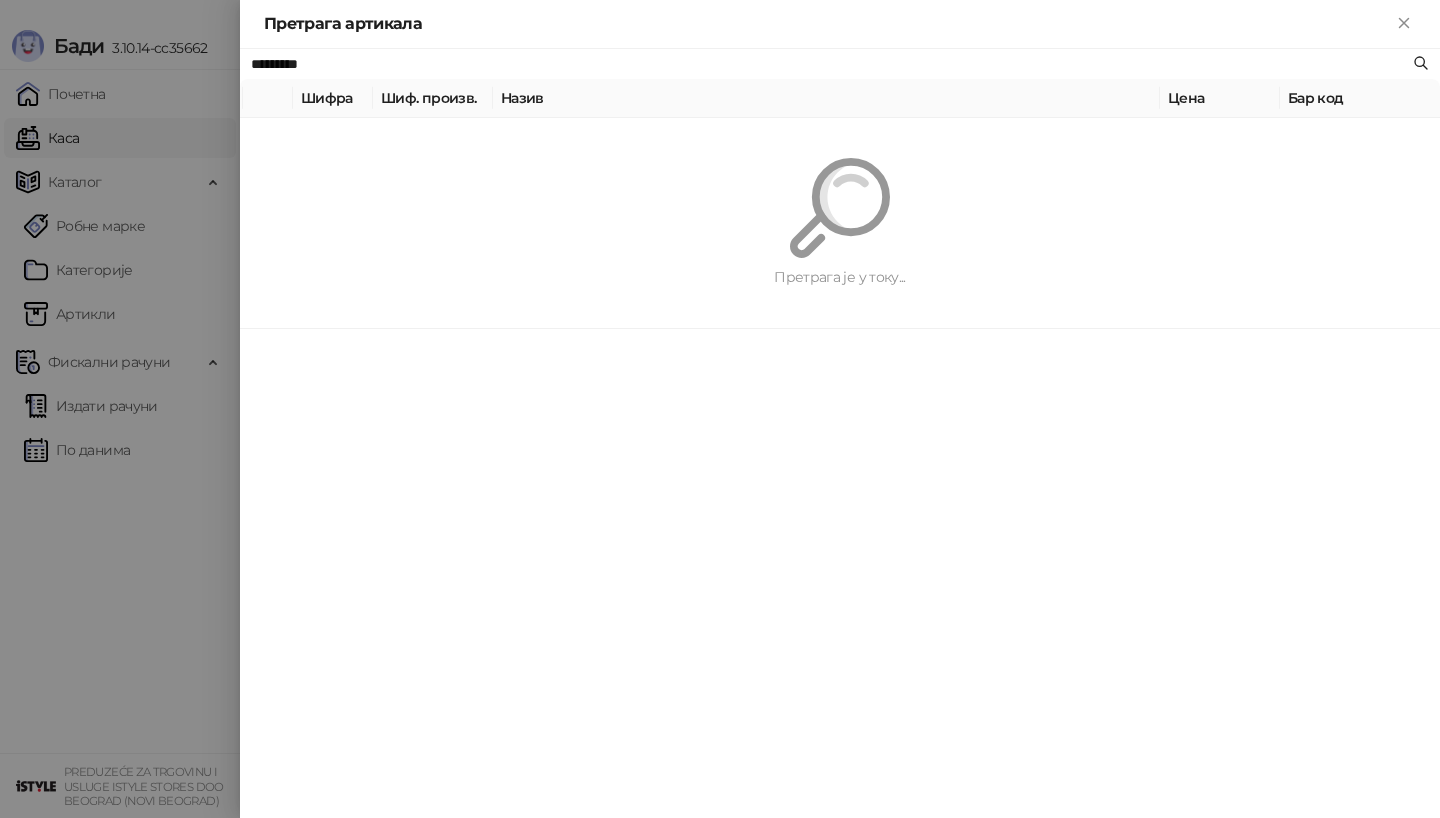 paste 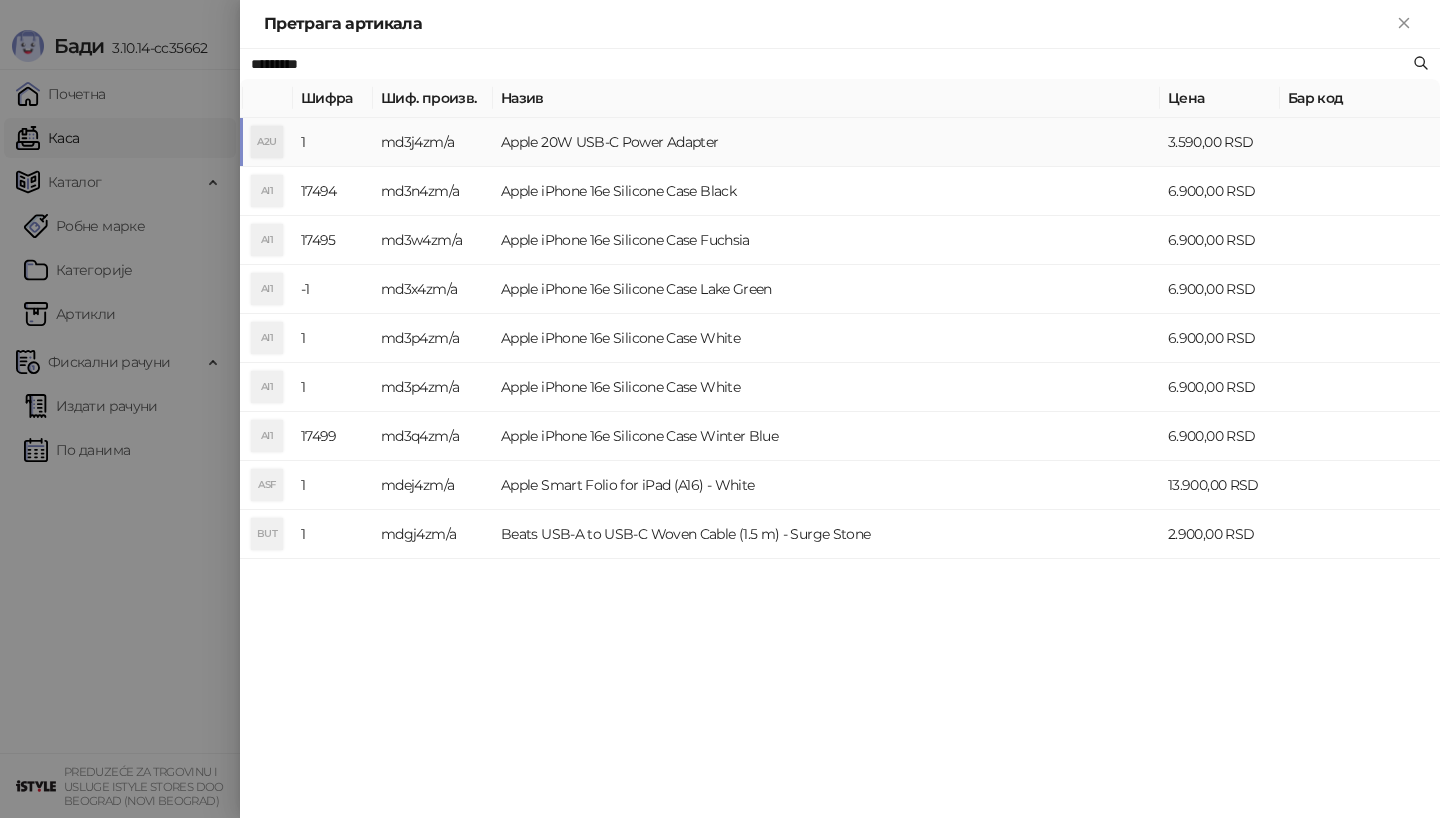 click on "A2U" at bounding box center [267, 142] 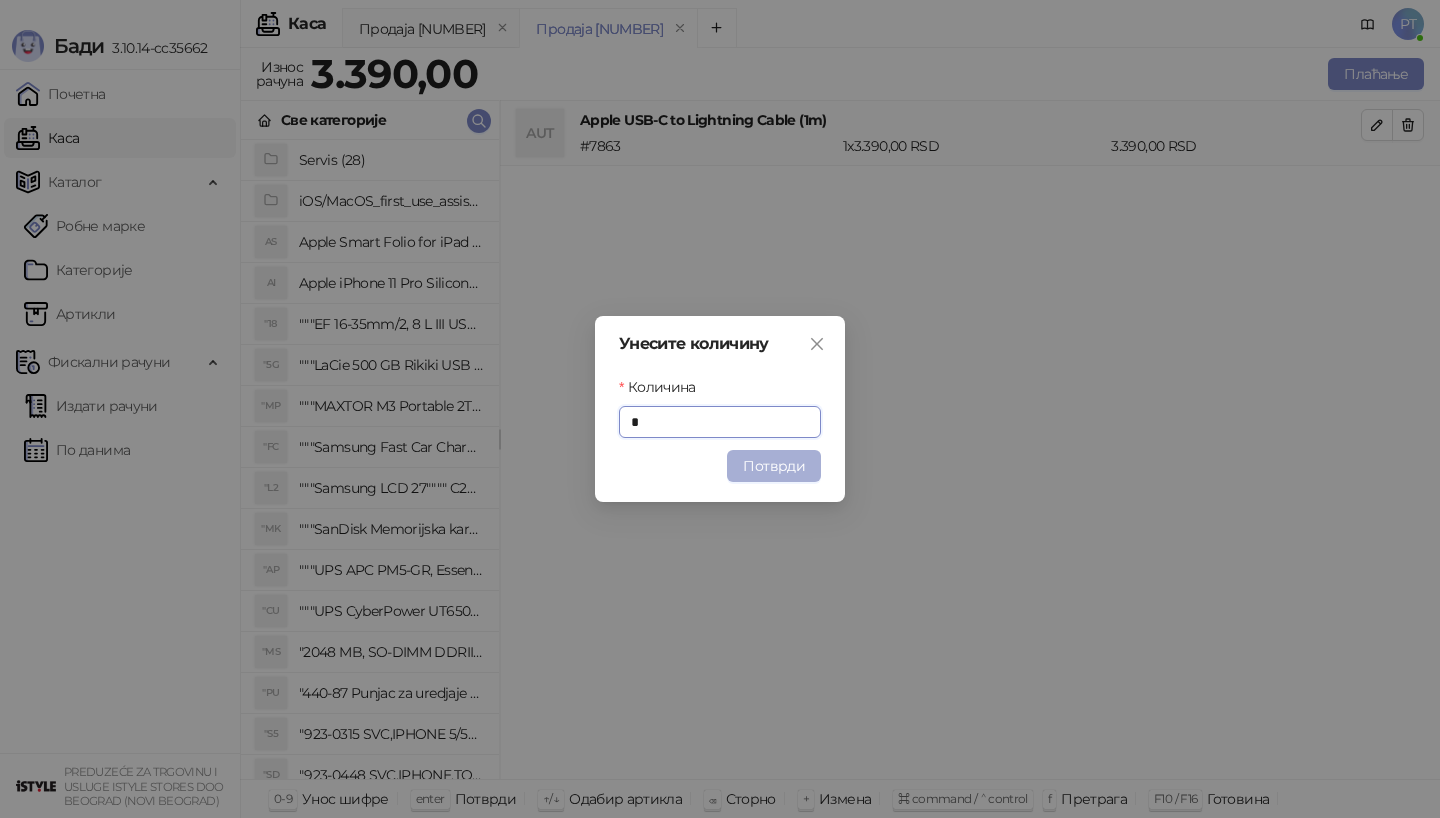 click on "Потврди" at bounding box center (774, 466) 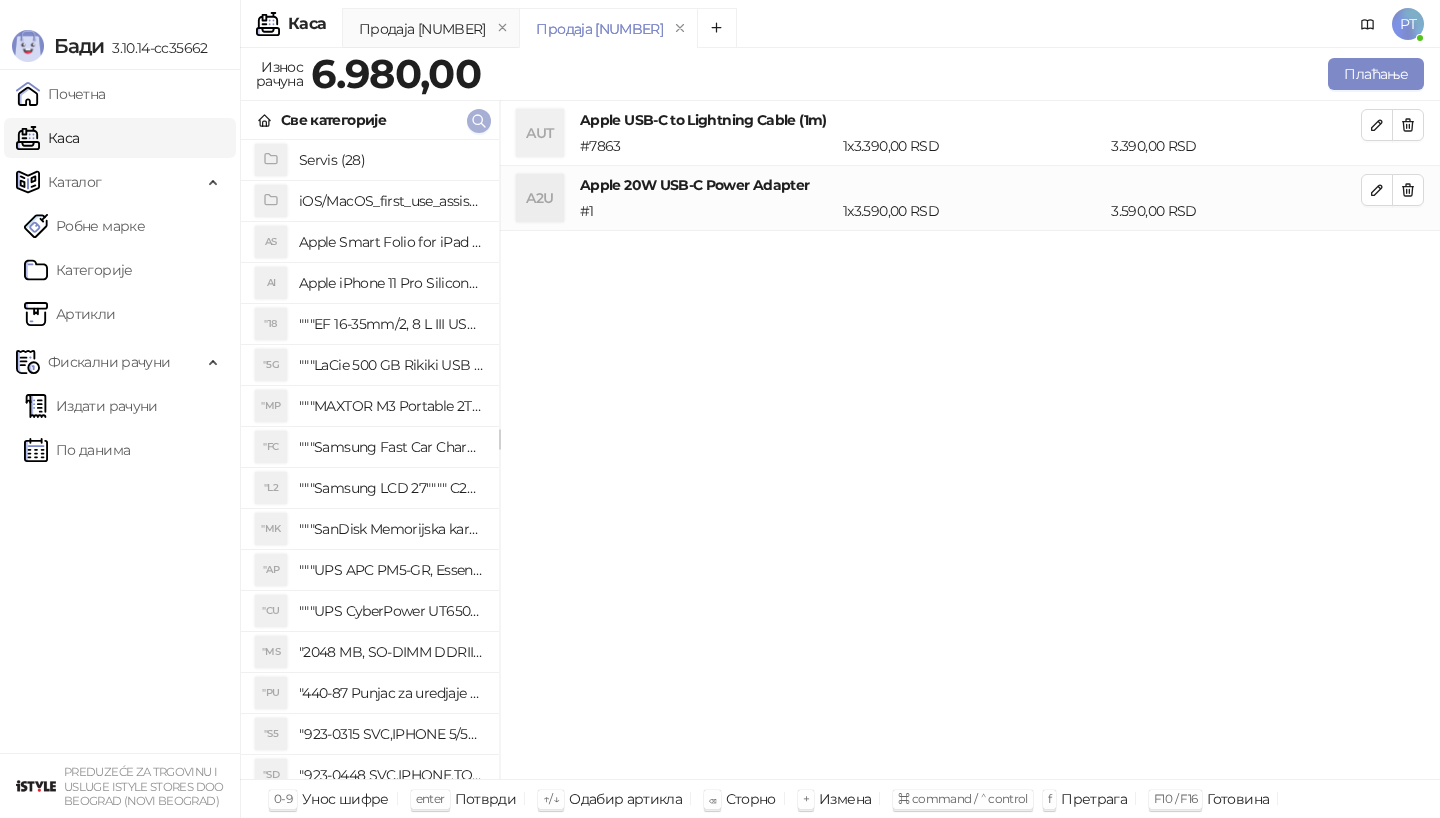 click 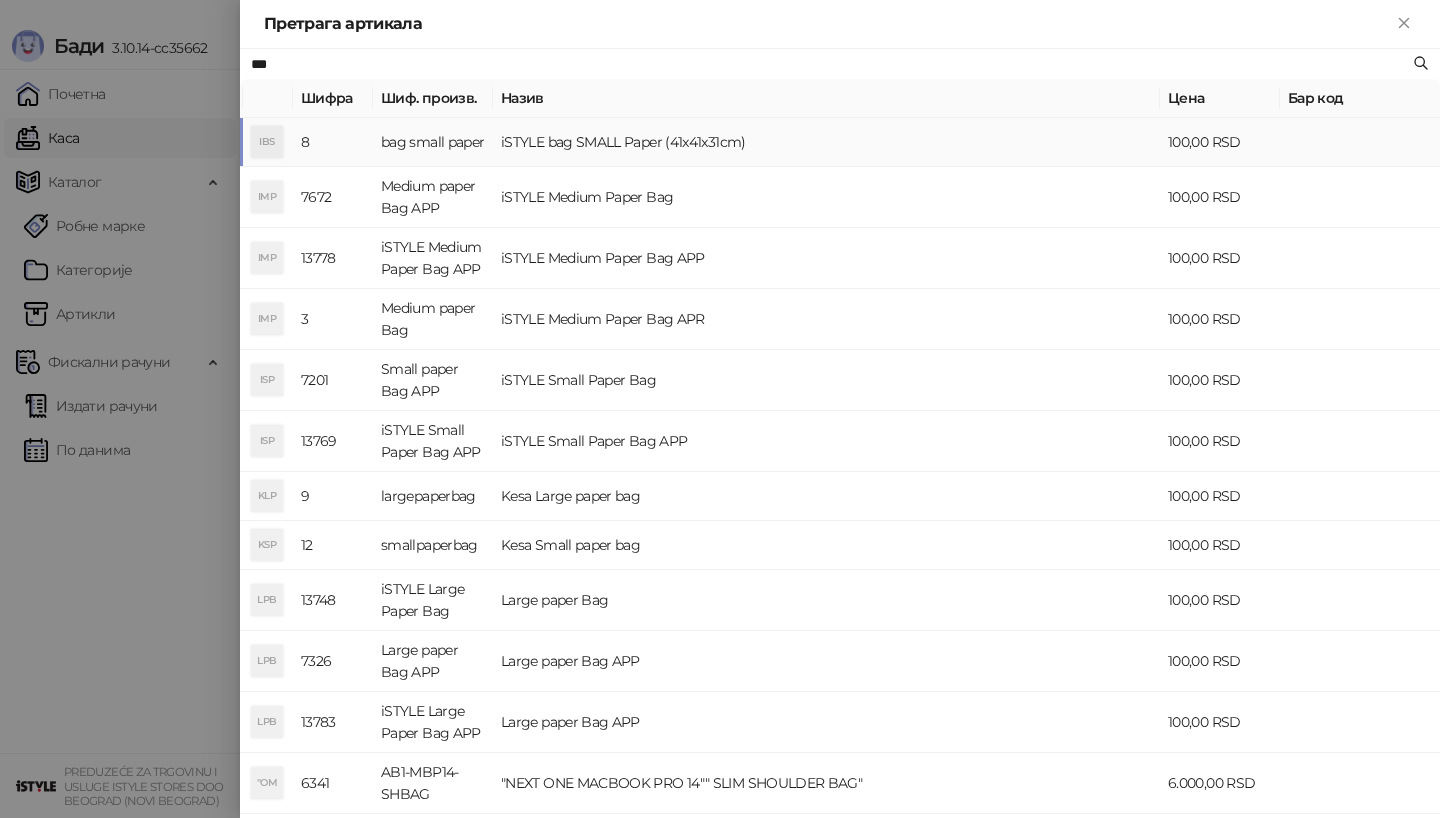 type on "***" 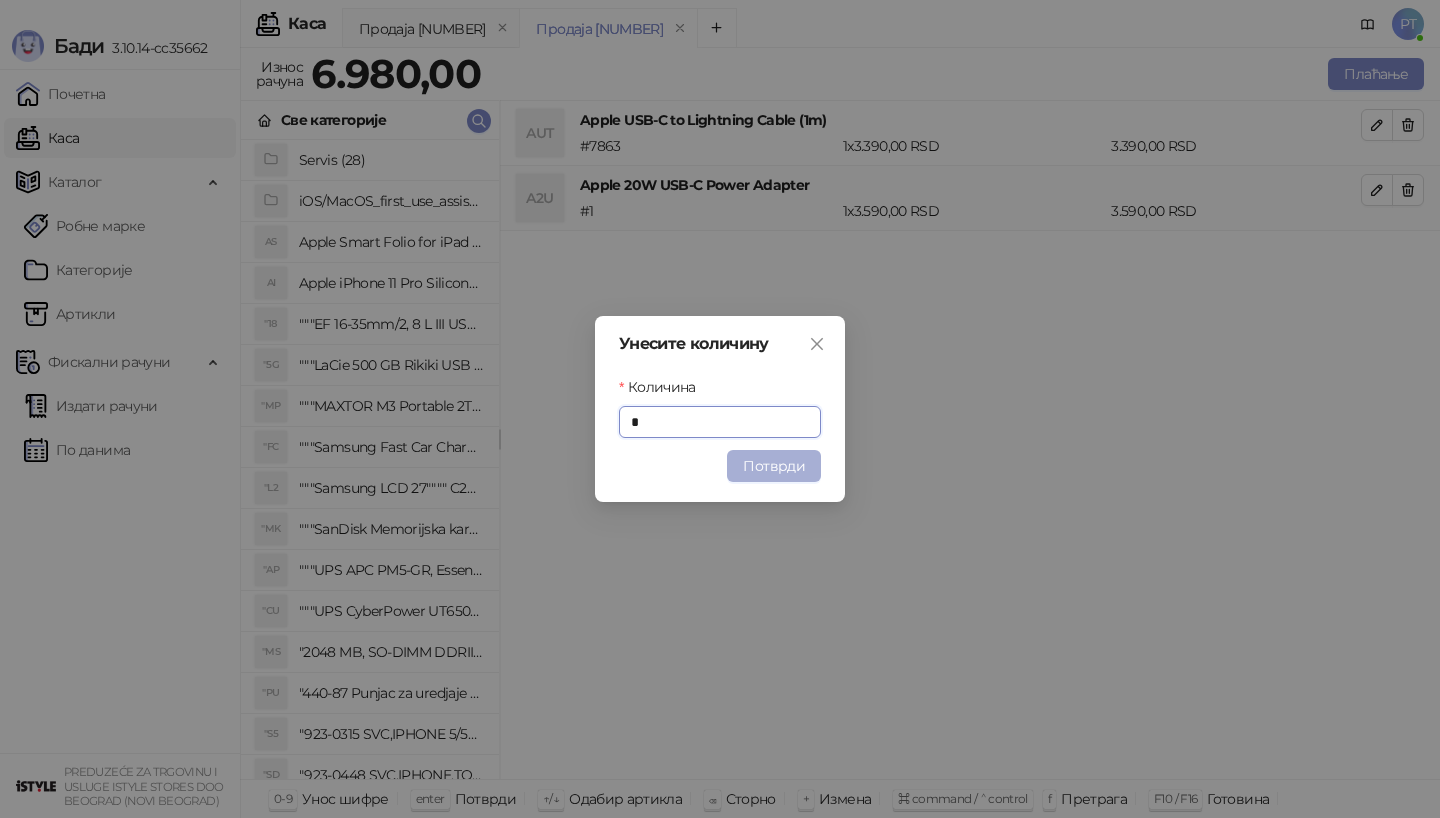 click on "Потврди" at bounding box center (774, 466) 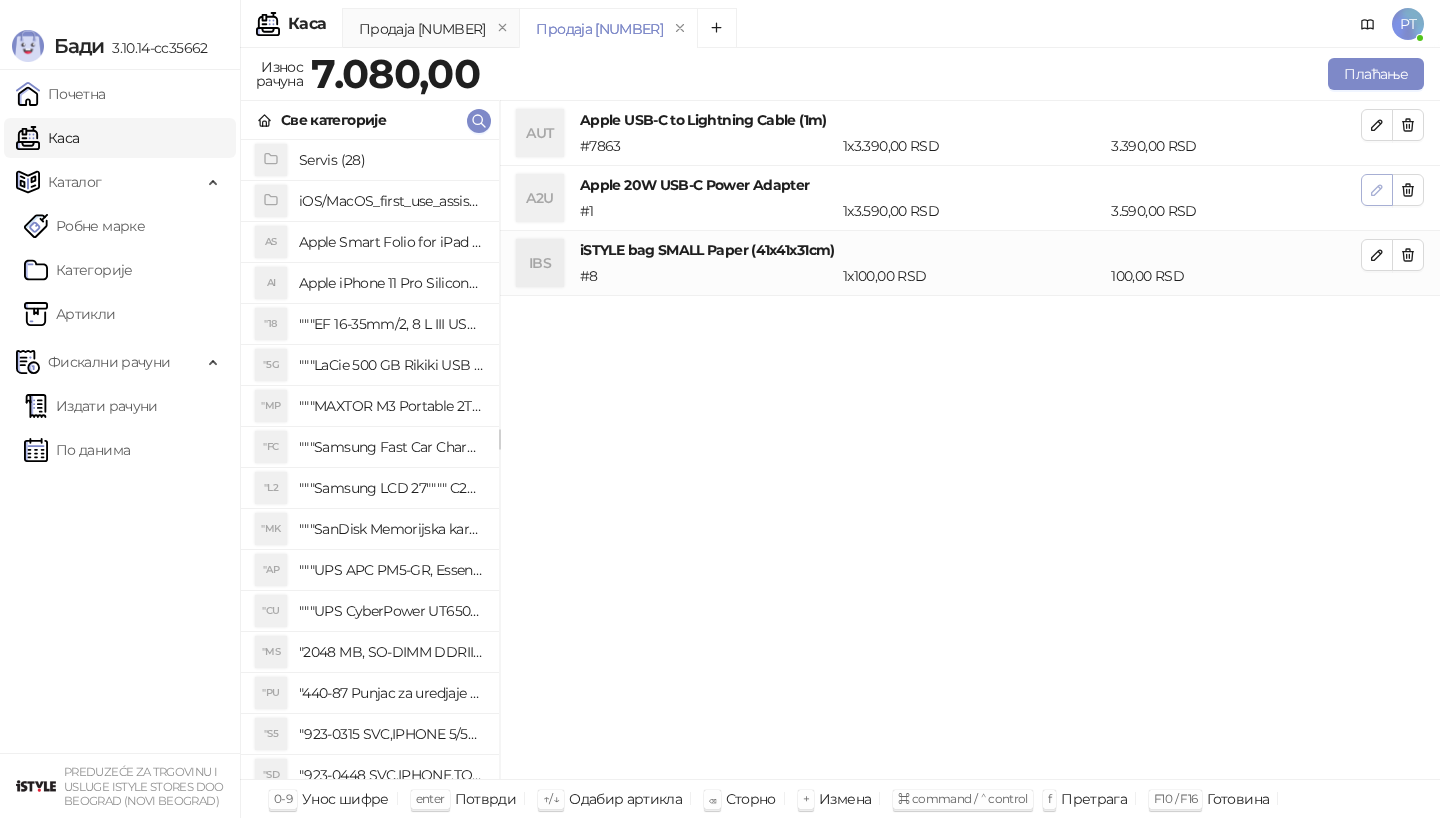 click 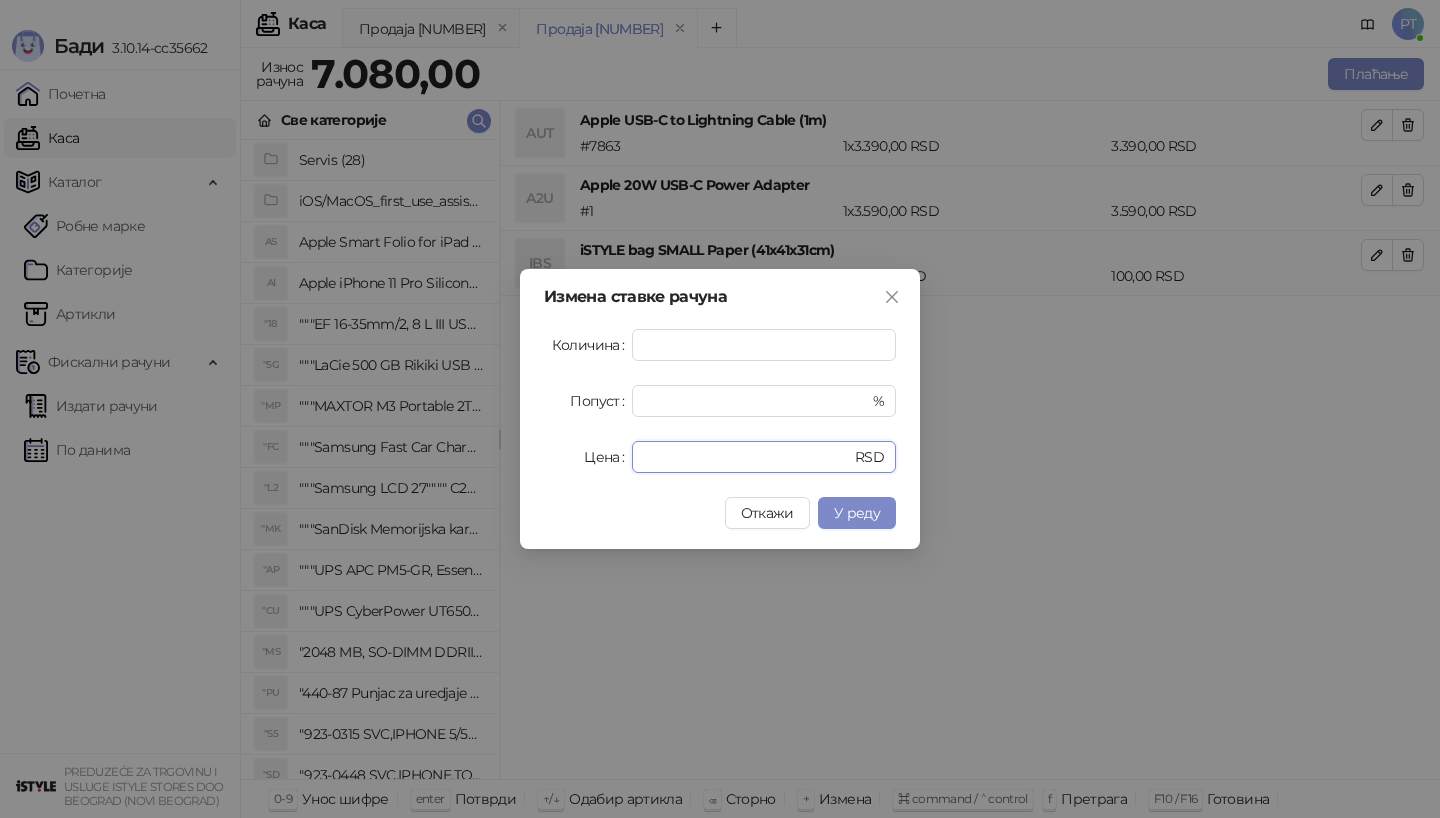 drag, startPoint x: 689, startPoint y: 462, endPoint x: 524, endPoint y: 462, distance: 165 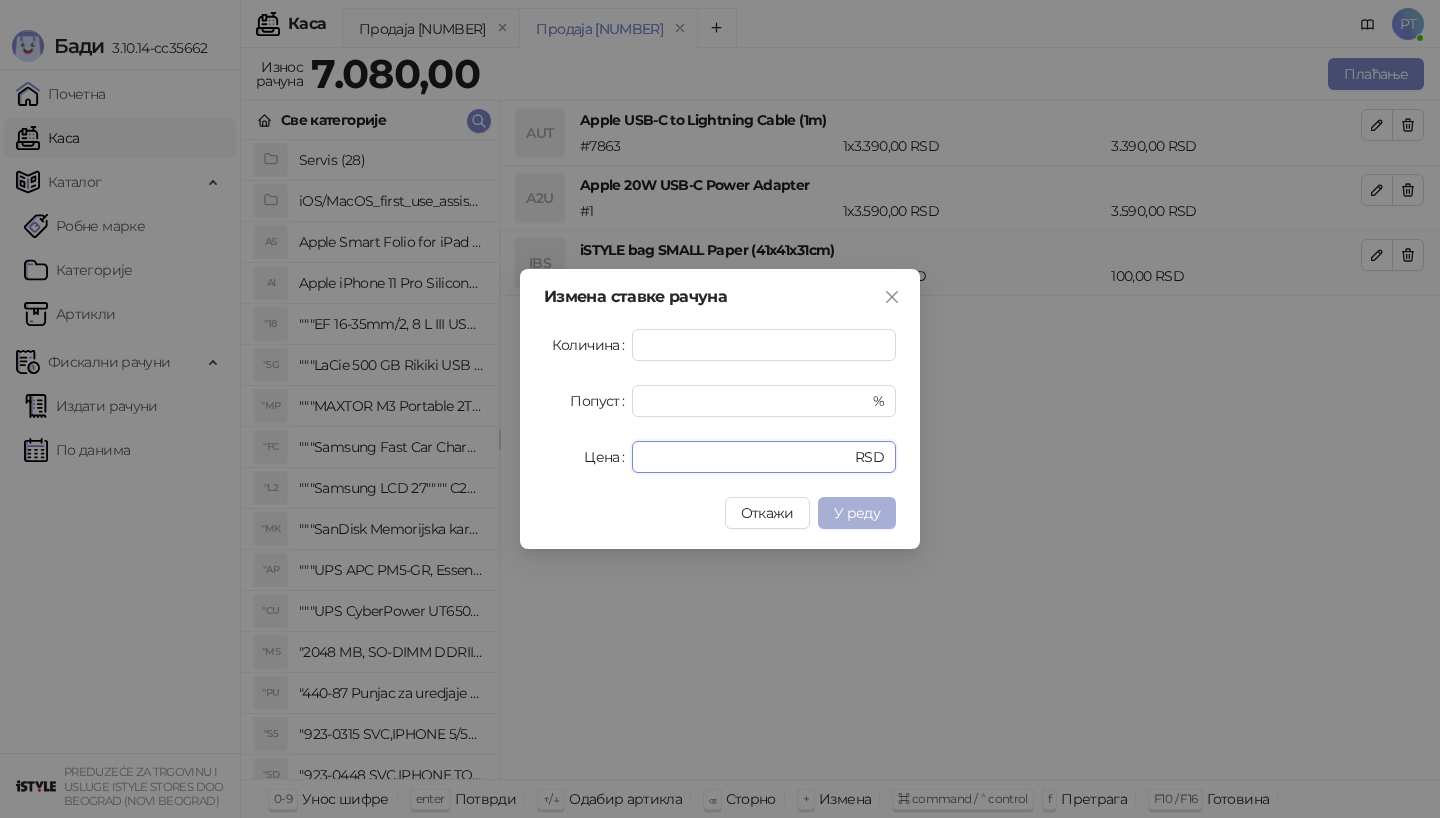 type on "****" 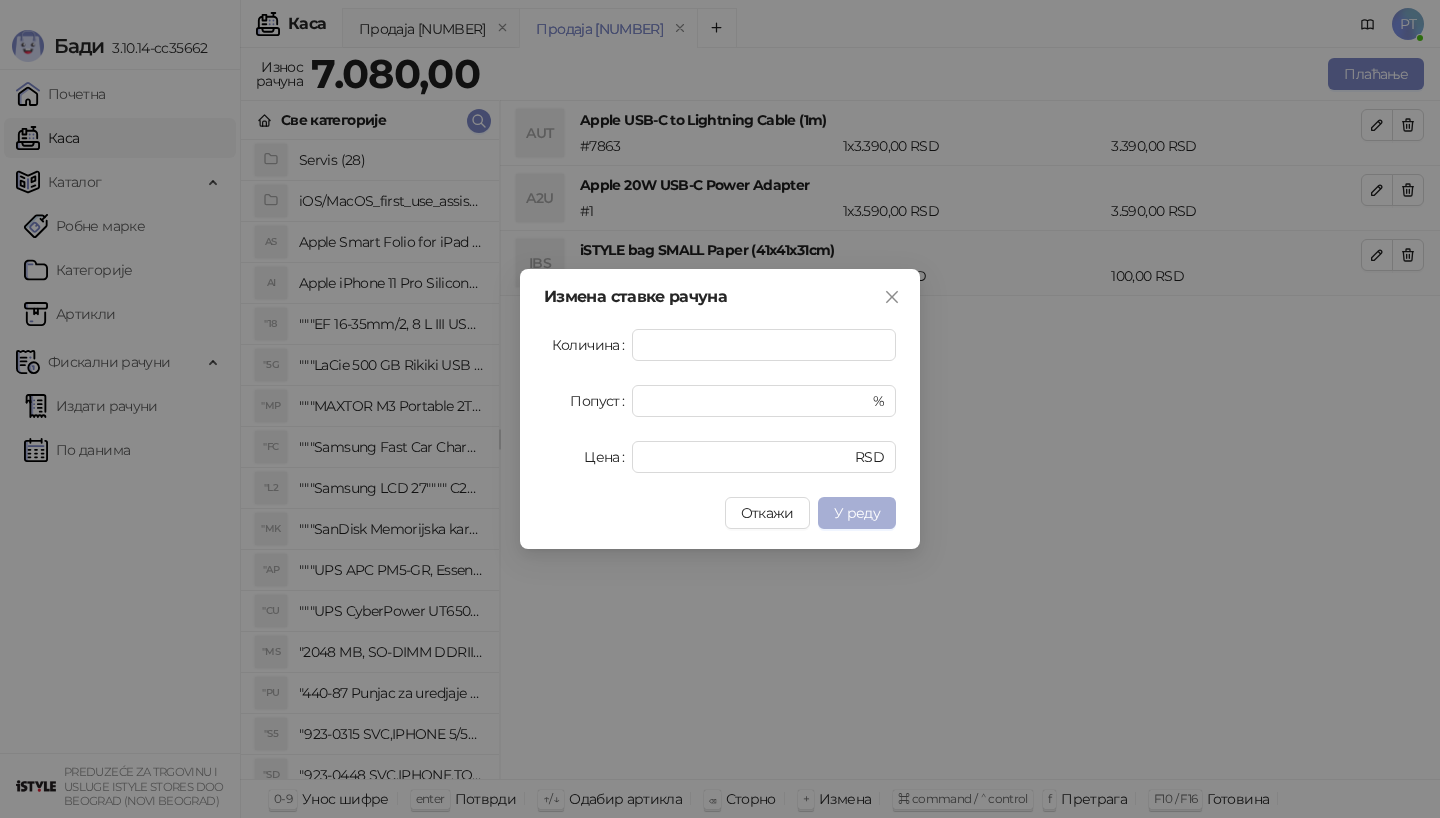 click on "У реду" at bounding box center [857, 513] 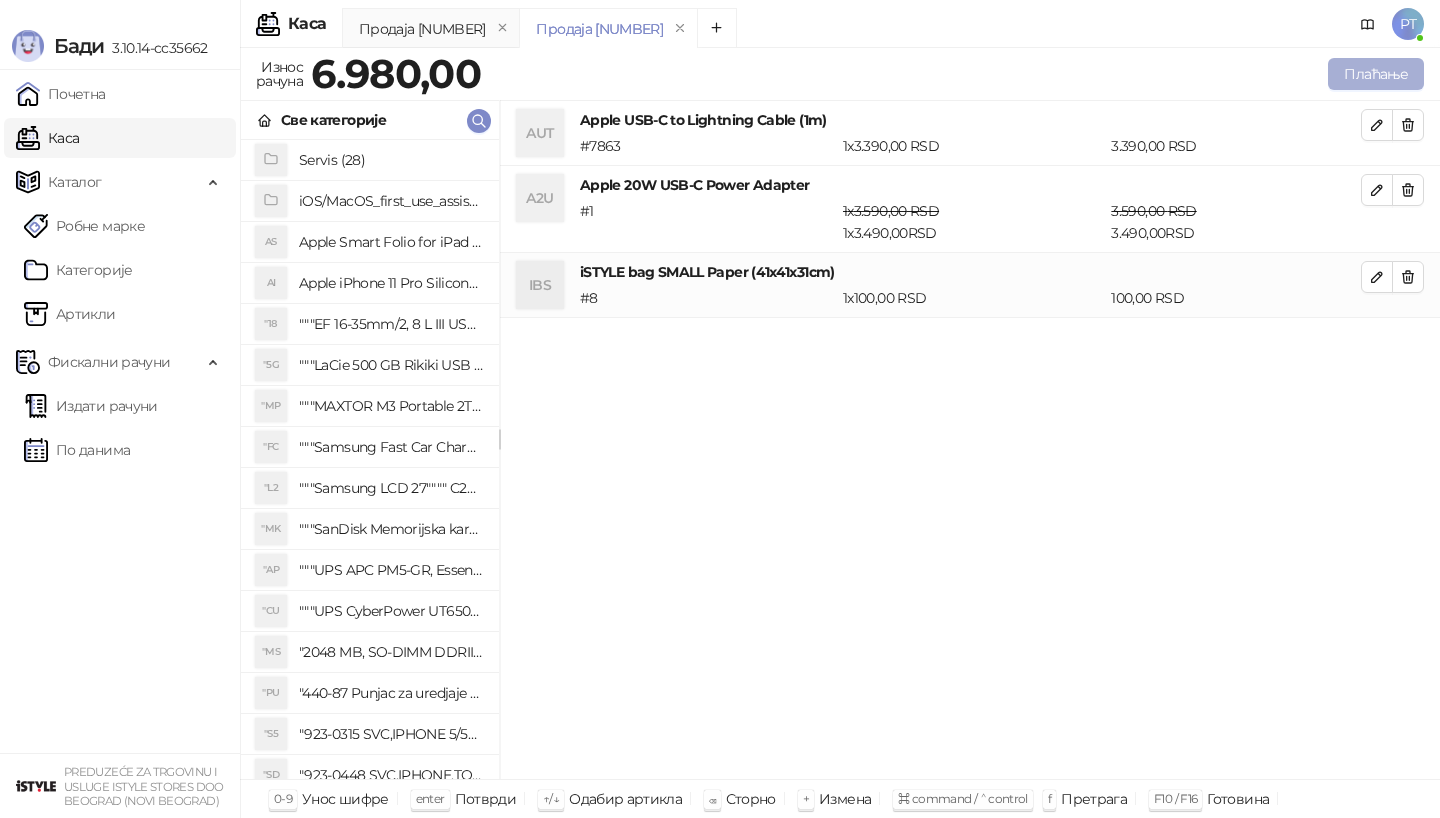 click on "Плаћање" at bounding box center (1376, 74) 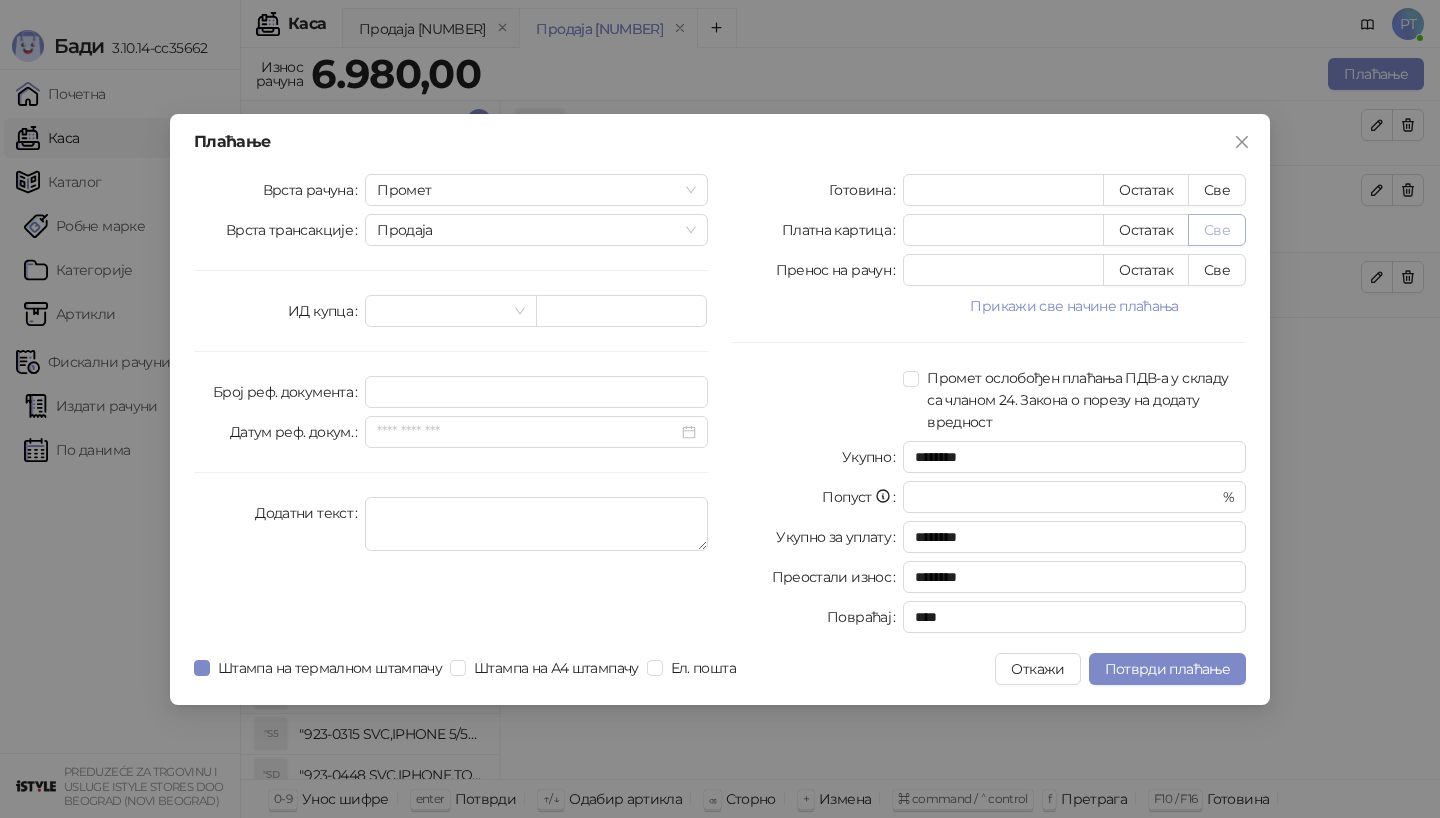 click on "Све" at bounding box center (1217, 230) 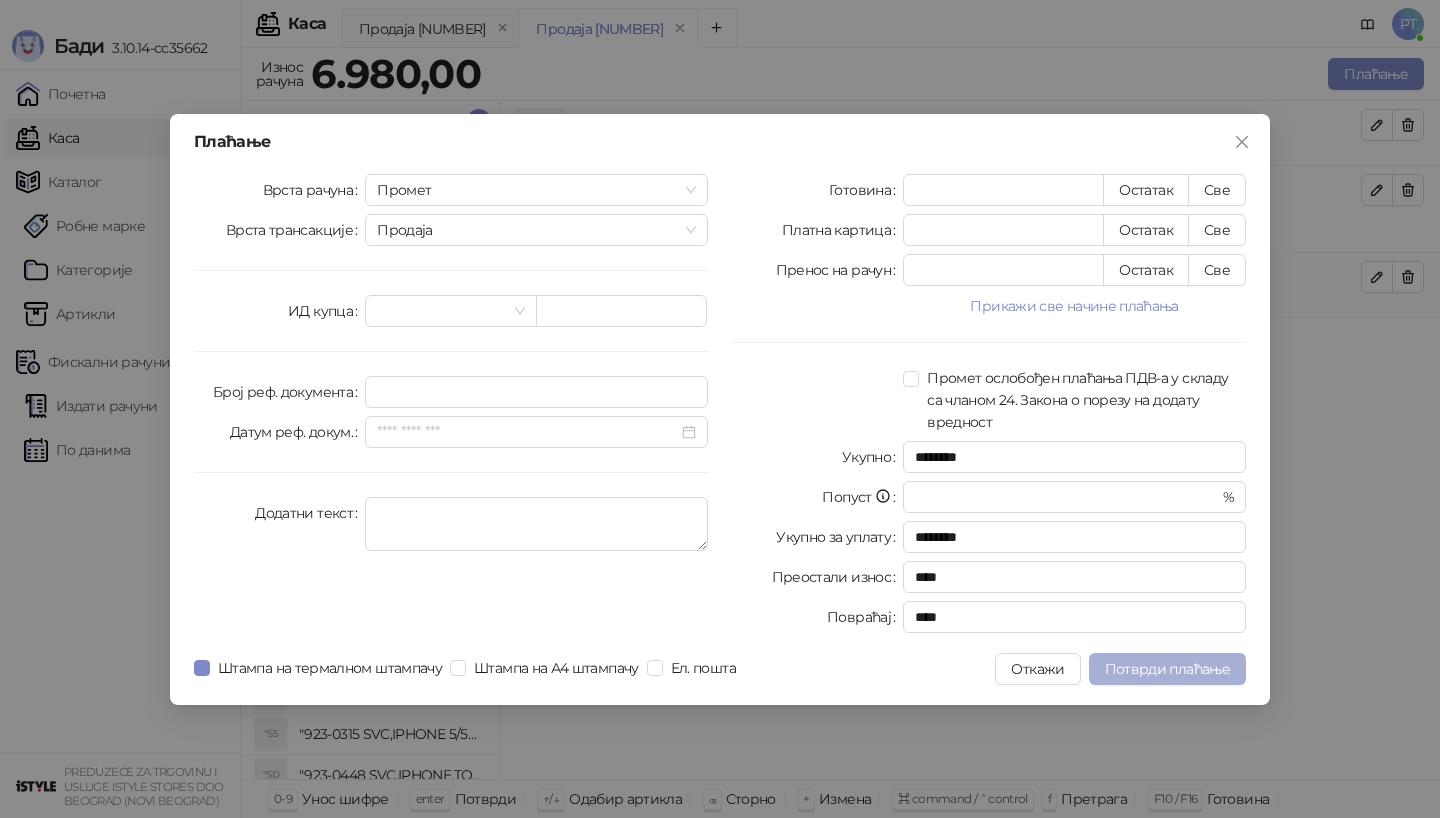 click on "Потврди плаћање" at bounding box center [1167, 669] 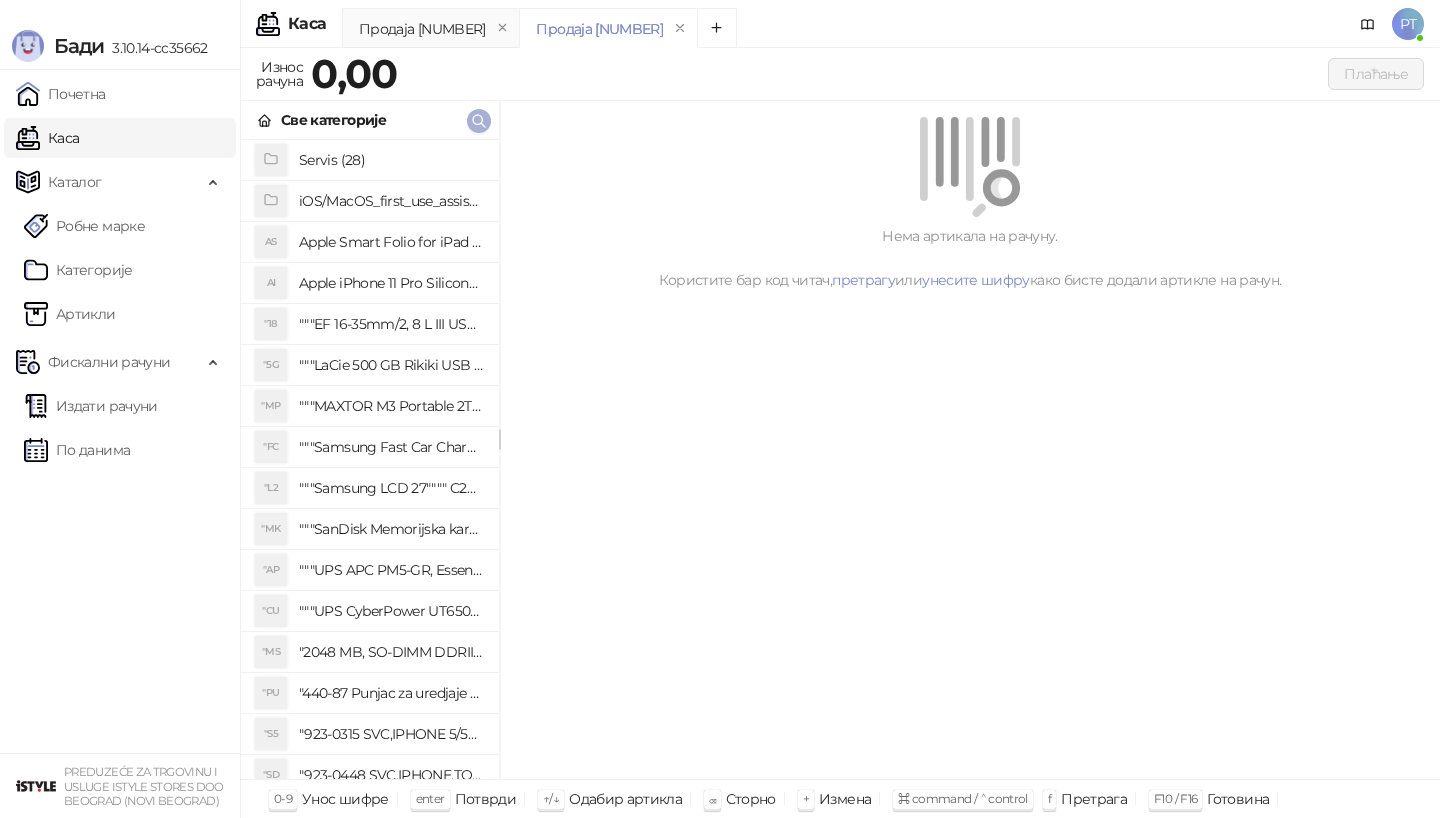 click at bounding box center [479, 120] 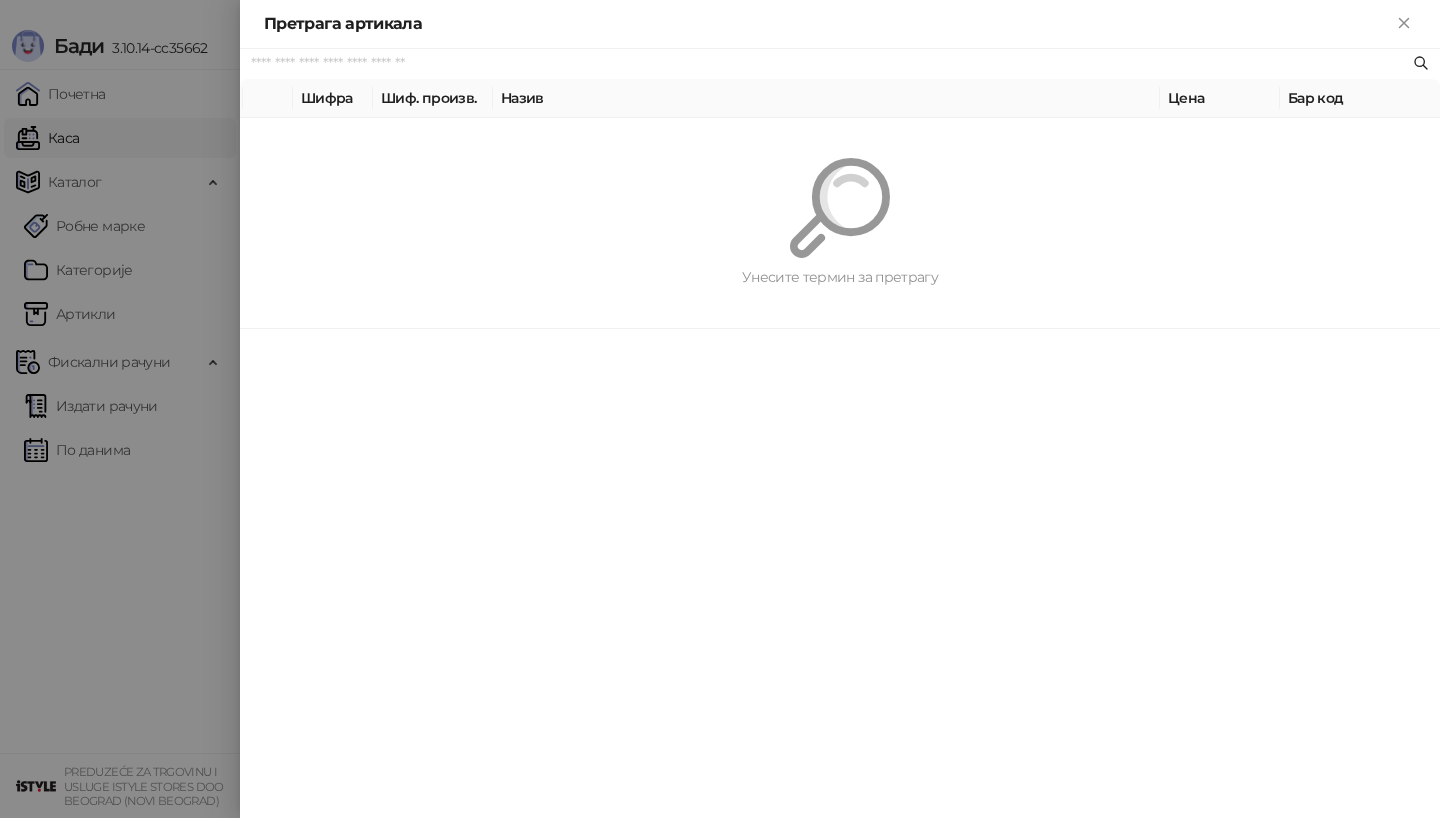 paste on "*********" 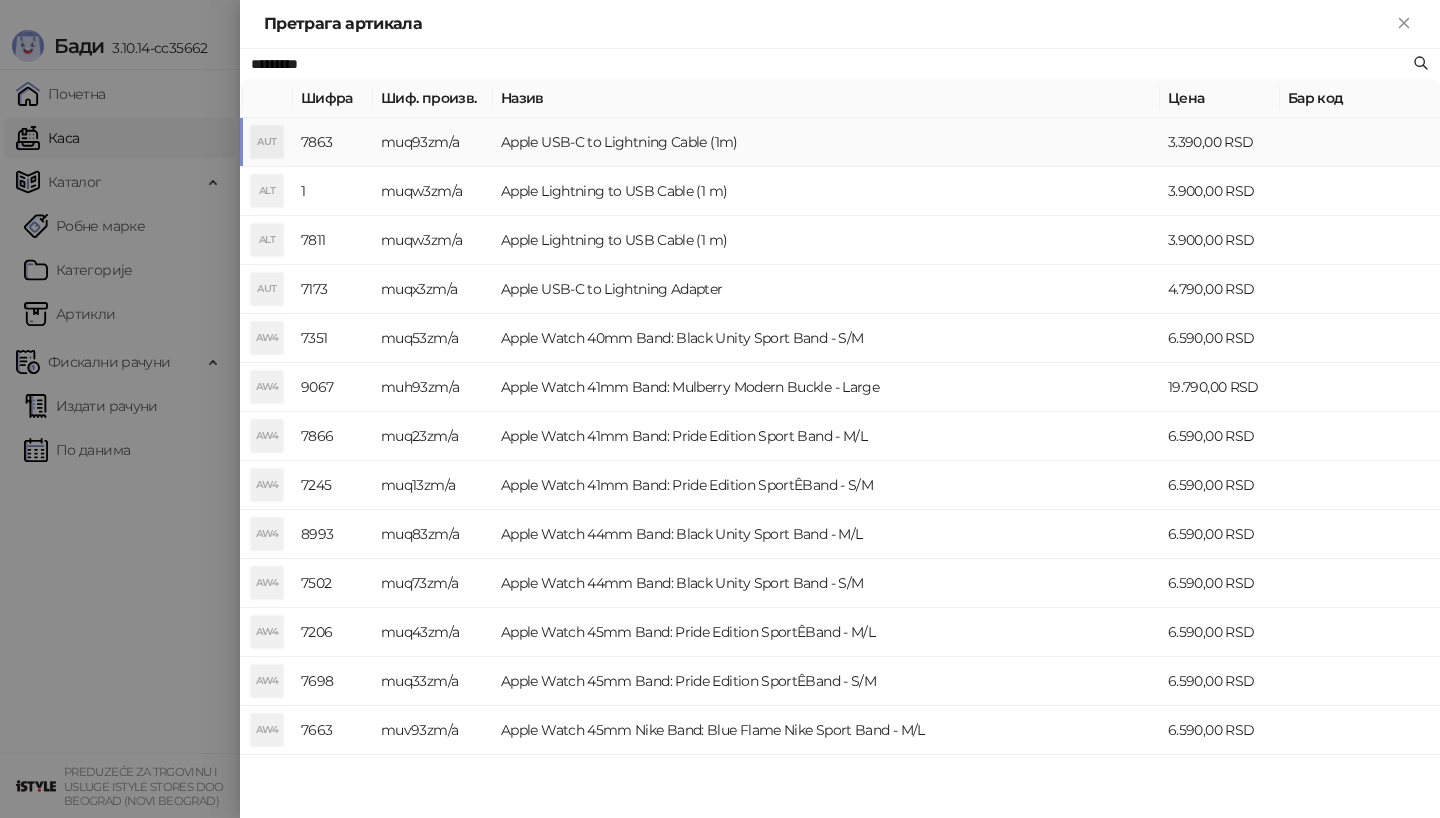click on "AUT" at bounding box center [267, 142] 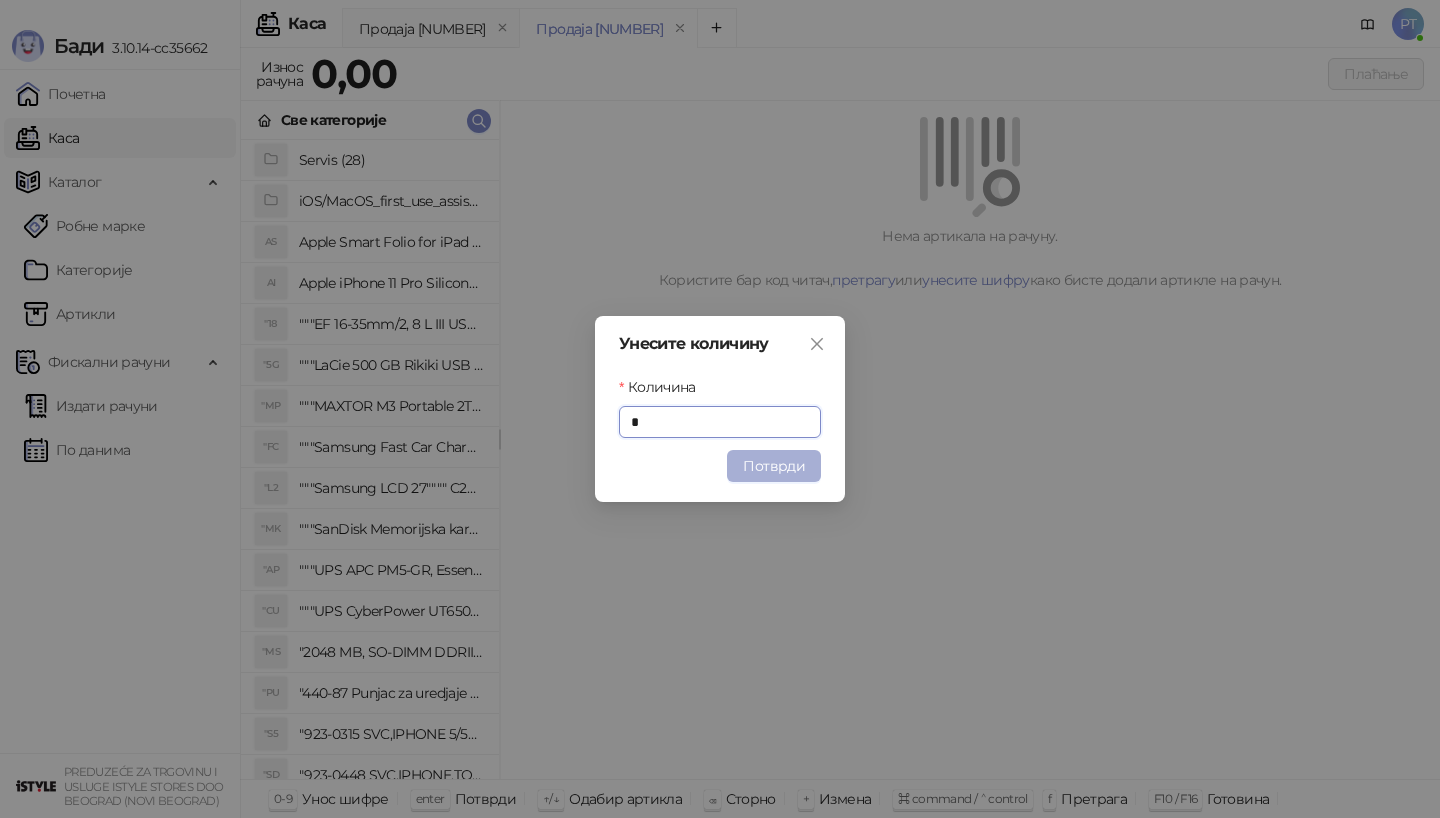 click on "Потврди" at bounding box center [774, 466] 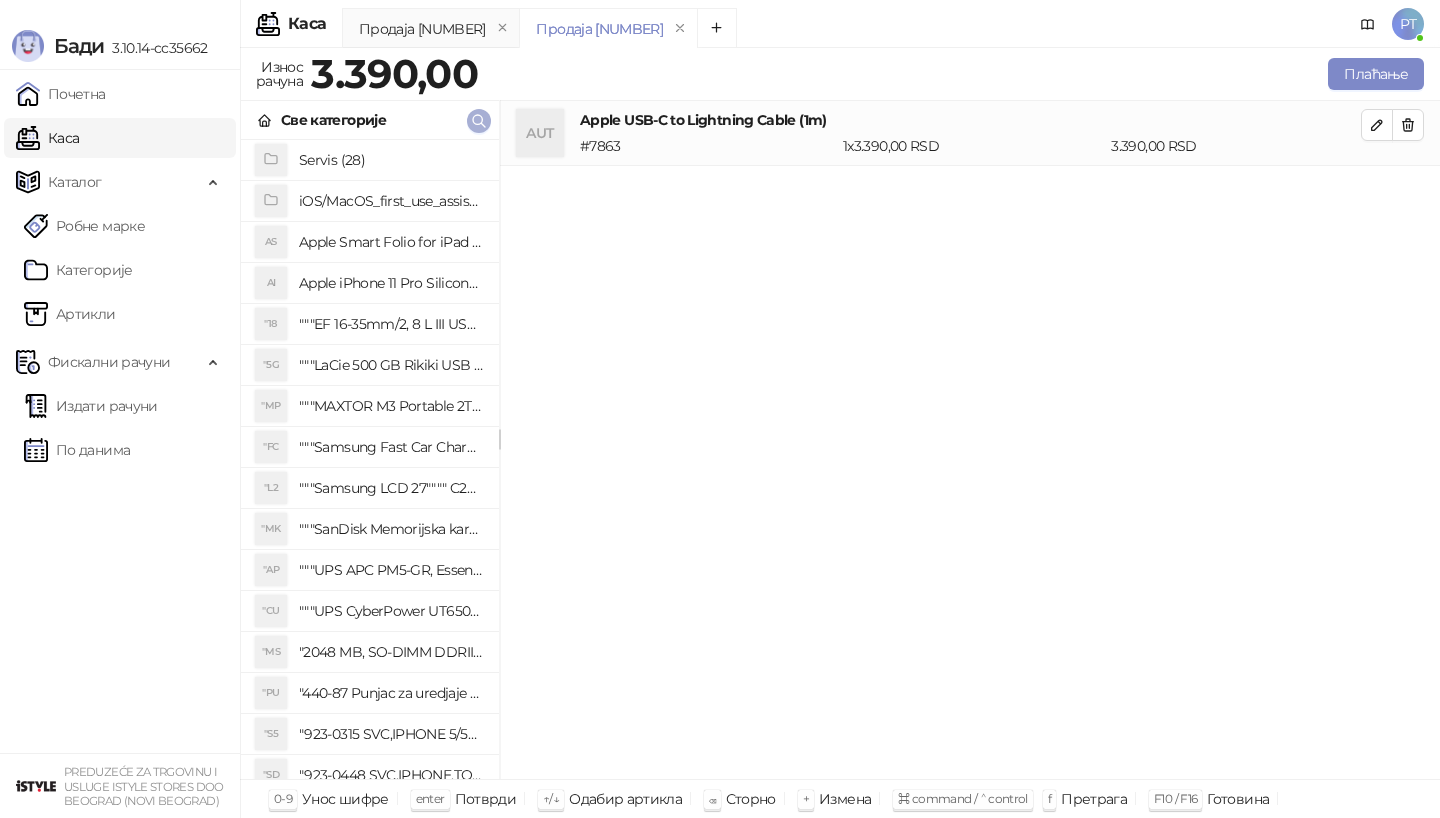 click 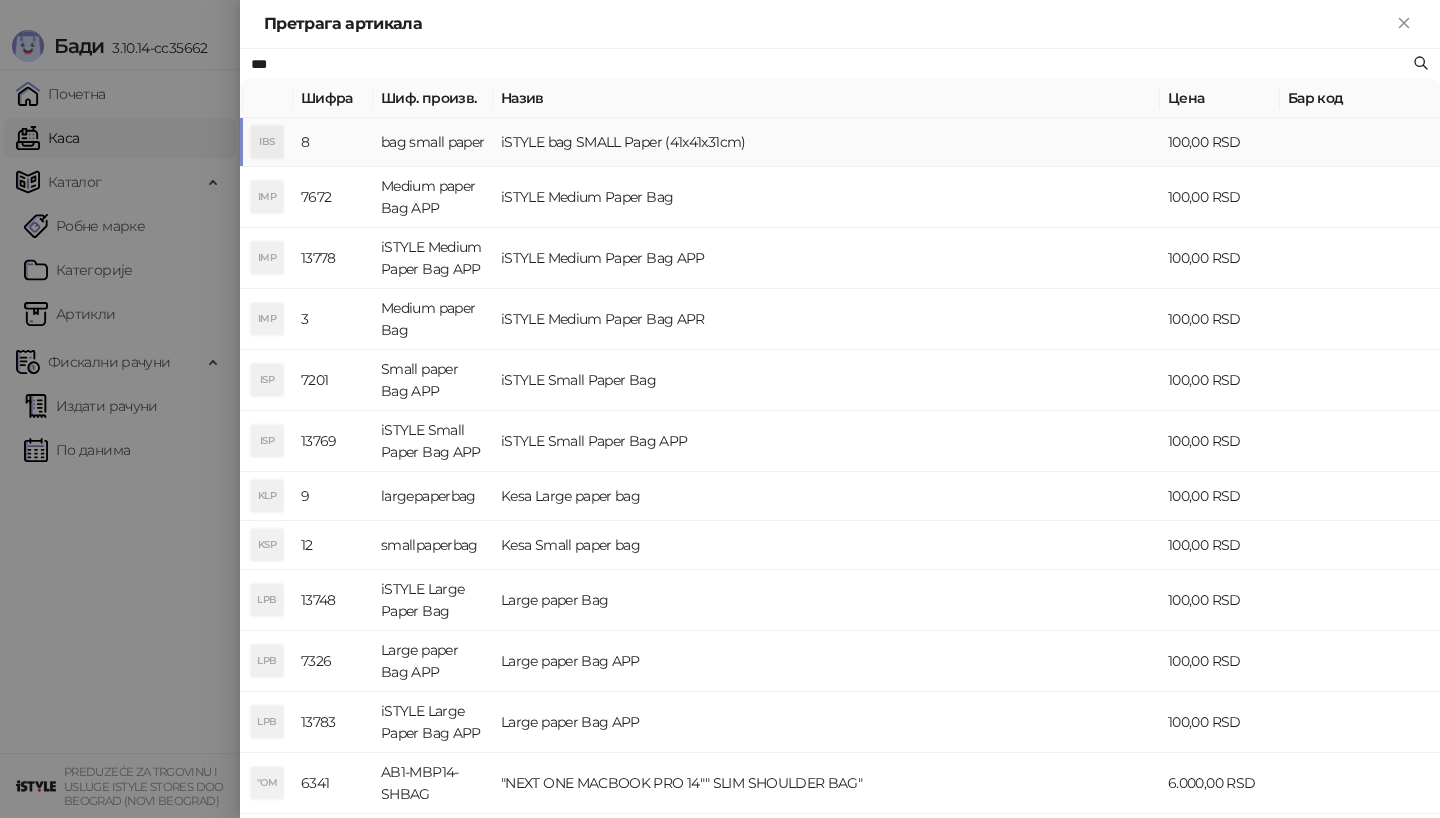type on "***" 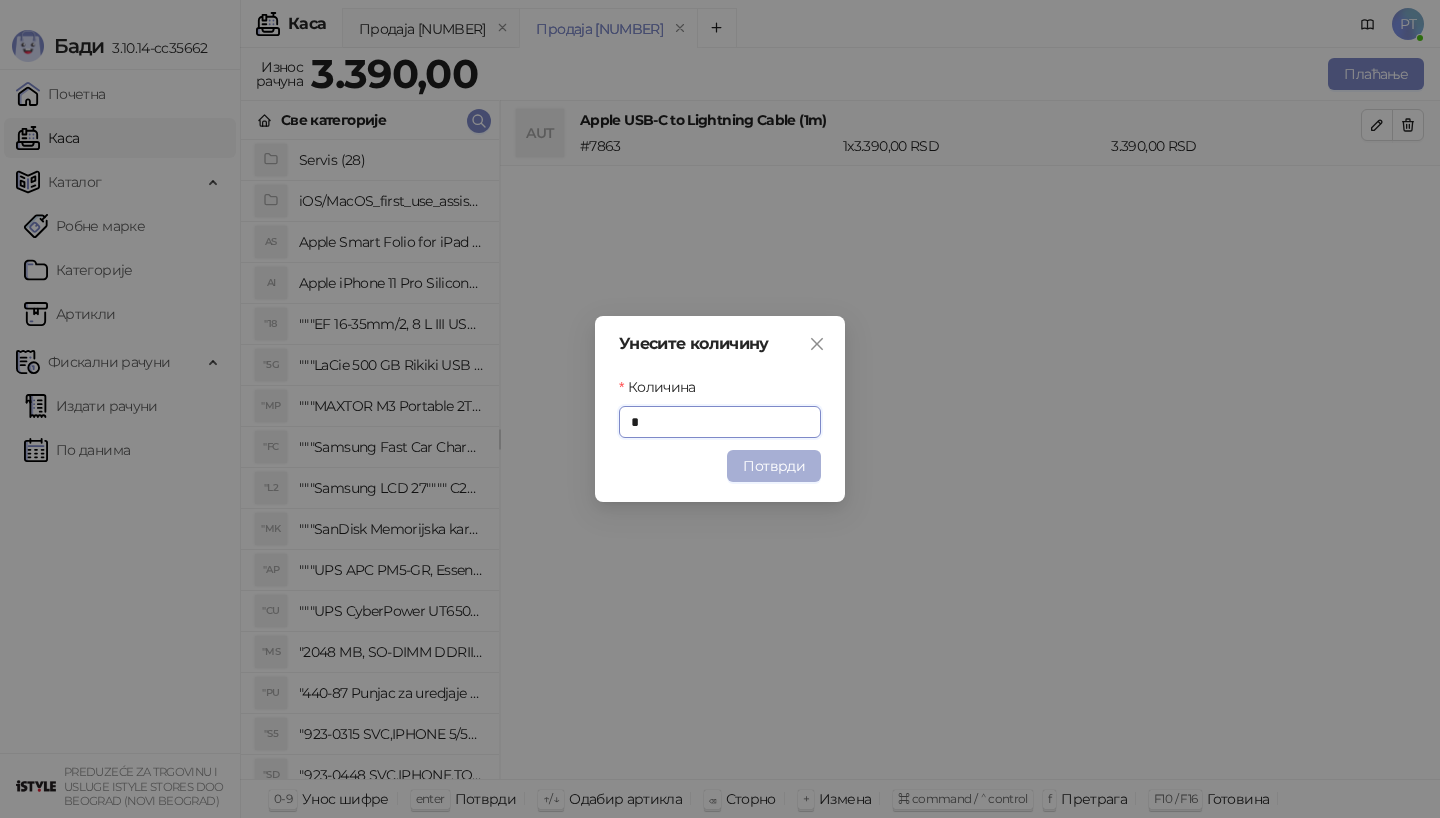 click on "Потврди" at bounding box center (774, 466) 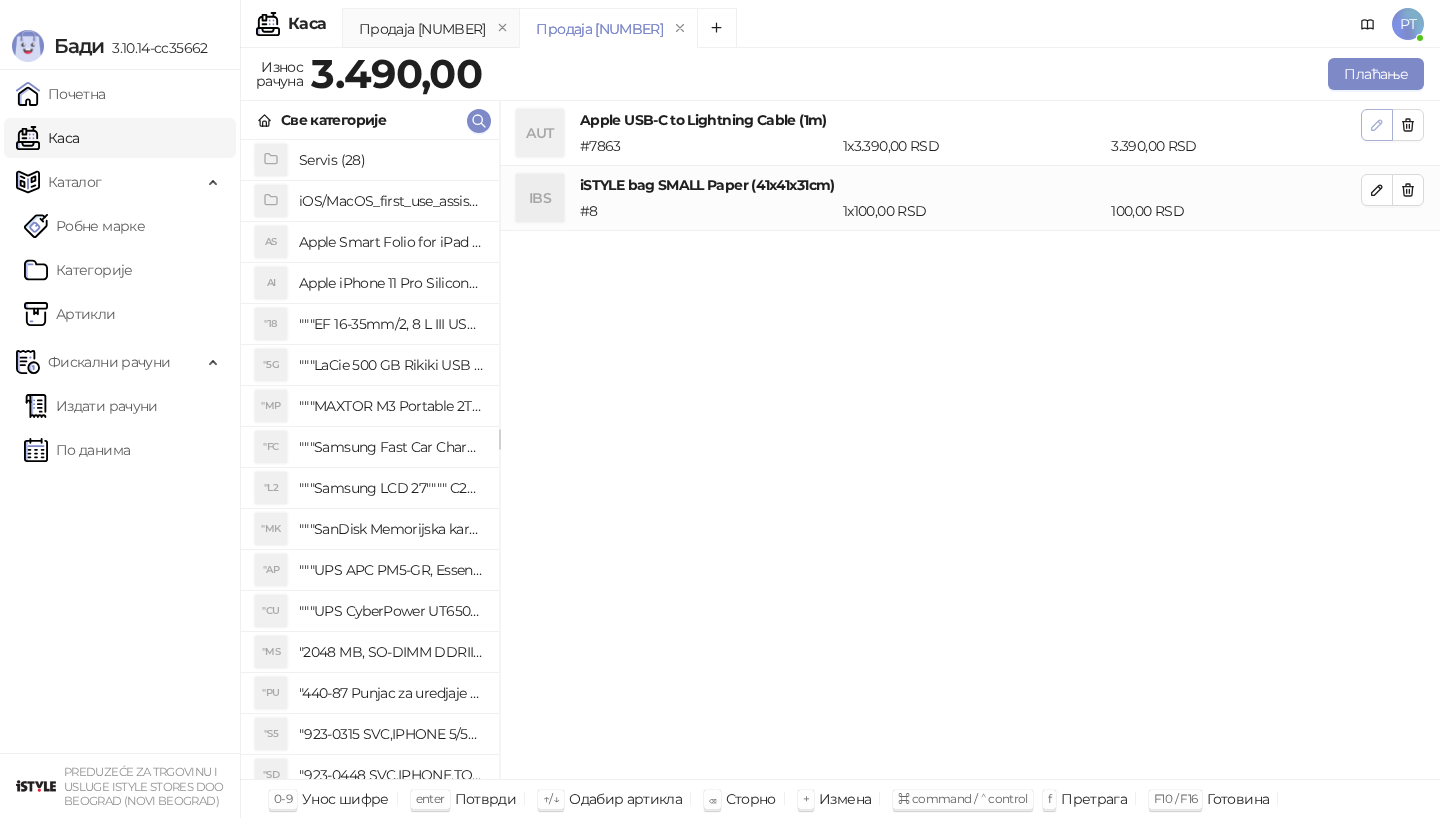 click 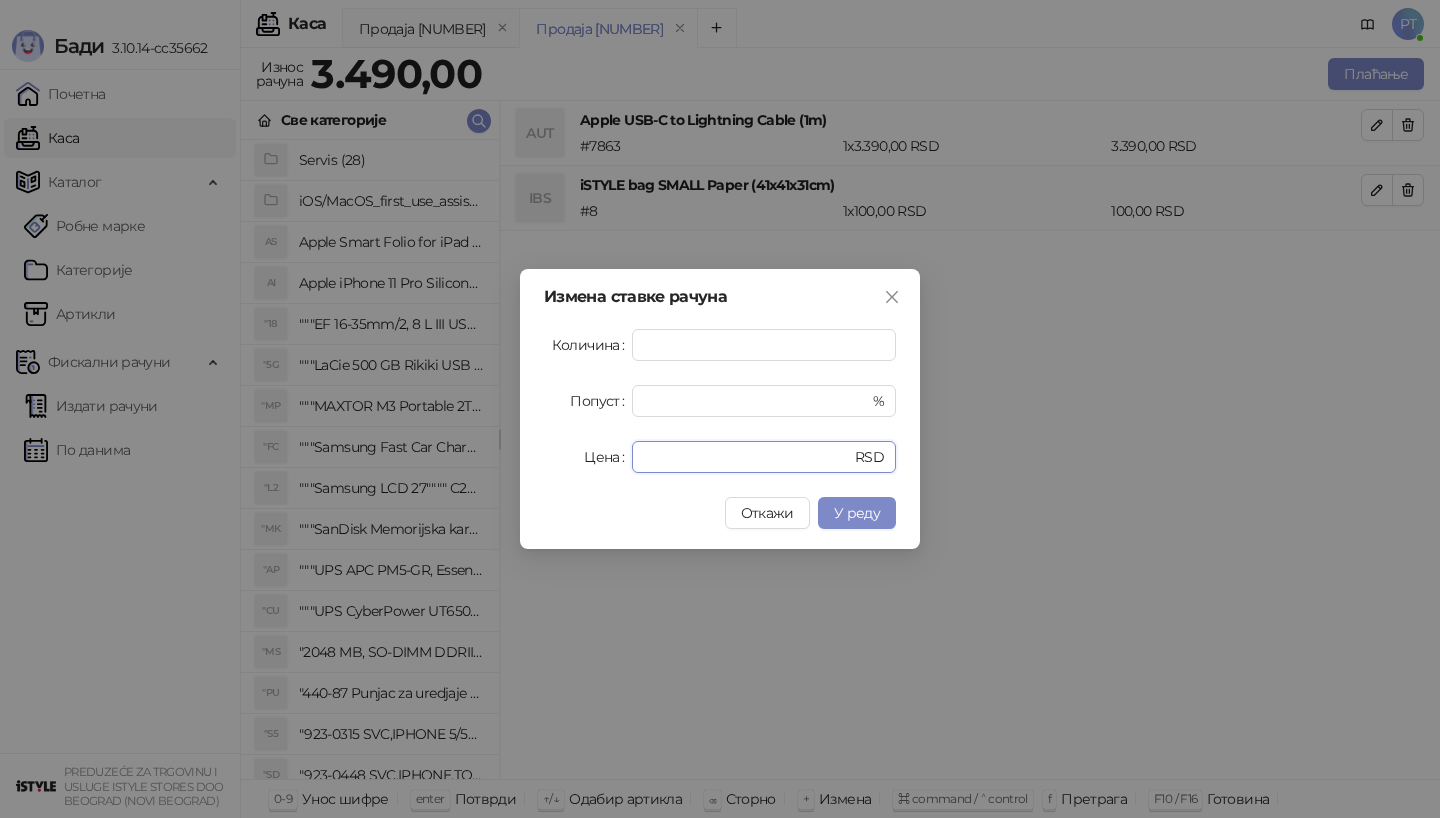 drag, startPoint x: 686, startPoint y: 459, endPoint x: 511, endPoint y: 459, distance: 175 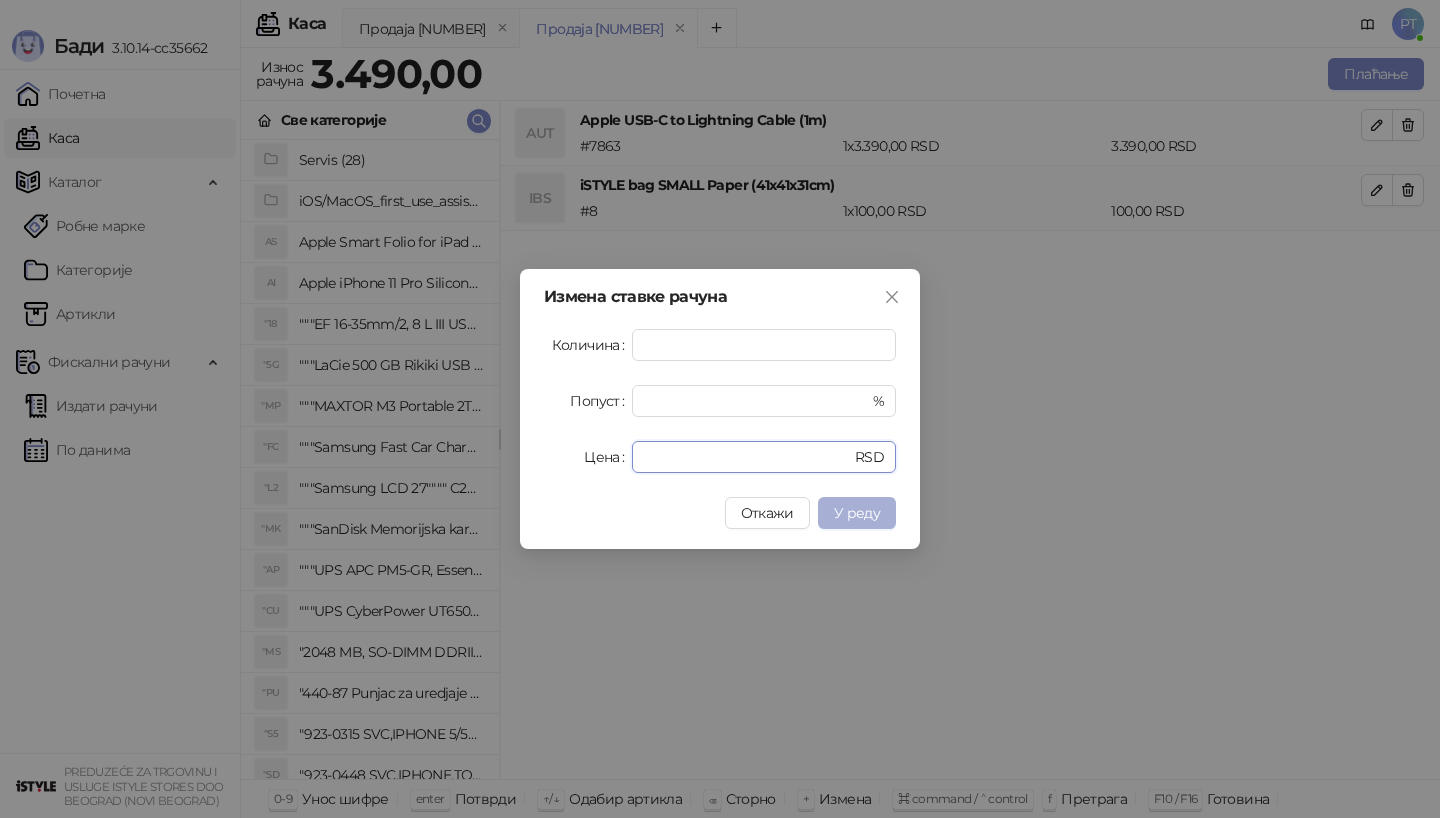 type on "****" 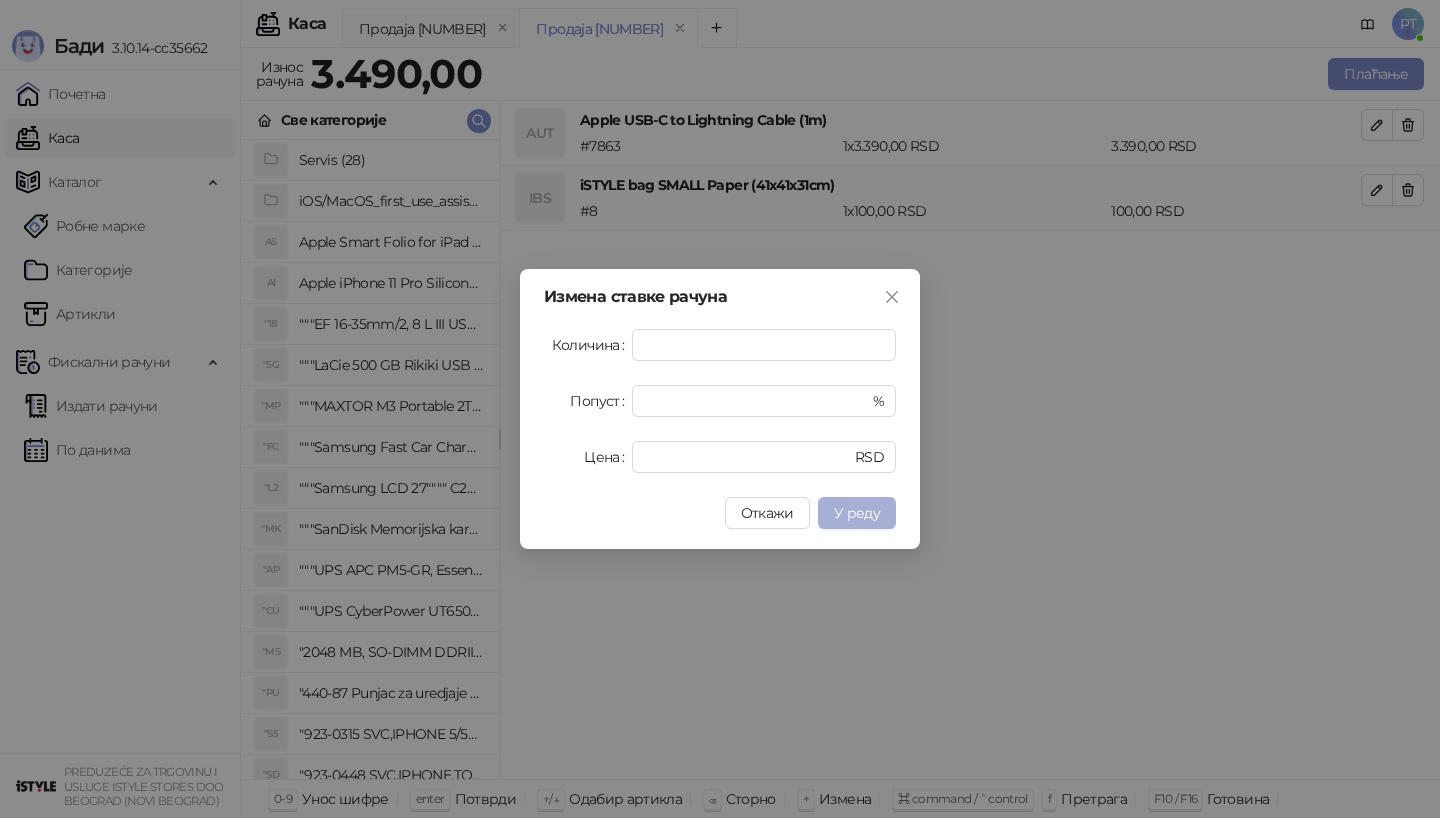 click on "У реду" at bounding box center [857, 513] 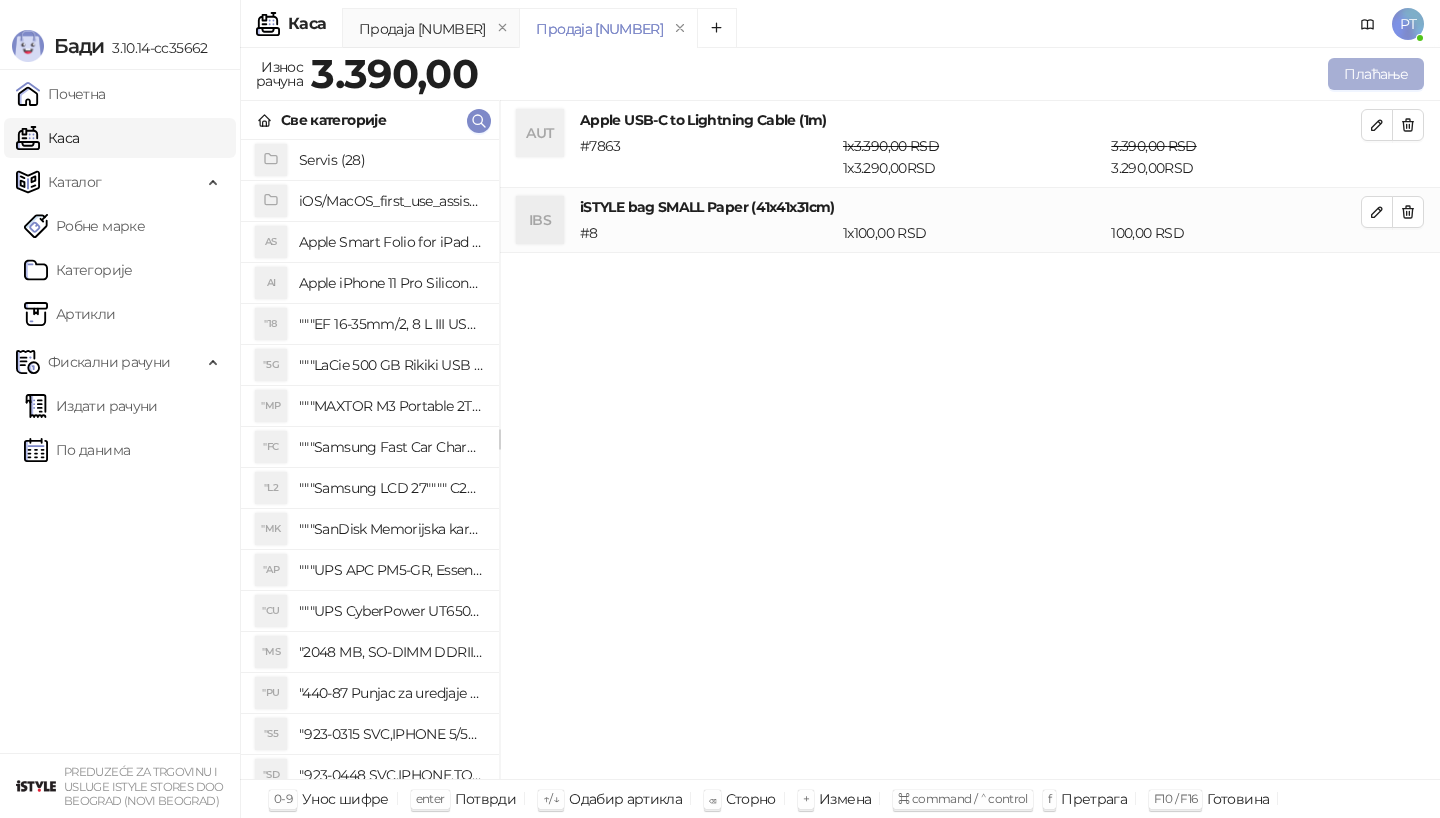click on "Плаћање" at bounding box center [1376, 74] 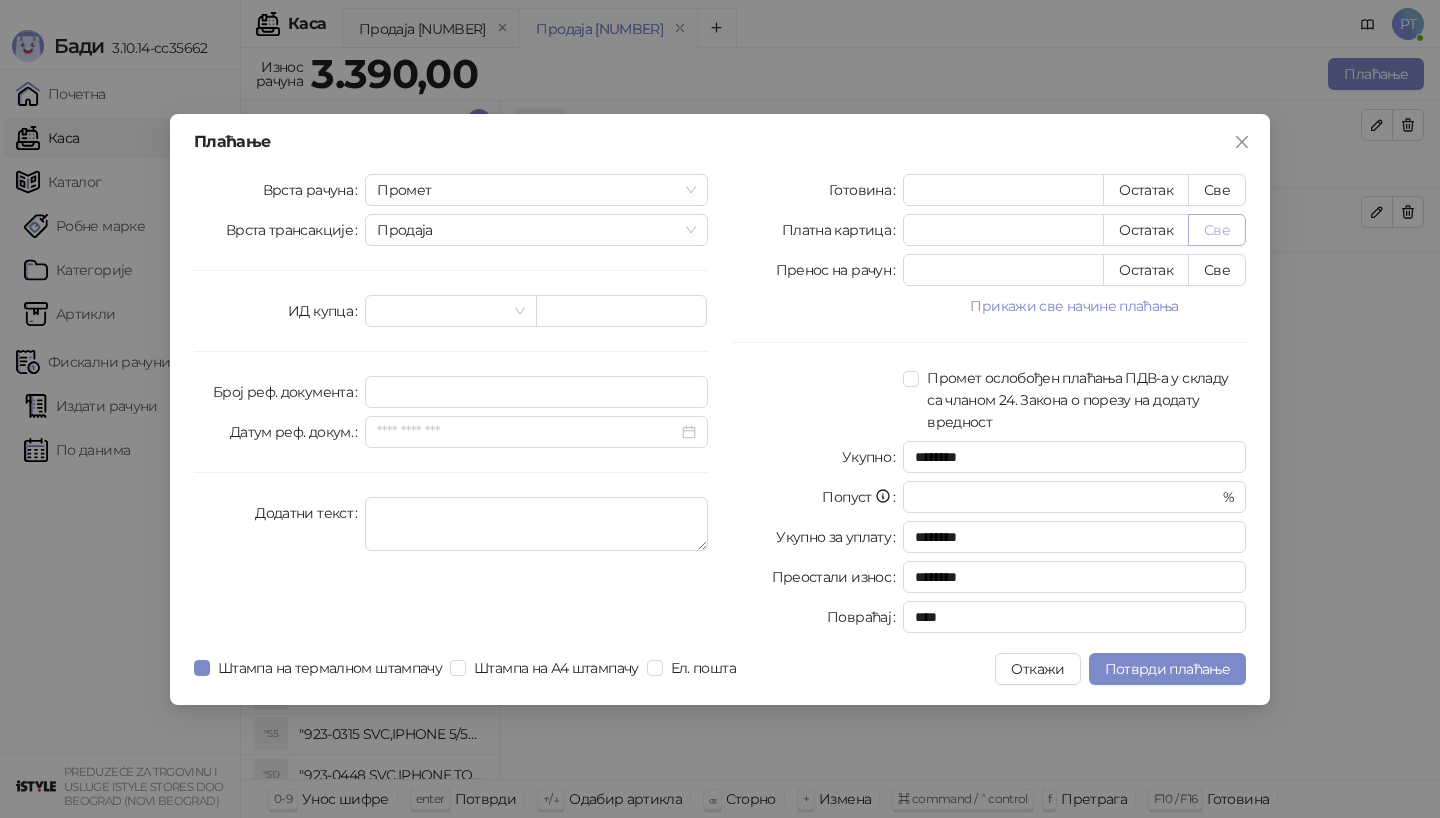 click on "Све" at bounding box center [1217, 230] 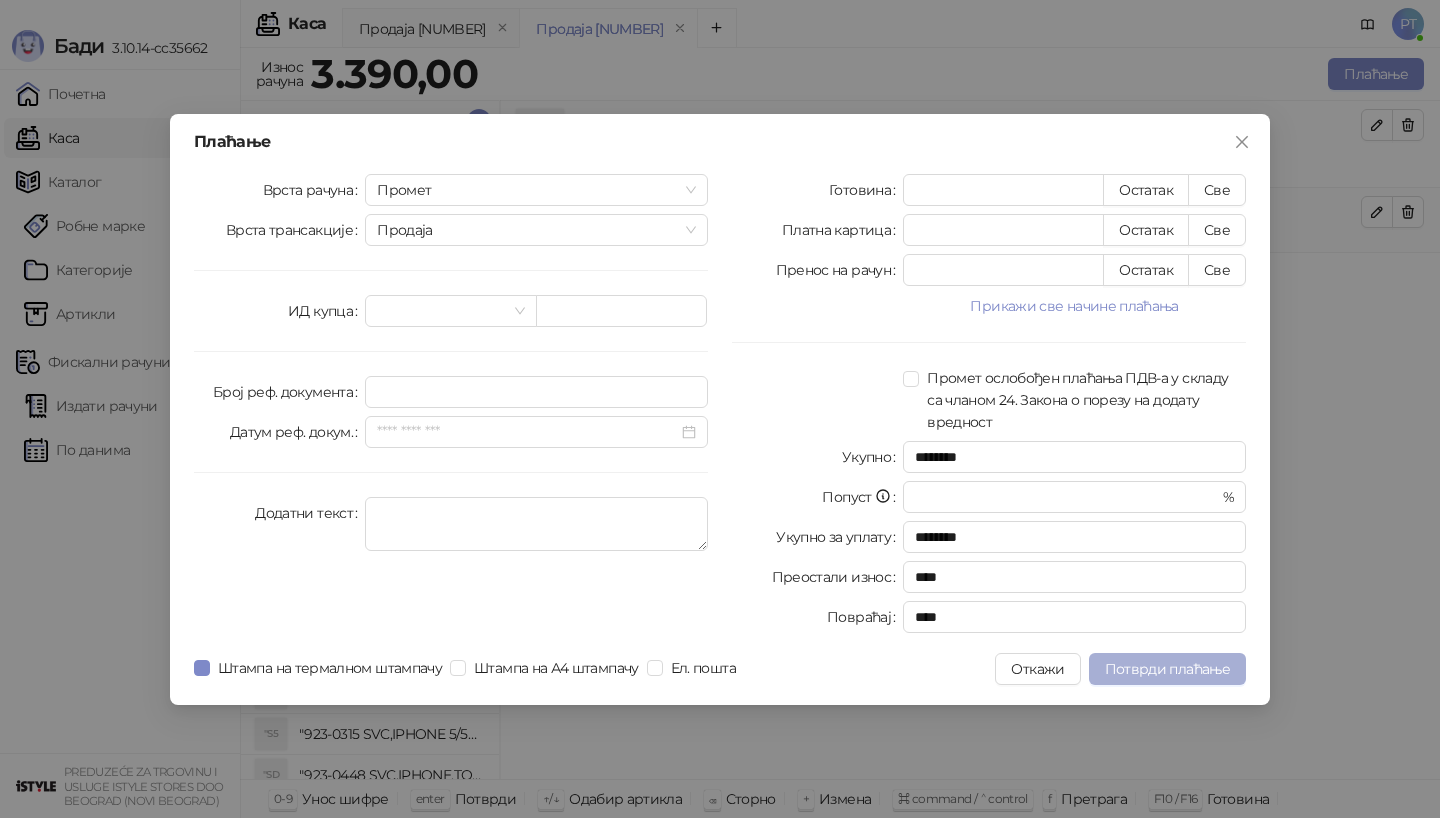 click on "Потврди плаћање" at bounding box center [1167, 669] 